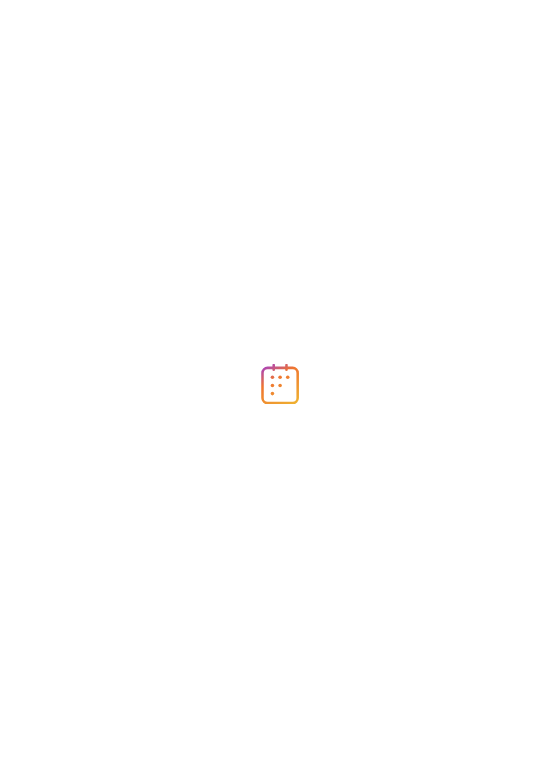 scroll, scrollTop: 0, scrollLeft: 0, axis: both 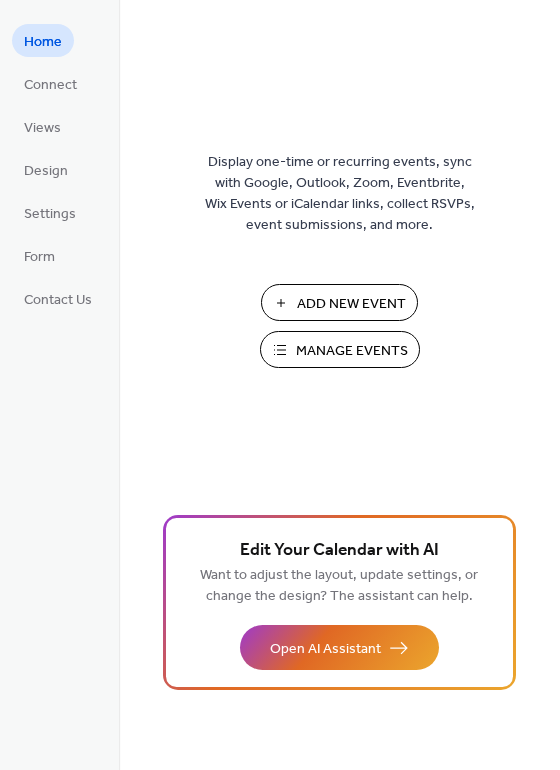 click on "Add New Event" at bounding box center [351, 304] 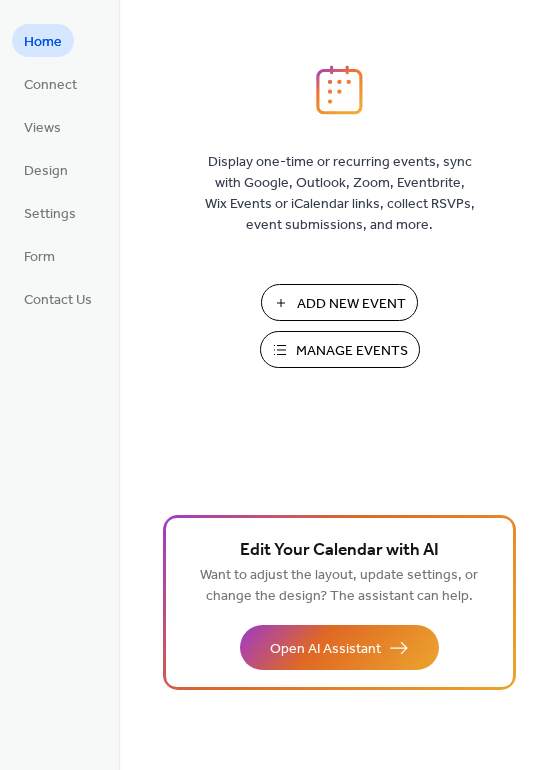 click on "Manage Events" at bounding box center (352, 351) 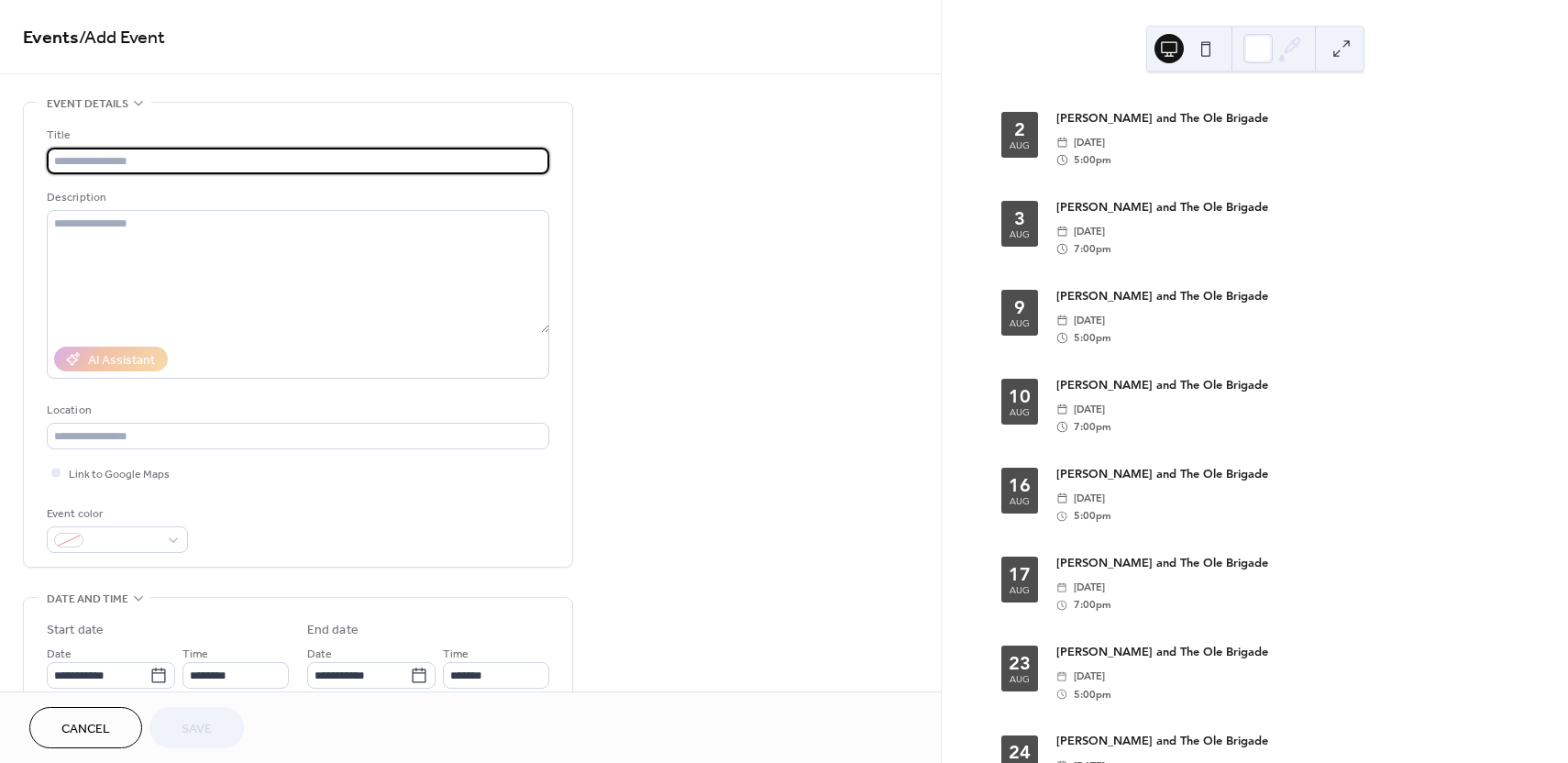scroll, scrollTop: 0, scrollLeft: 0, axis: both 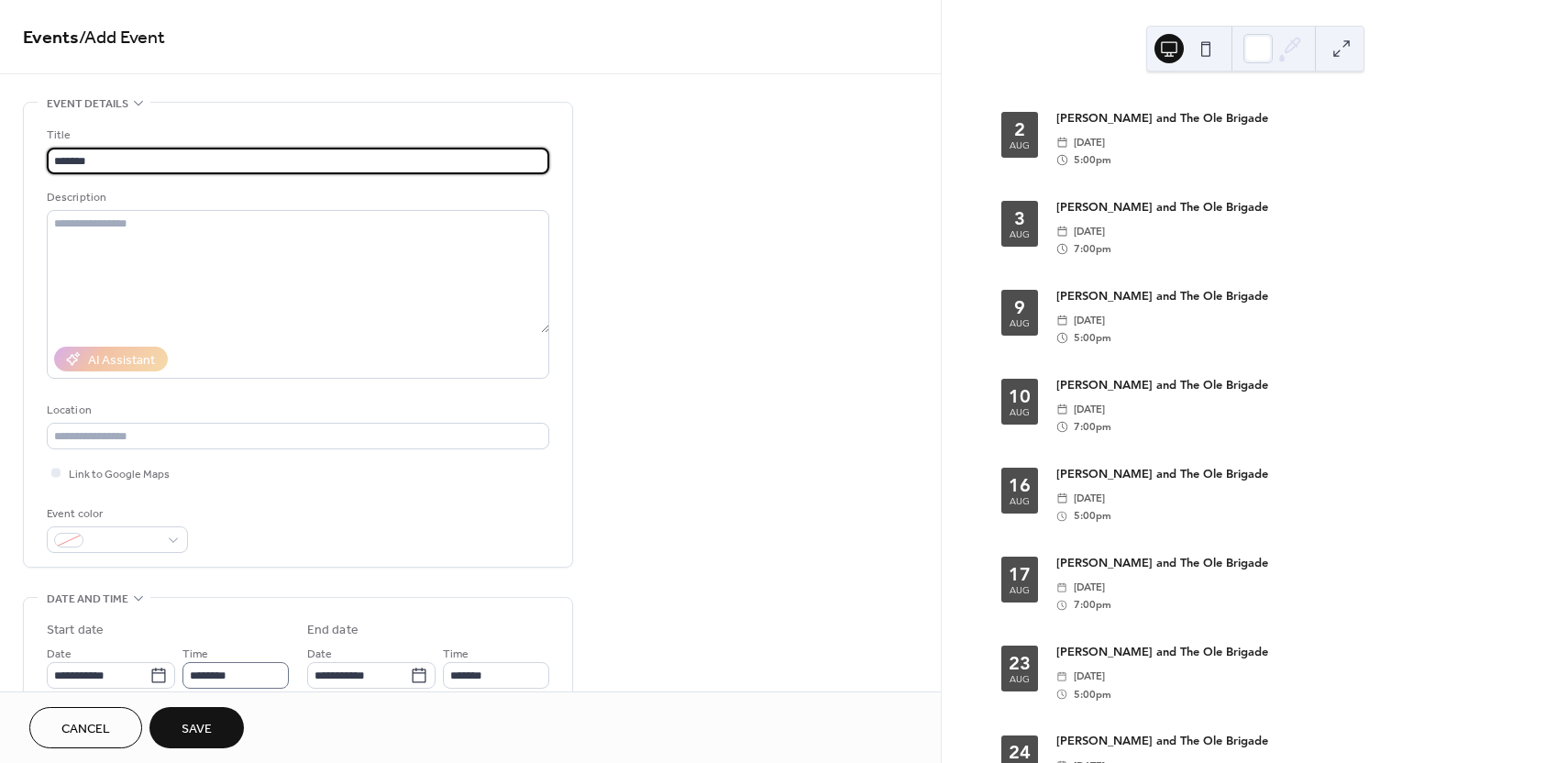 type on "*******" 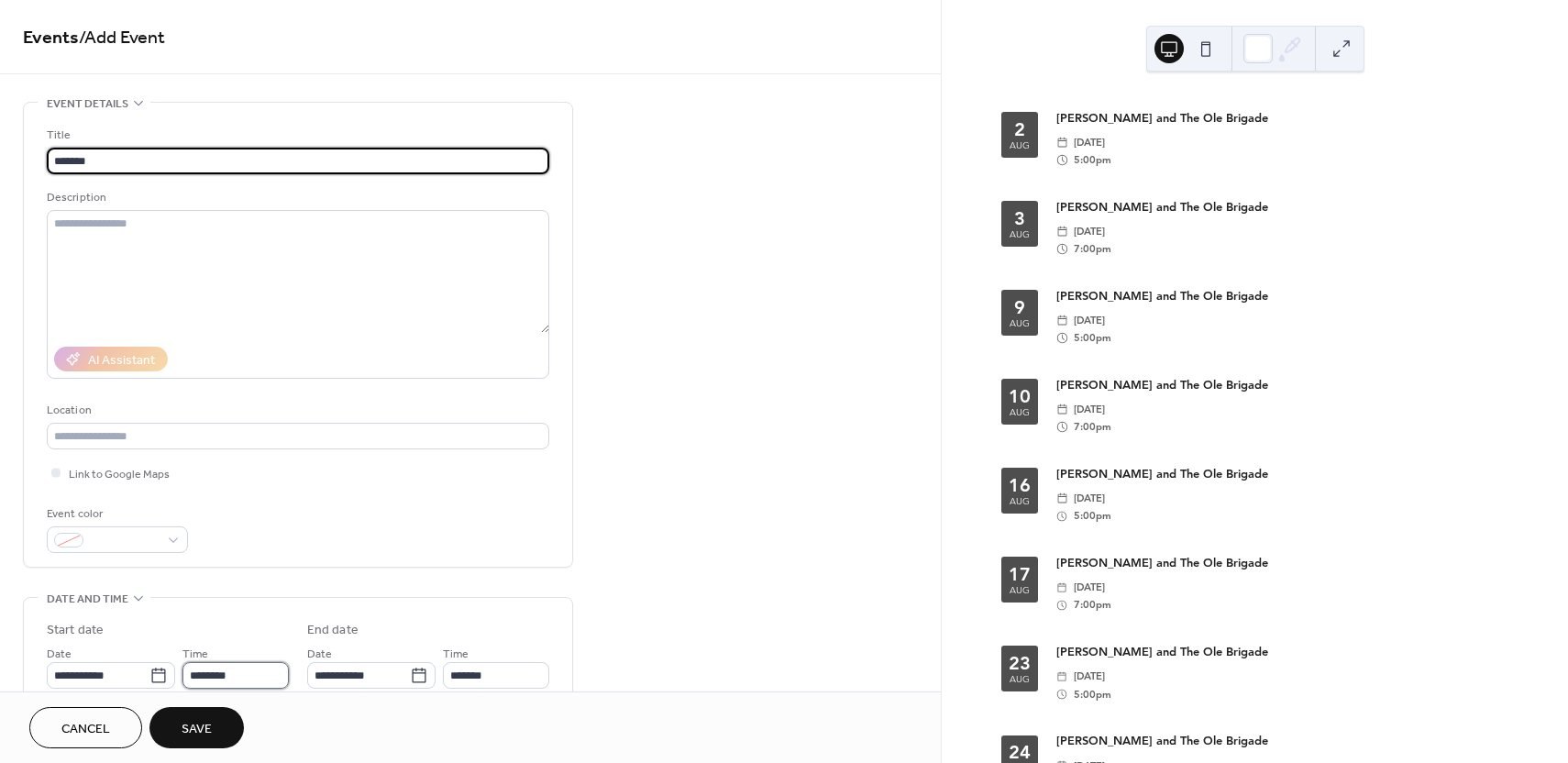 click on "********" at bounding box center (236, 675) 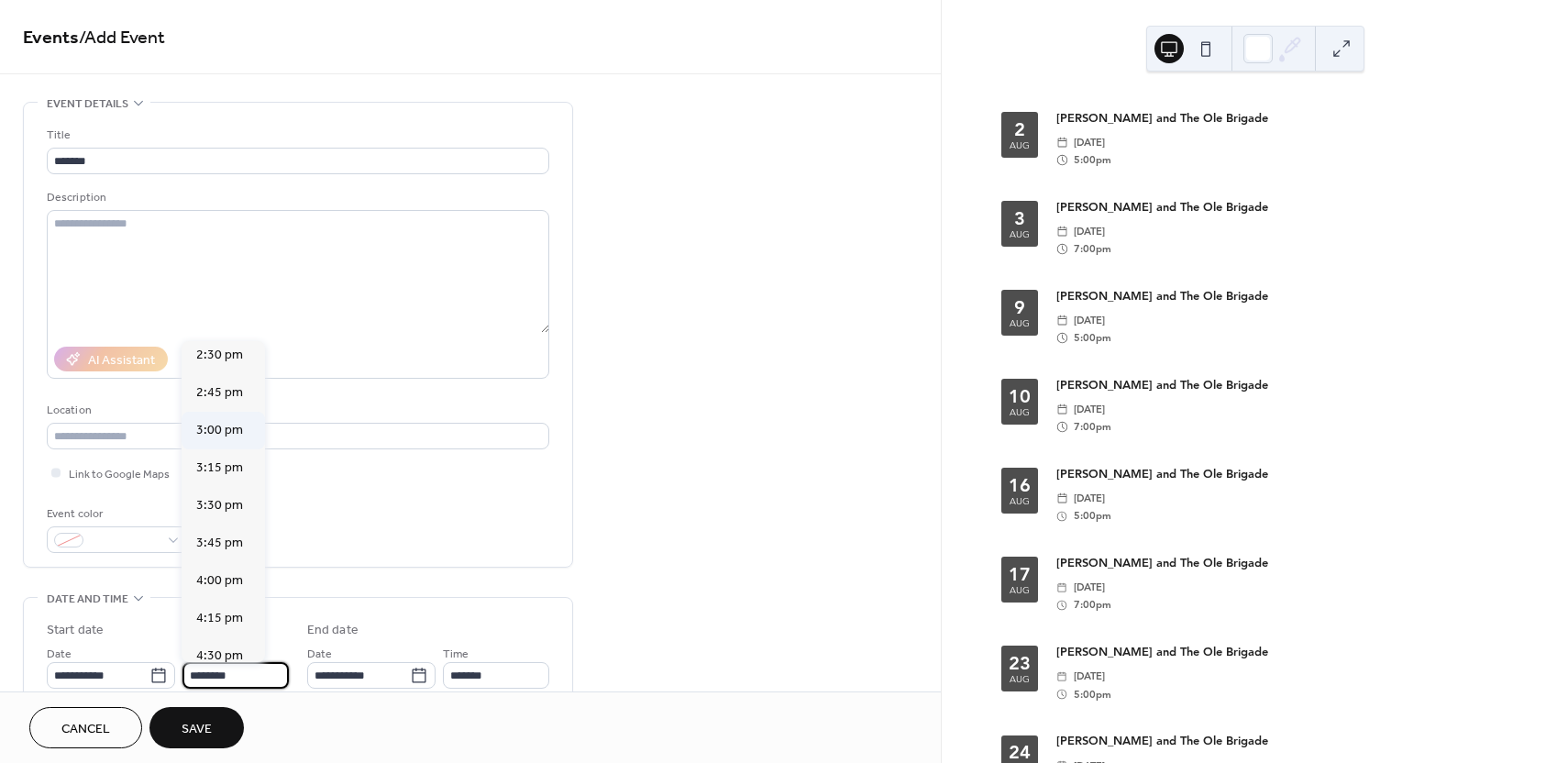 scroll, scrollTop: 2204, scrollLeft: 0, axis: vertical 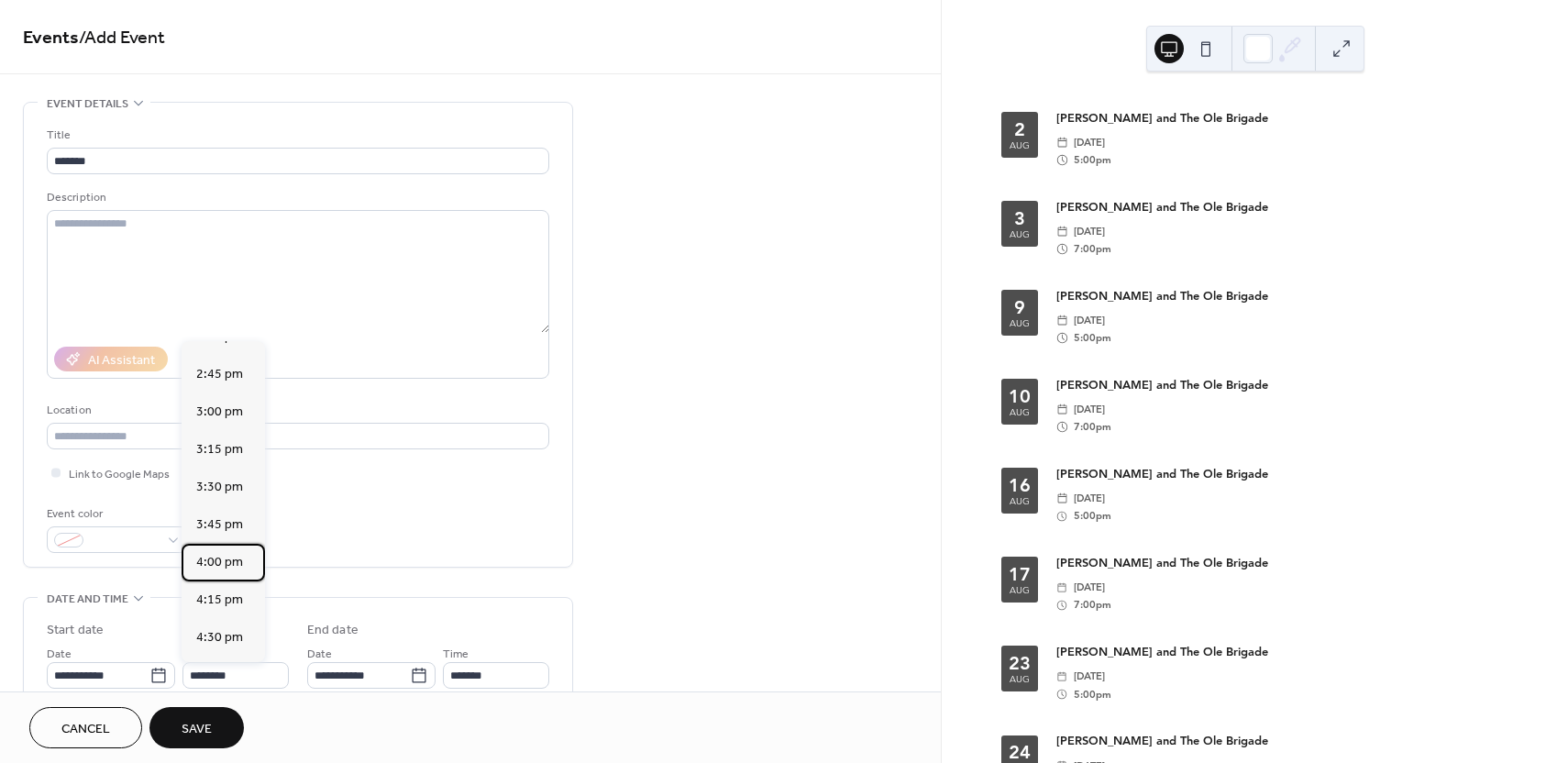 drag, startPoint x: 222, startPoint y: 562, endPoint x: 241, endPoint y: 574, distance: 22.472205 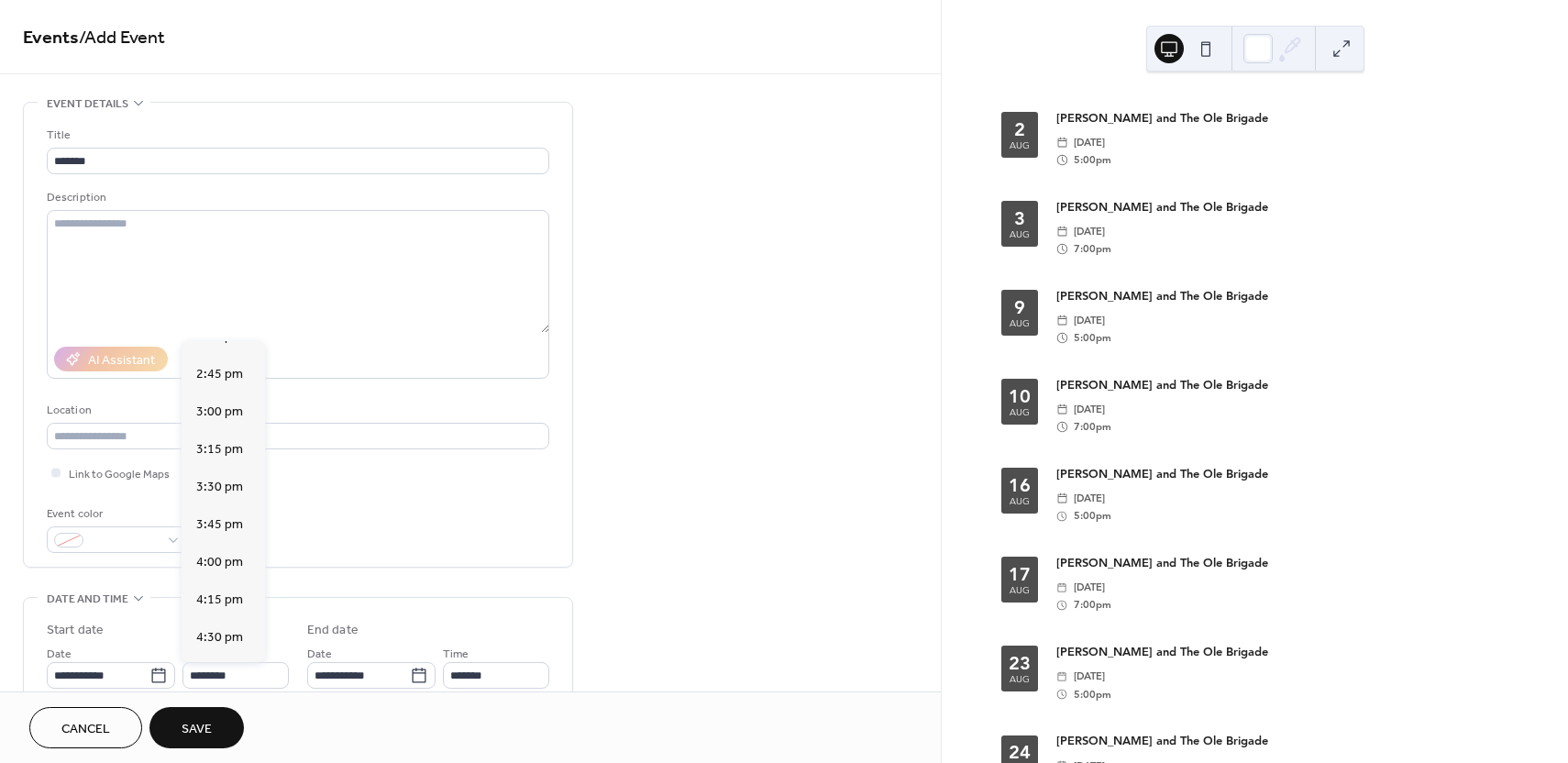 type on "*******" 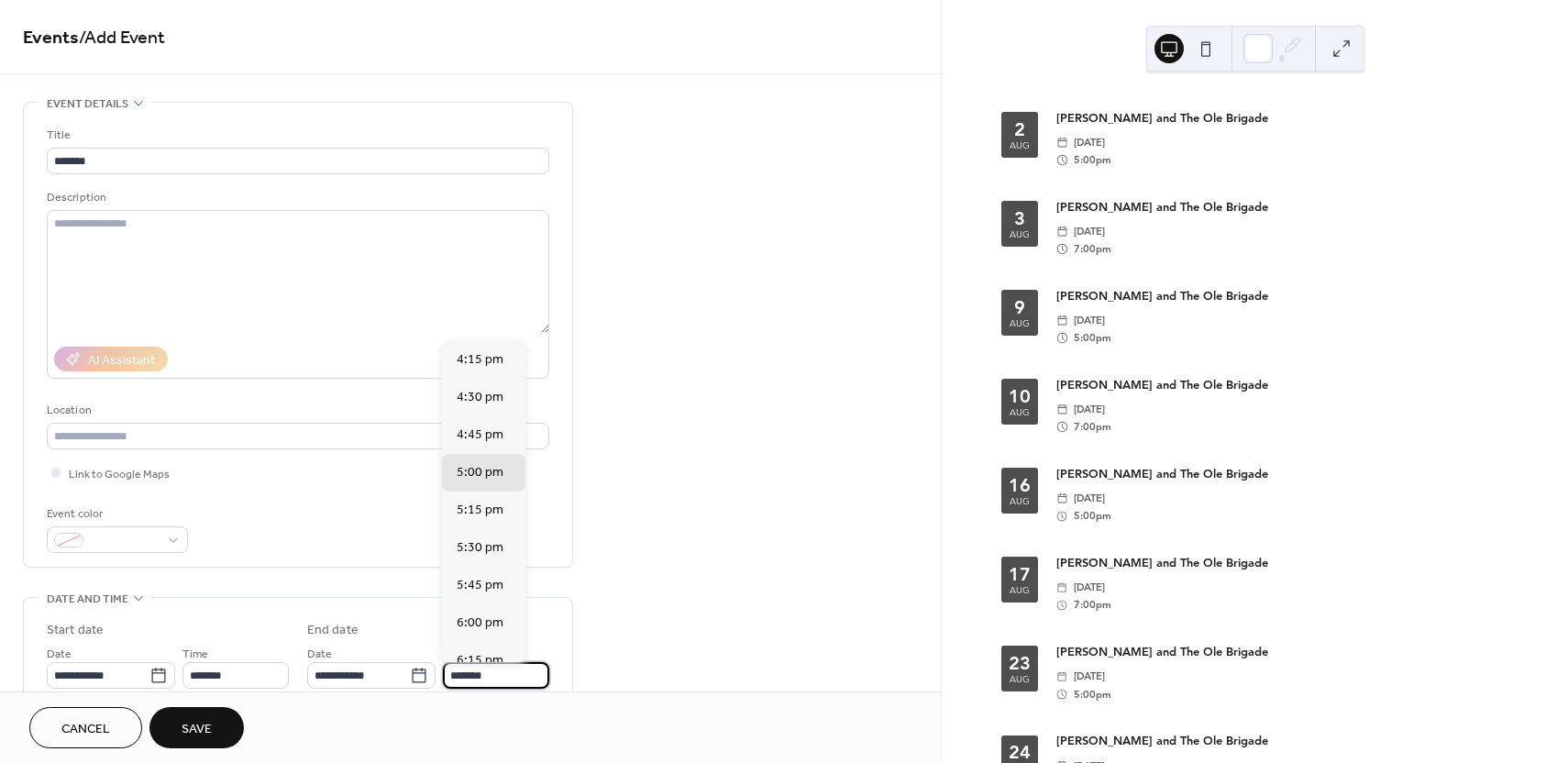 click on "*******" at bounding box center (496, 675) 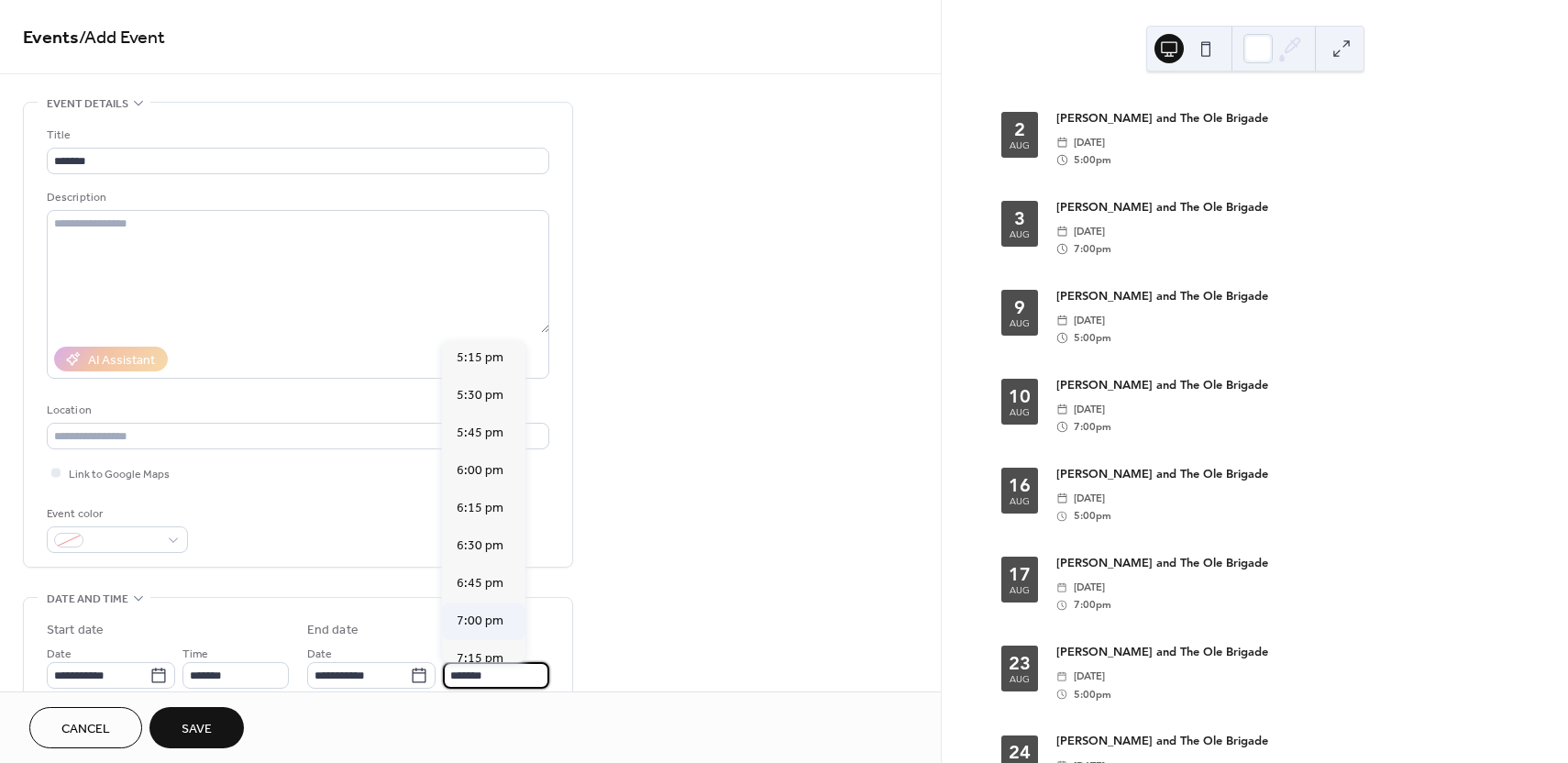 scroll, scrollTop: 159, scrollLeft: 0, axis: vertical 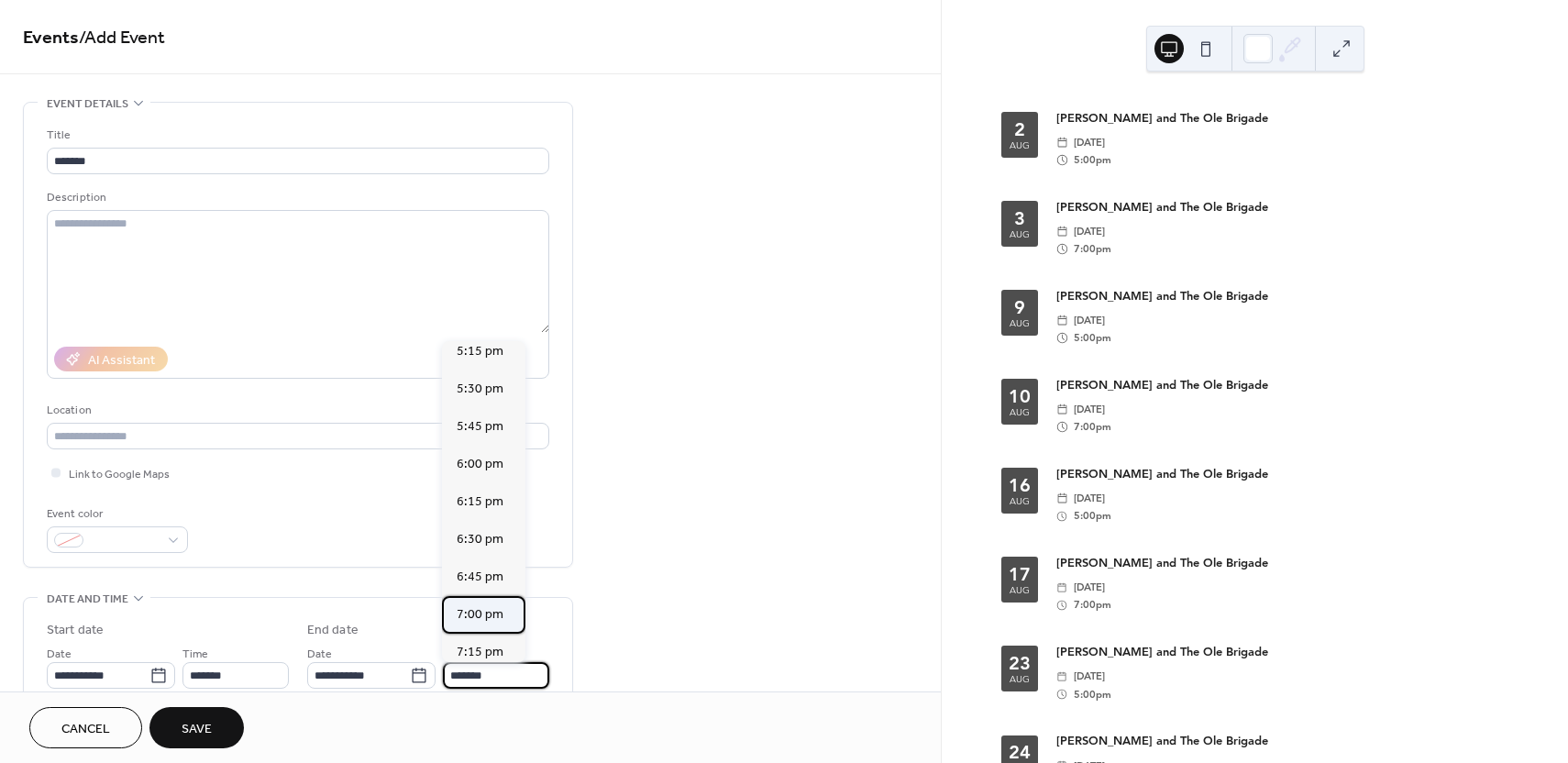 click on "7:00 pm" at bounding box center [480, 614] 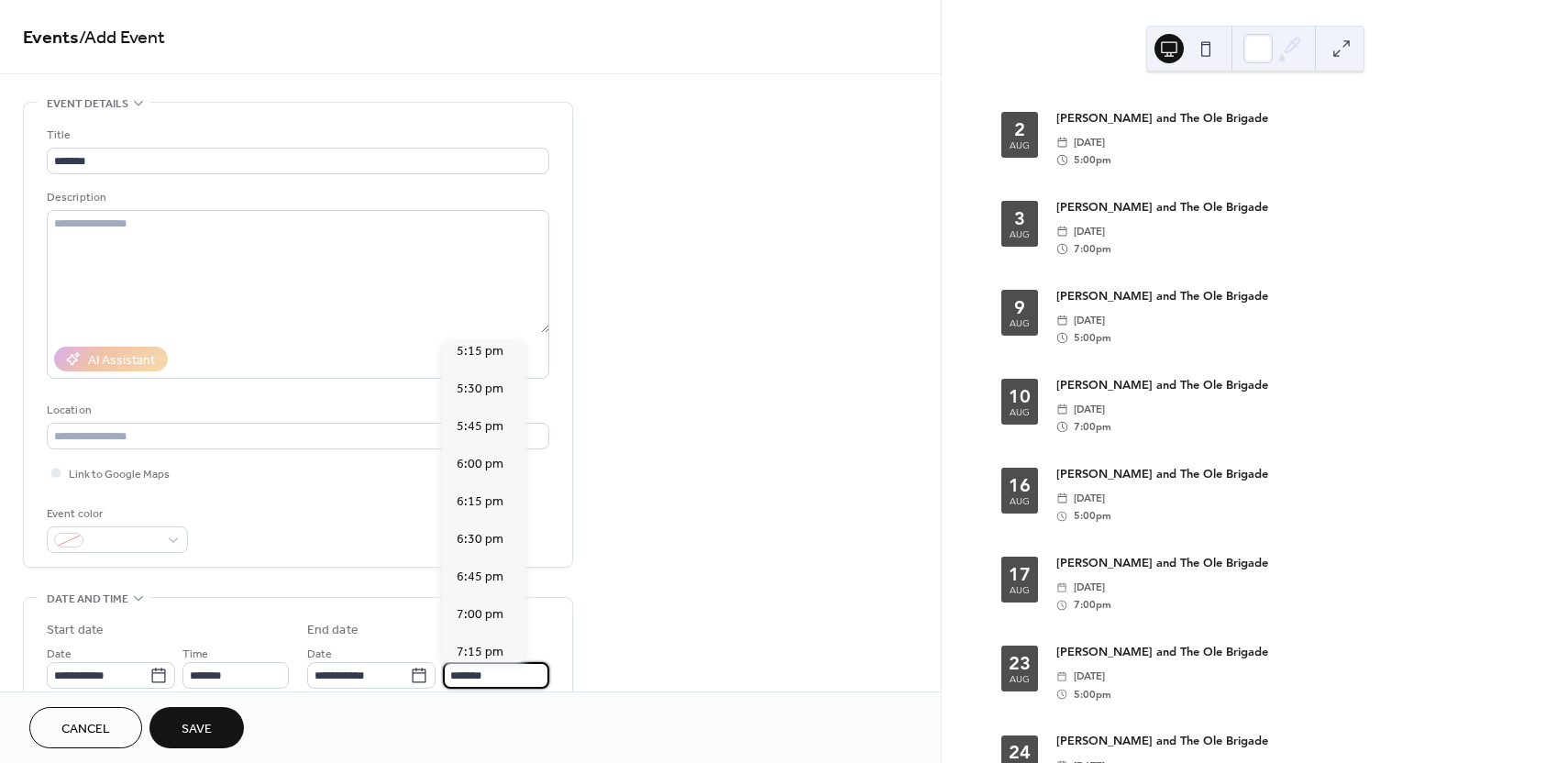 type on "*******" 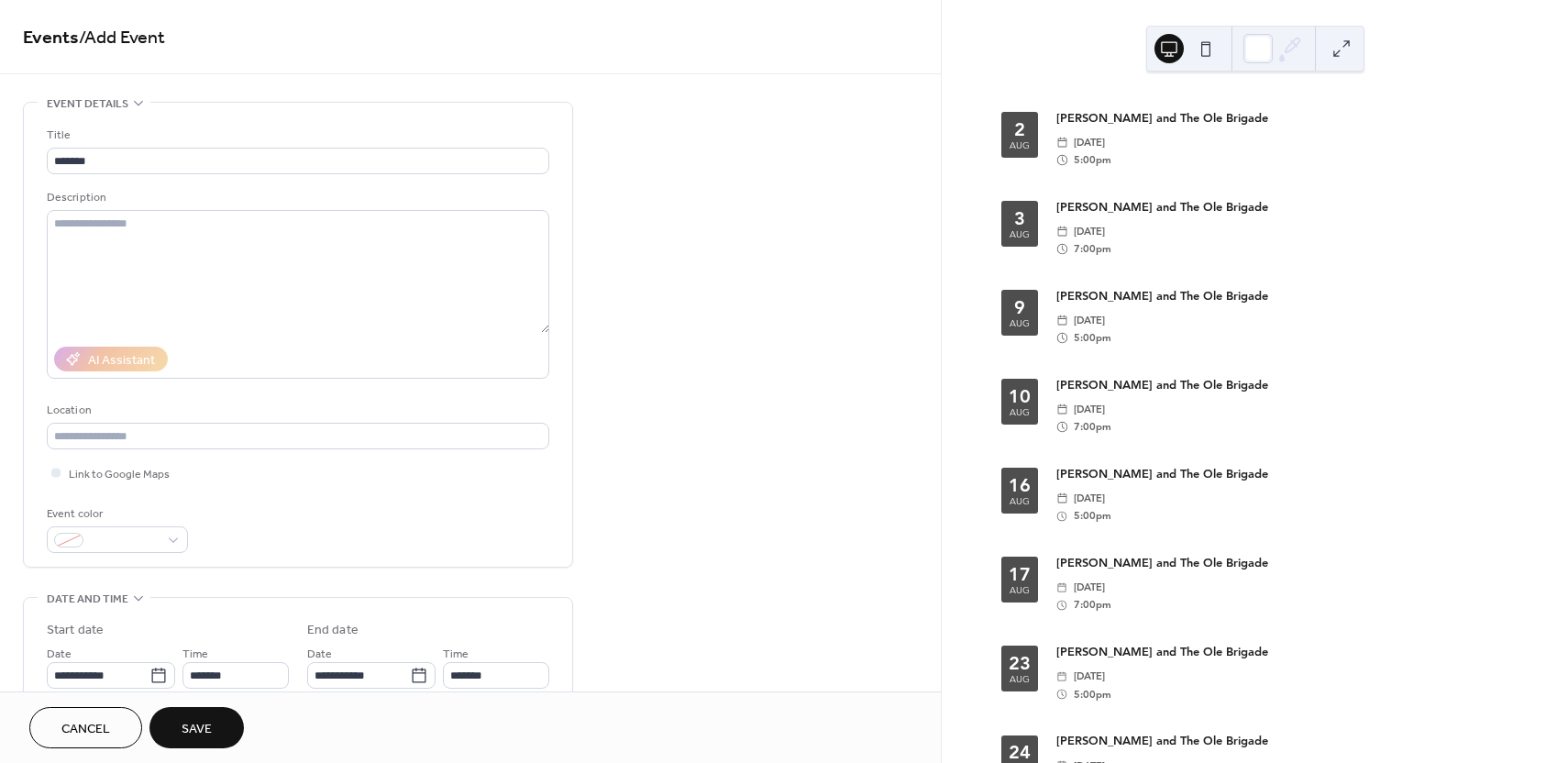 click on "Save" at bounding box center (196, 727) 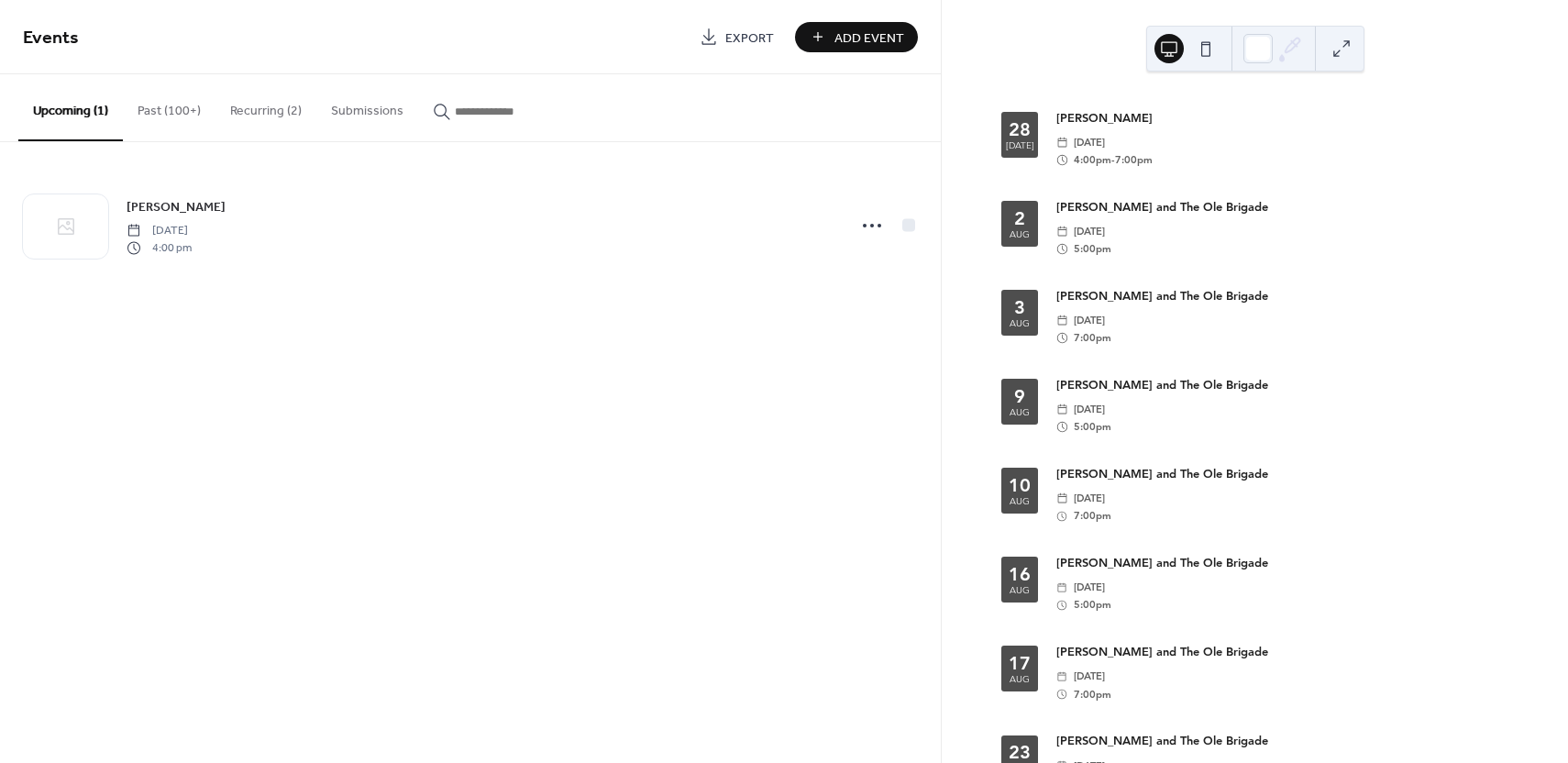 click on "Past (100+)" at bounding box center (169, 106) 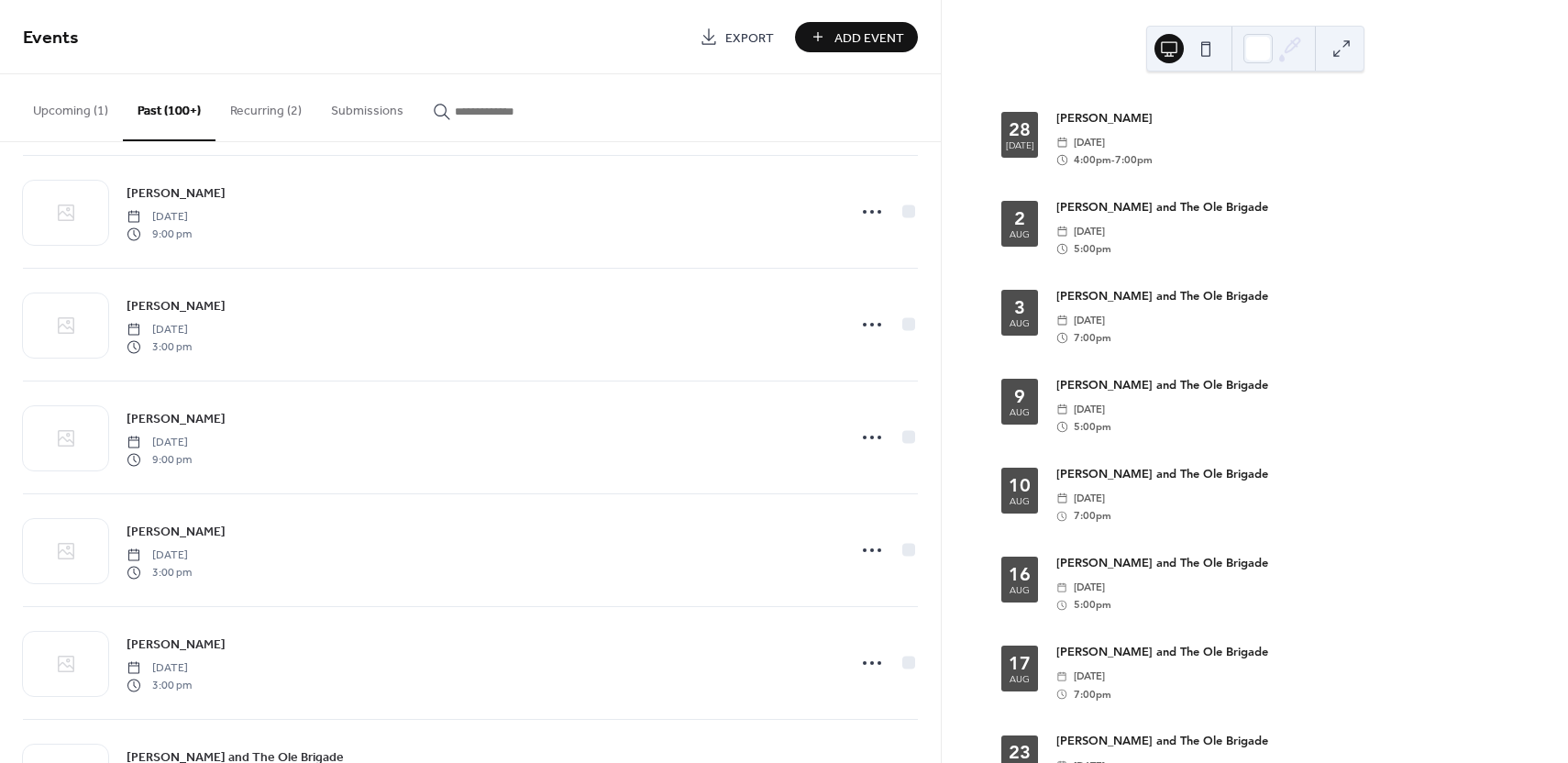 scroll, scrollTop: 807, scrollLeft: 0, axis: vertical 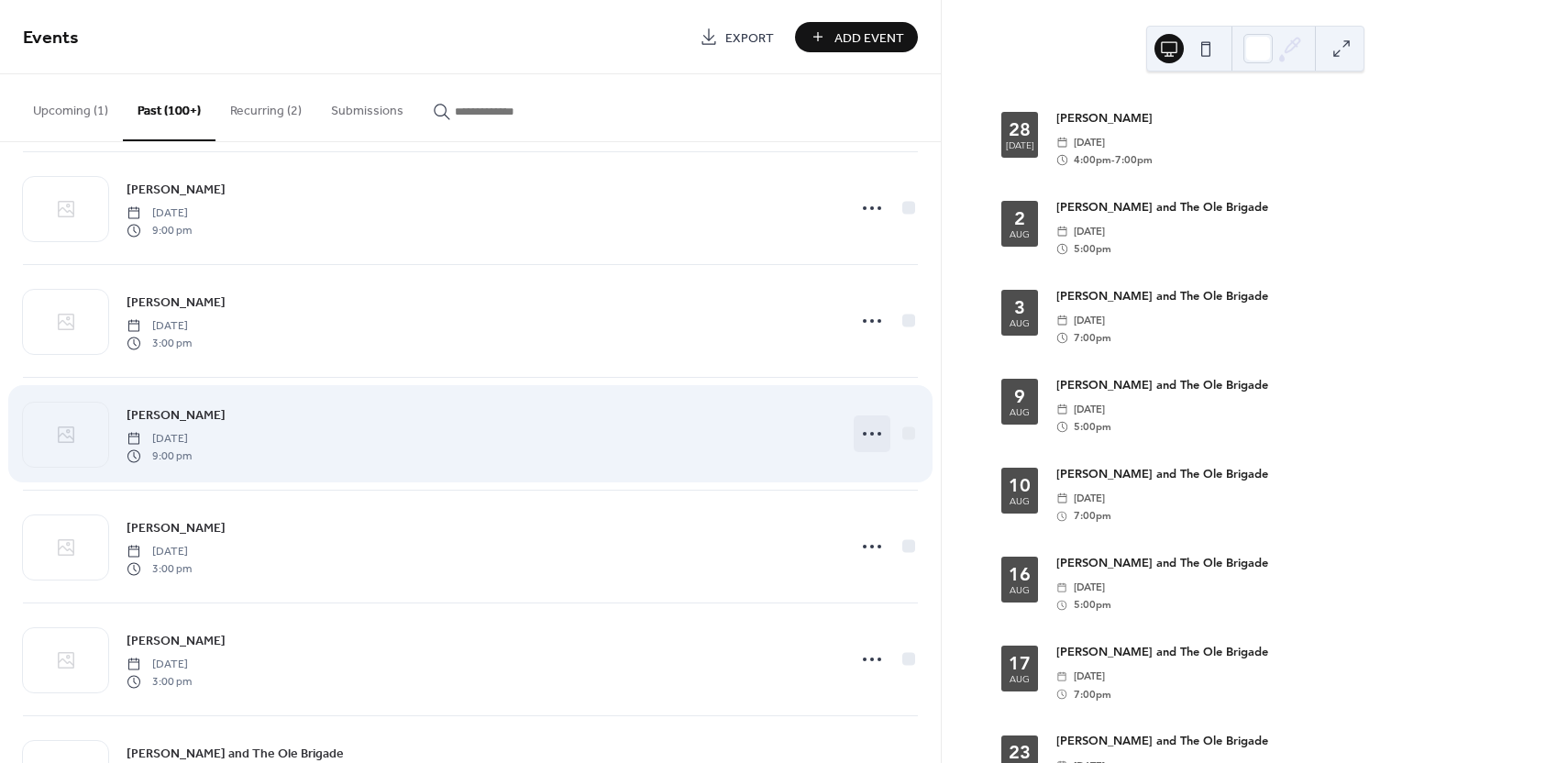 click 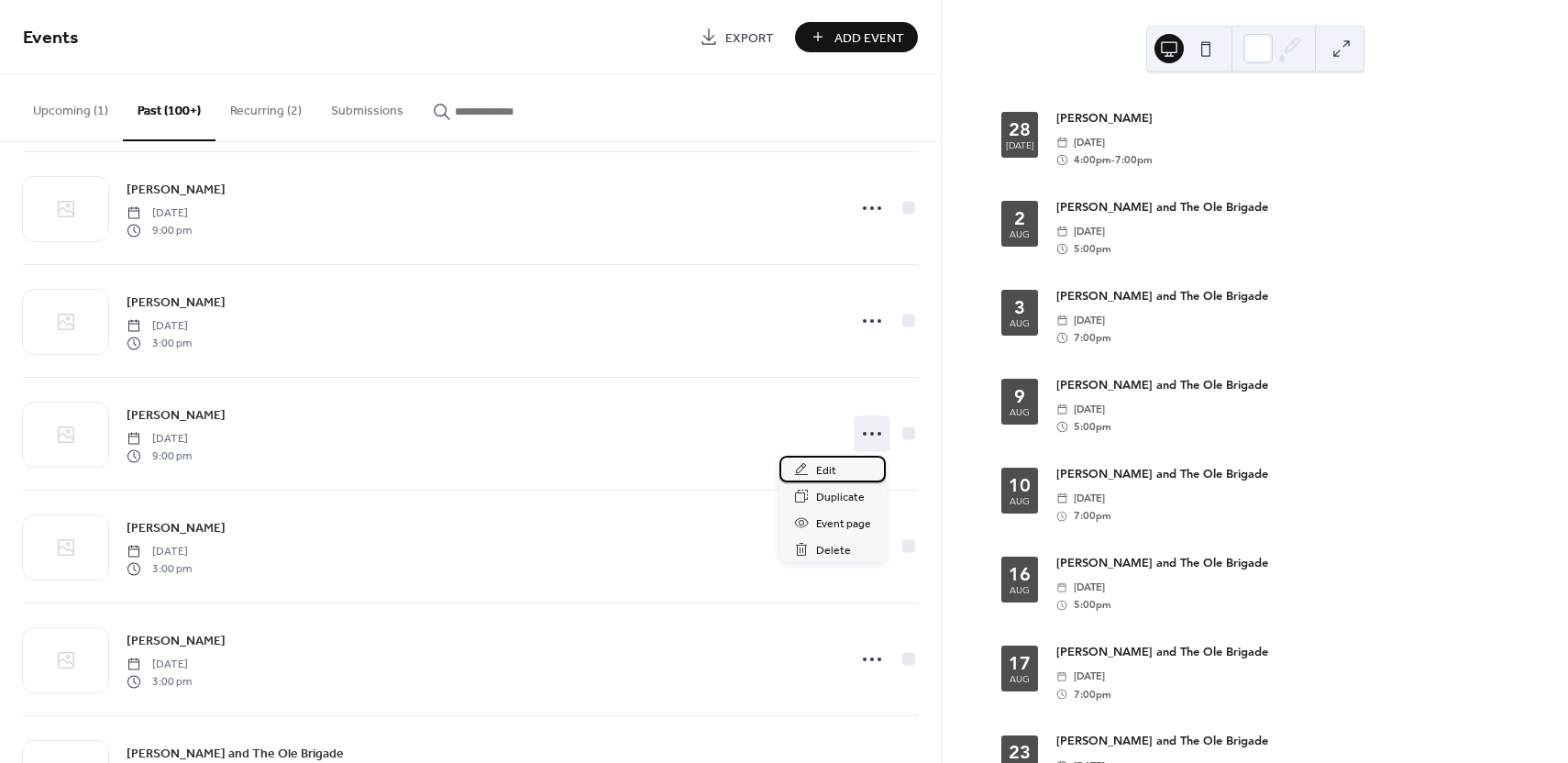 click on "Edit" at bounding box center (826, 470) 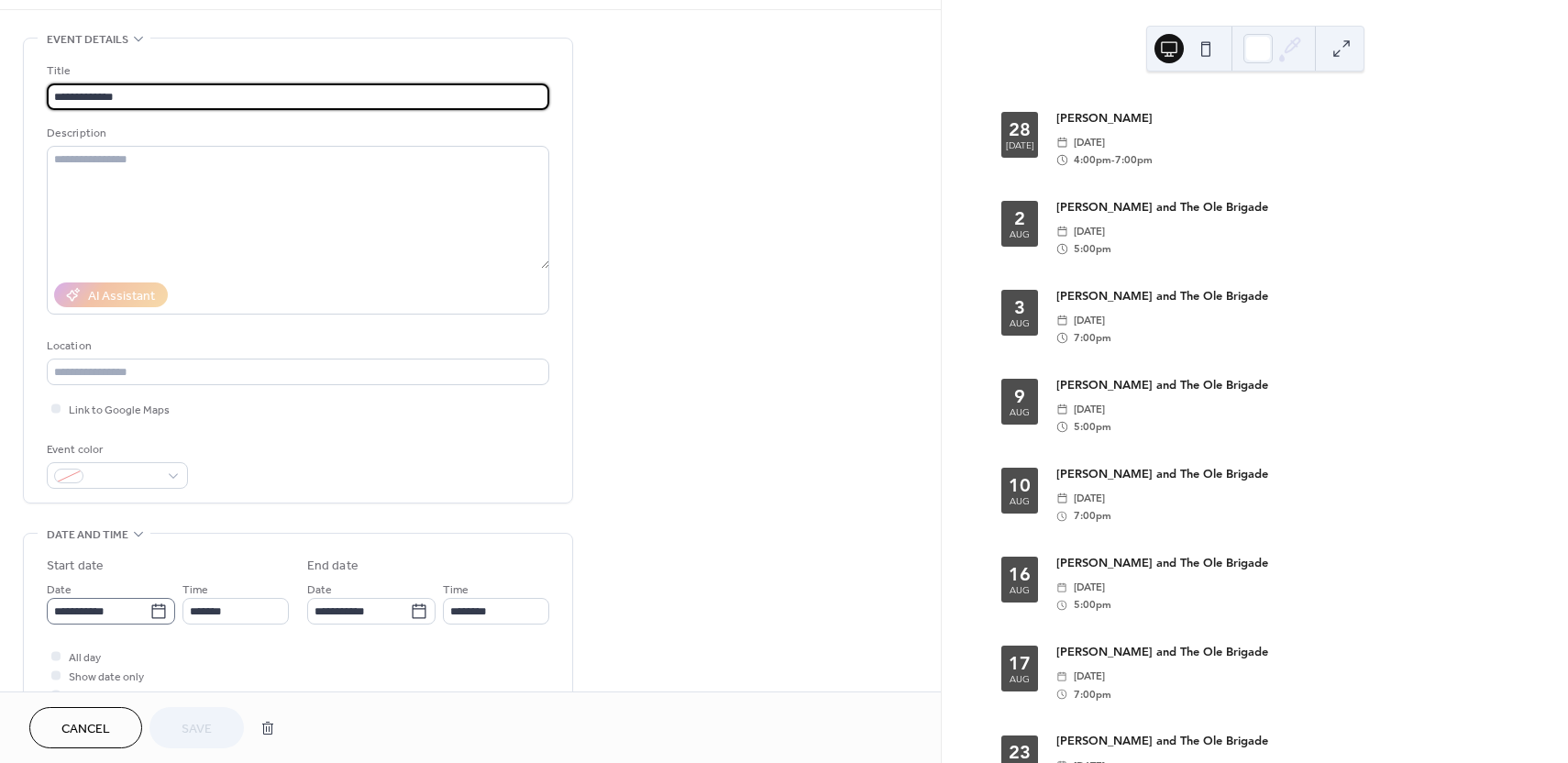 scroll, scrollTop: 77, scrollLeft: 0, axis: vertical 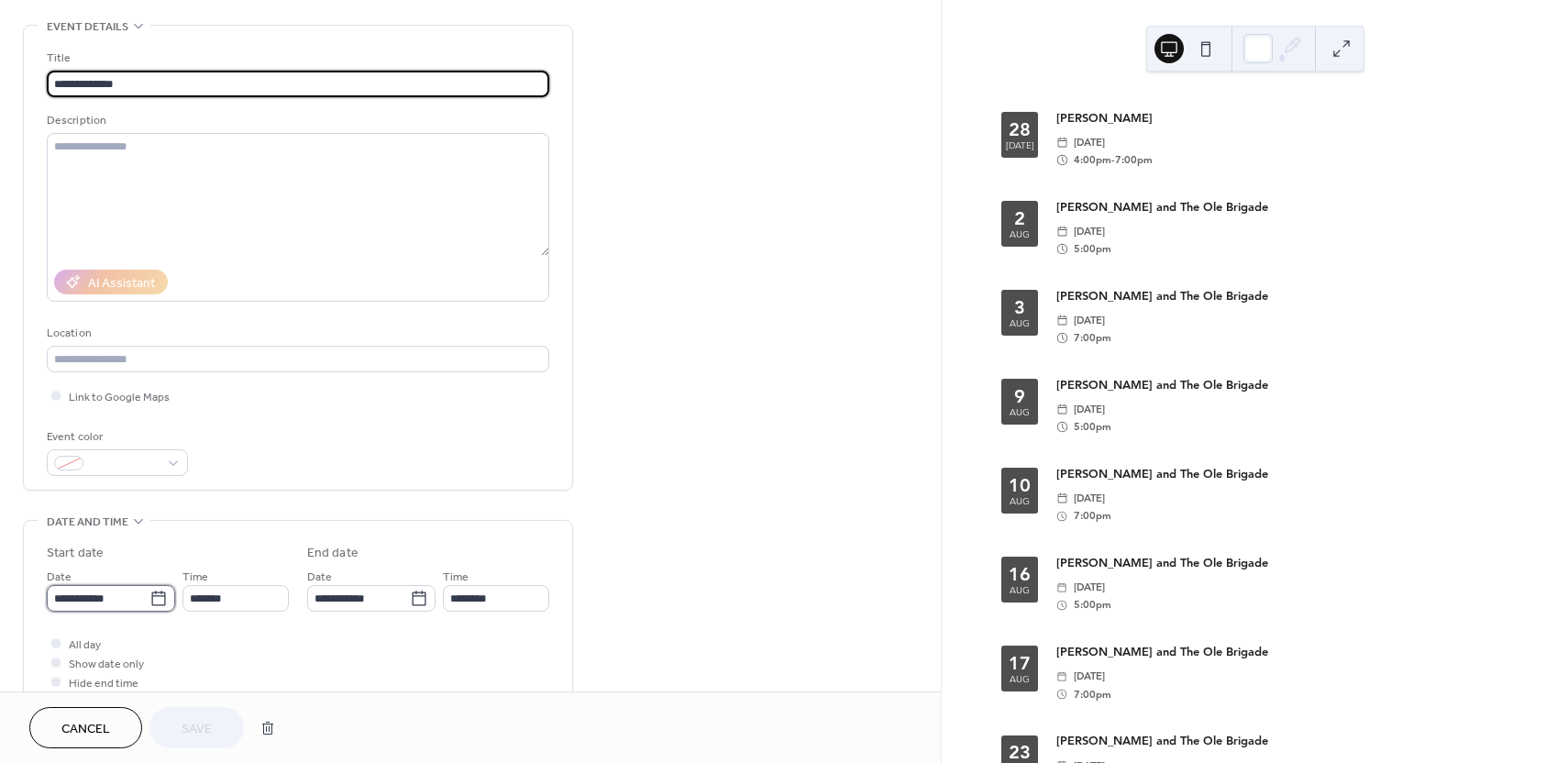 click on "**********" at bounding box center [784, 382] 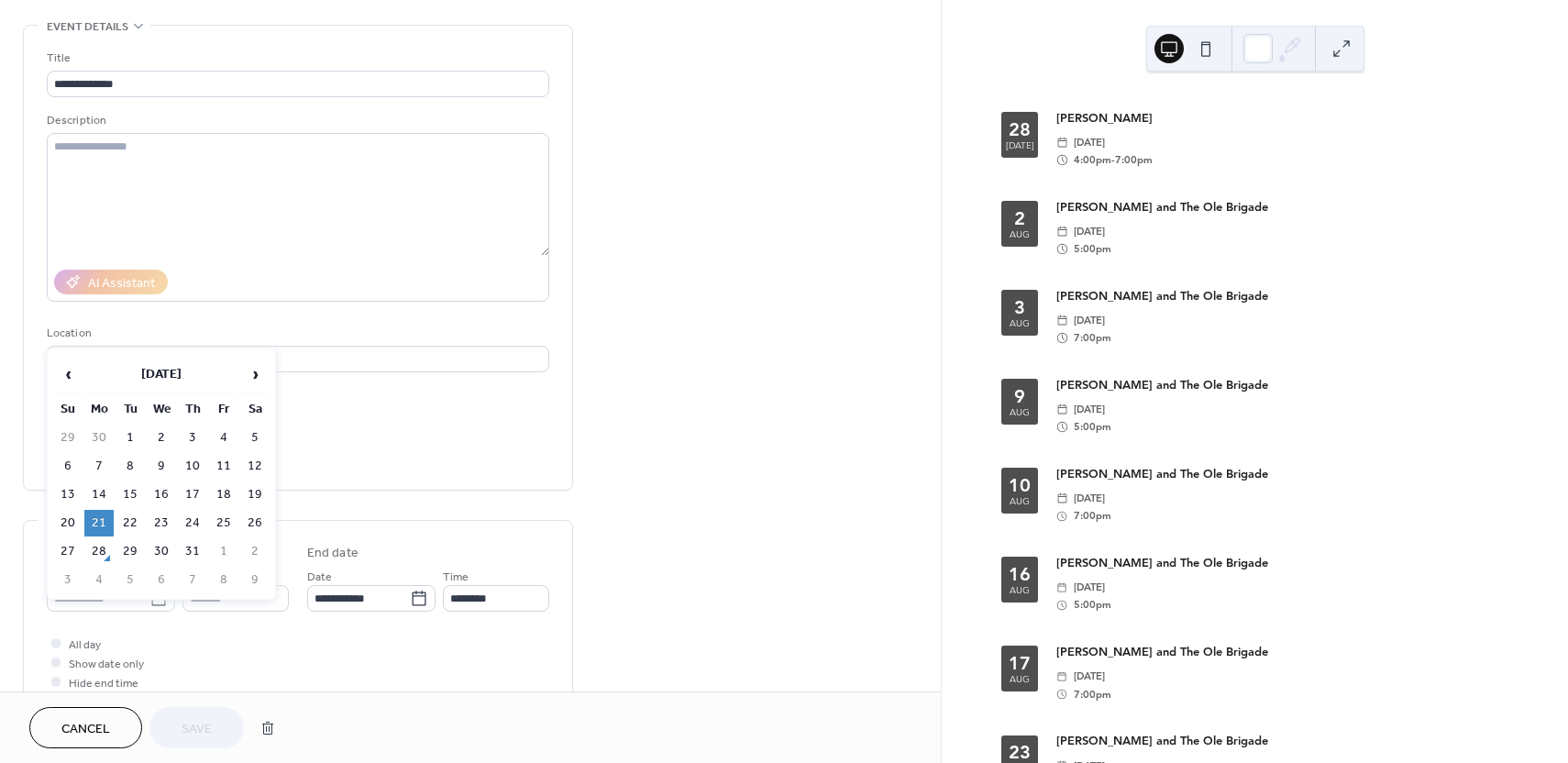 click on "28" at bounding box center (99, 551) 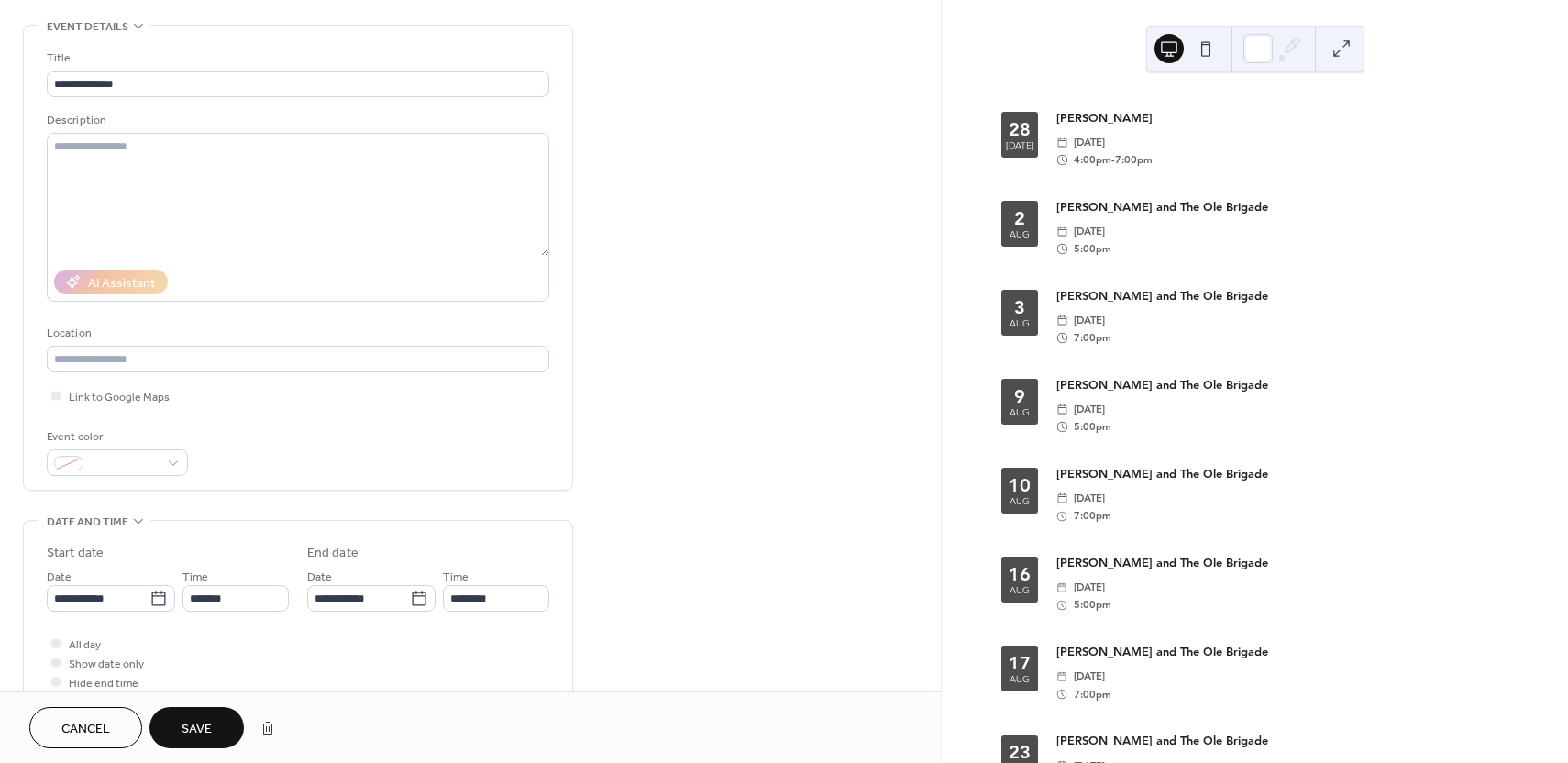 click on "Save" at bounding box center (196, 729) 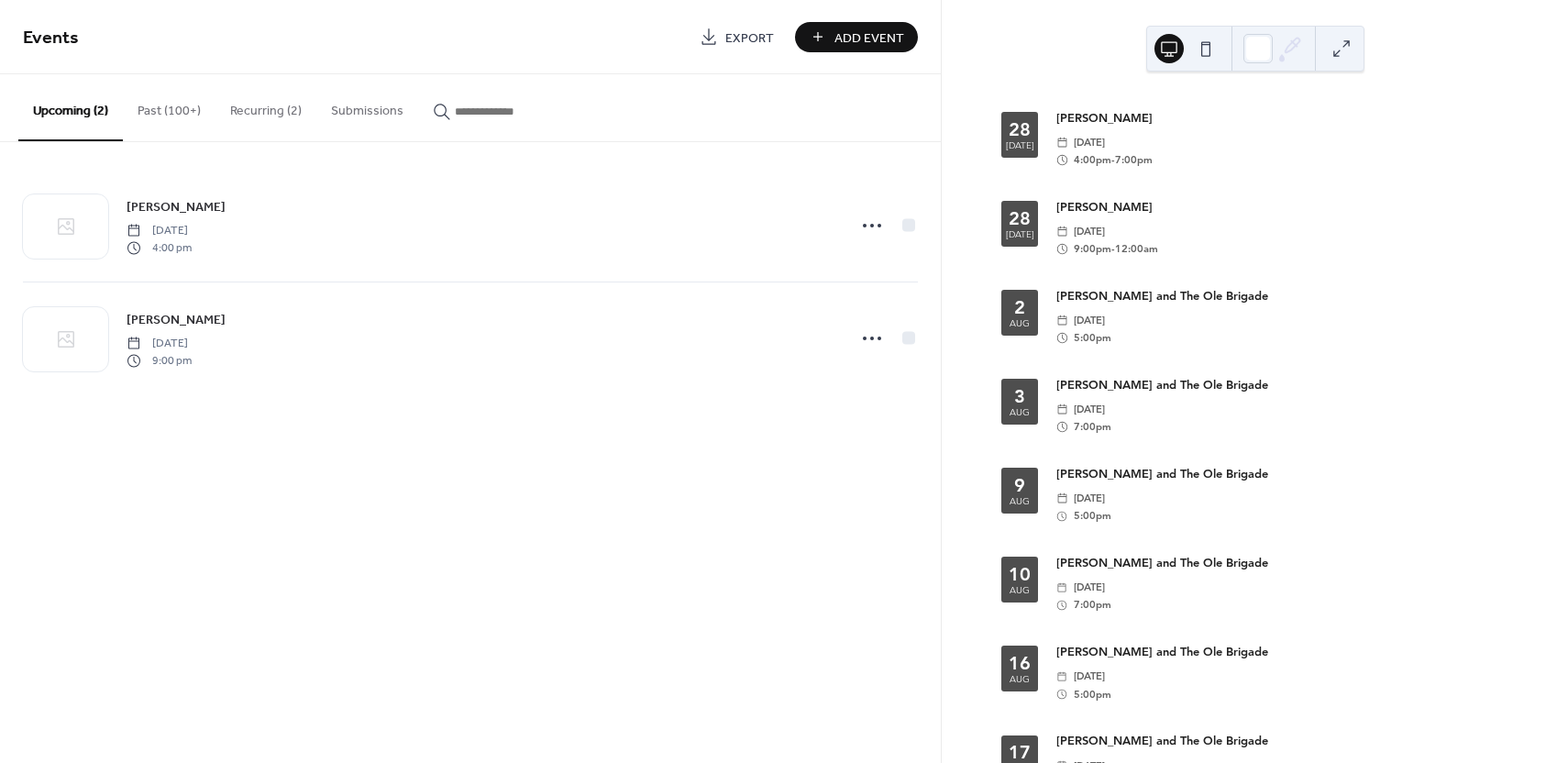 click on "Past (100+)" at bounding box center (169, 106) 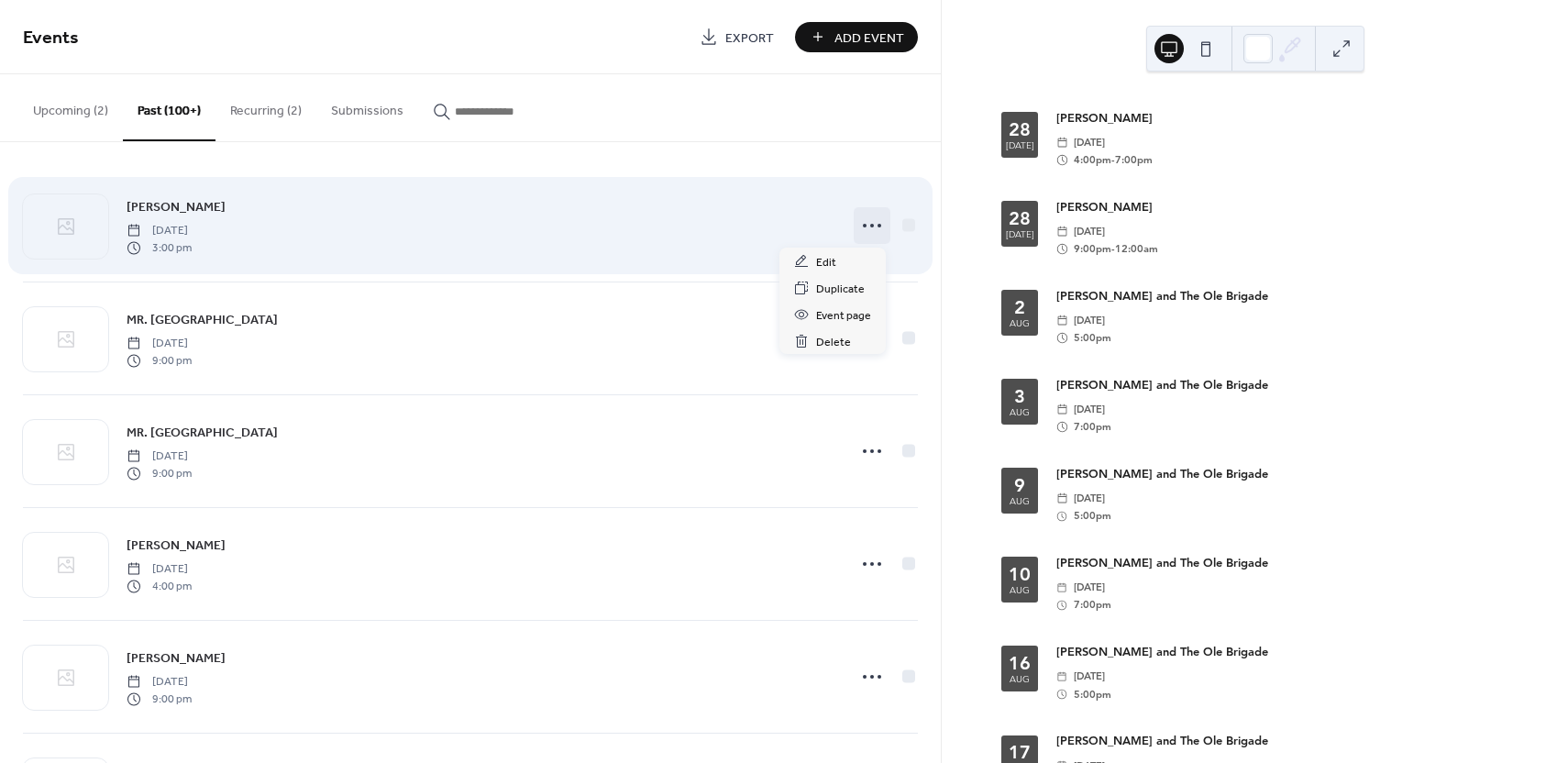 click 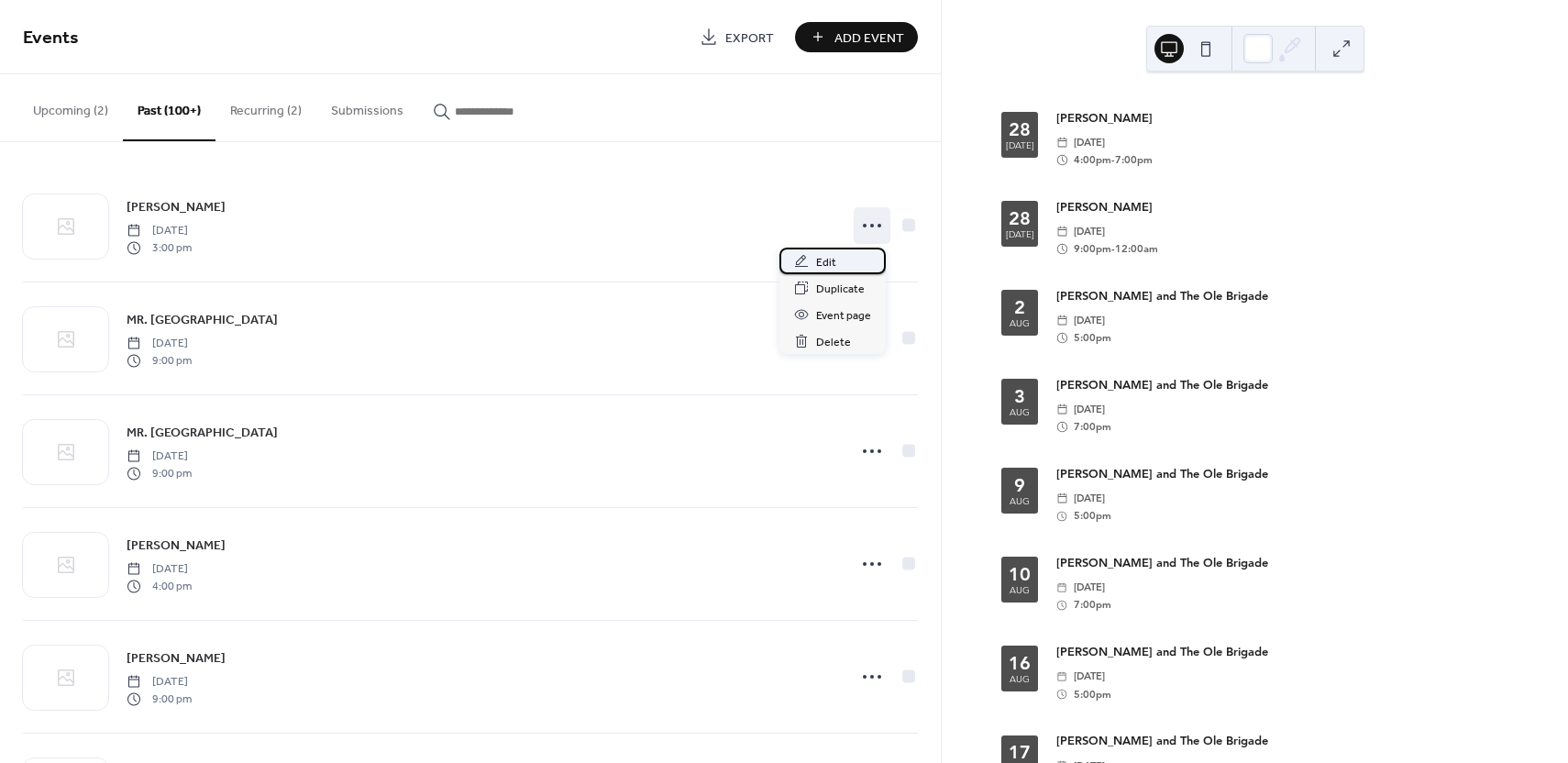 click on "Edit" at bounding box center (826, 262) 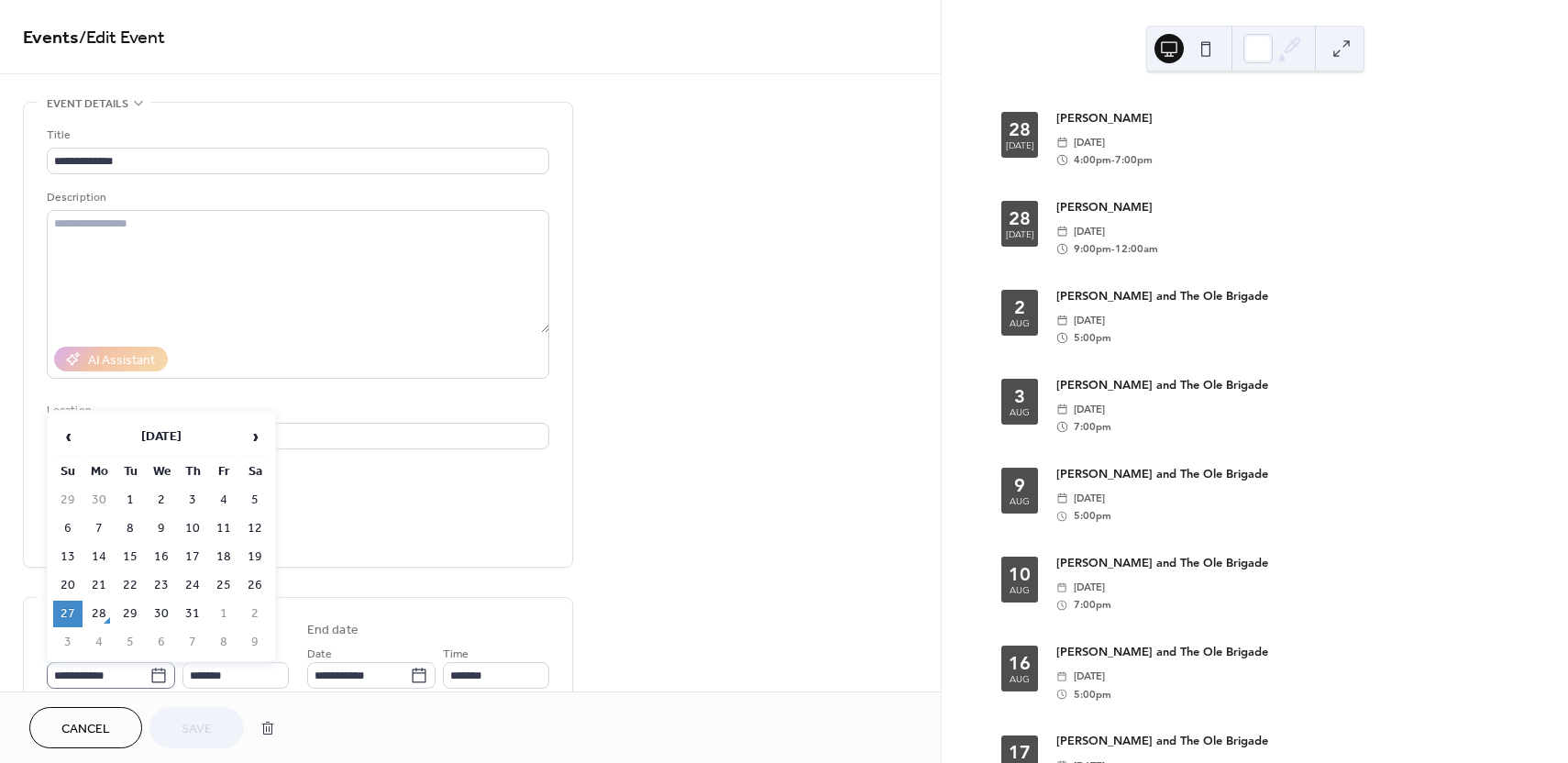 click 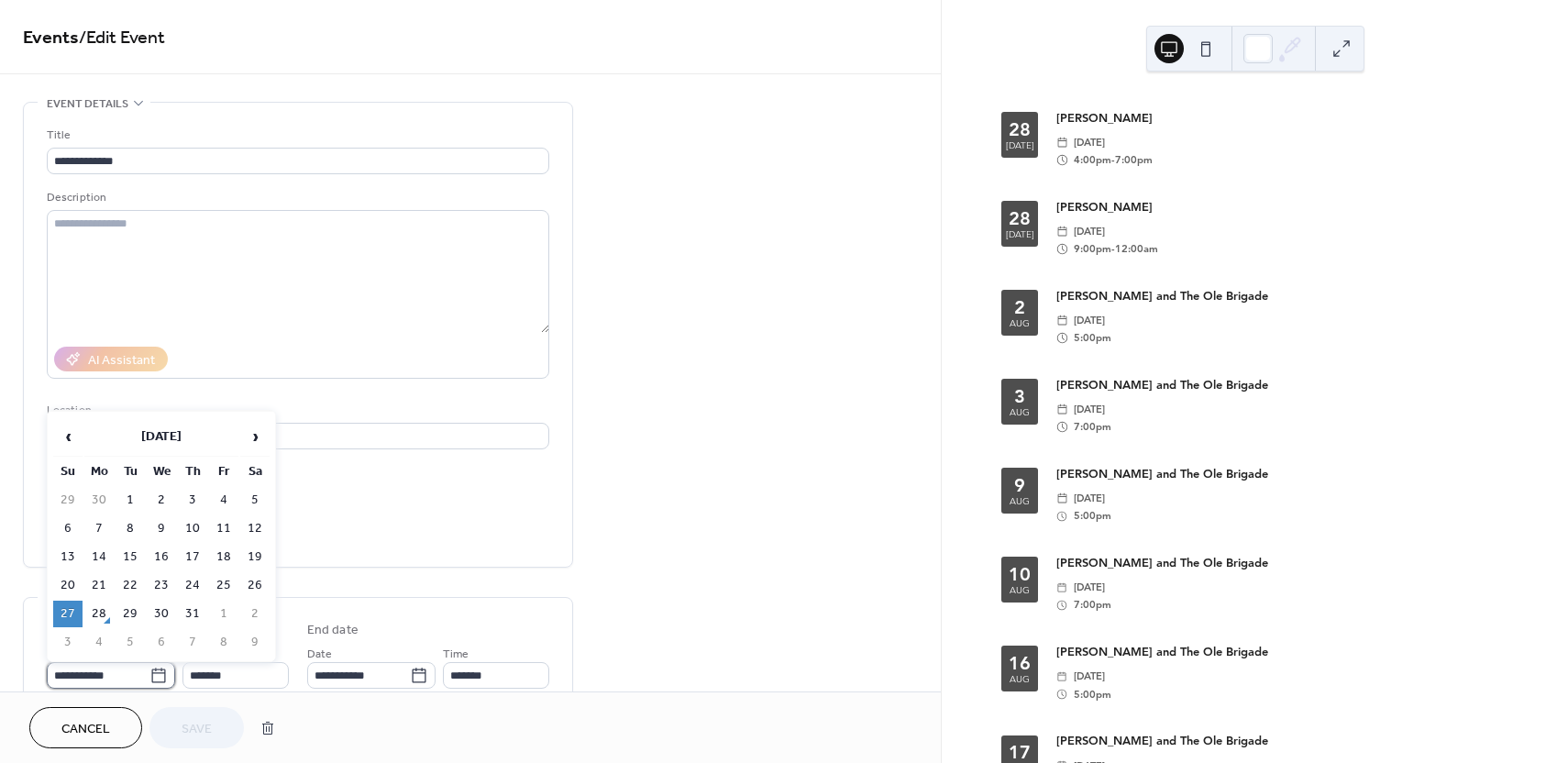click on "**********" at bounding box center (98, 675) 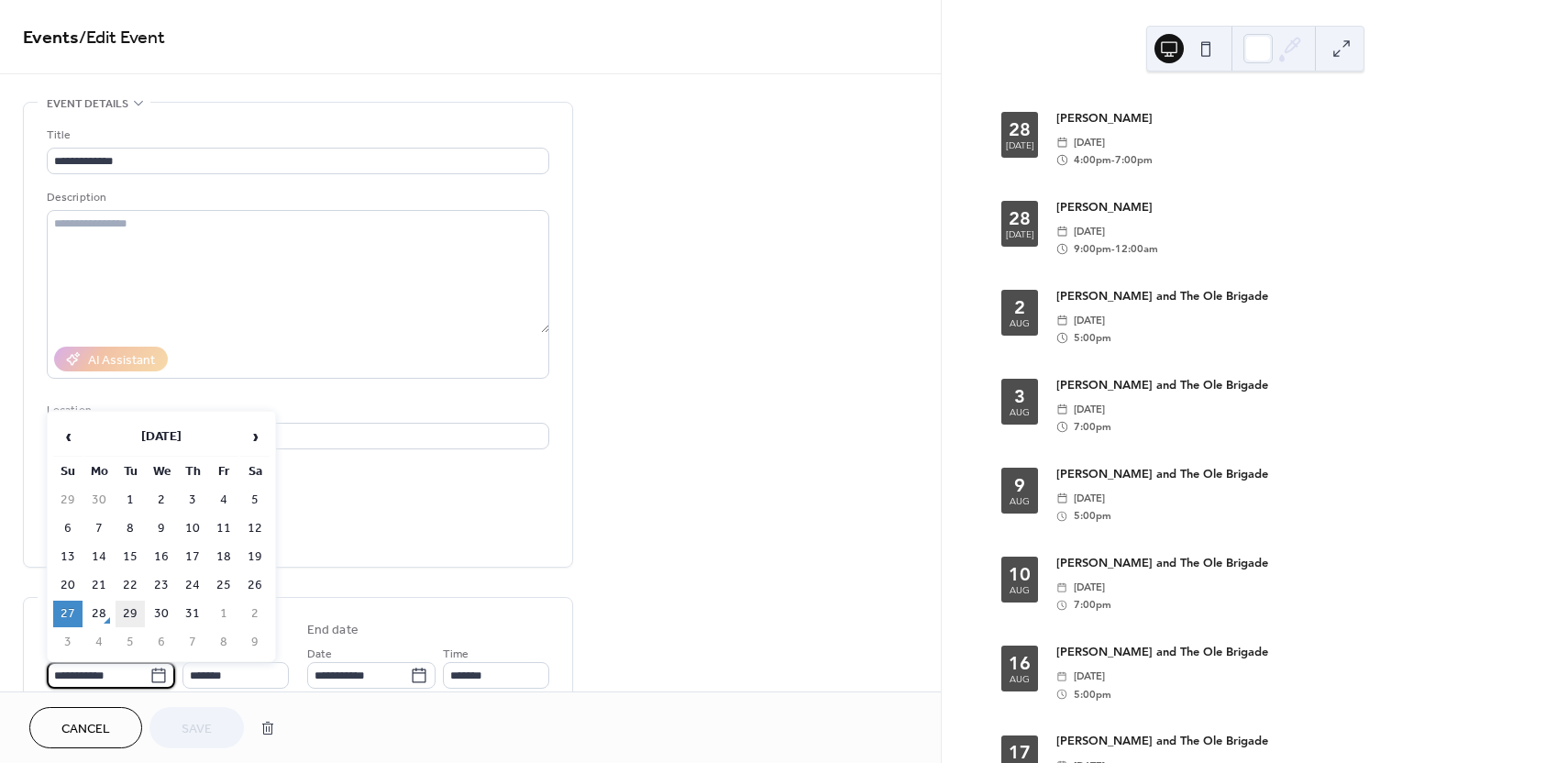 click on "29" at bounding box center [130, 614] 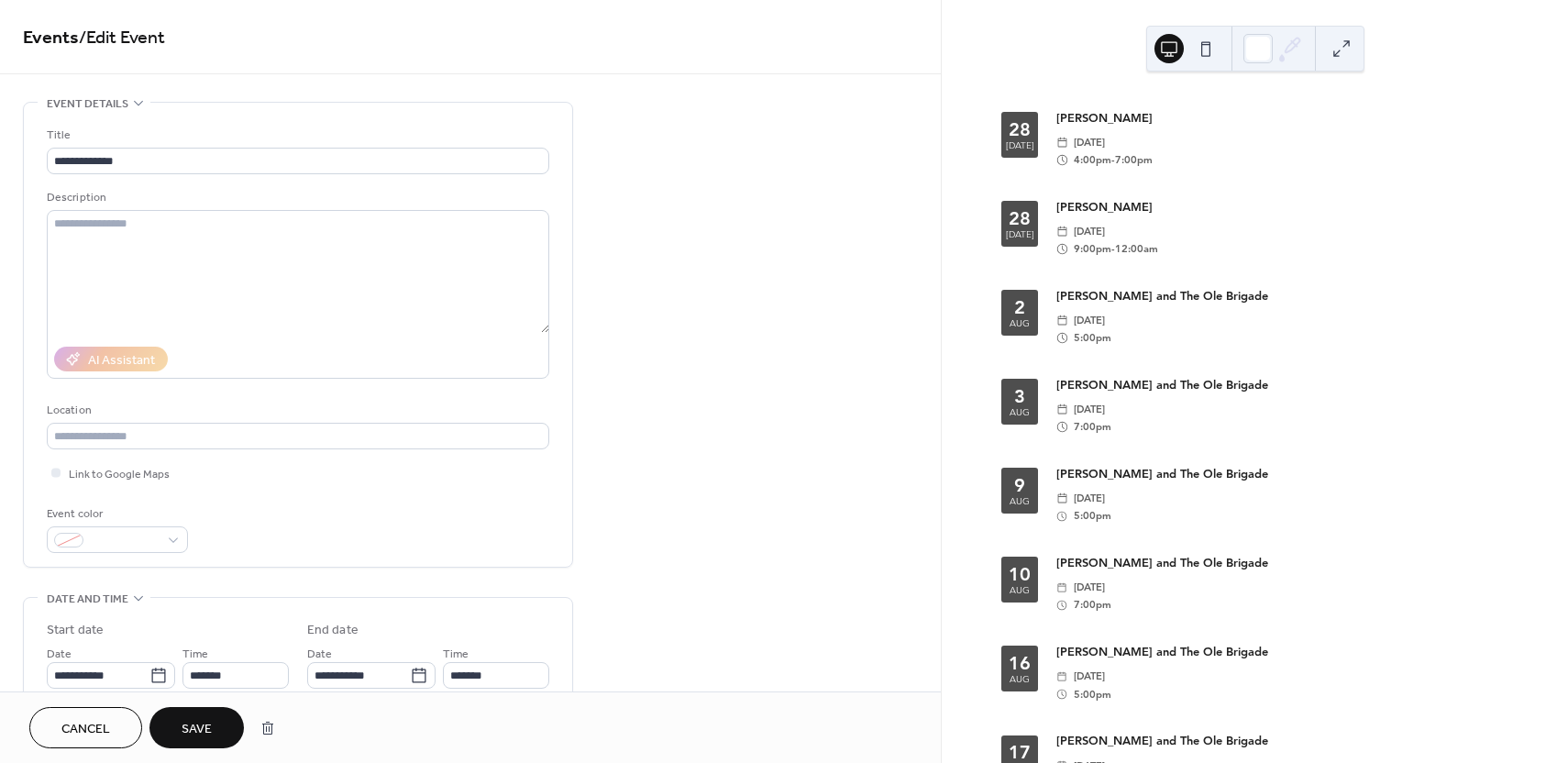 click on "Save" at bounding box center [196, 727] 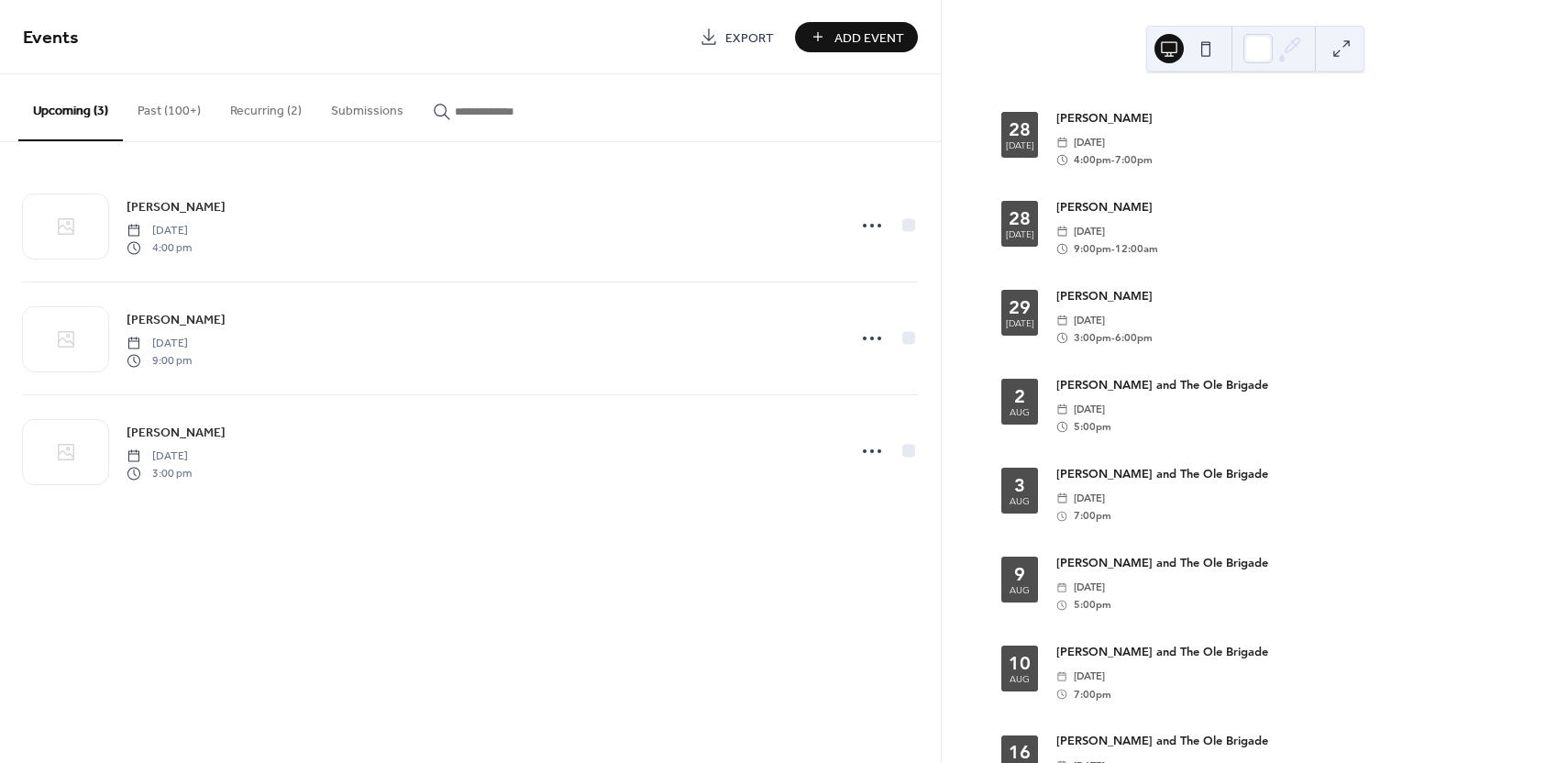 click on "Past (100+)" at bounding box center [169, 106] 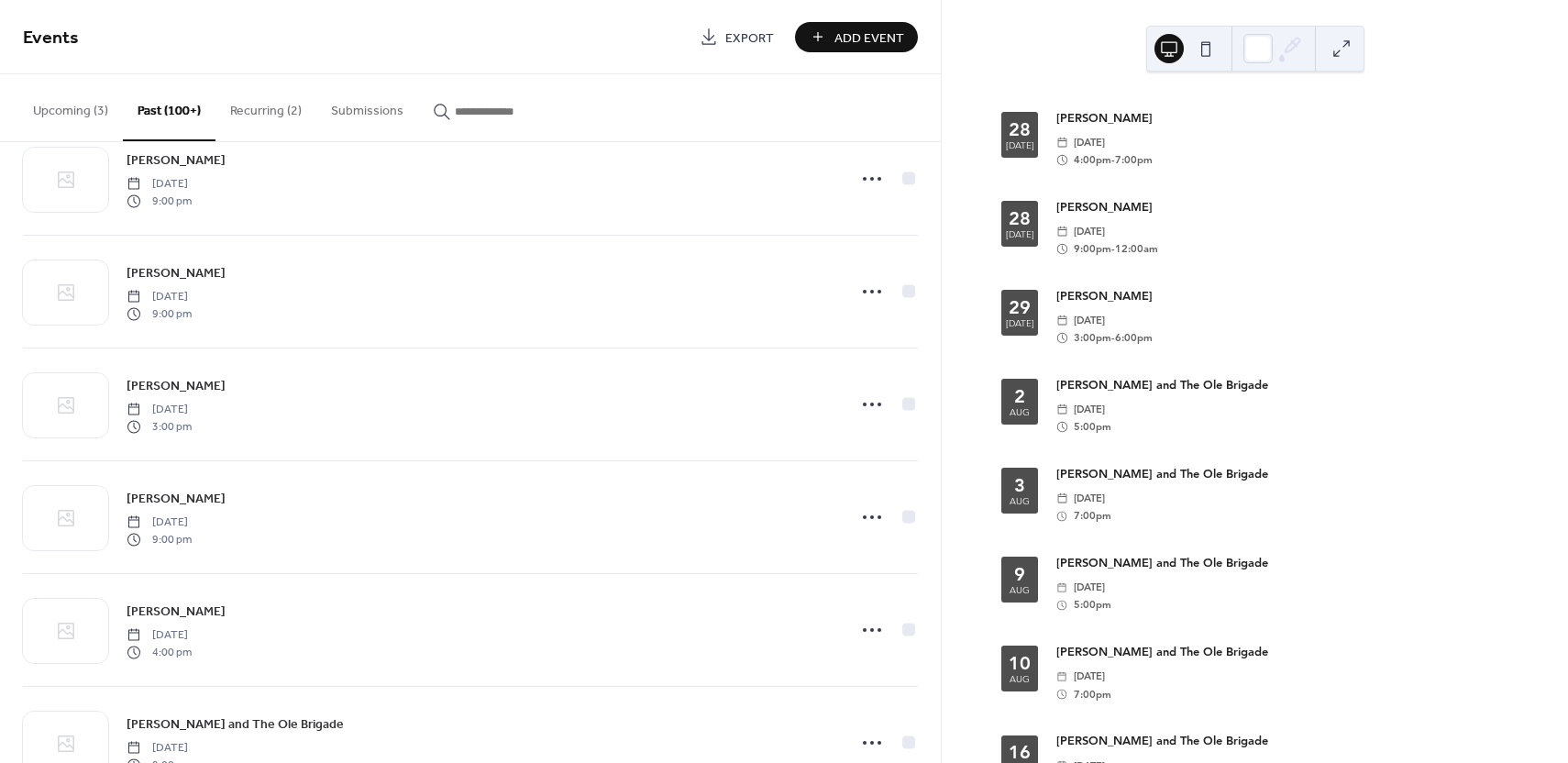 scroll, scrollTop: 3669, scrollLeft: 0, axis: vertical 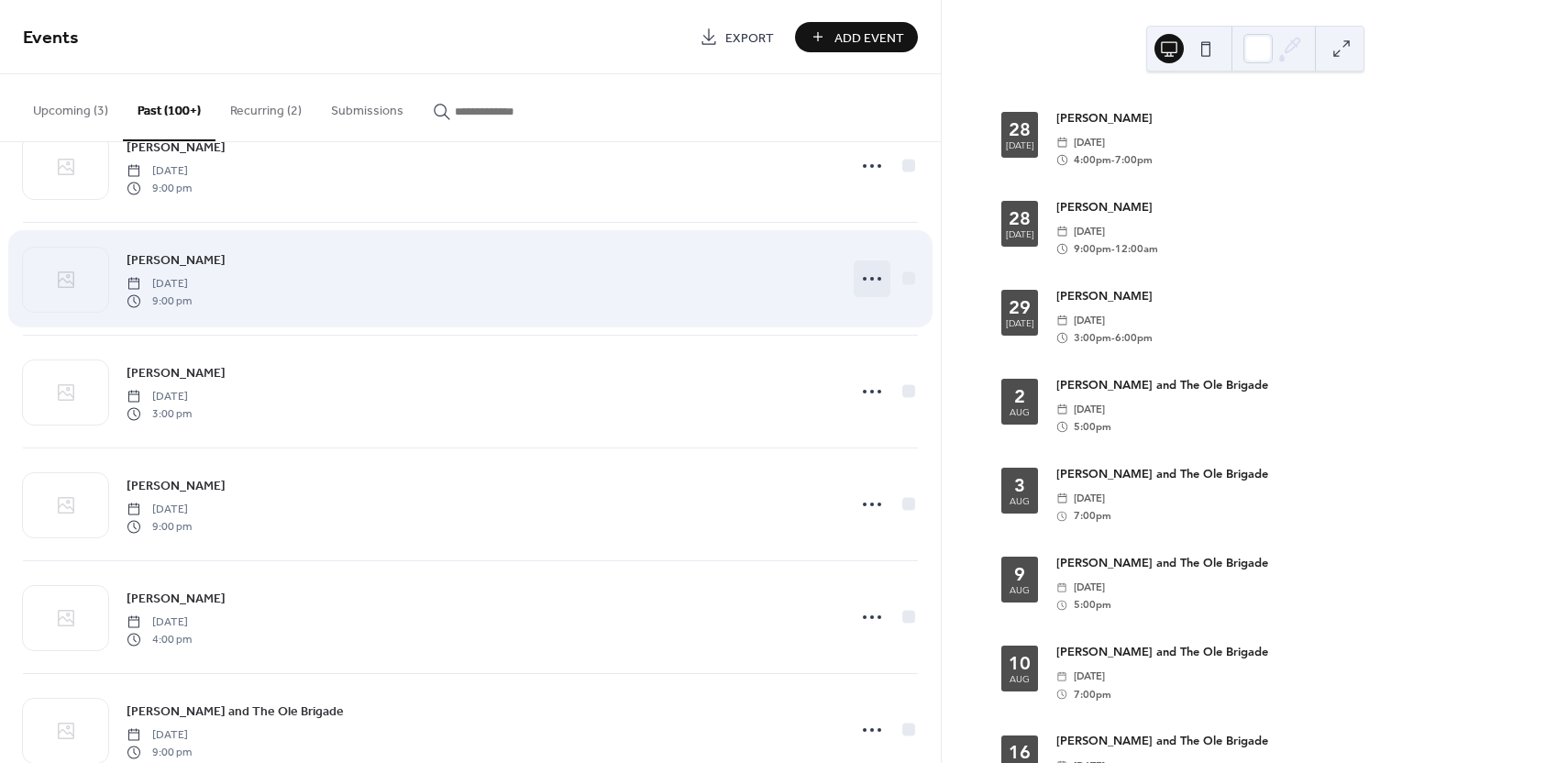click 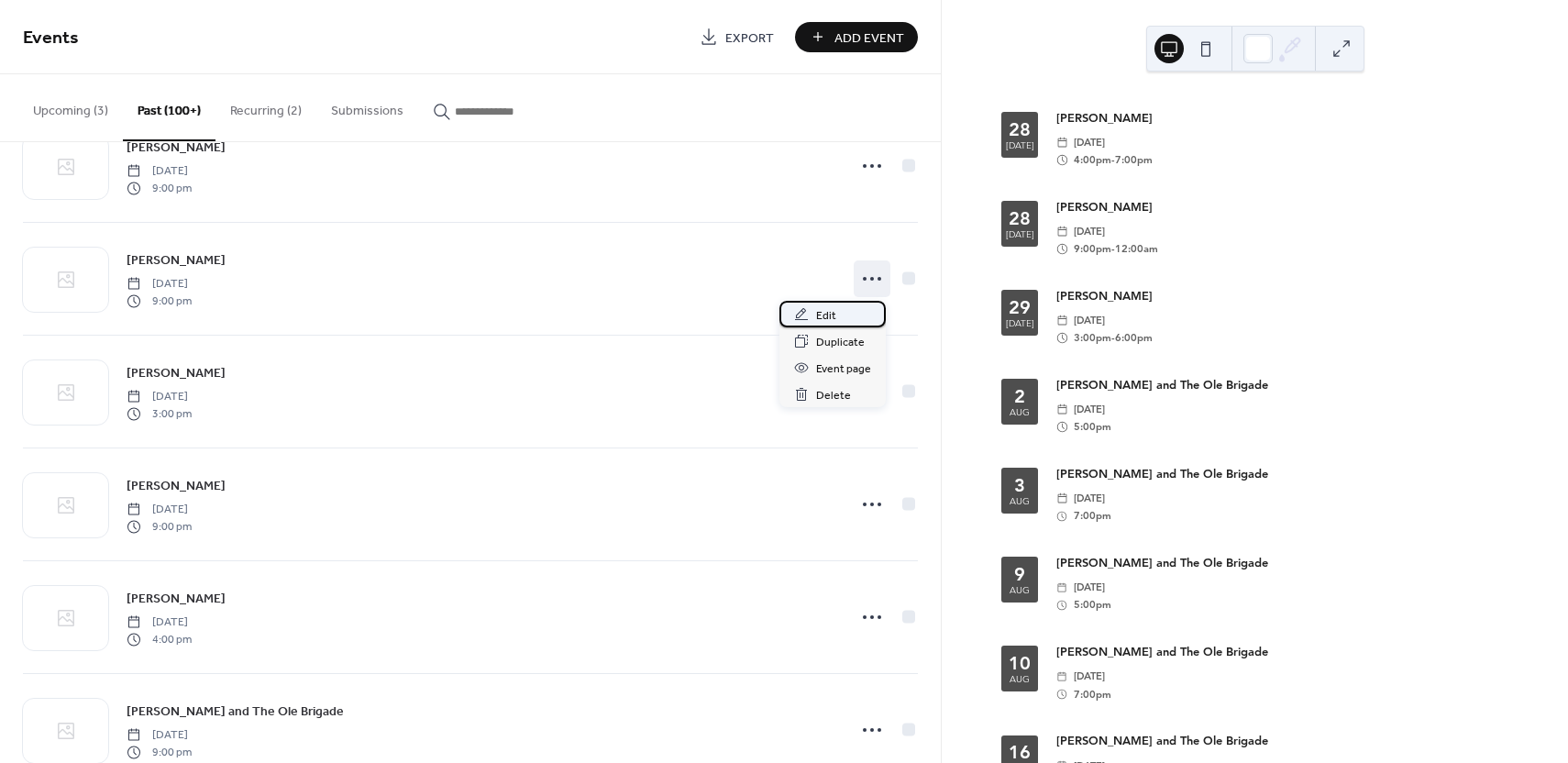 click on "Edit" at bounding box center [826, 315] 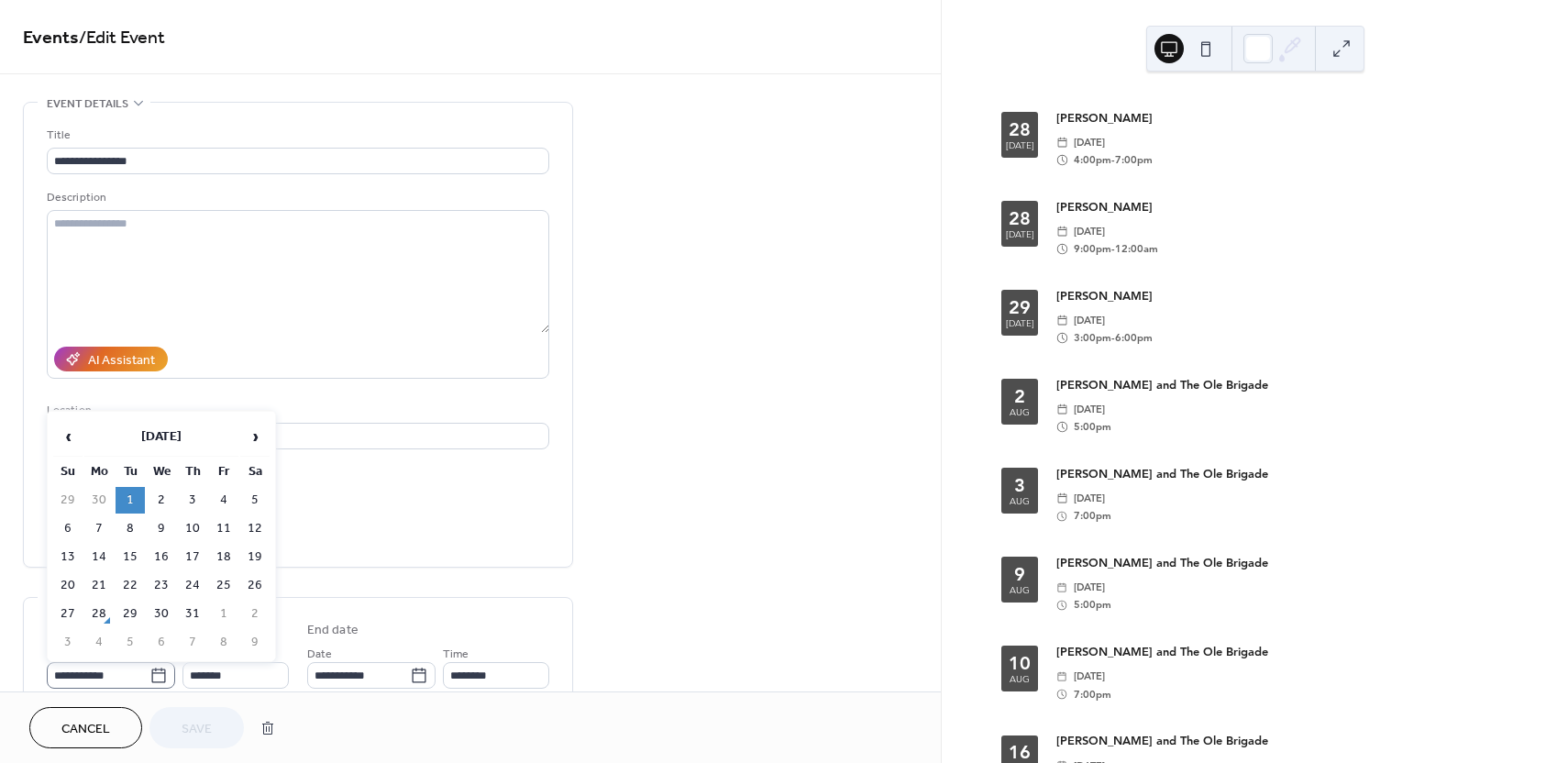 click 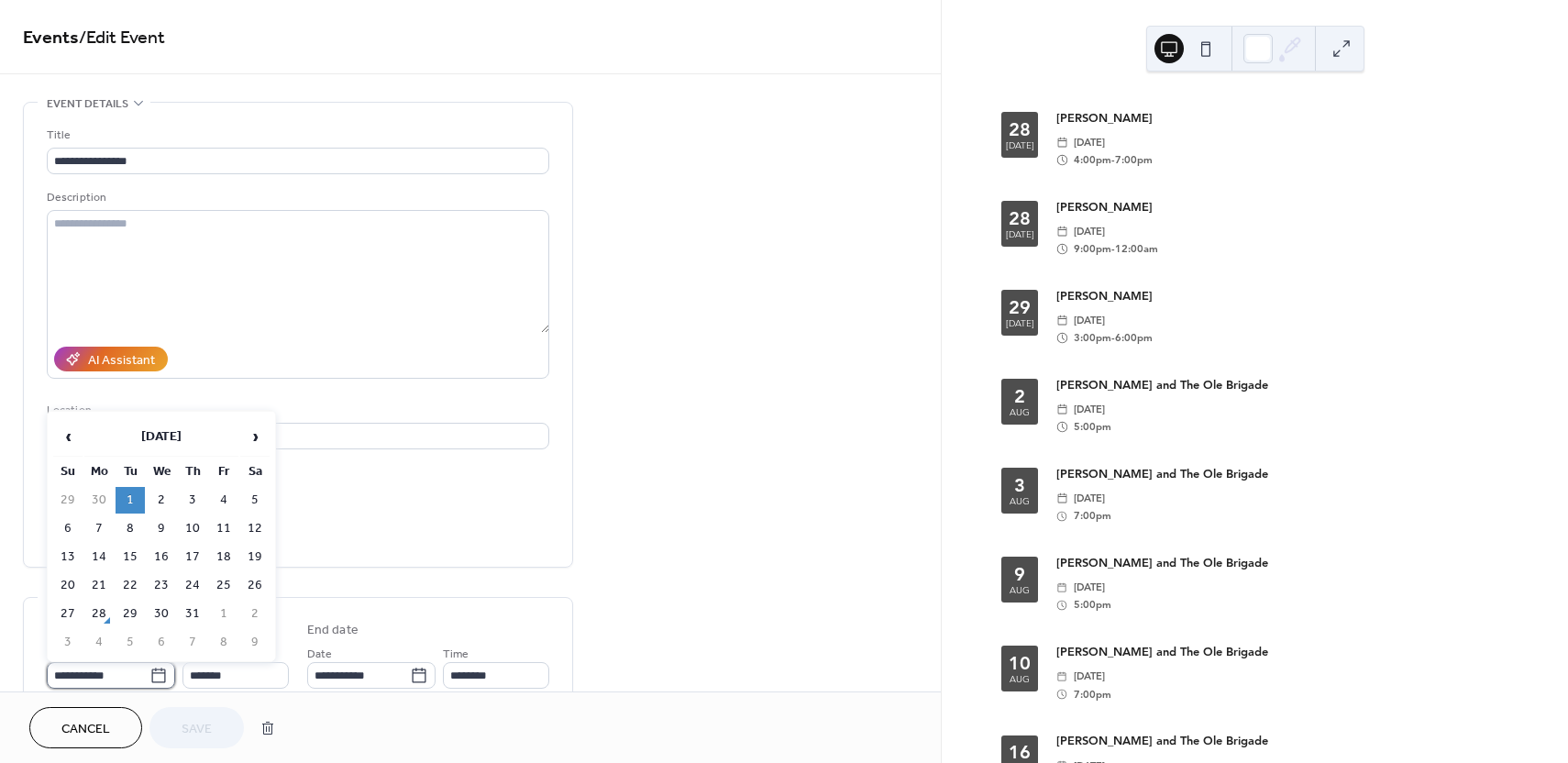 click on "**********" at bounding box center [98, 675] 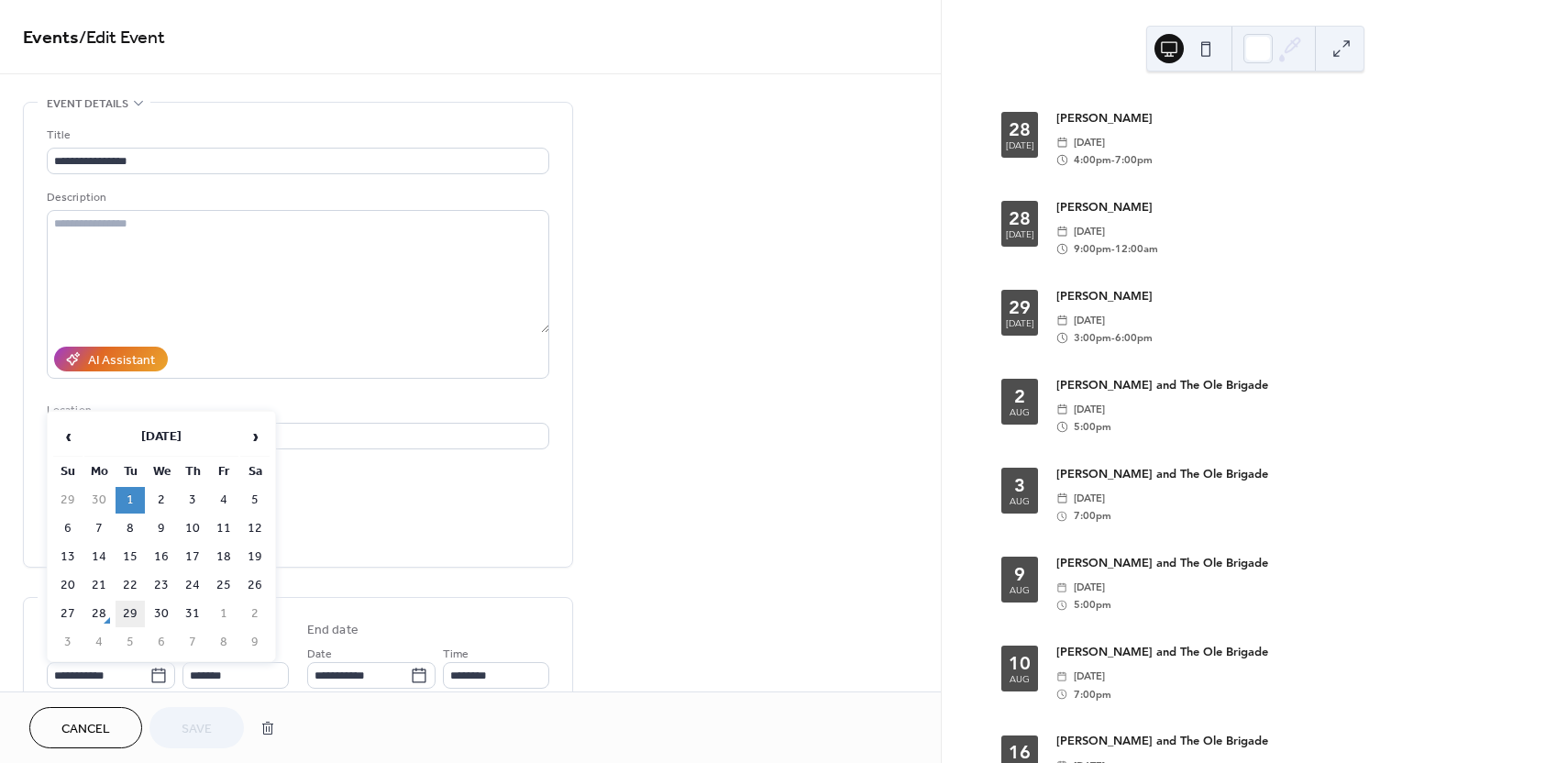 click on "29" at bounding box center [130, 614] 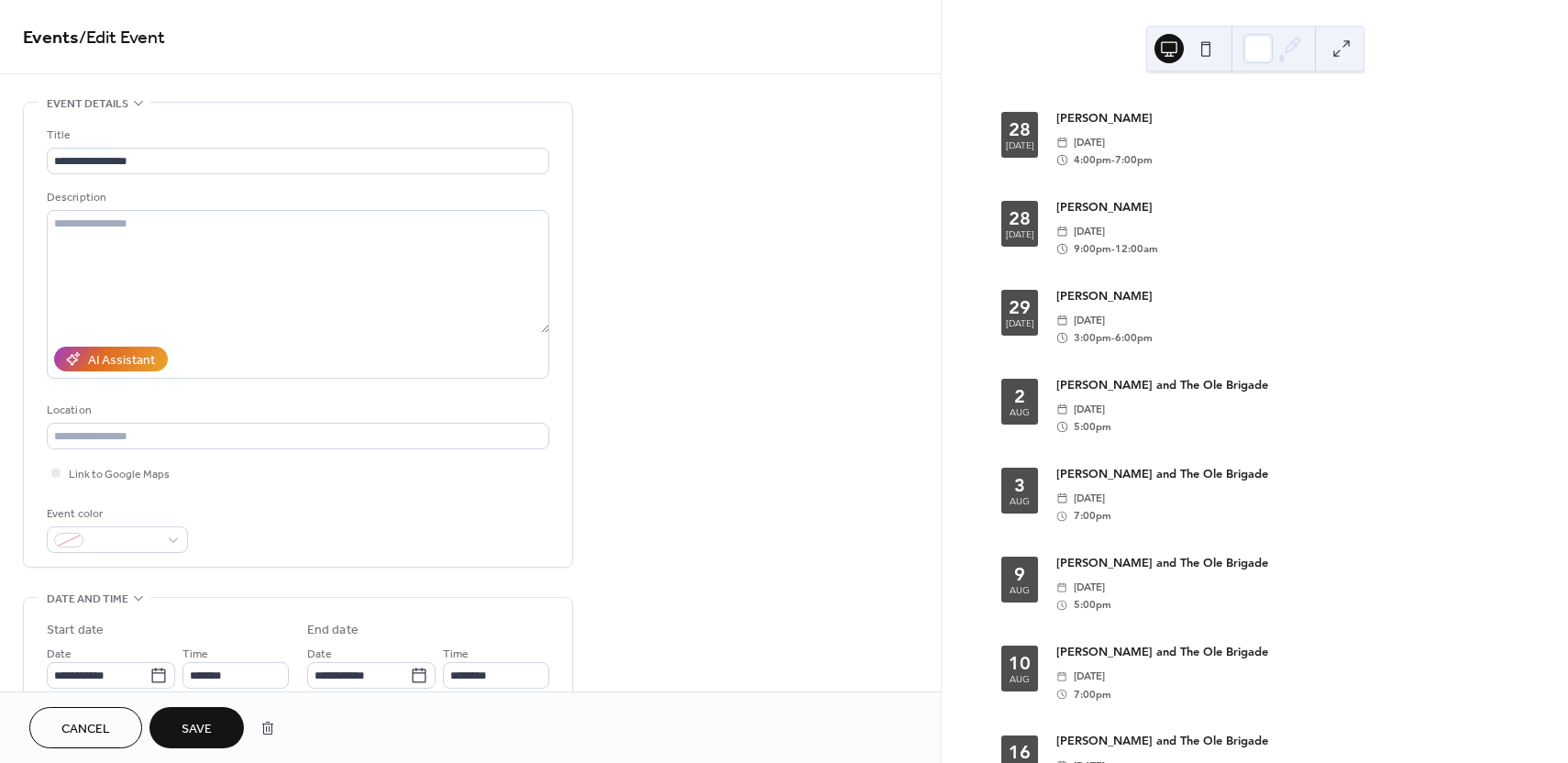 click on "Save" at bounding box center (196, 729) 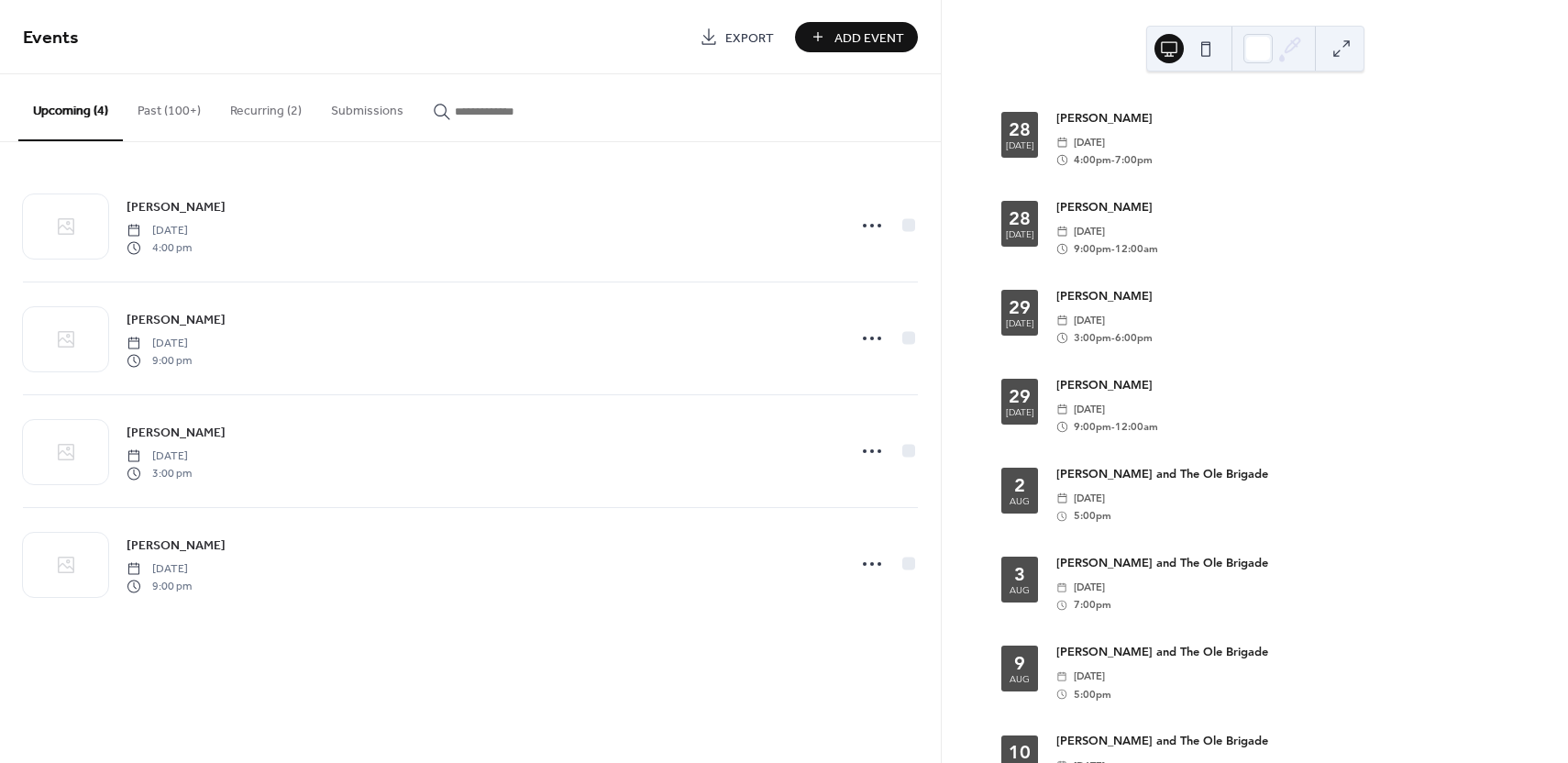 click on "Past (100+)" at bounding box center [169, 106] 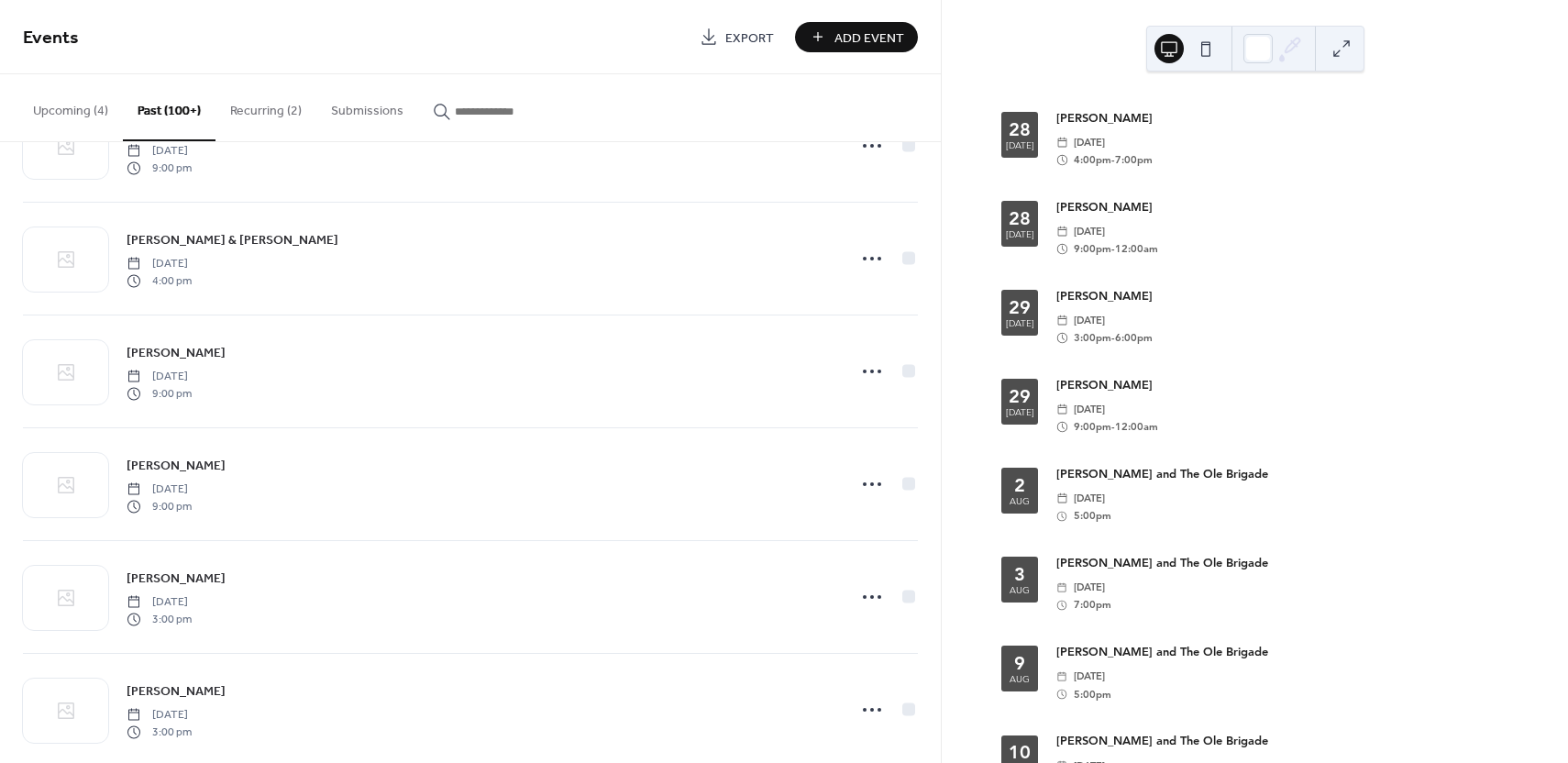 scroll, scrollTop: 421, scrollLeft: 0, axis: vertical 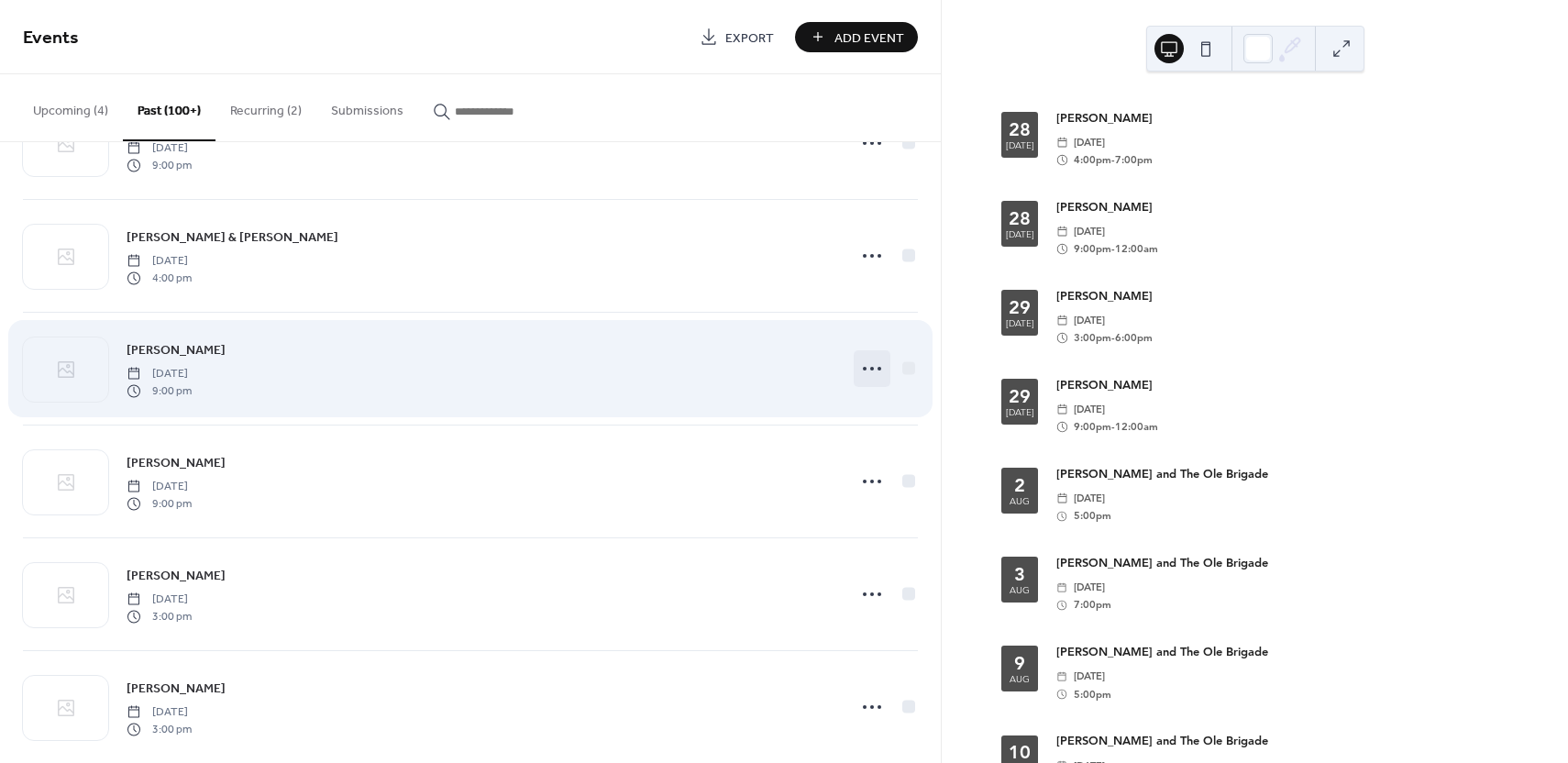 click 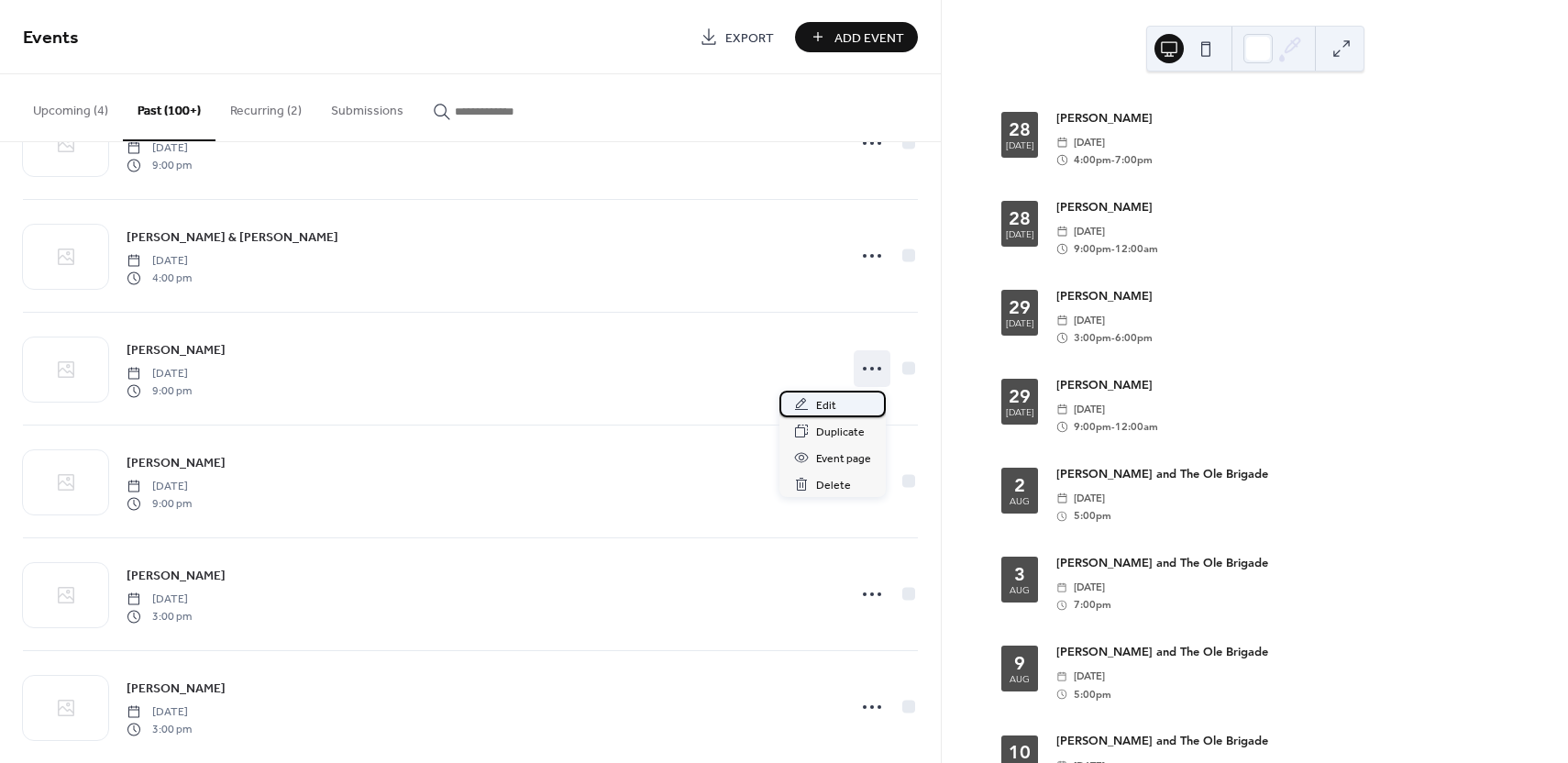 click on "Edit" at bounding box center [833, 404] 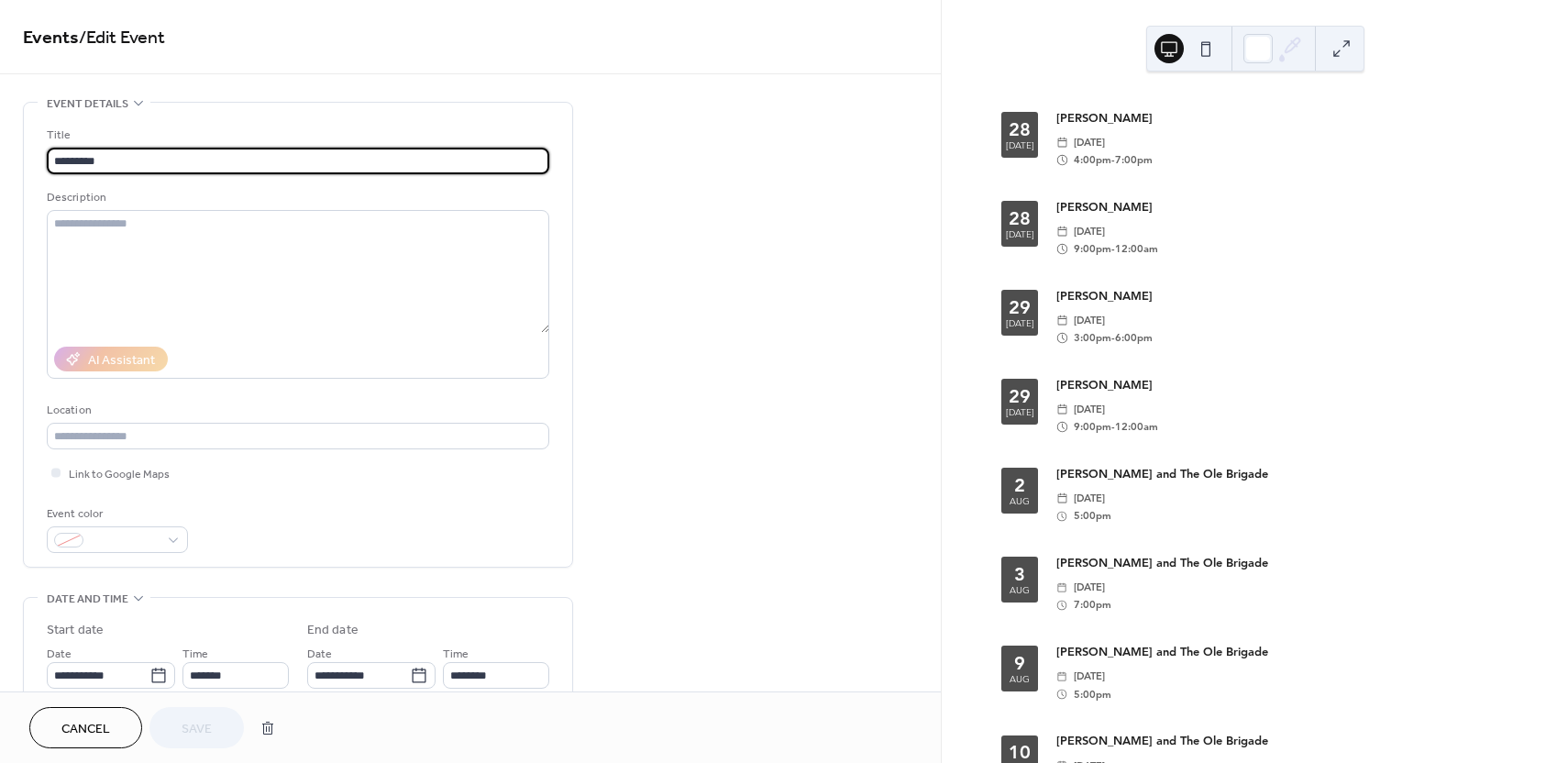 drag, startPoint x: 82, startPoint y: 160, endPoint x: 83, endPoint y: 198, distance: 38.01316 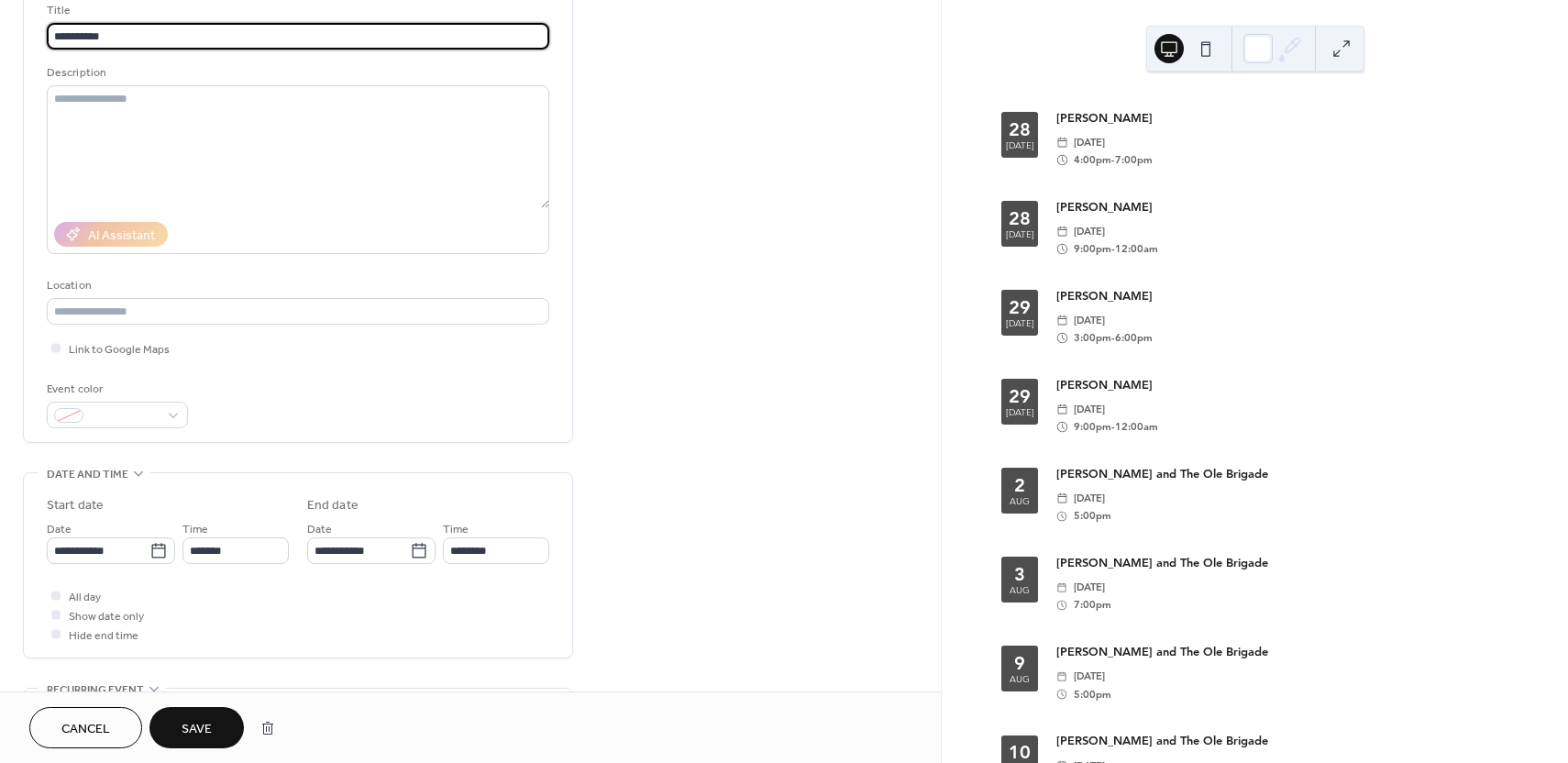 scroll, scrollTop: 179, scrollLeft: 0, axis: vertical 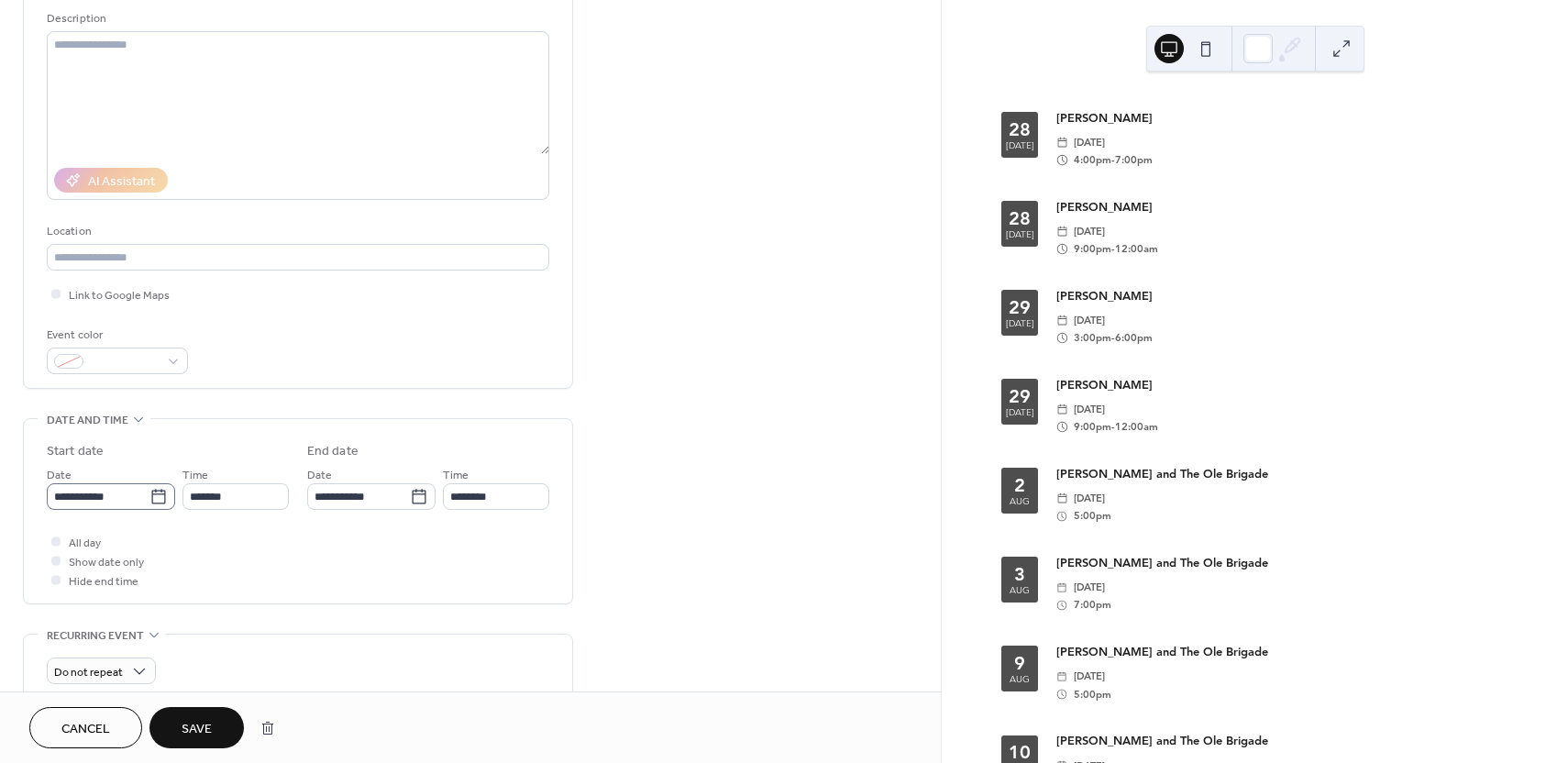 type on "**********" 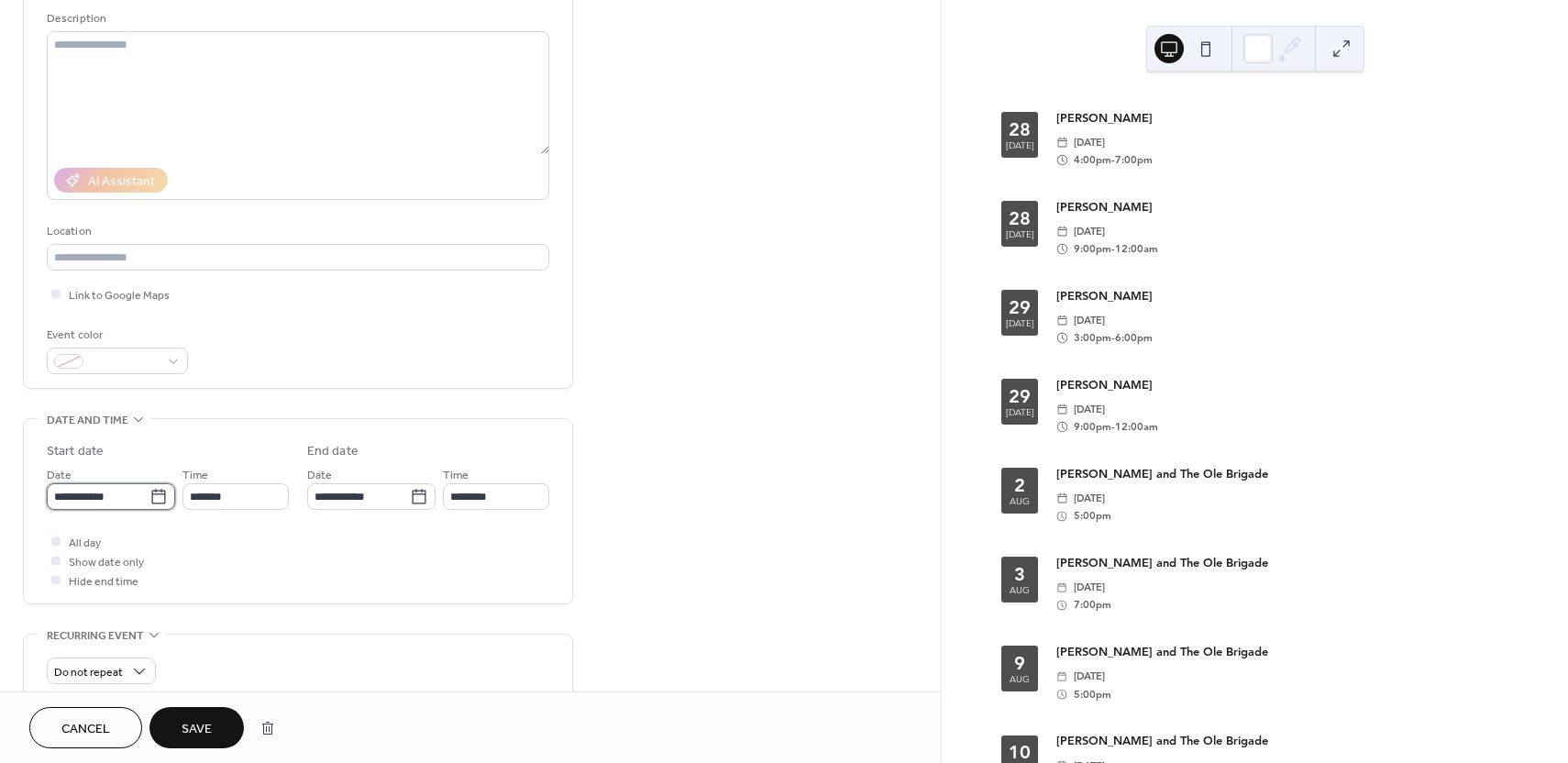click on "**********" at bounding box center (98, 496) 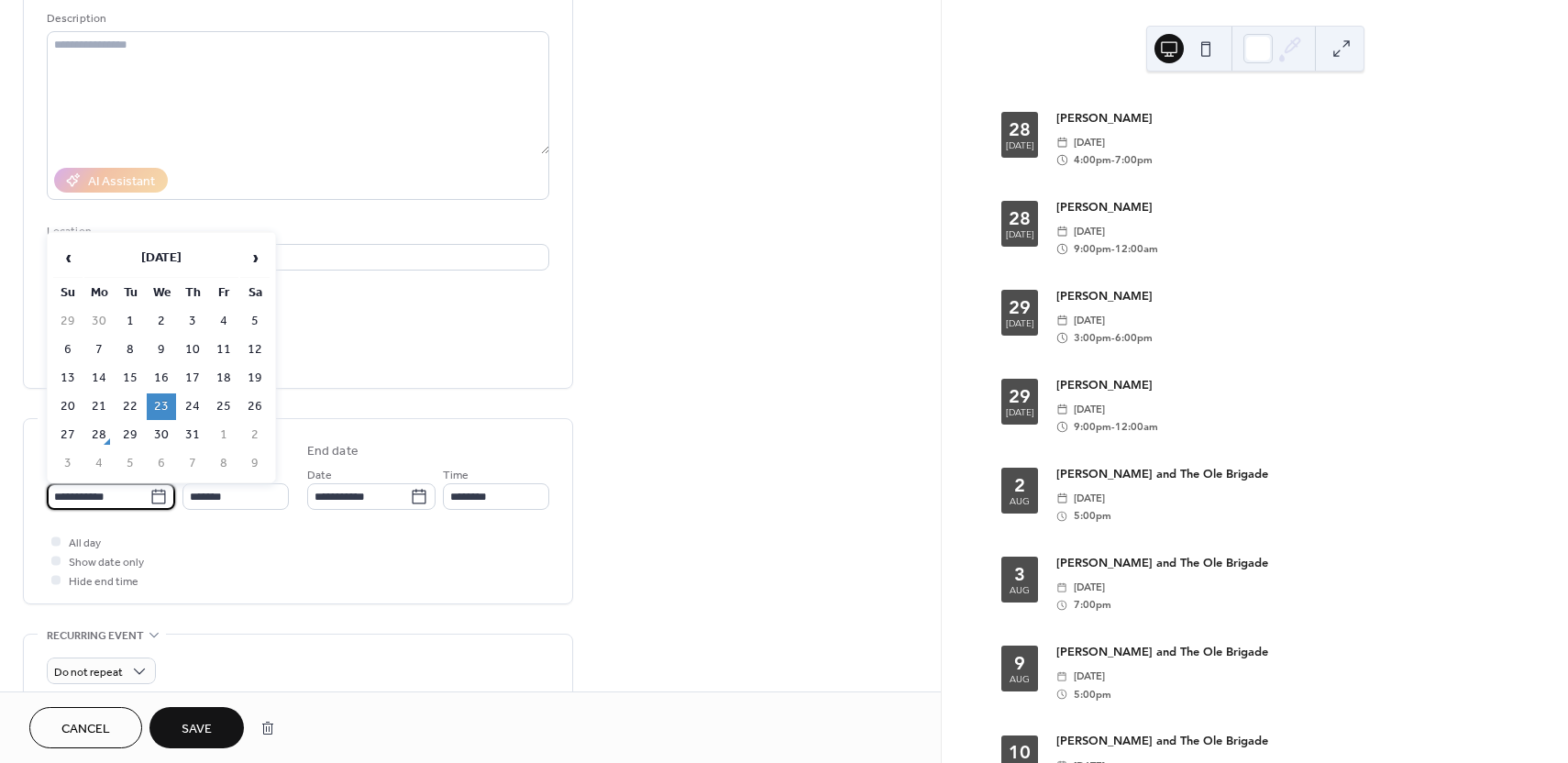 click on "30" at bounding box center [161, 435] 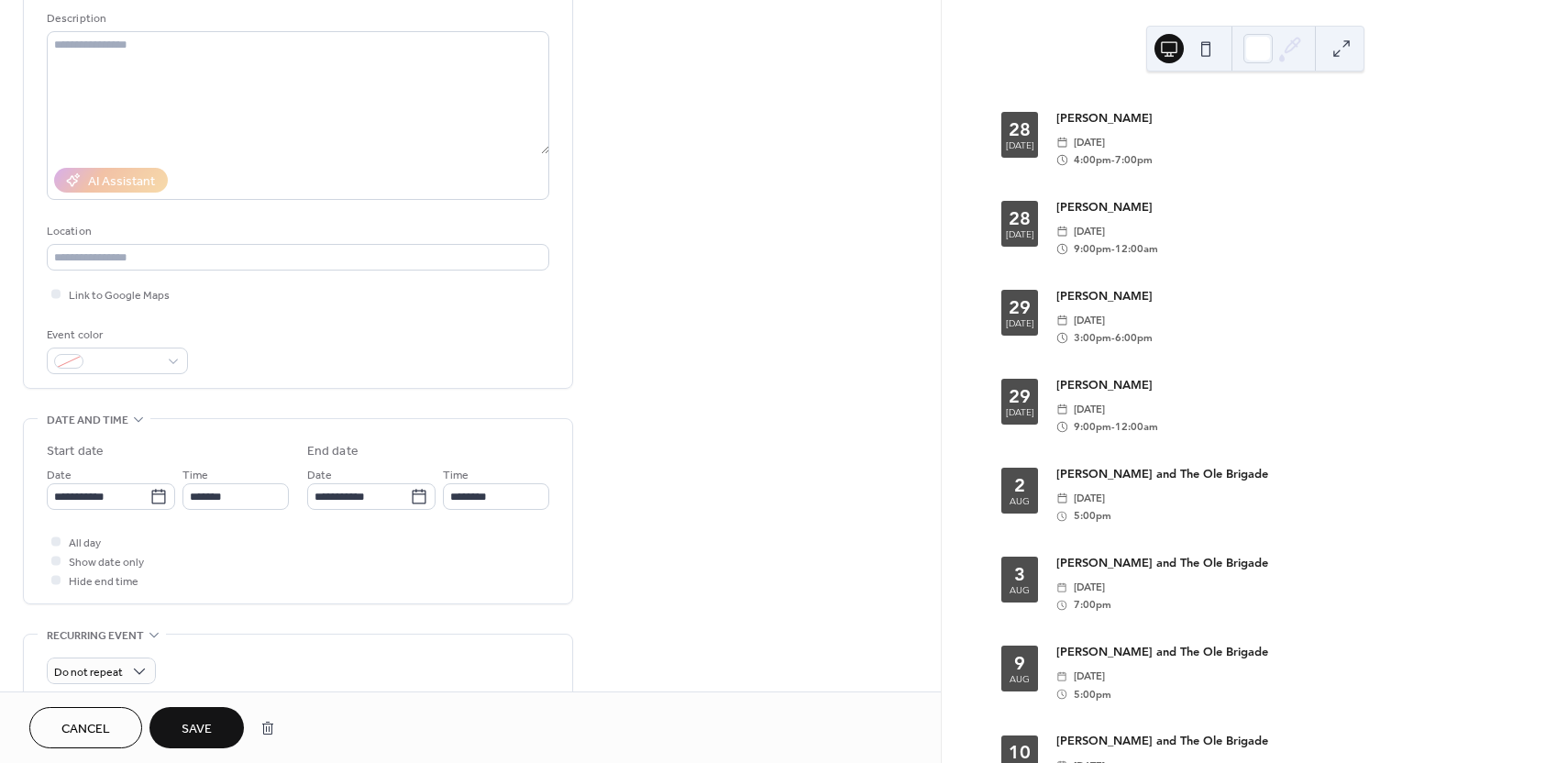 click on "Save" at bounding box center (196, 729) 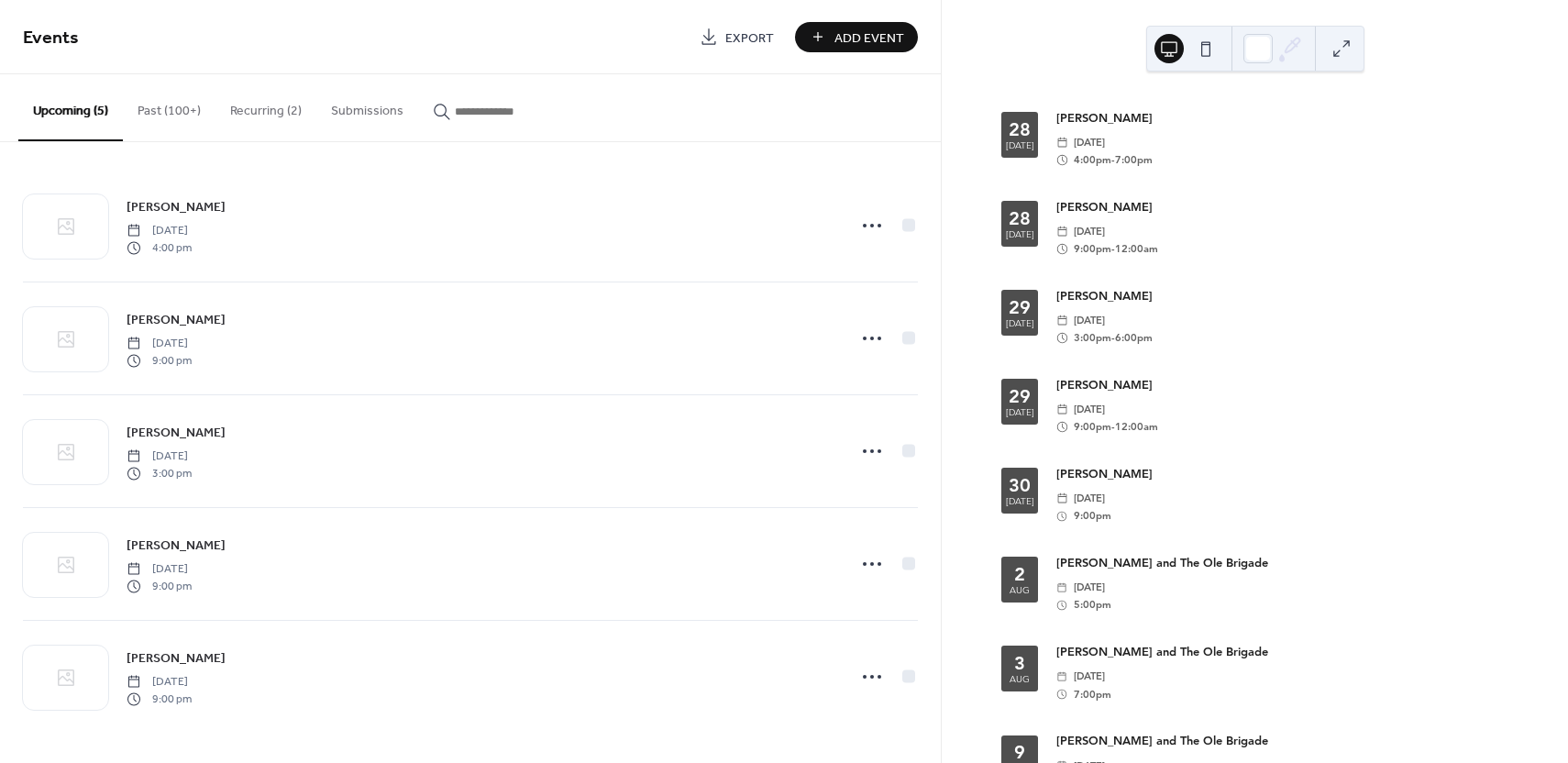drag, startPoint x: 157, startPoint y: 112, endPoint x: 225, endPoint y: 218, distance: 125.9365 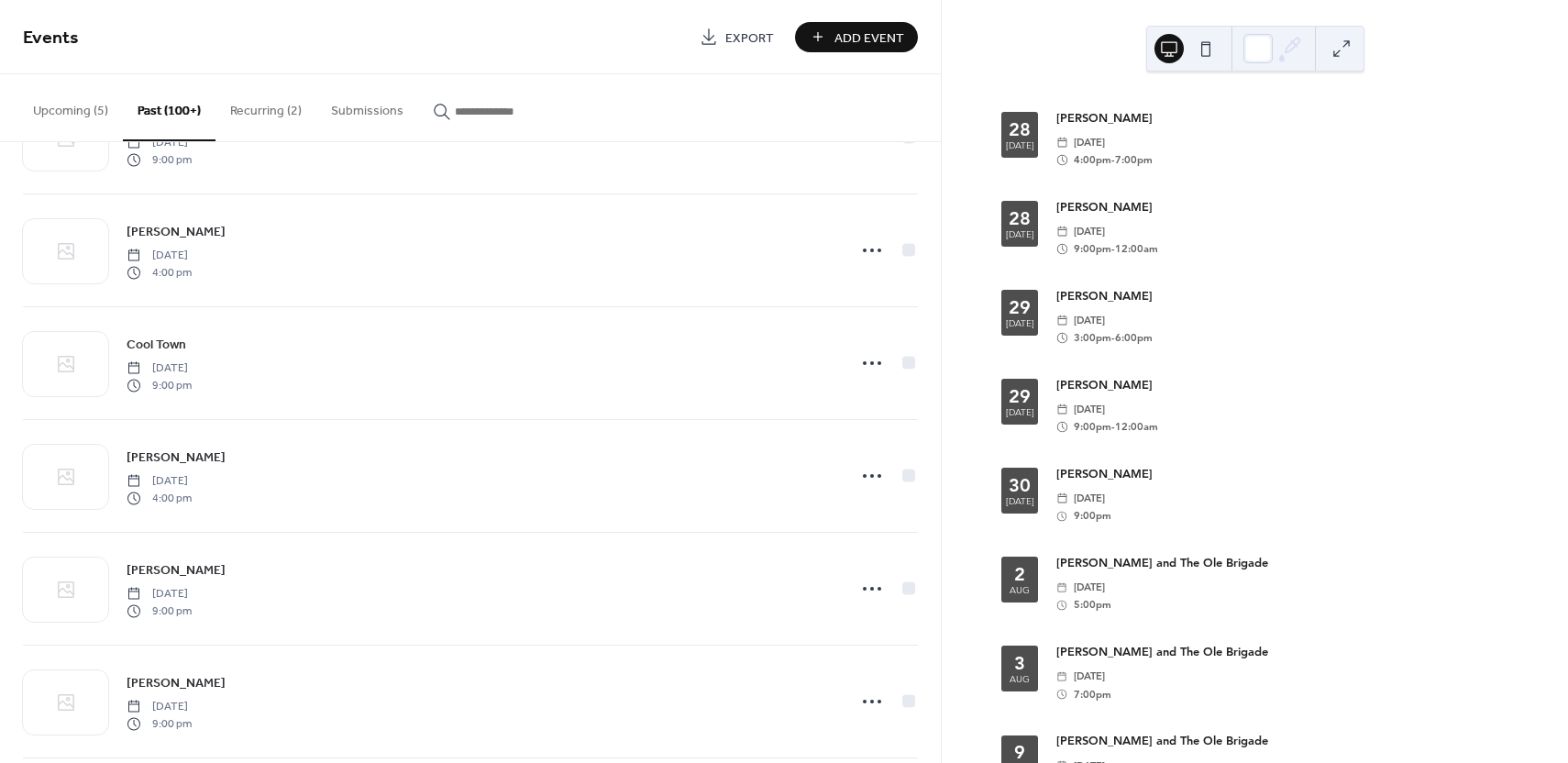 scroll, scrollTop: 1217, scrollLeft: 0, axis: vertical 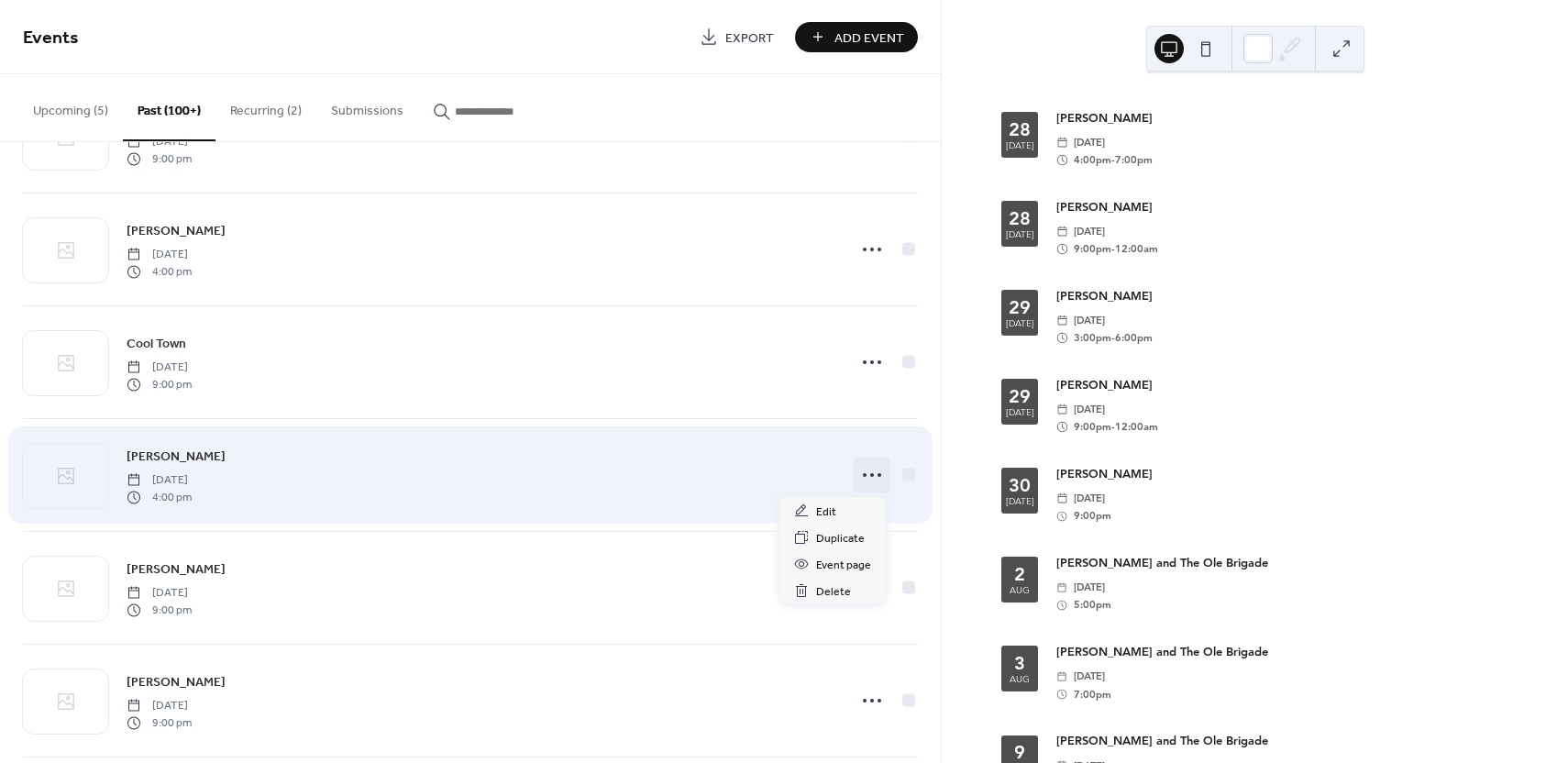 click 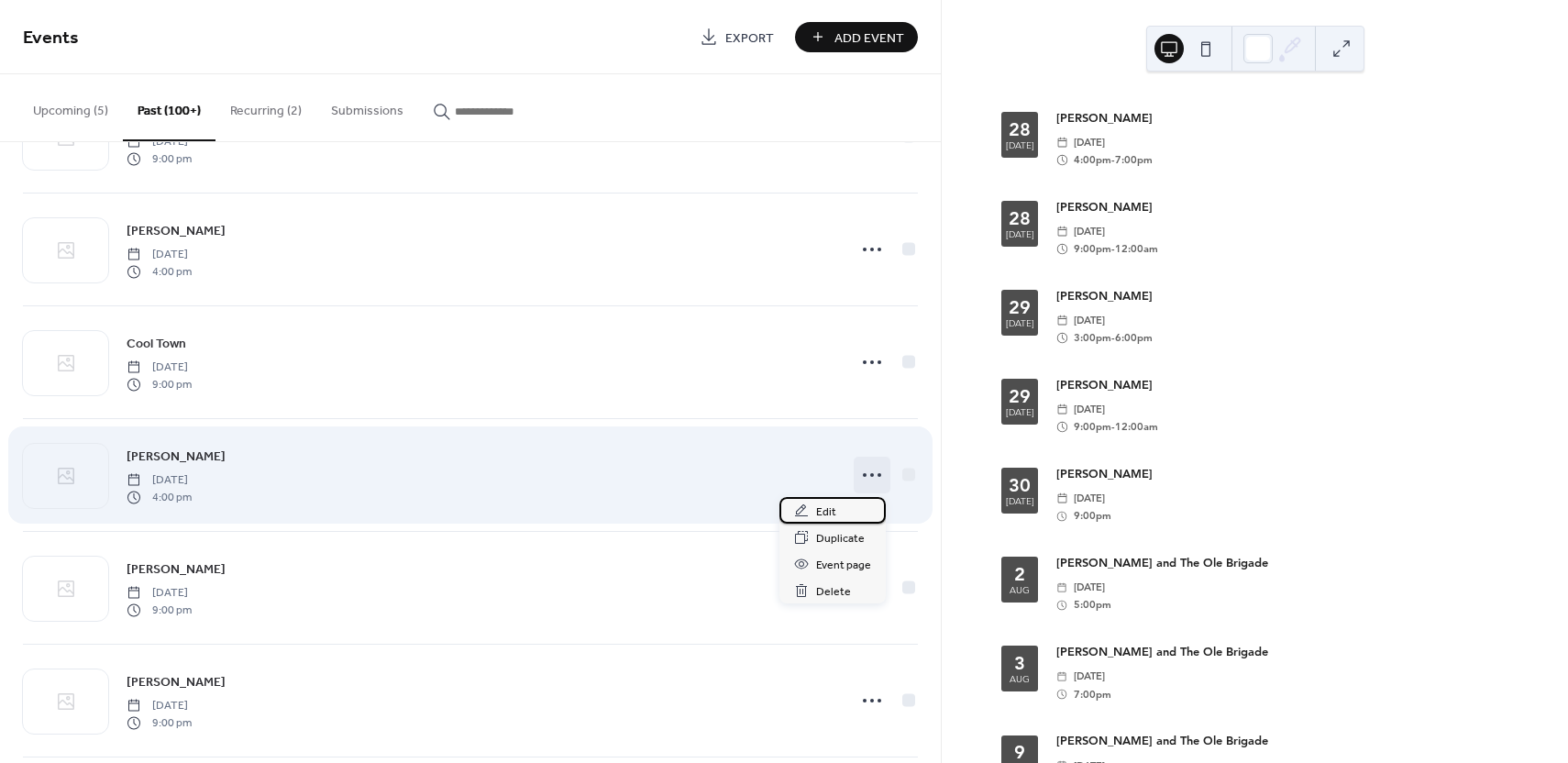 click on "Edit" at bounding box center (826, 512) 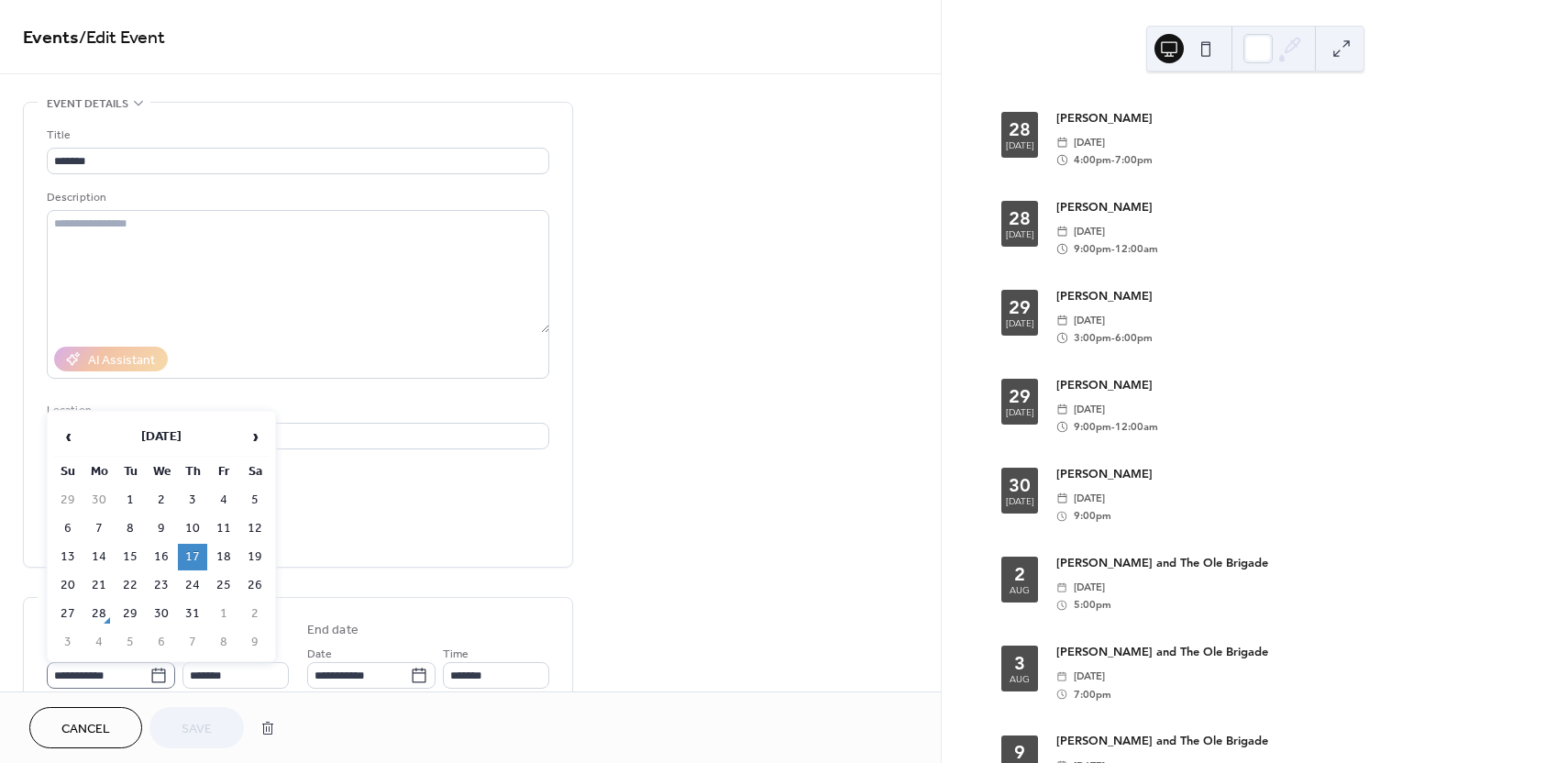 click 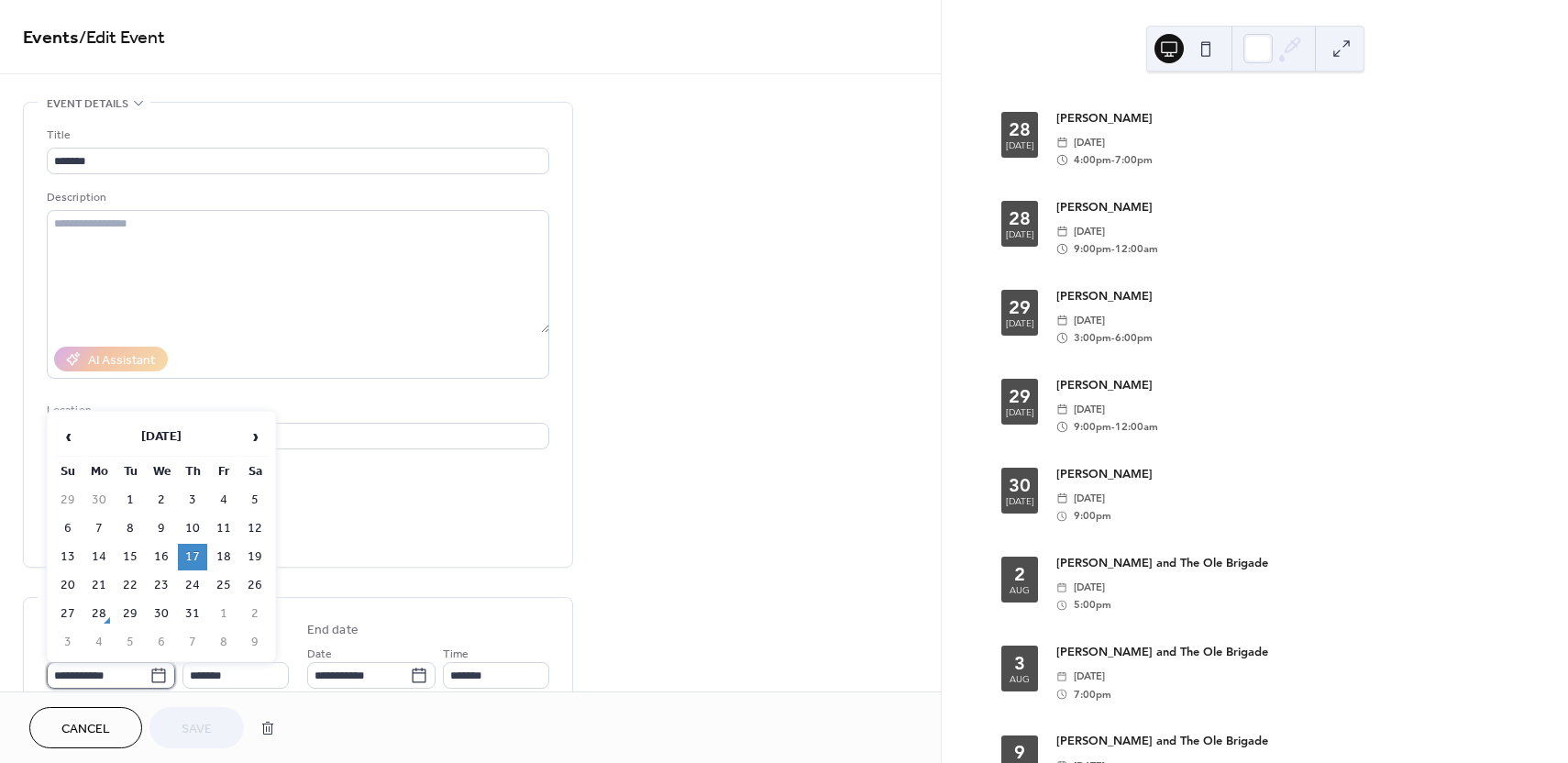 click on "**********" at bounding box center [98, 675] 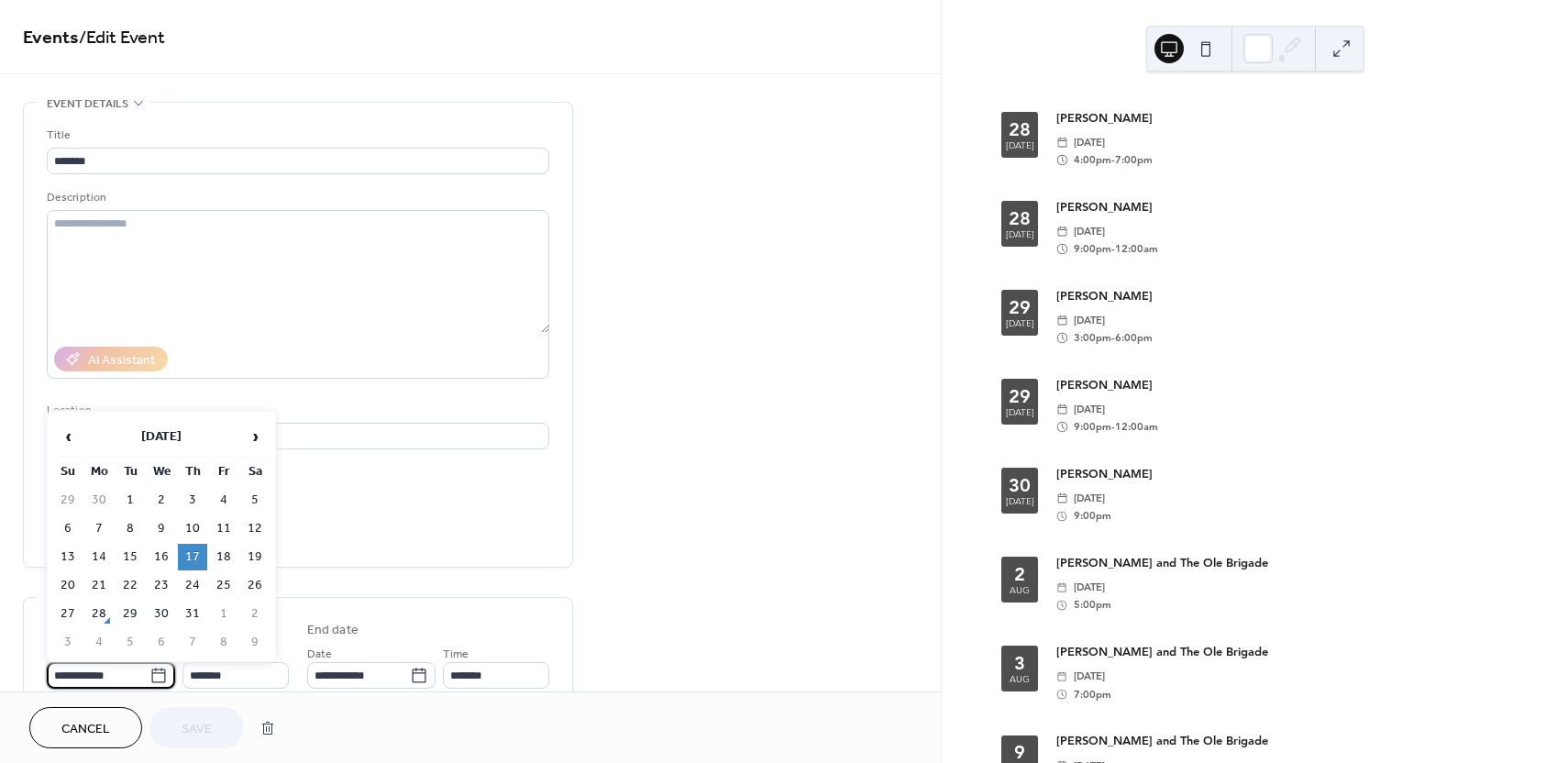 click on "31" at bounding box center (193, 614) 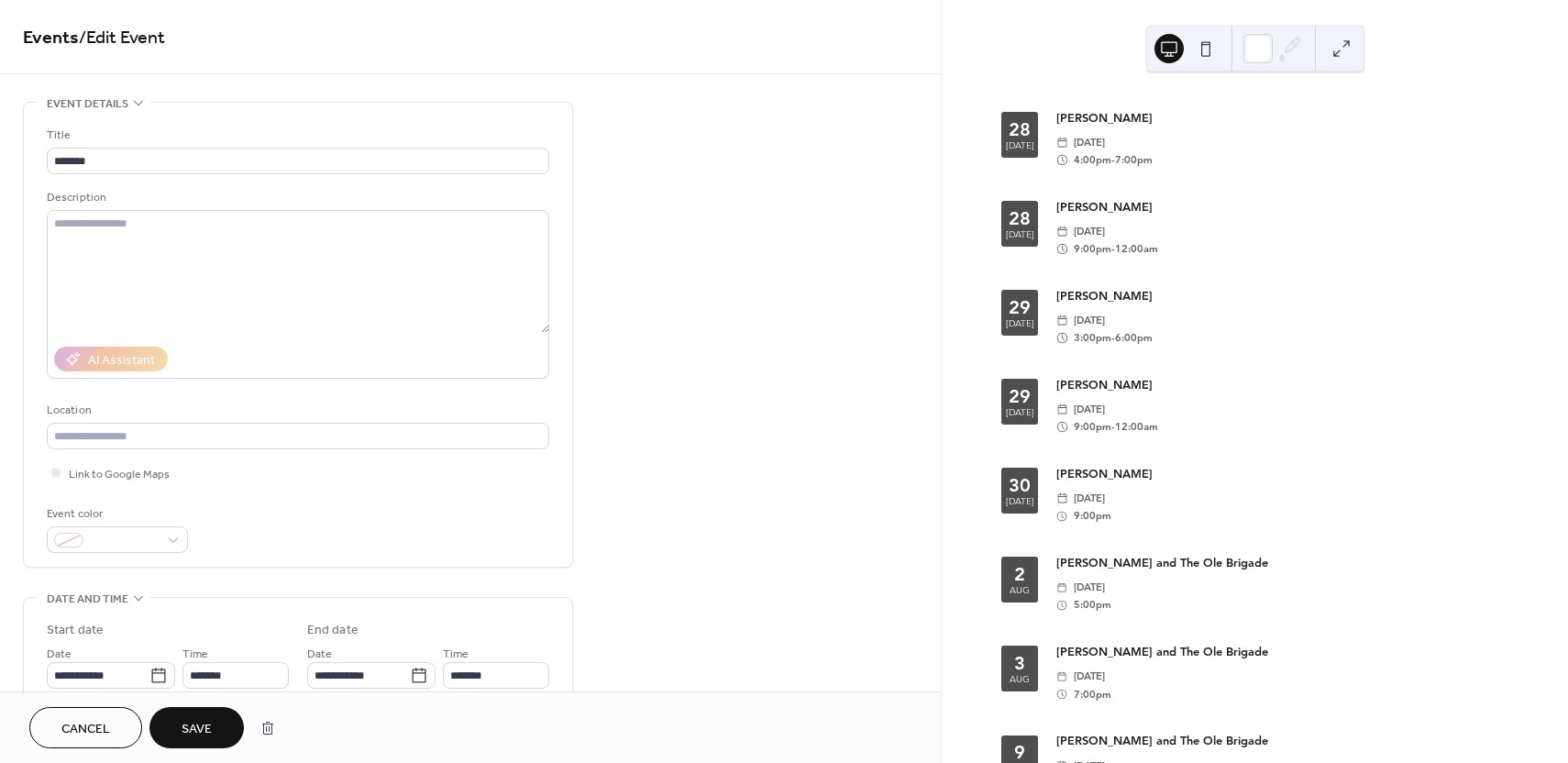 click on "Save" at bounding box center [196, 729] 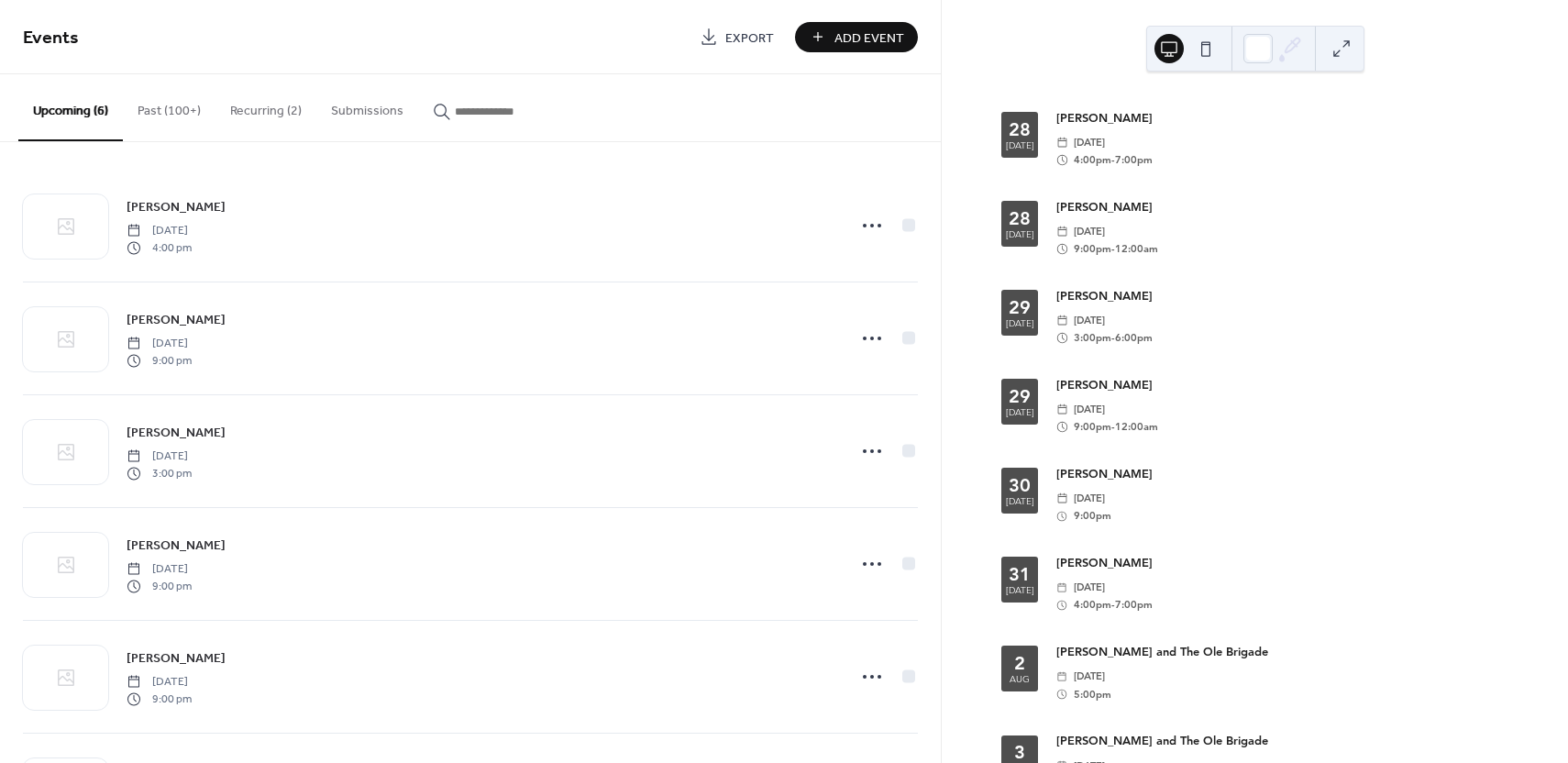 click on "Past (100+)" at bounding box center [169, 106] 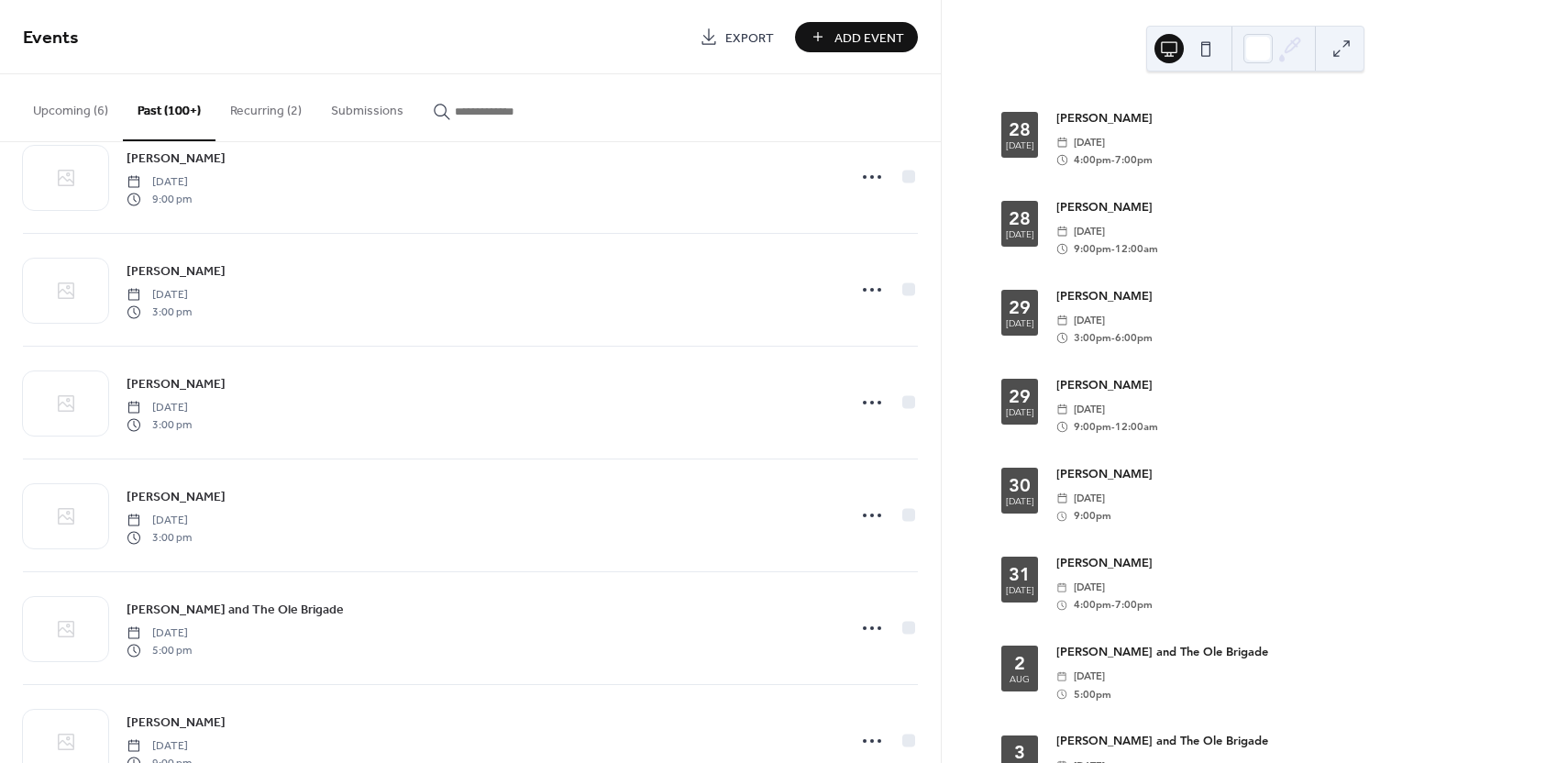 scroll, scrollTop: 615, scrollLeft: 0, axis: vertical 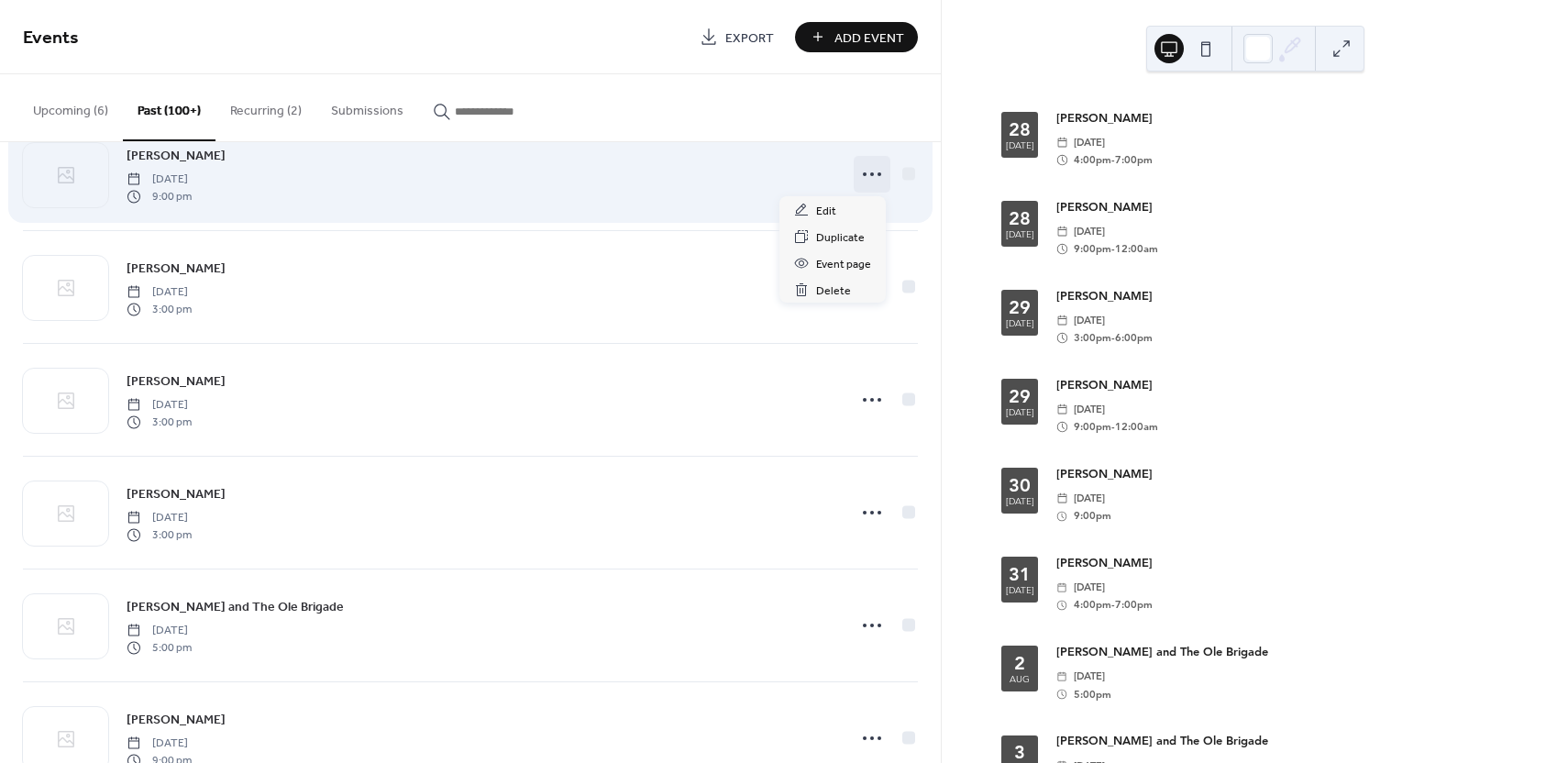 click 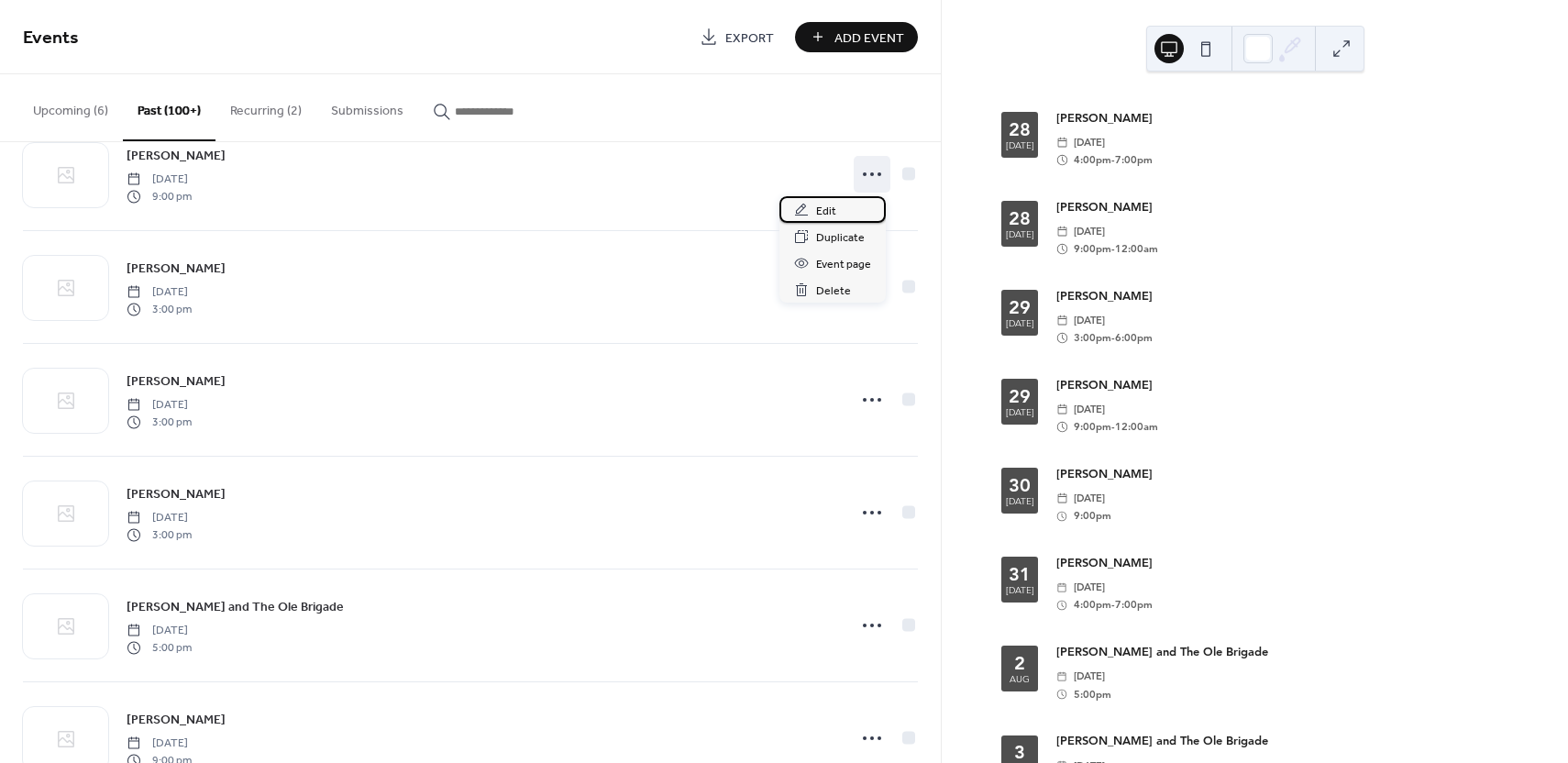 click on "Edit" at bounding box center [826, 211] 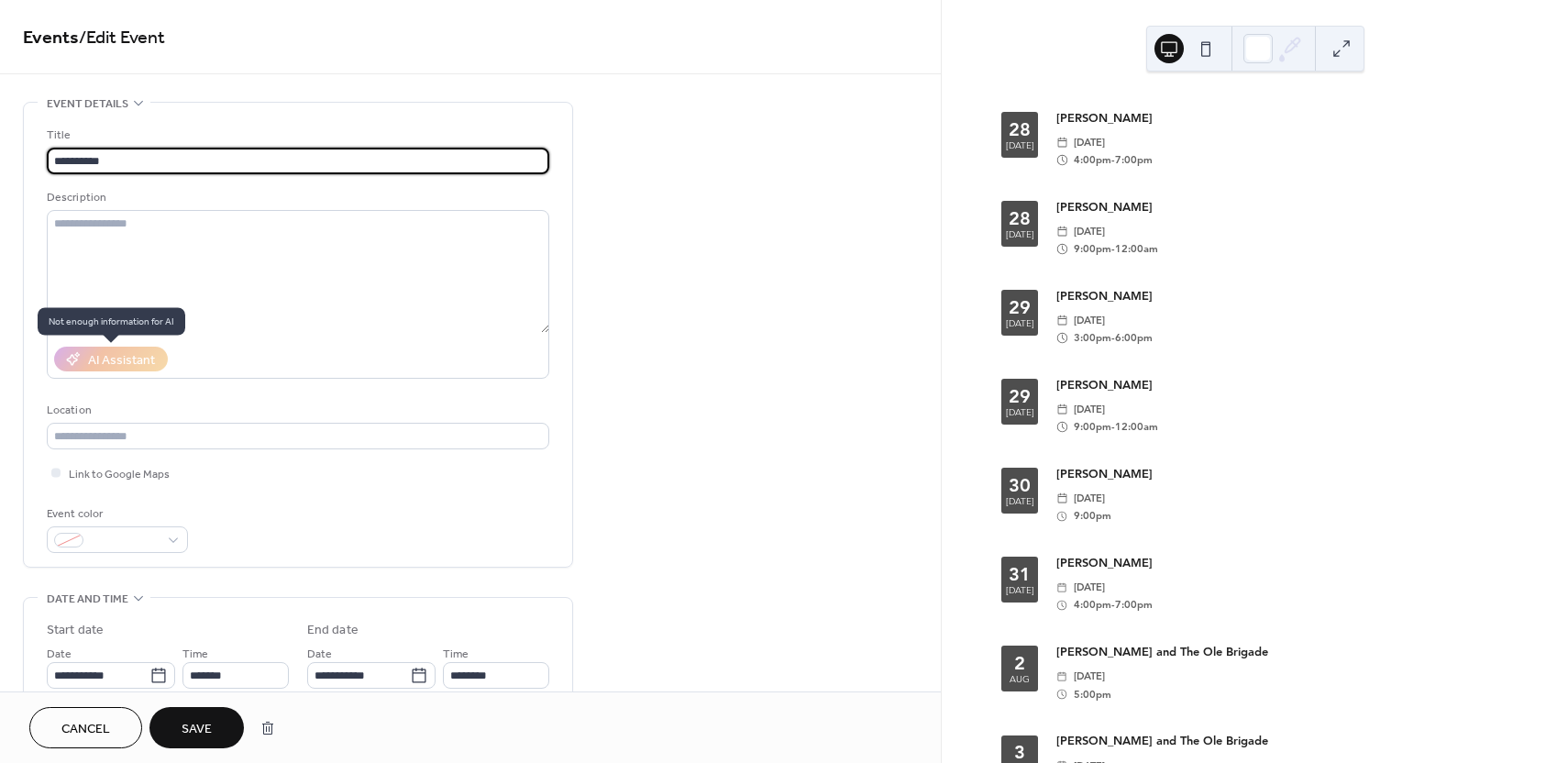 scroll, scrollTop: 26, scrollLeft: 0, axis: vertical 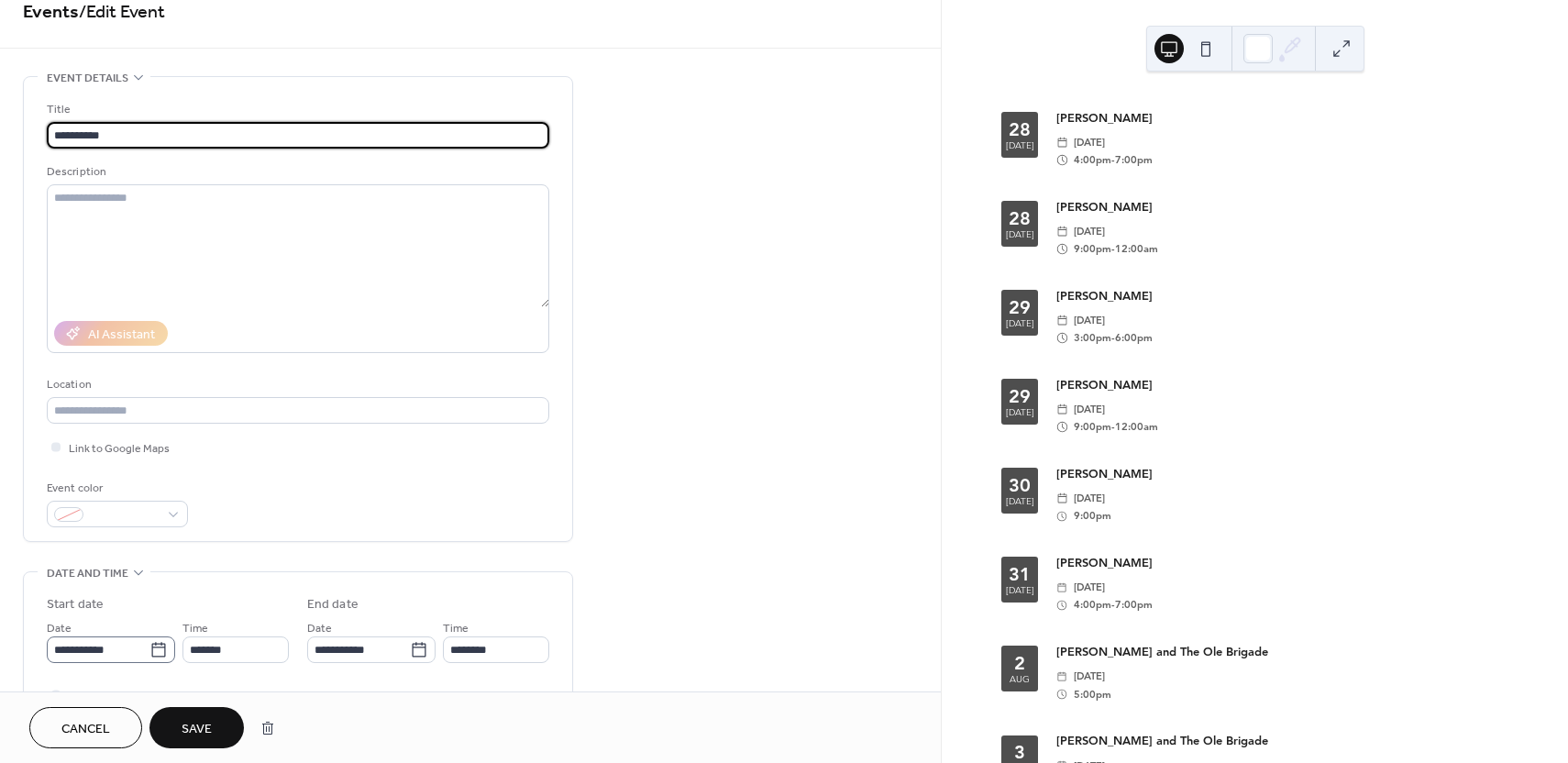type on "**********" 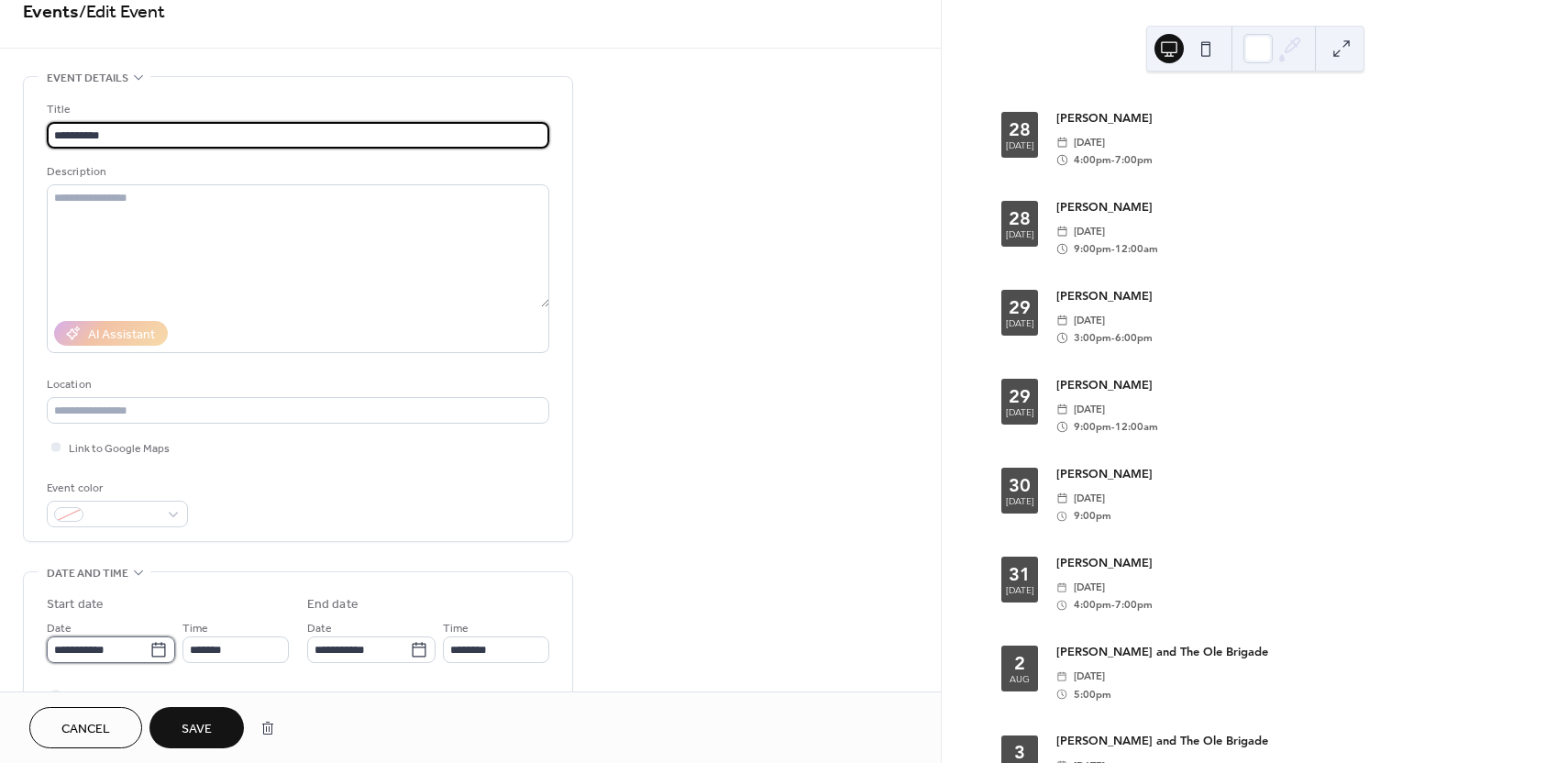 click on "**********" at bounding box center (98, 649) 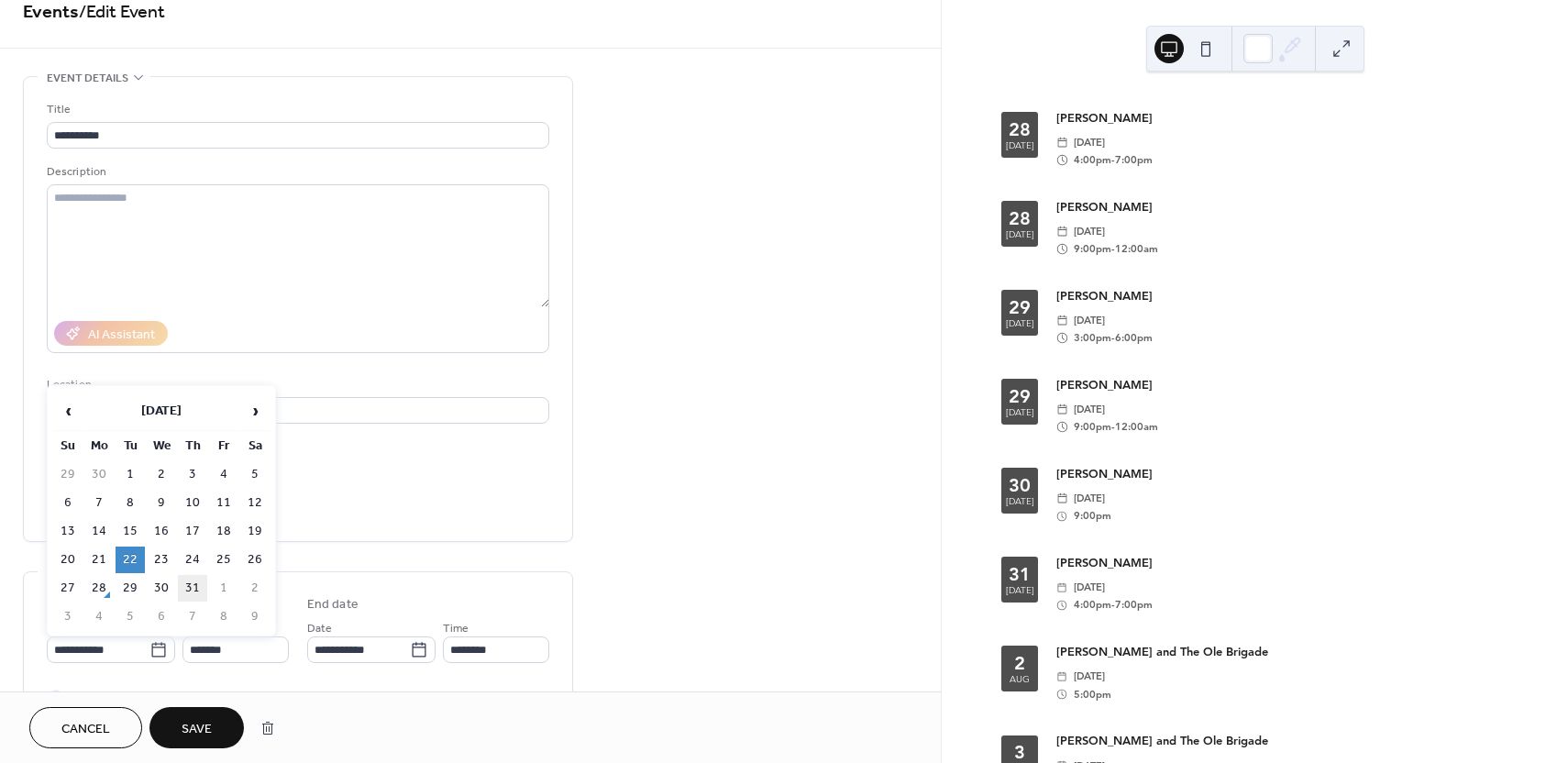 click on "31" at bounding box center (193, 588) 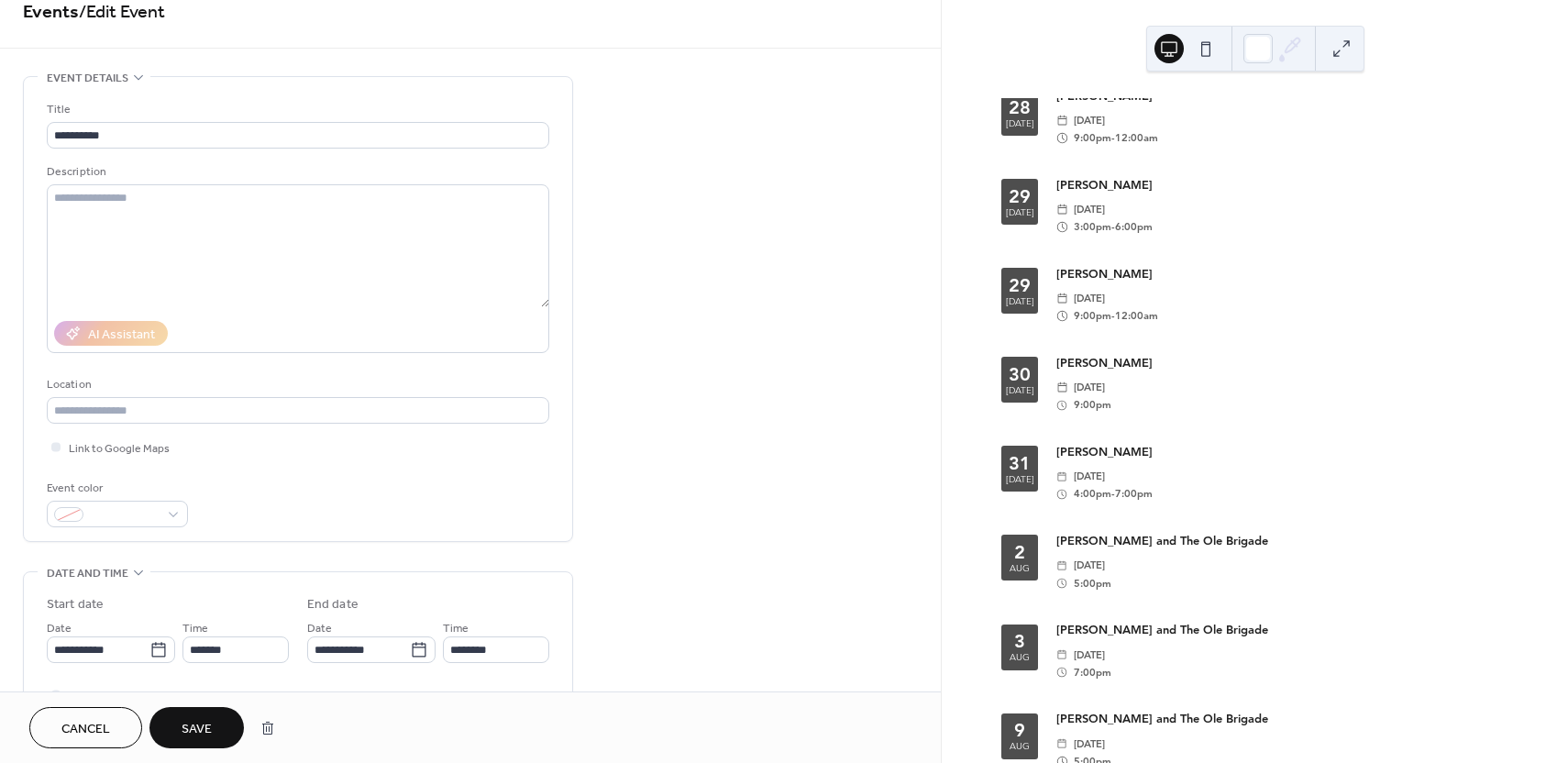 scroll, scrollTop: 115, scrollLeft: 0, axis: vertical 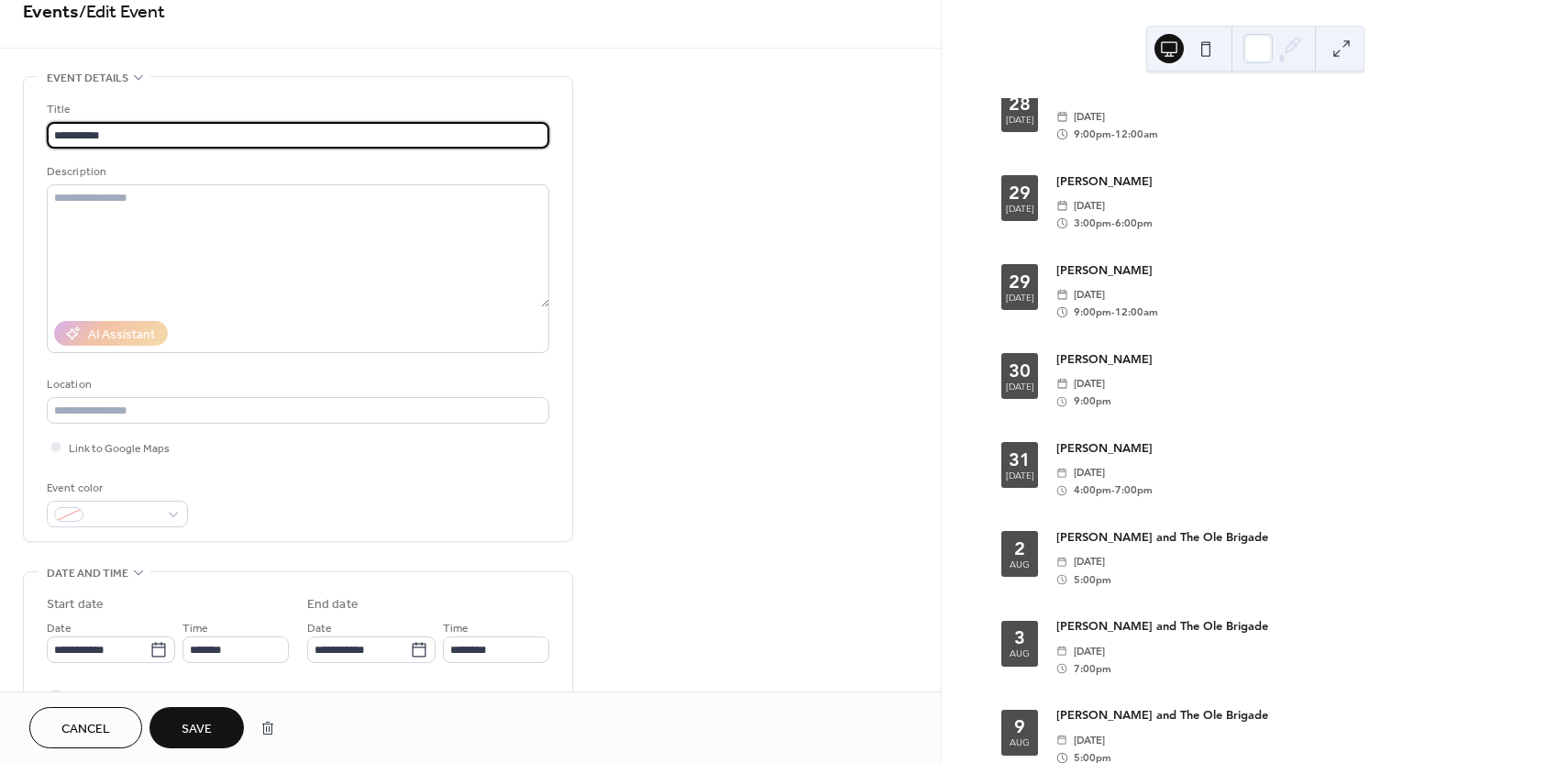 click on "**********" at bounding box center (298, 135) 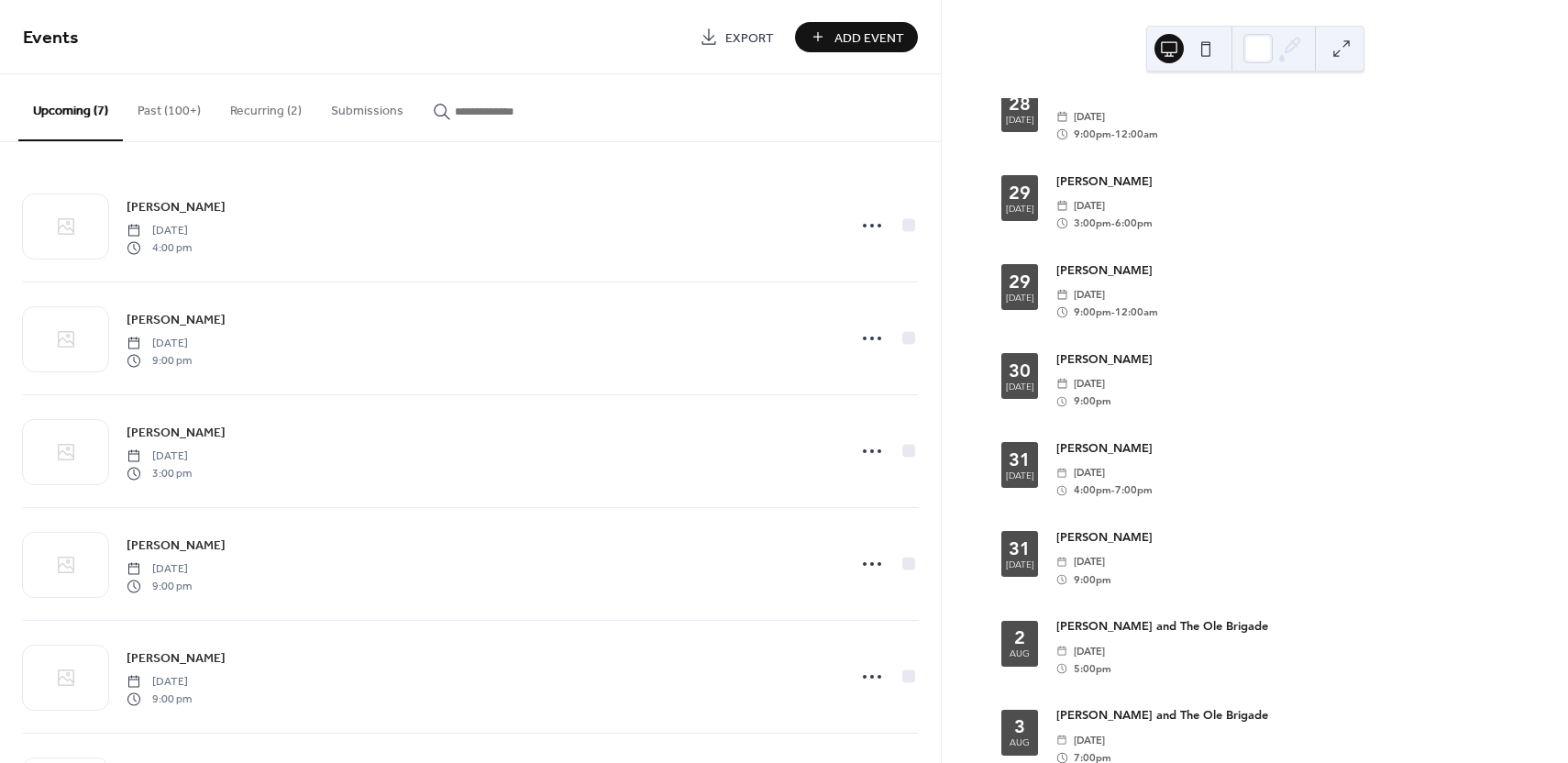 click on "Past (100+)" at bounding box center (169, 106) 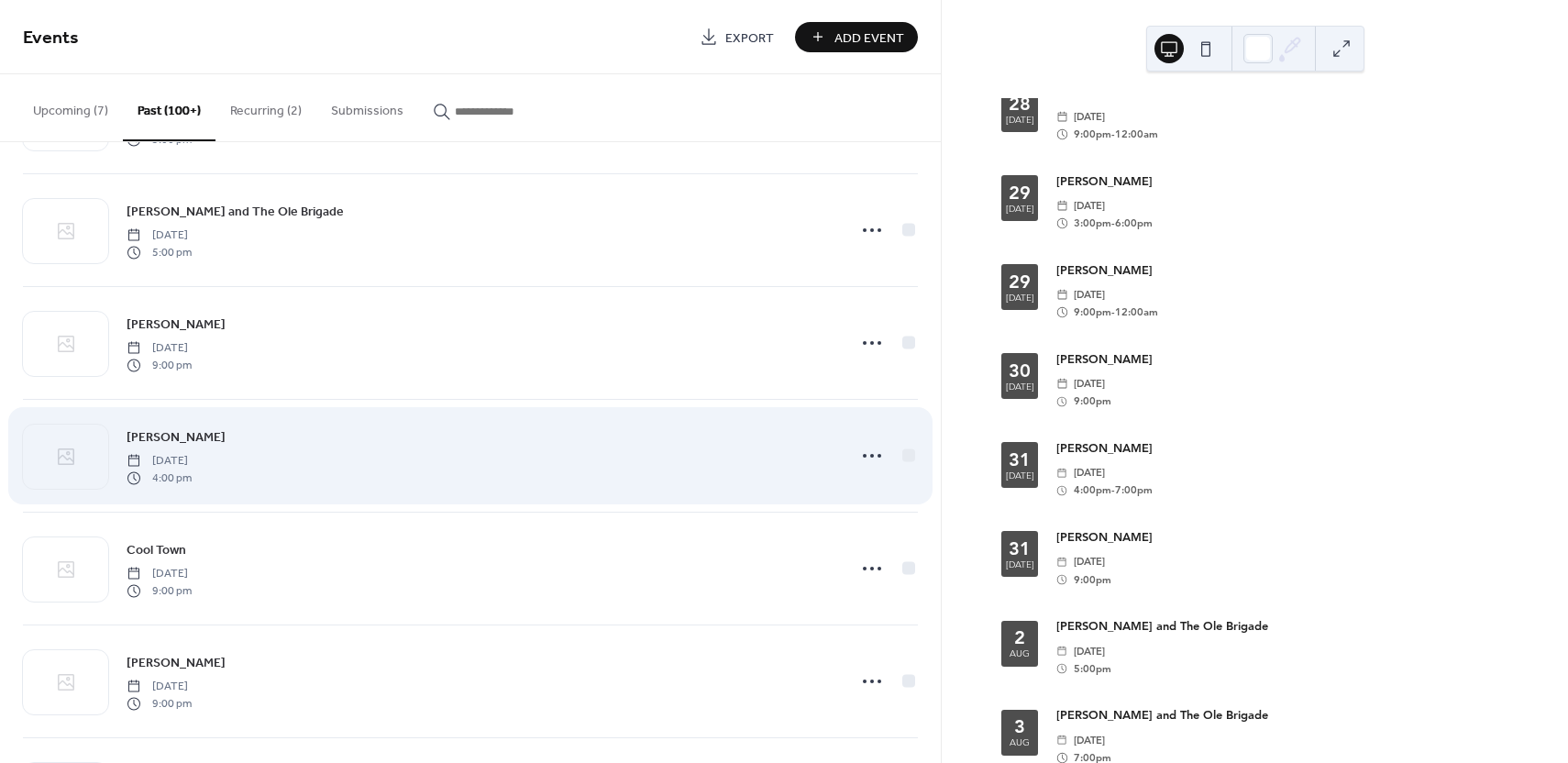 scroll, scrollTop: 929, scrollLeft: 0, axis: vertical 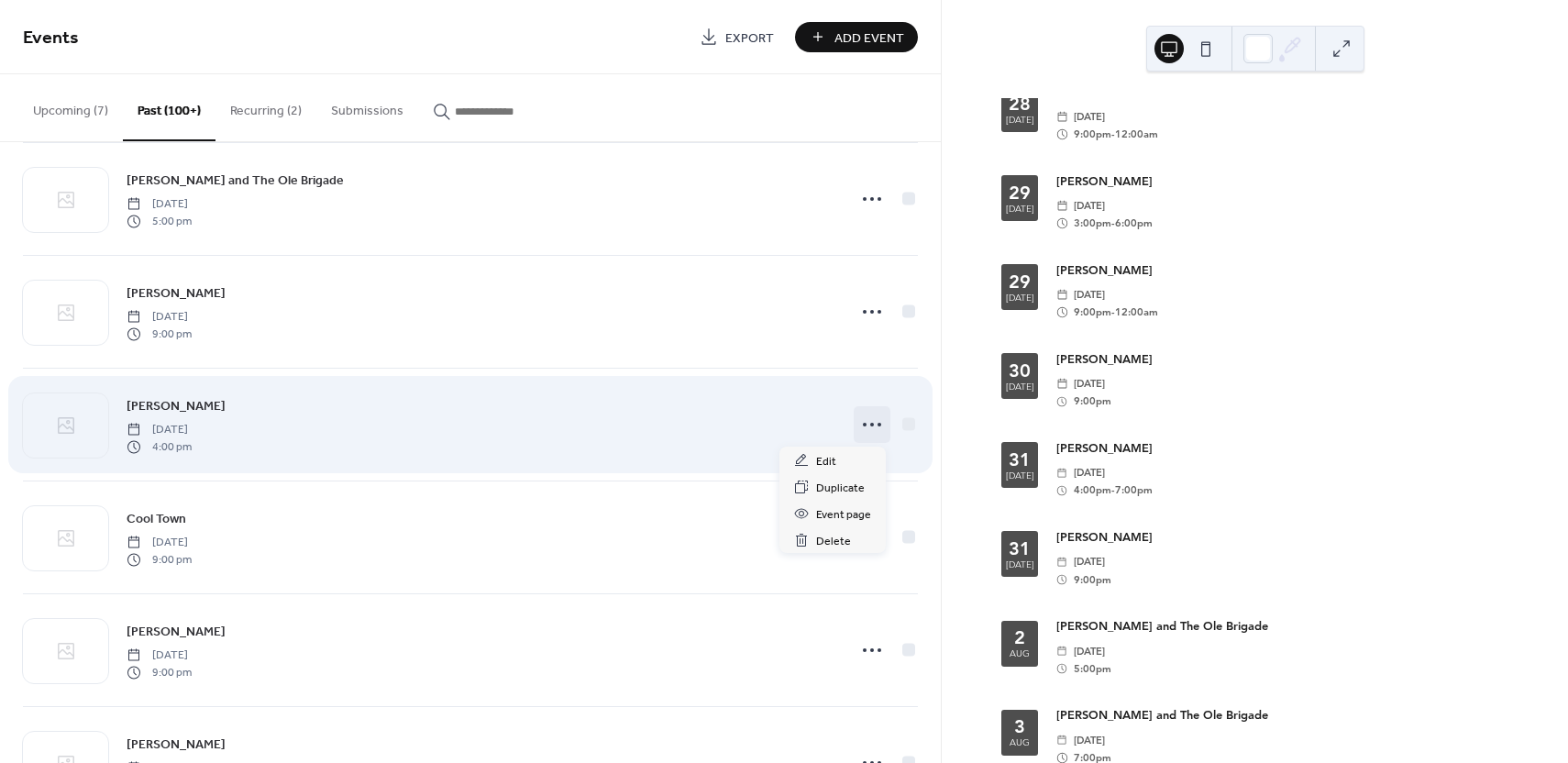 click 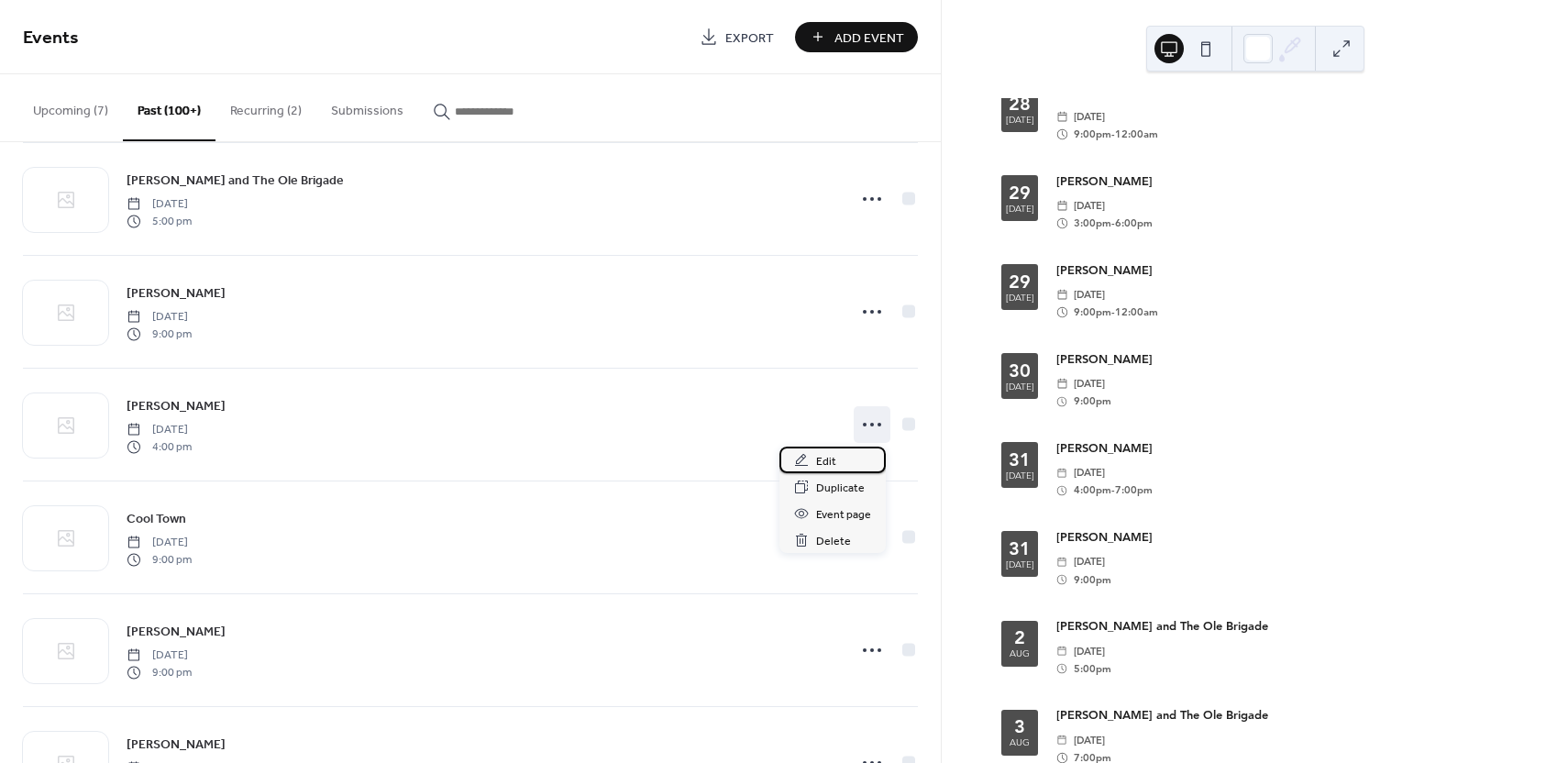 click on "Edit" at bounding box center [826, 461] 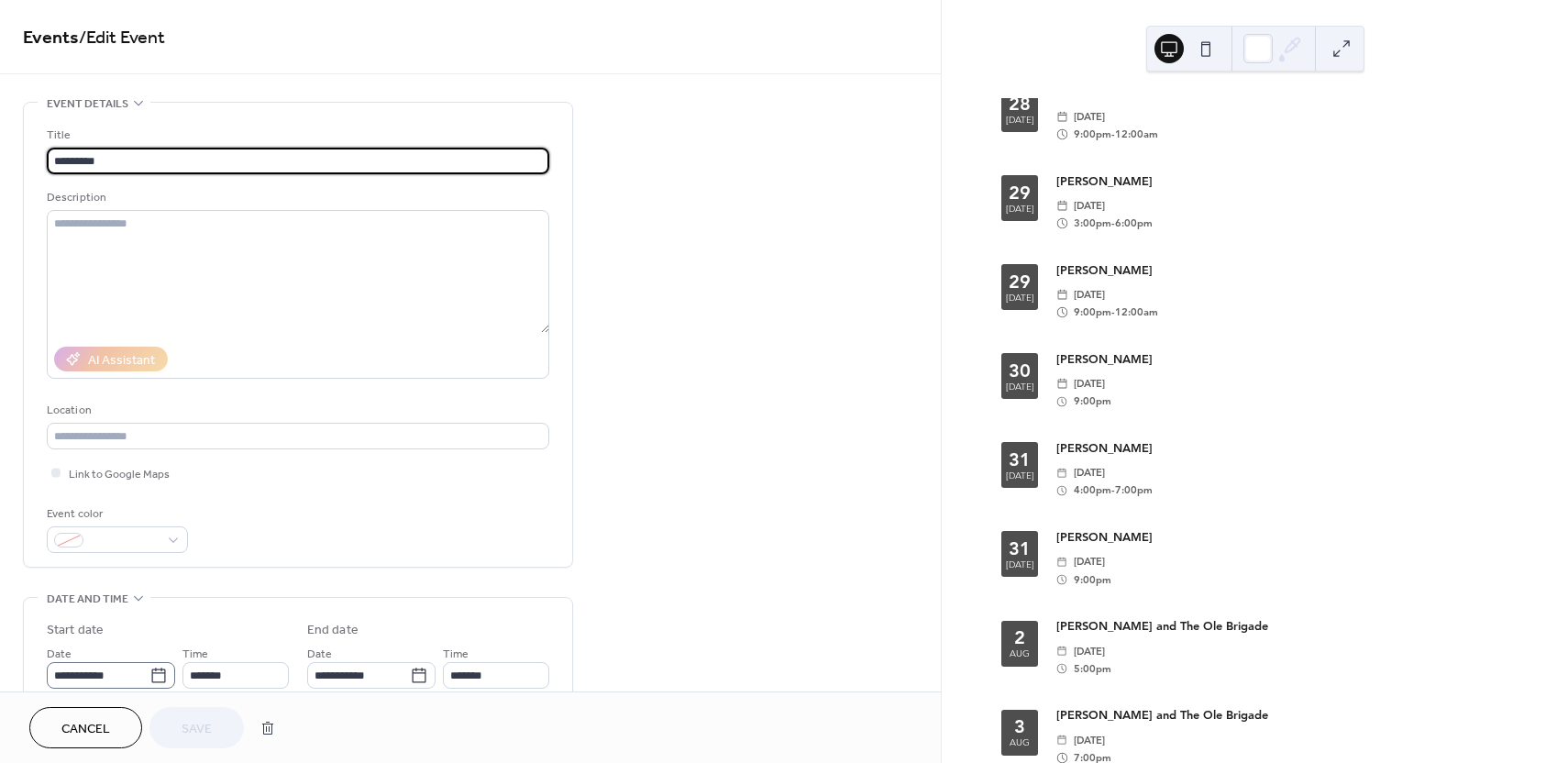 click 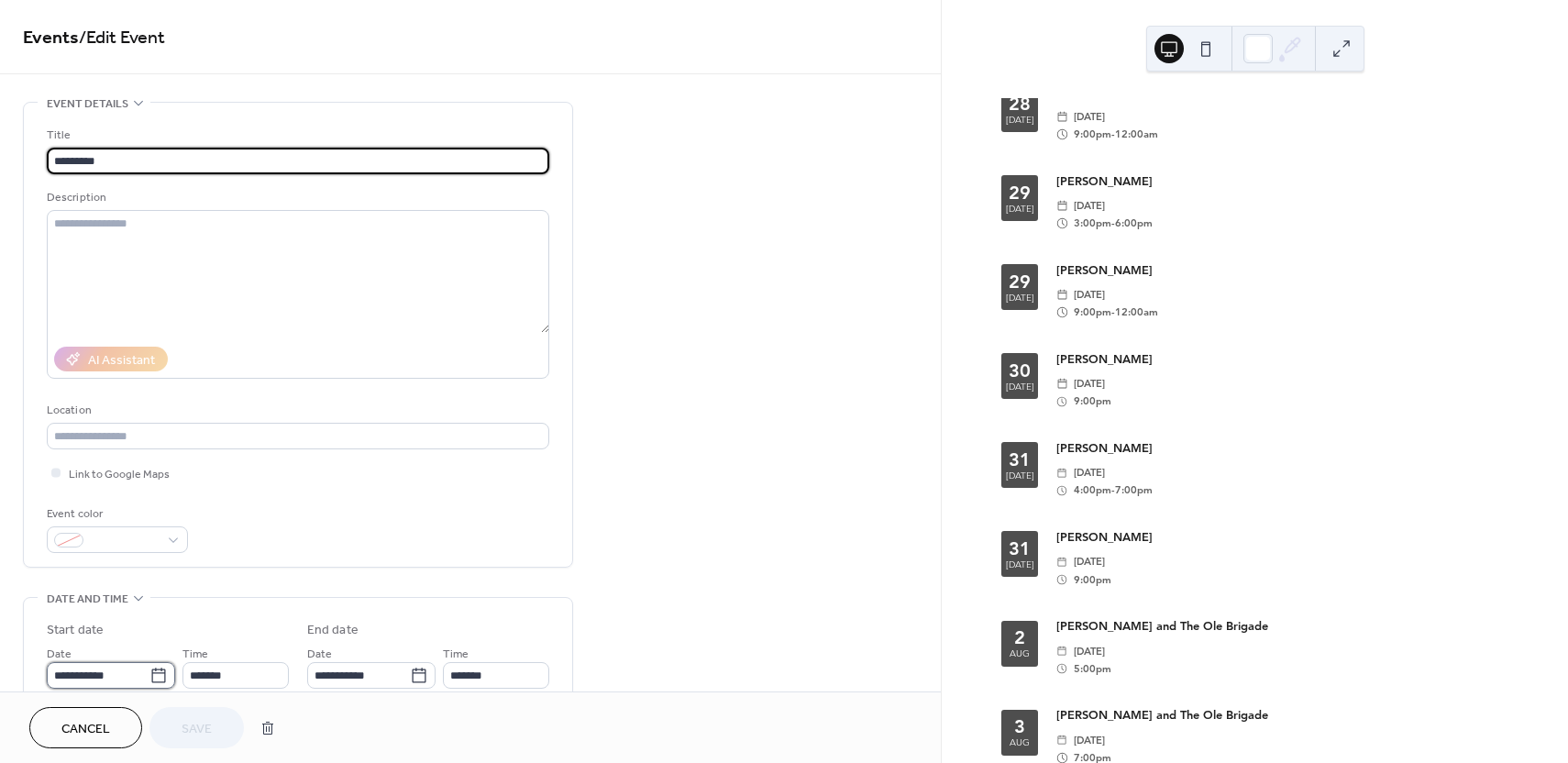 click on "**********" at bounding box center (98, 675) 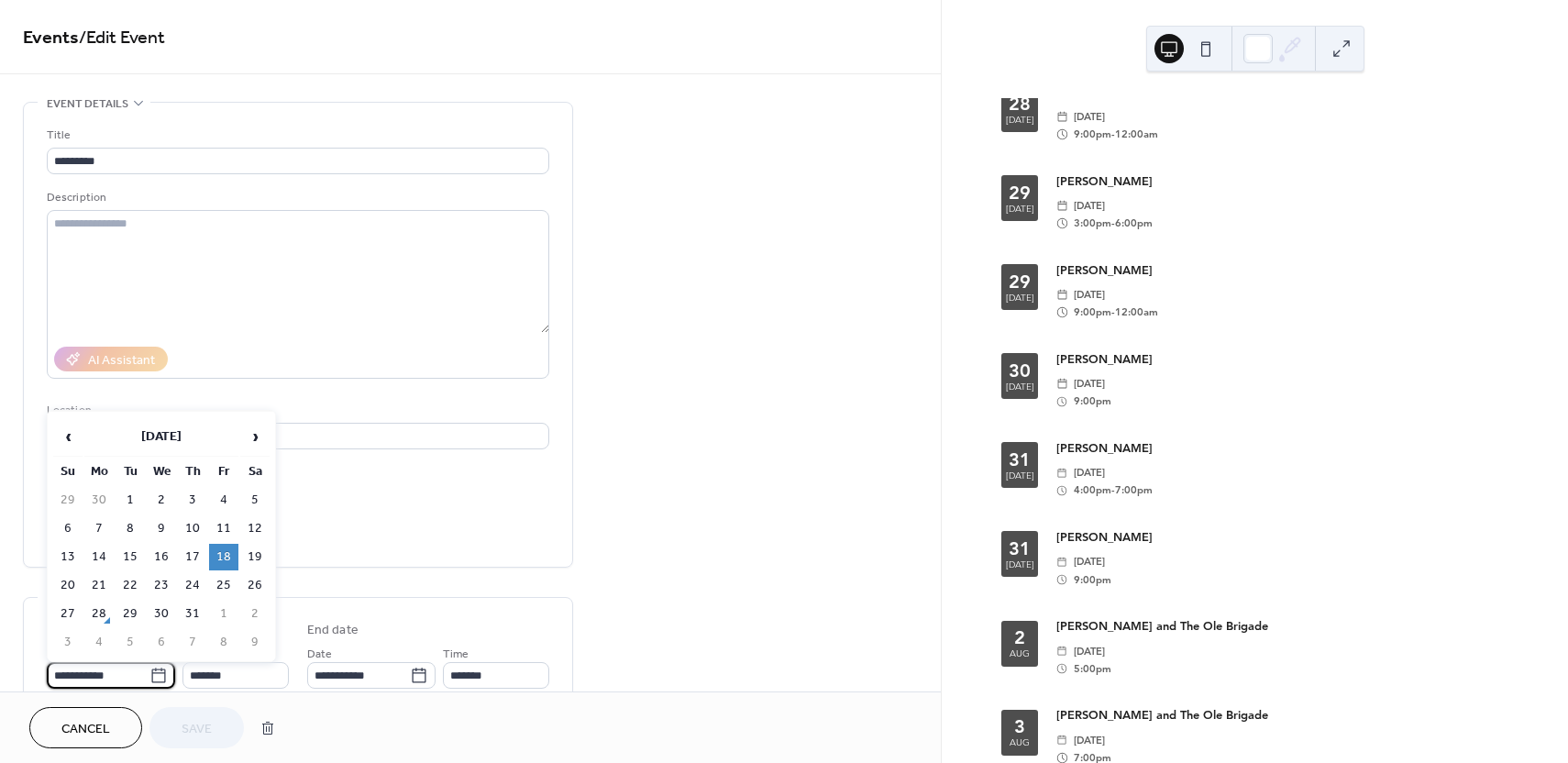 click on "1" at bounding box center [224, 614] 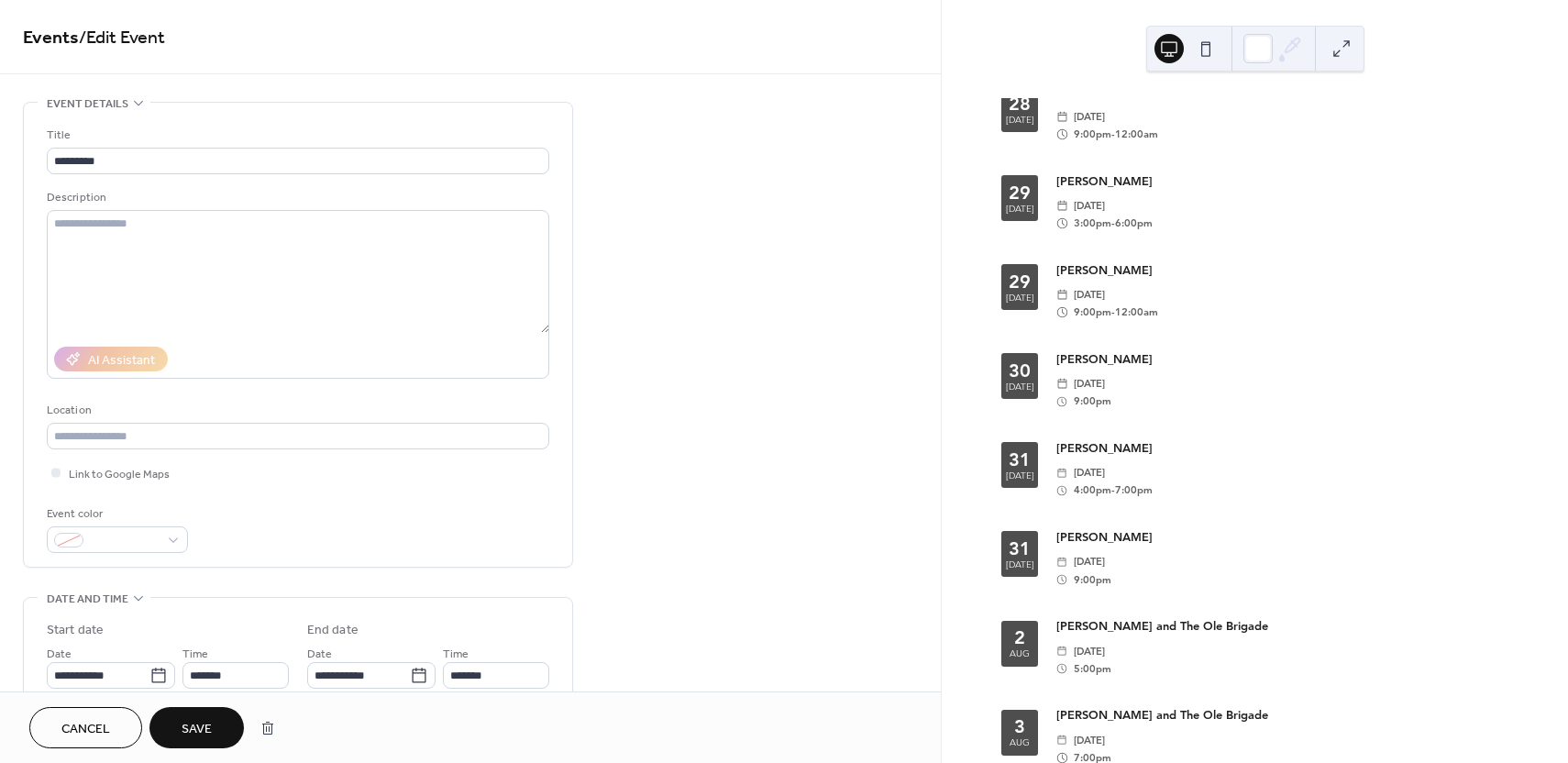 click on "Save" at bounding box center [196, 729] 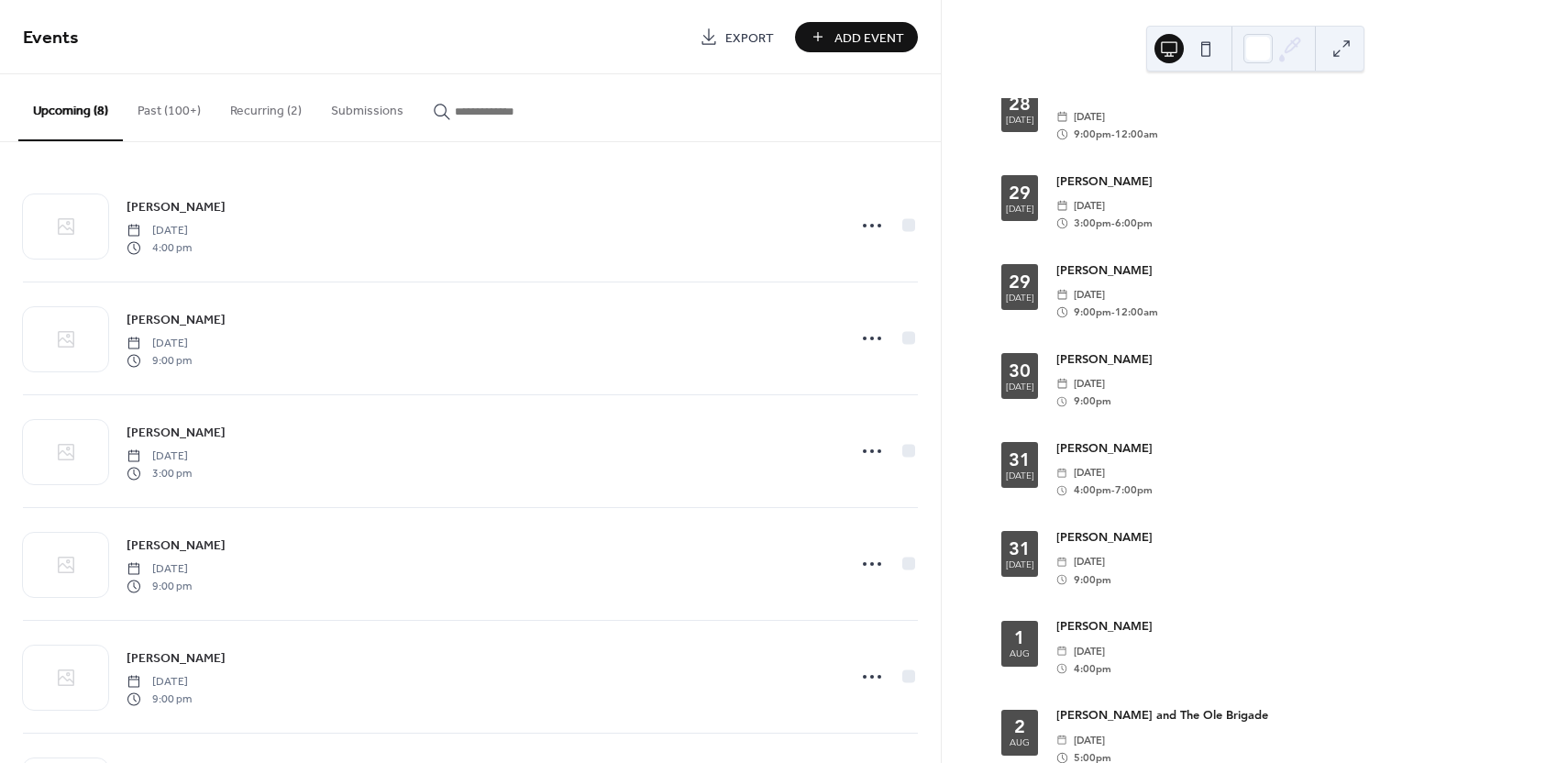 click on "Past (100+)" at bounding box center (169, 106) 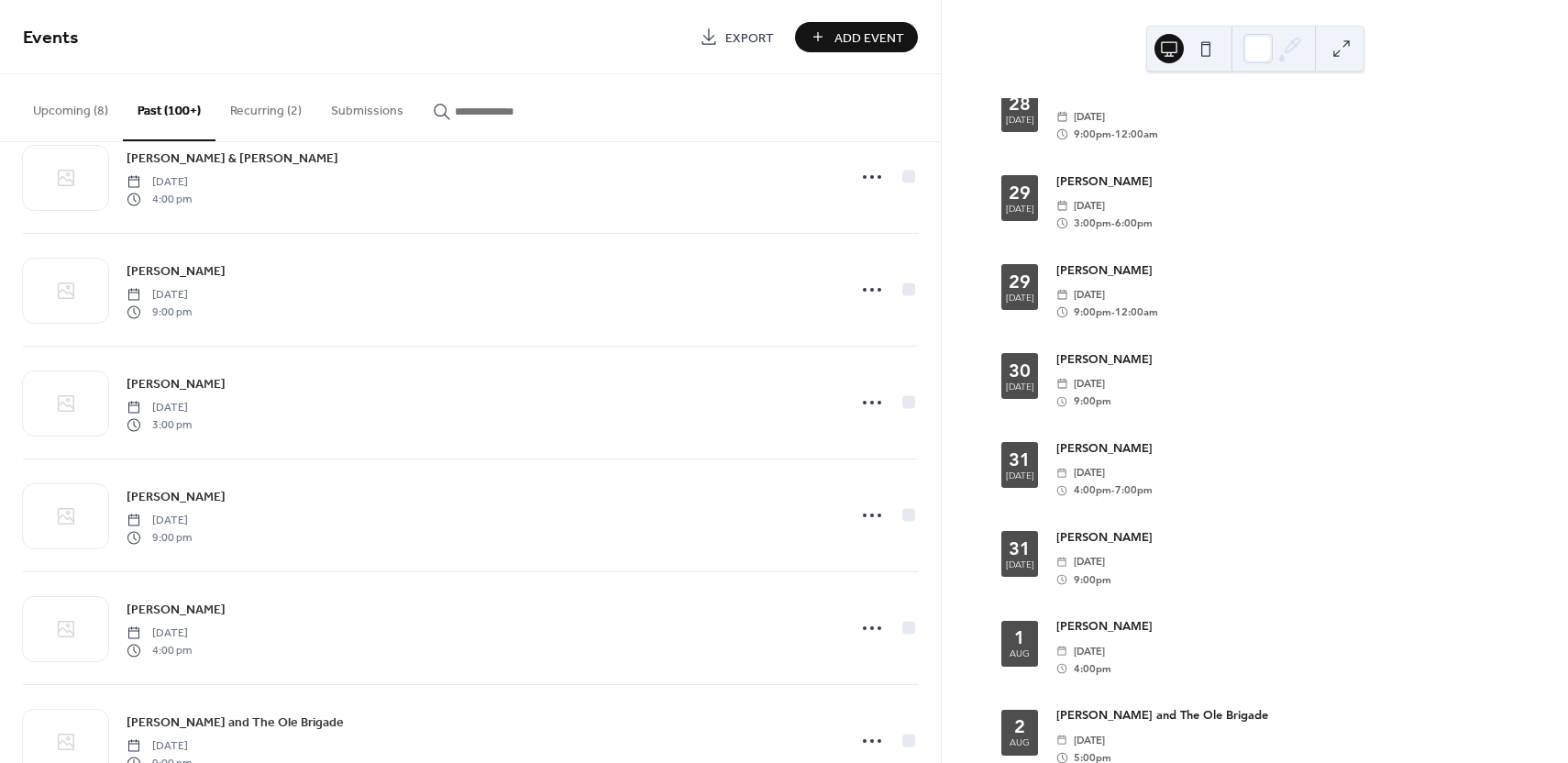 scroll, scrollTop: 3157, scrollLeft: 0, axis: vertical 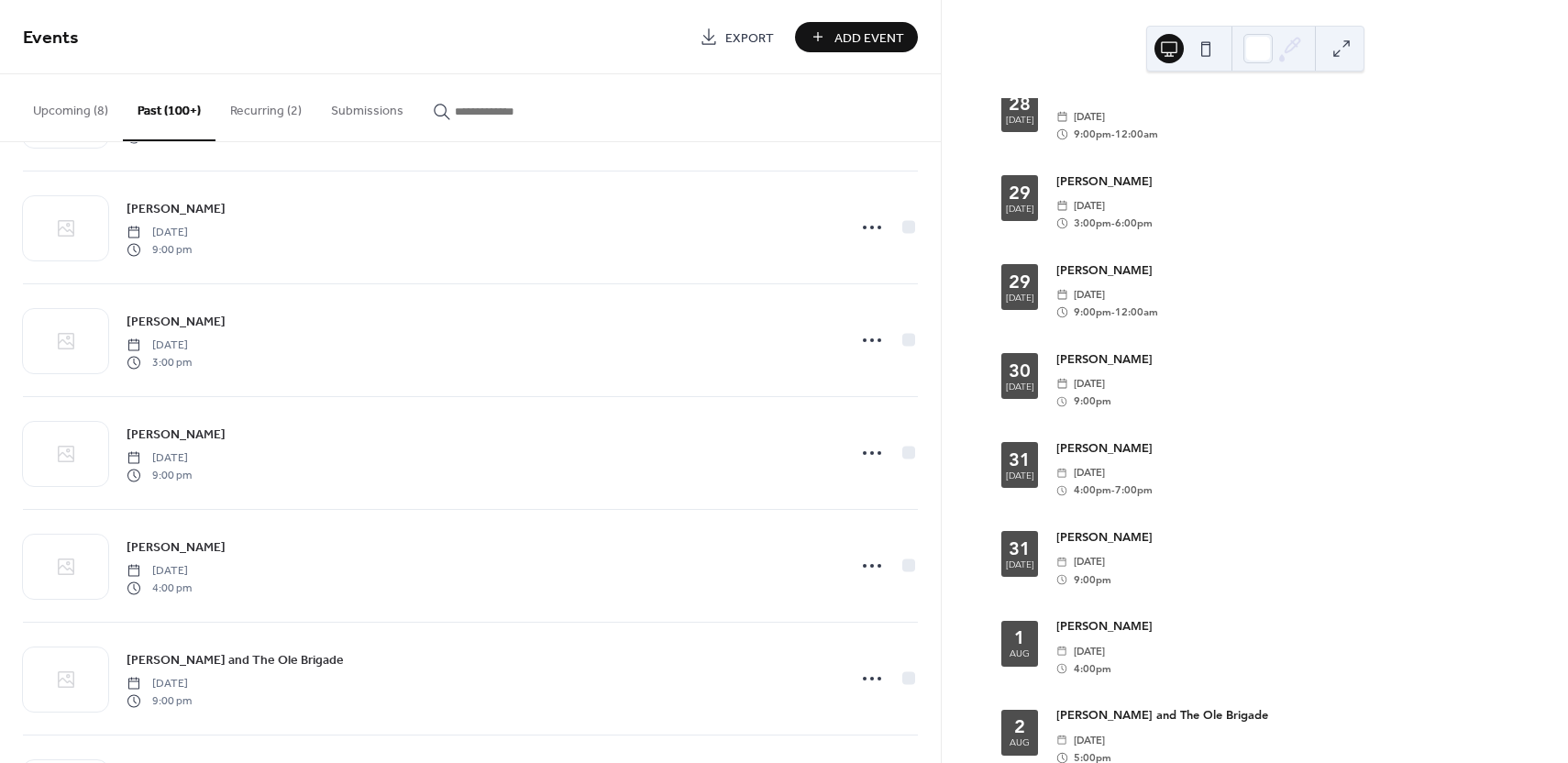 click on "Upcoming (8)" at bounding box center (71, 106) 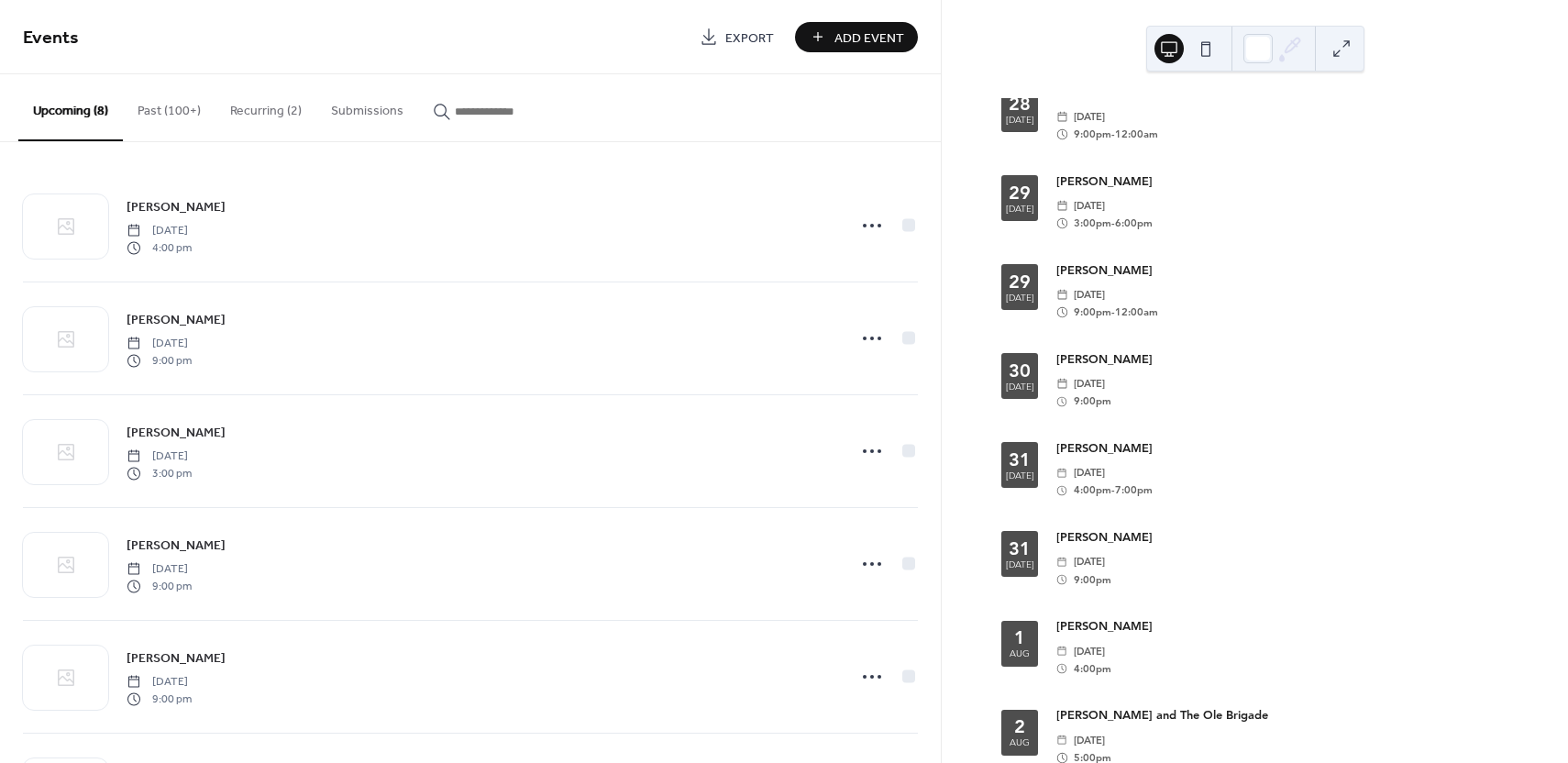 click on "Add Event" at bounding box center [869, 38] 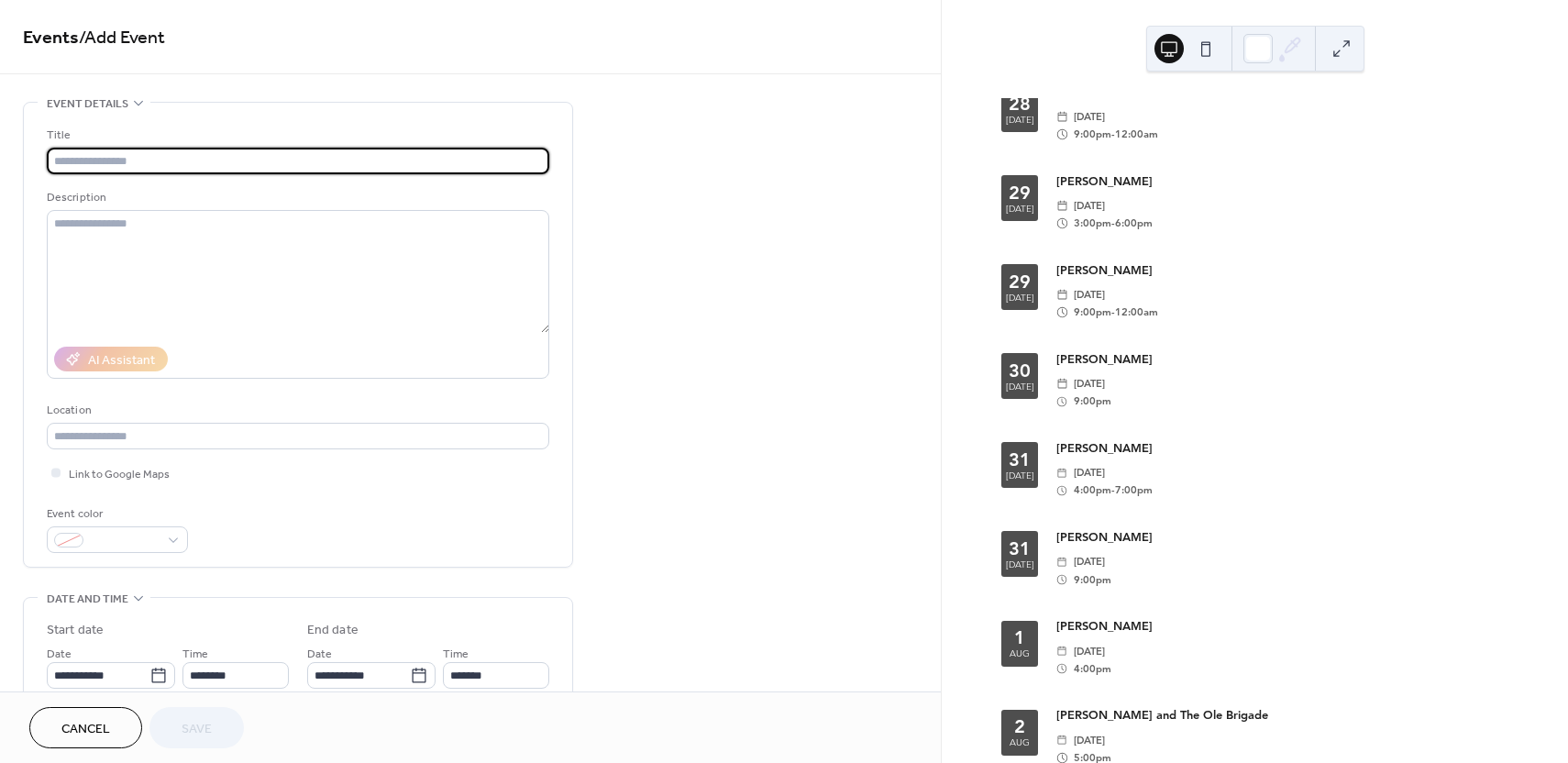 click at bounding box center [298, 160] 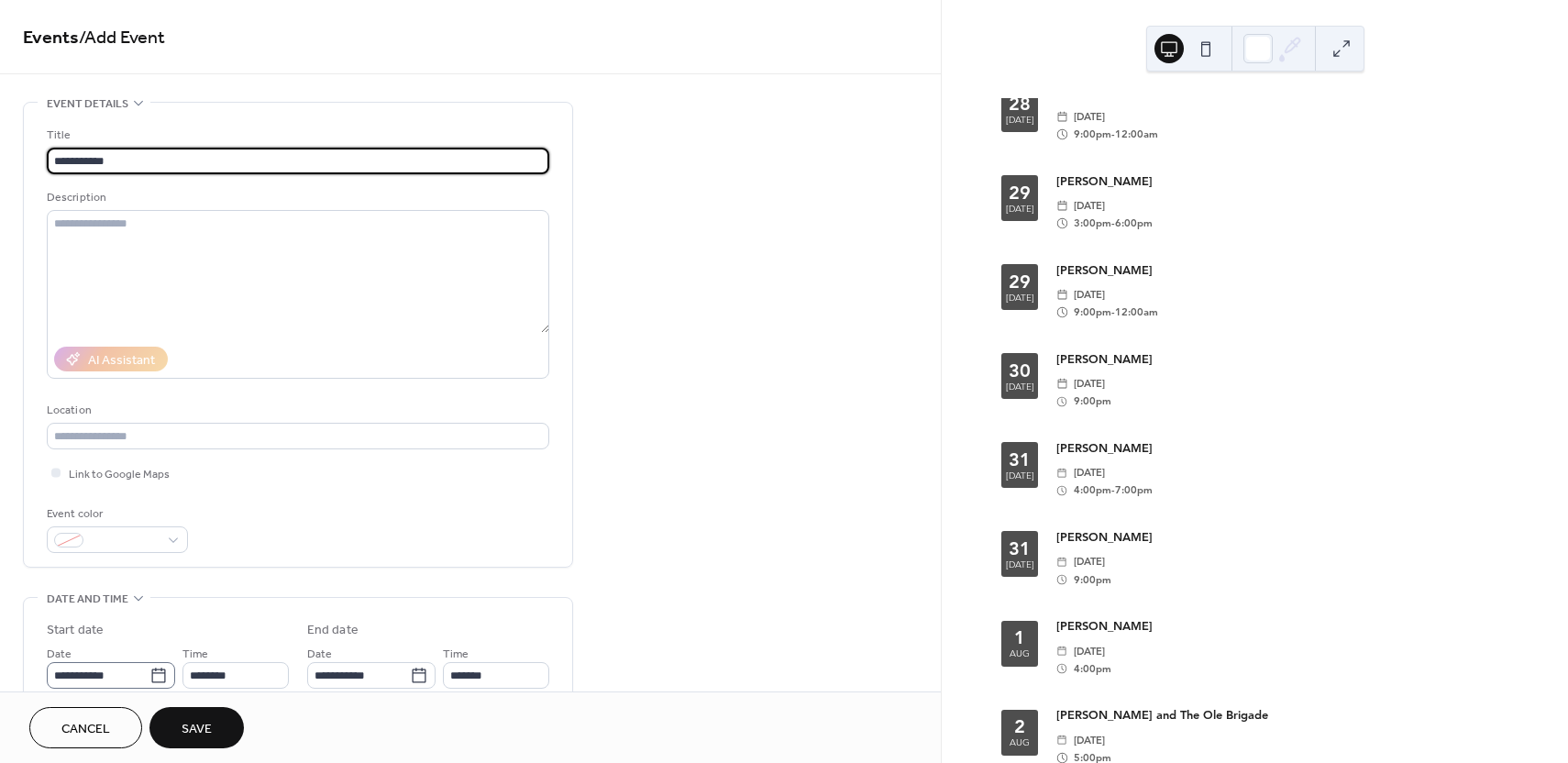 type on "**********" 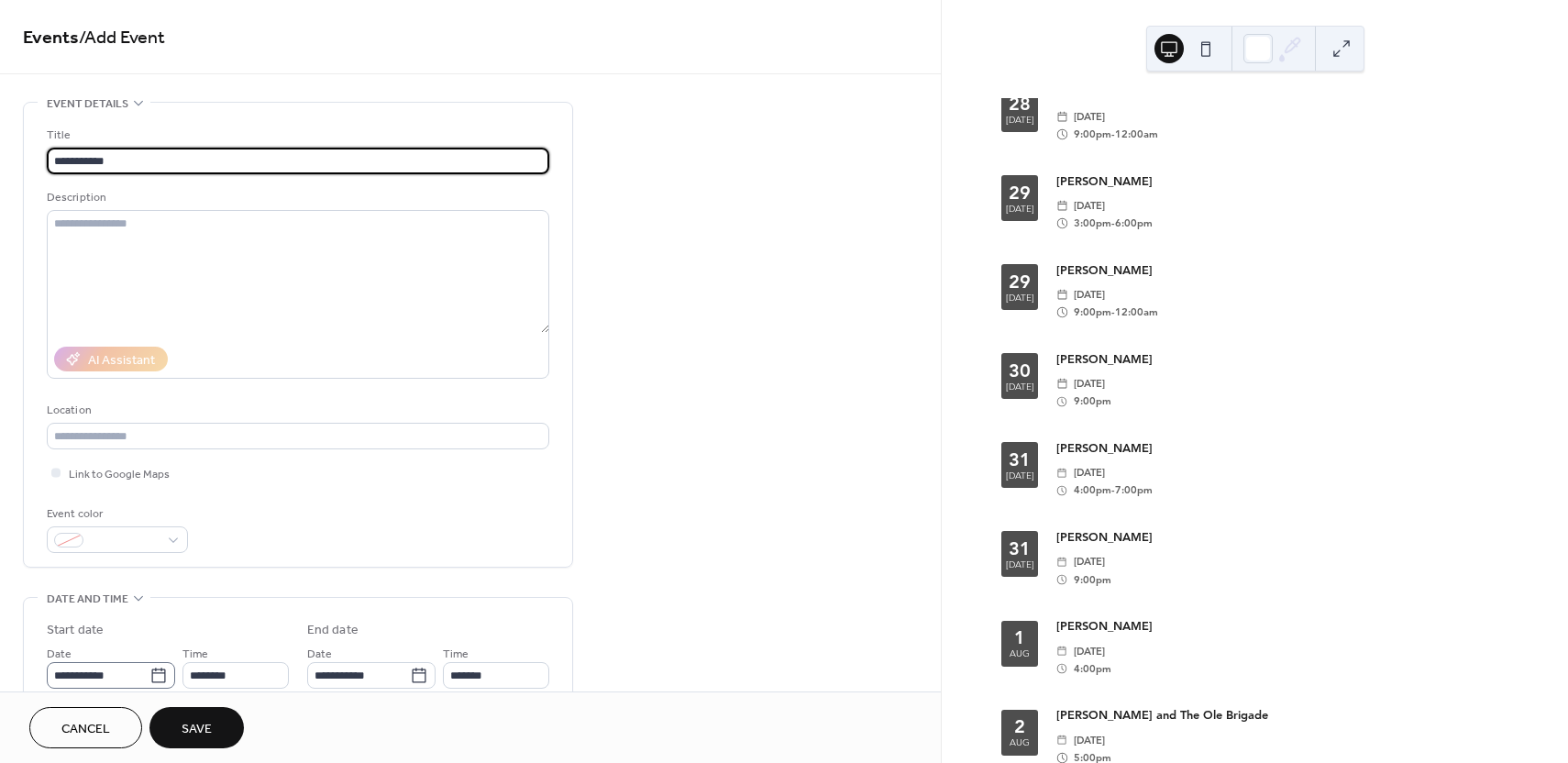 click 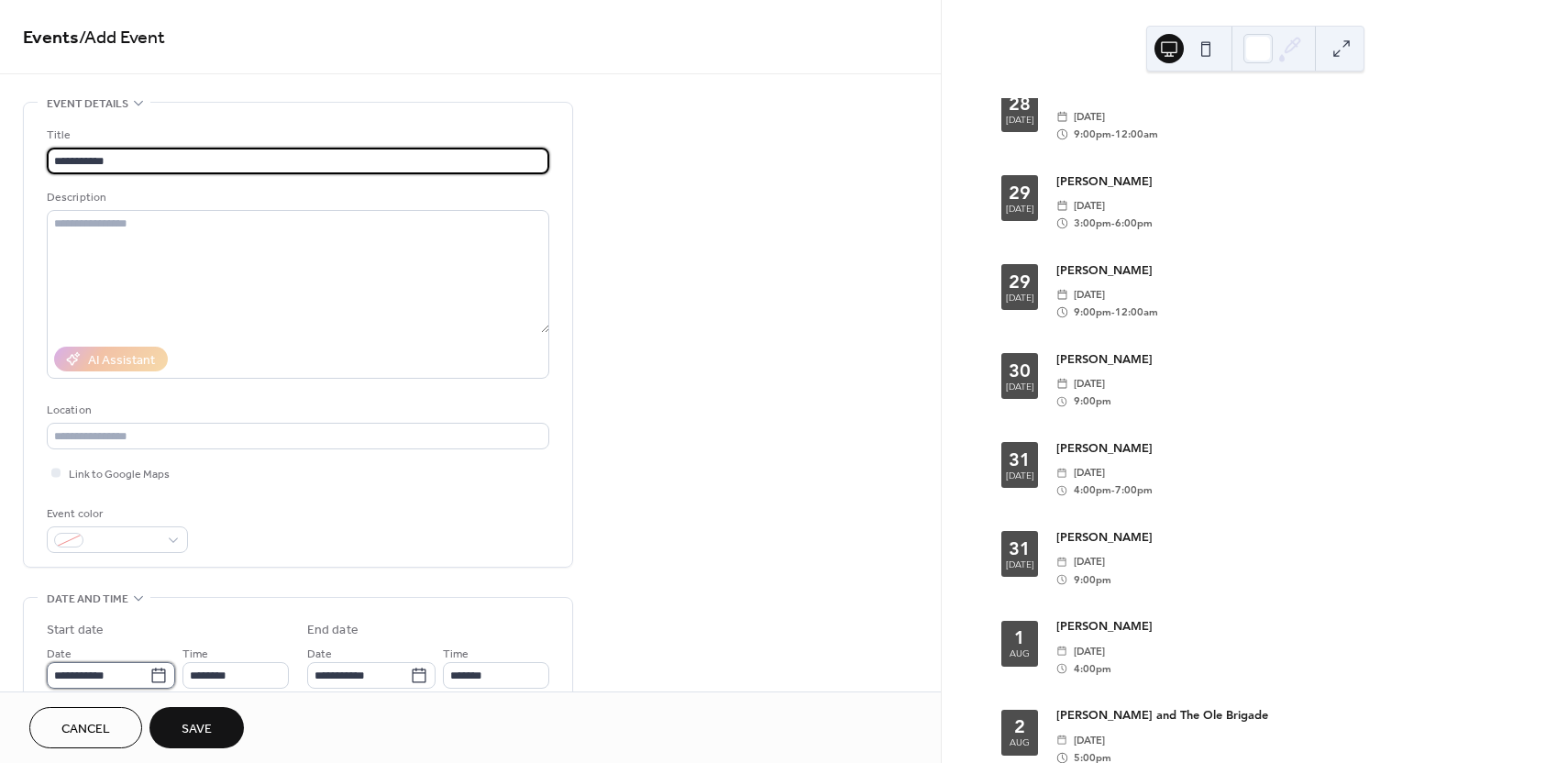 click on "**********" at bounding box center (98, 675) 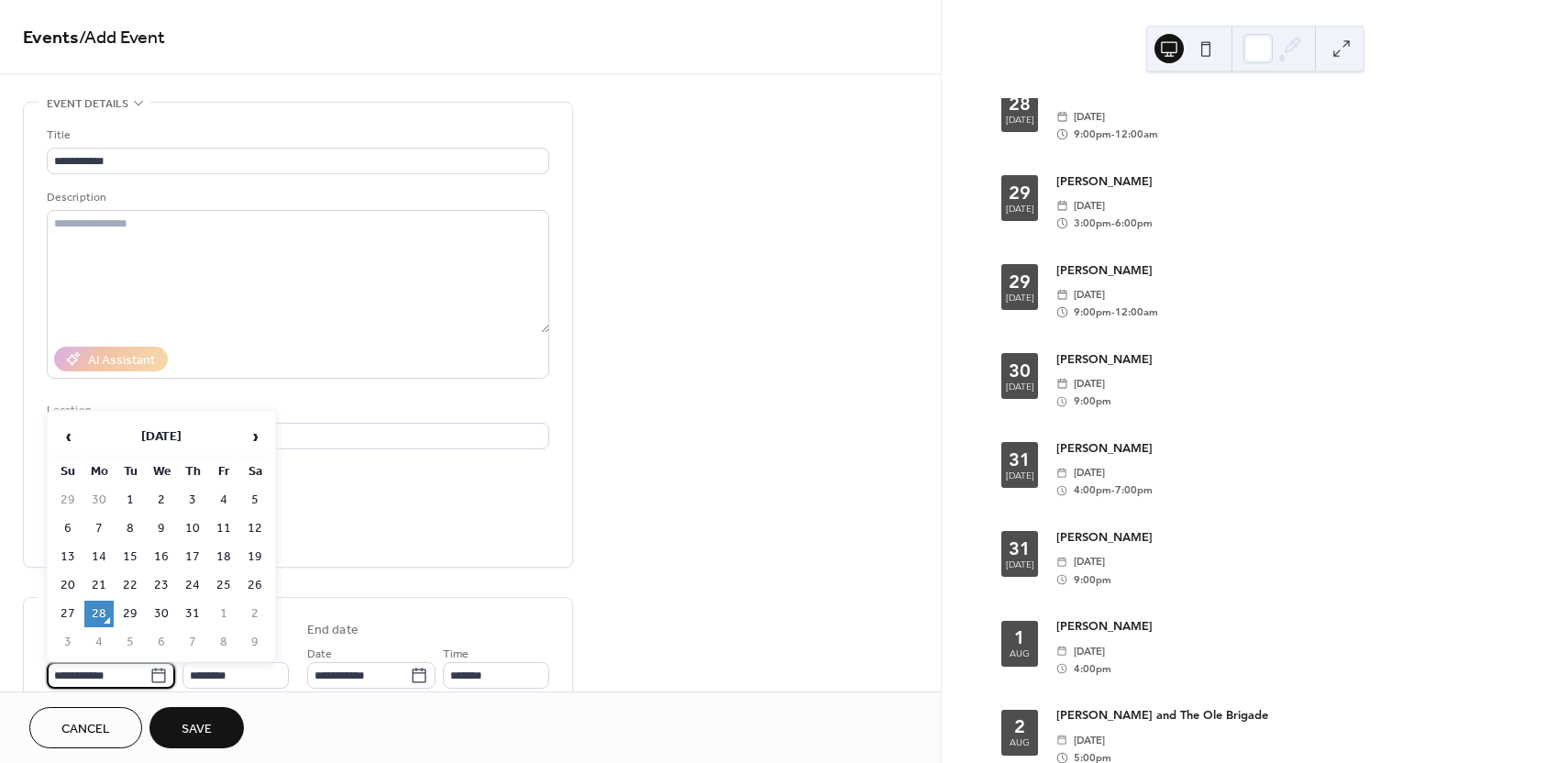 click on "1" at bounding box center (224, 614) 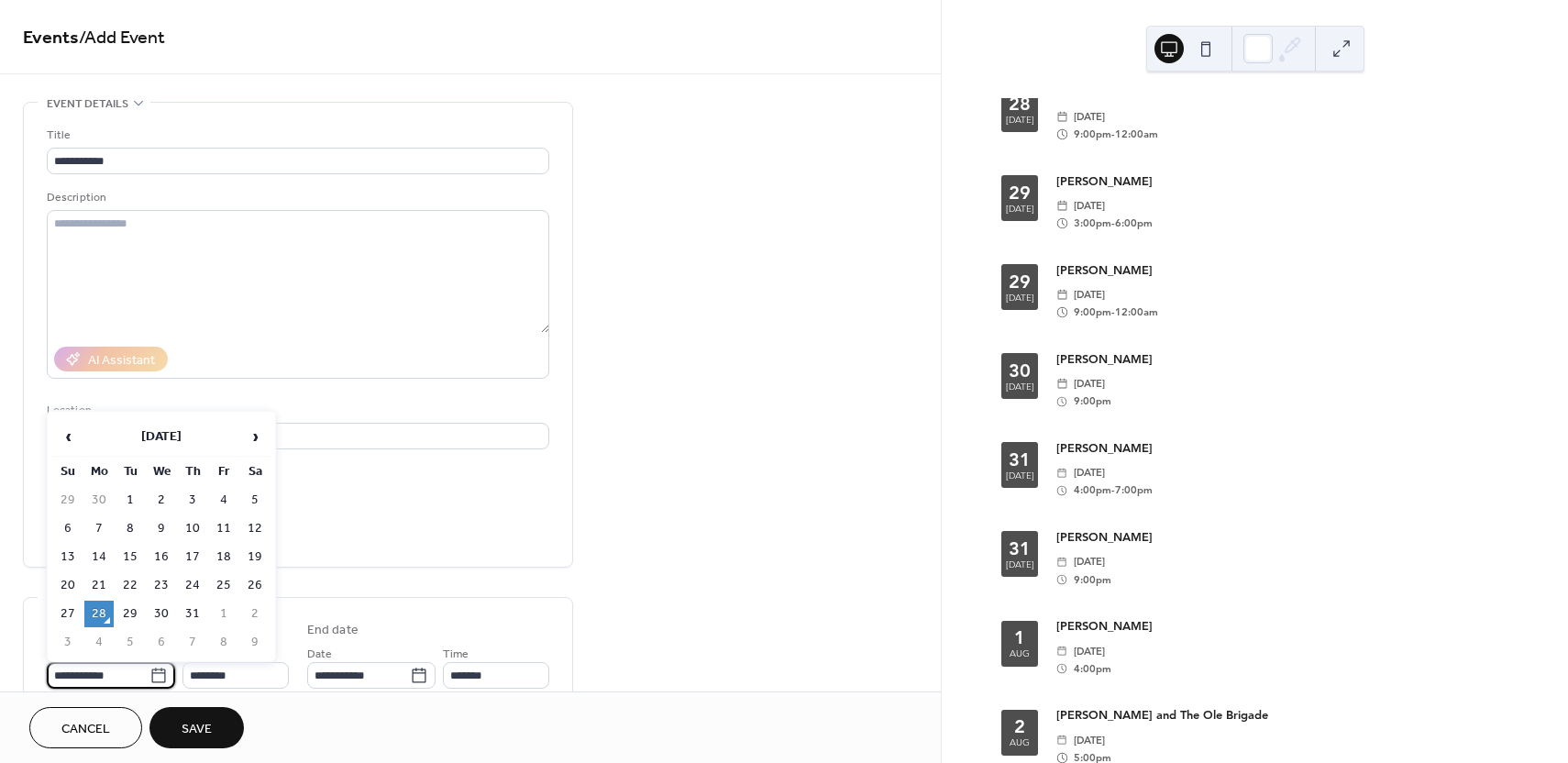 type on "**********" 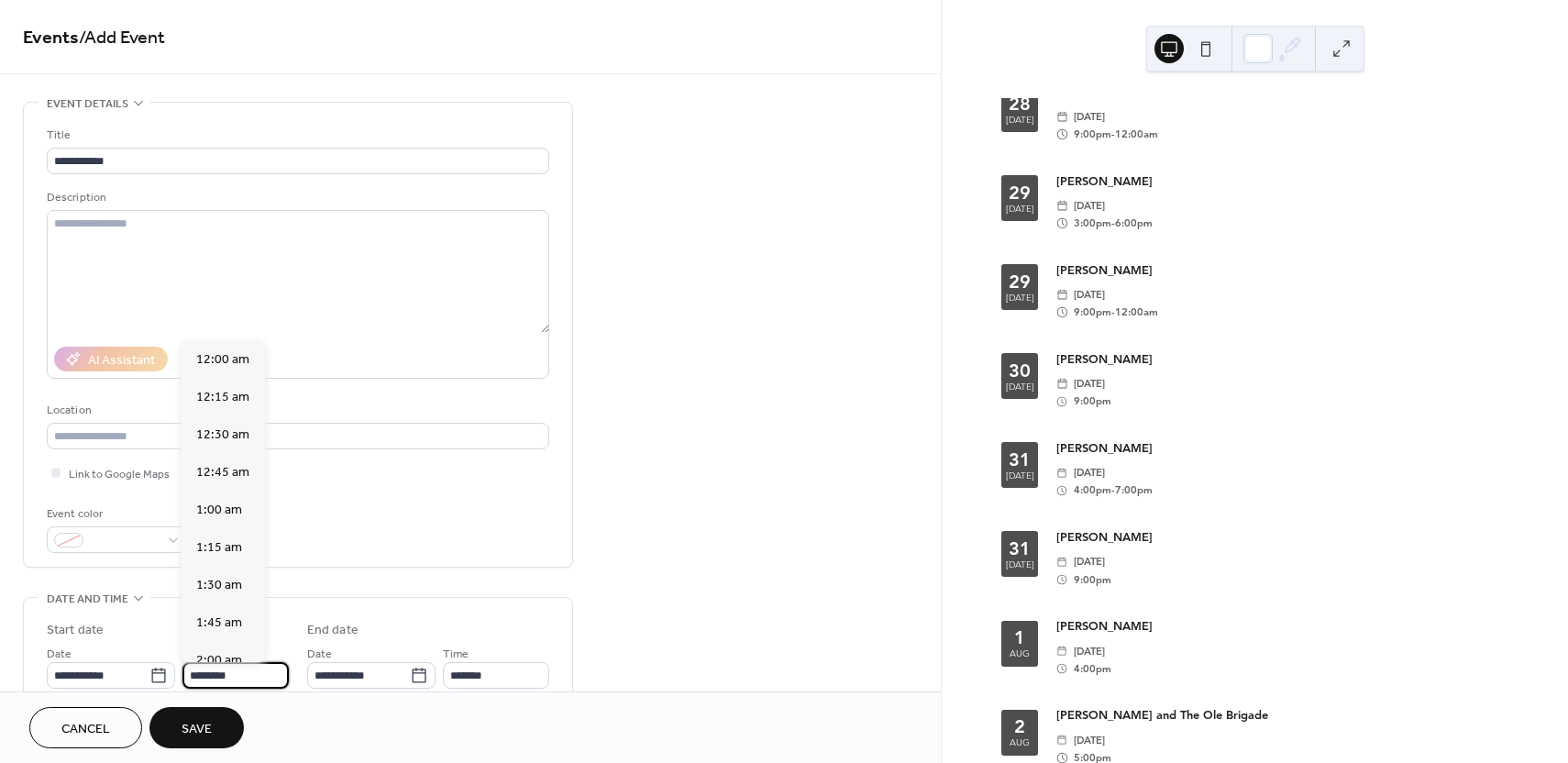 click on "********" at bounding box center (236, 675) 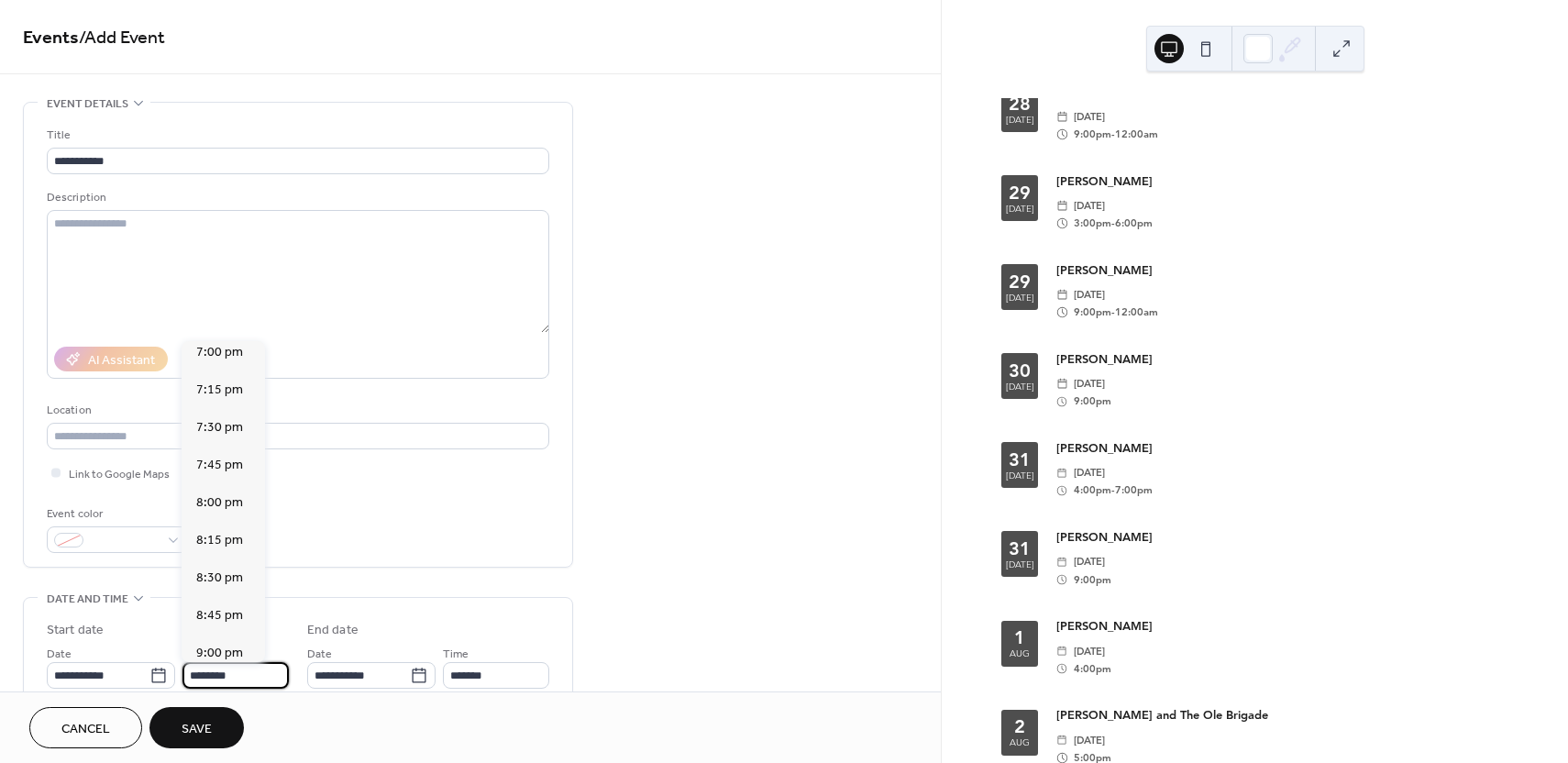 scroll, scrollTop: 2921, scrollLeft: 0, axis: vertical 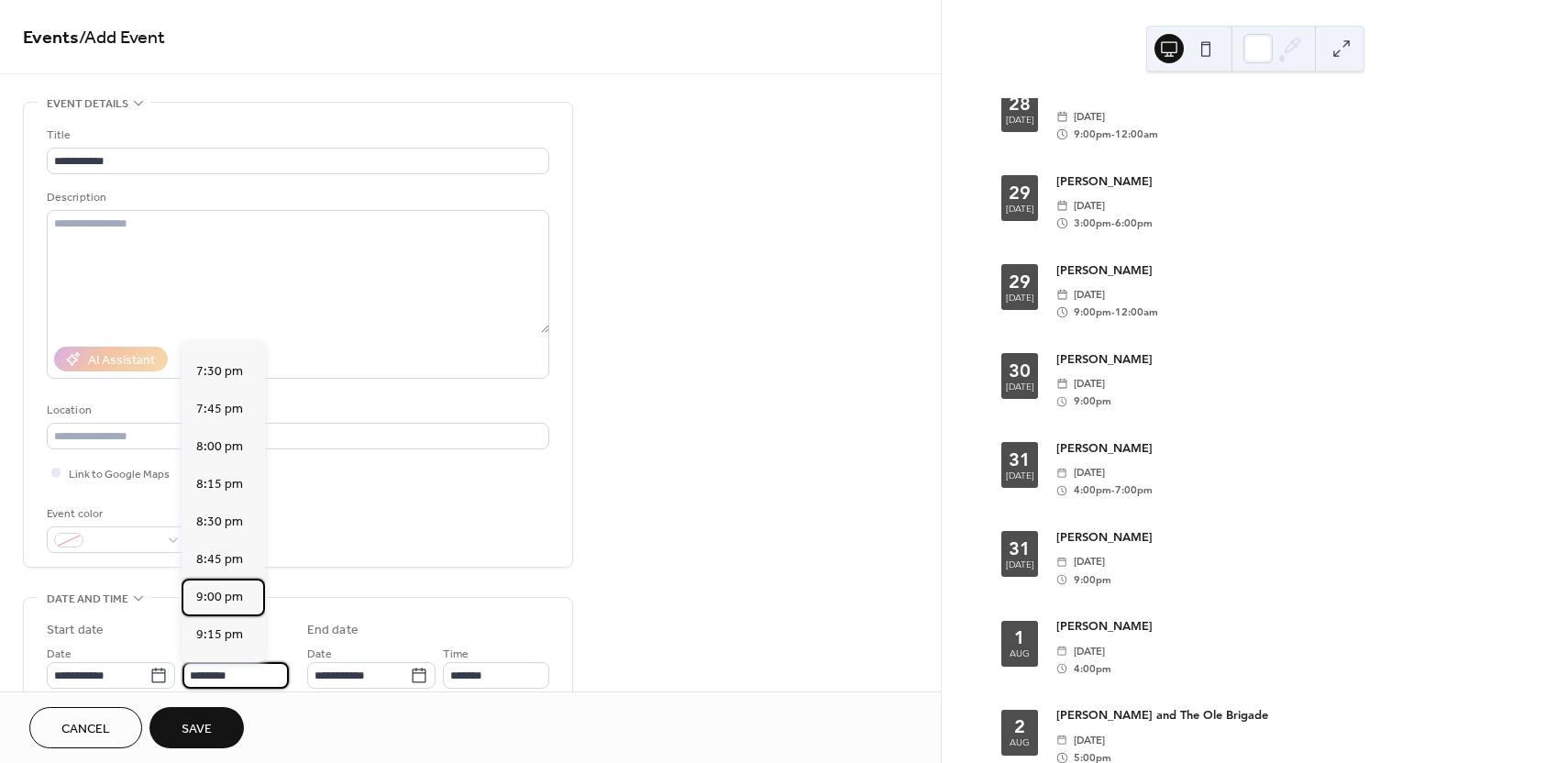 click on "9:00 pm" at bounding box center (219, 597) 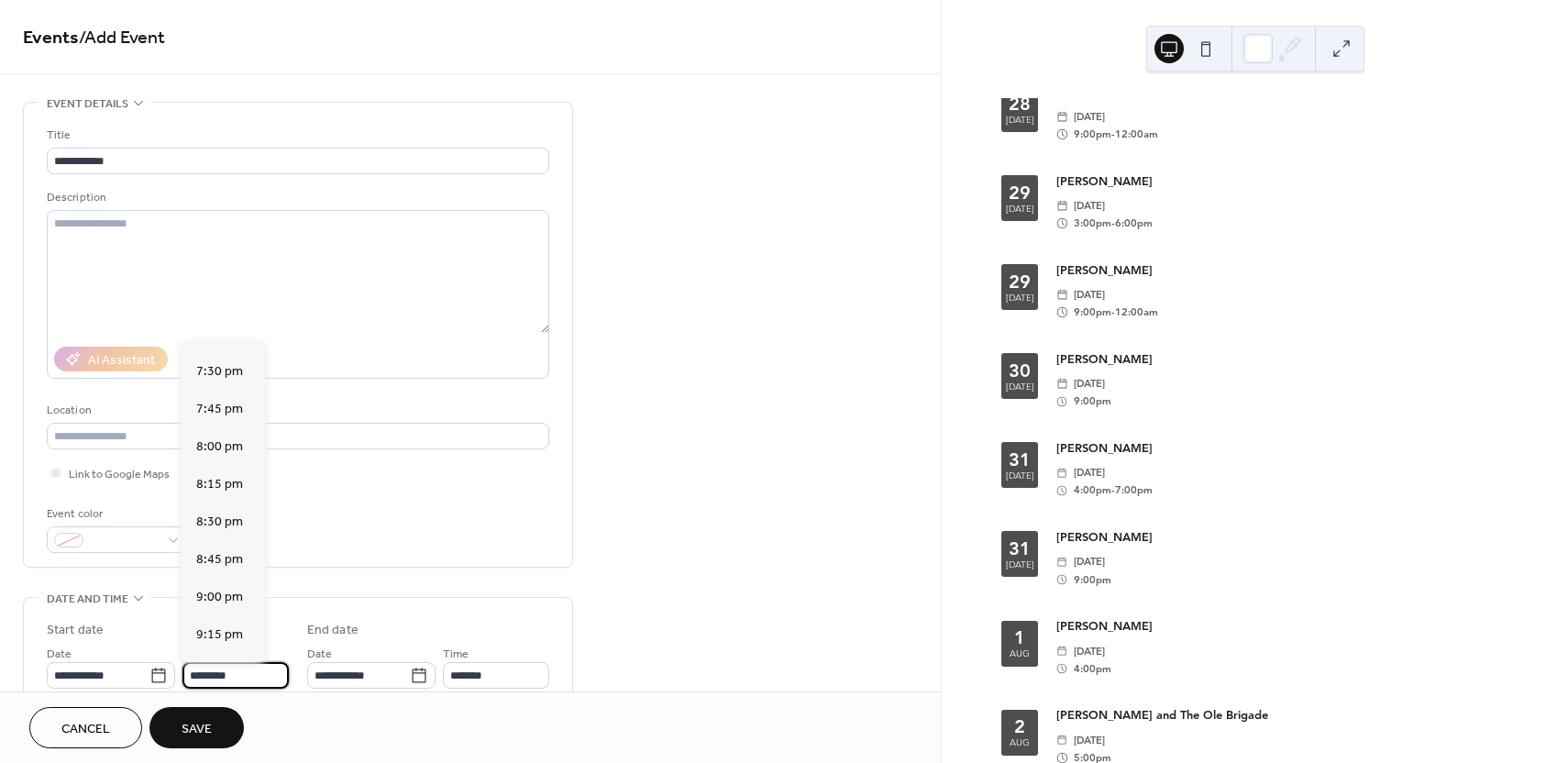 type on "*******" 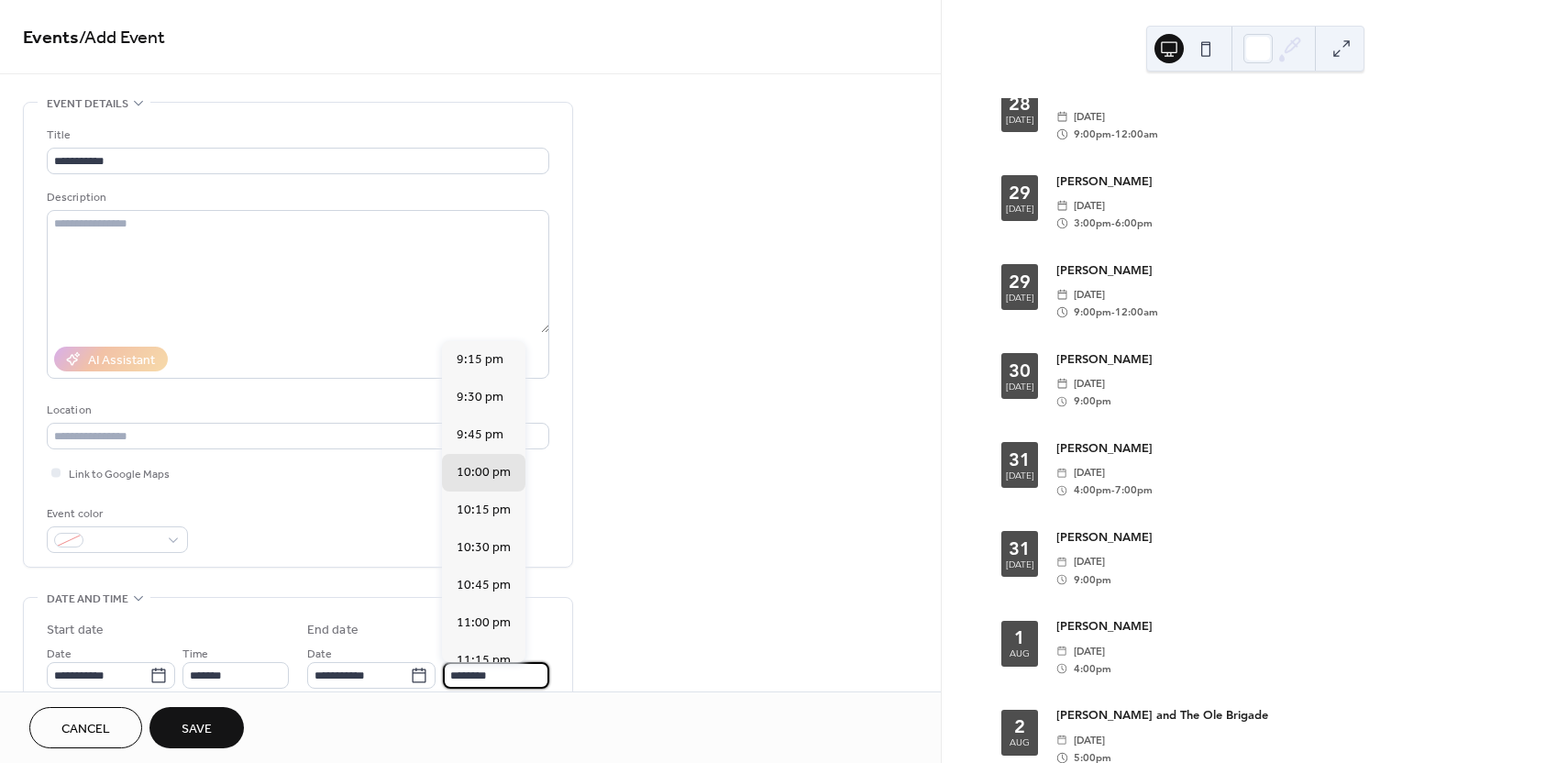 click on "********" at bounding box center [496, 675] 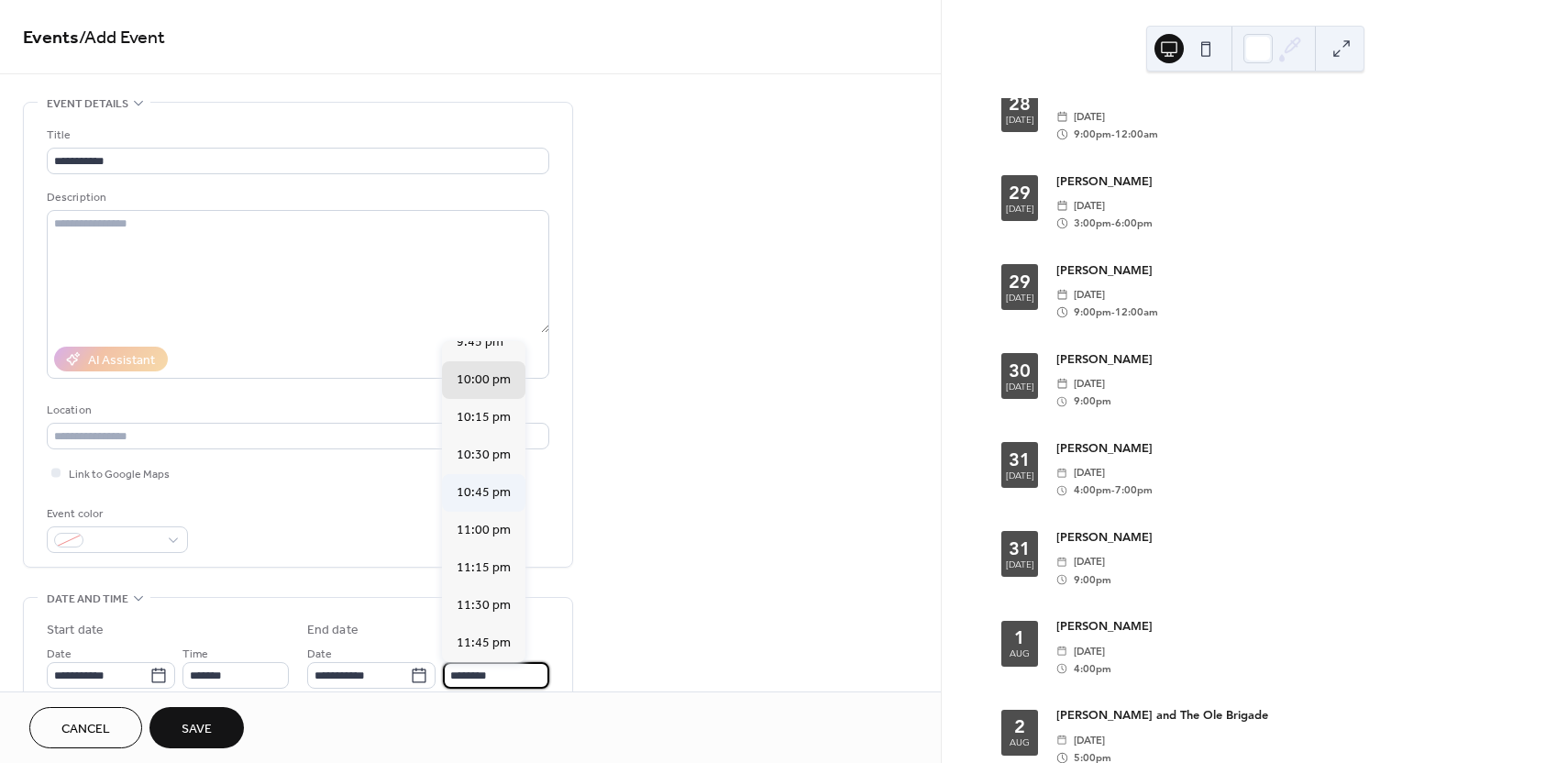 scroll, scrollTop: 0, scrollLeft: 0, axis: both 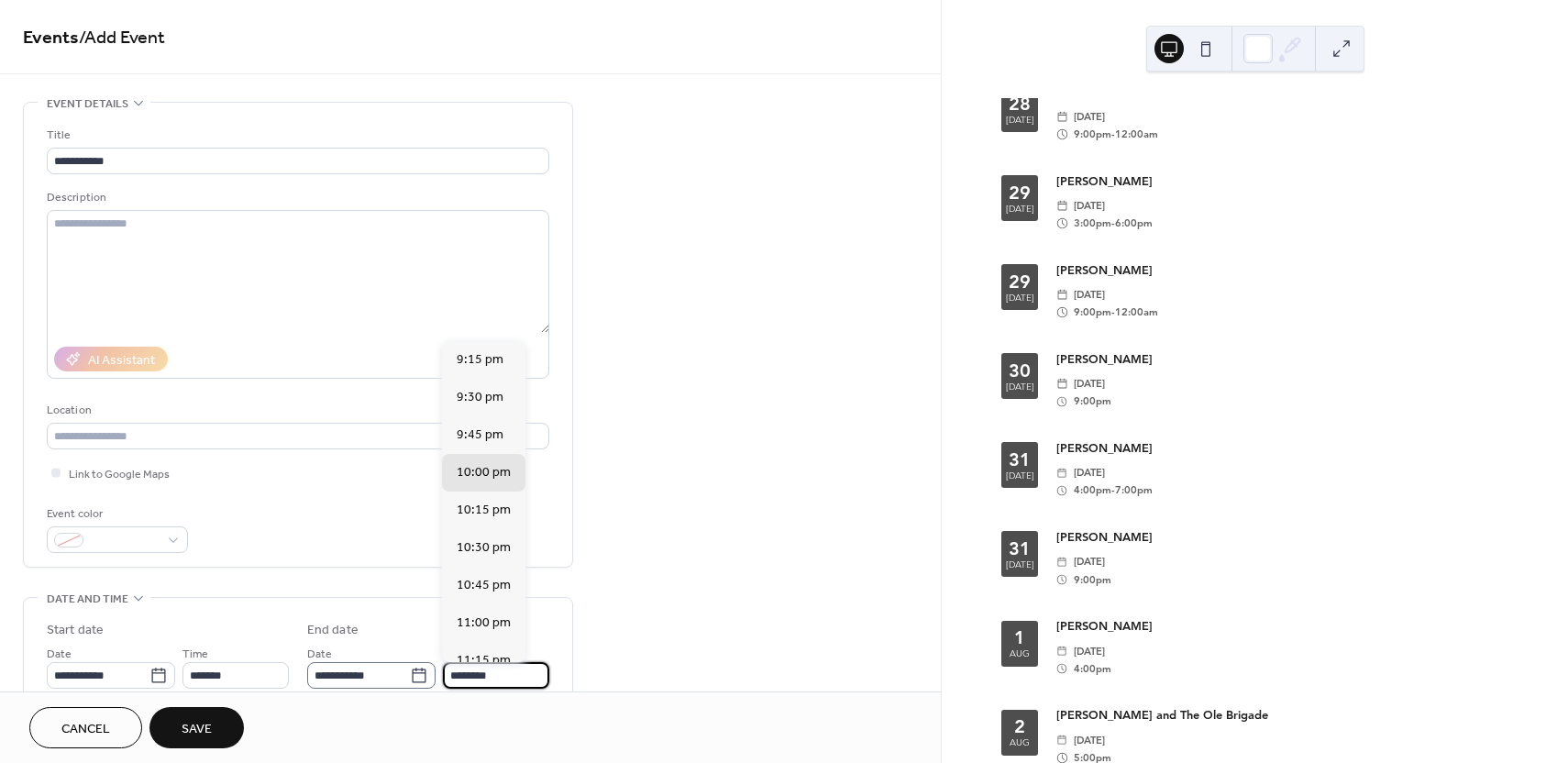 drag, startPoint x: 503, startPoint y: 676, endPoint x: 417, endPoint y: 672, distance: 86.09297 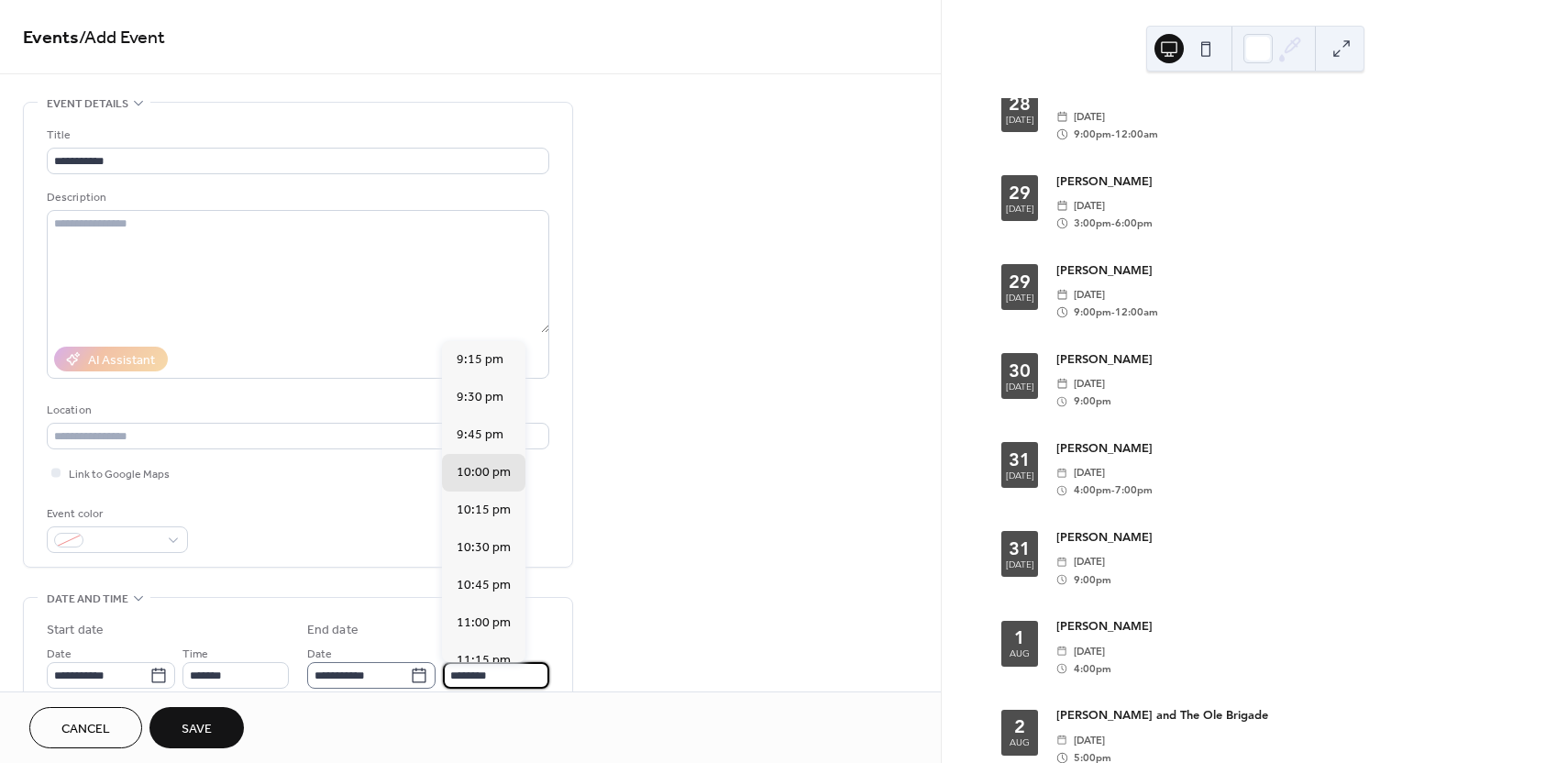 click on "**********" at bounding box center (428, 666) 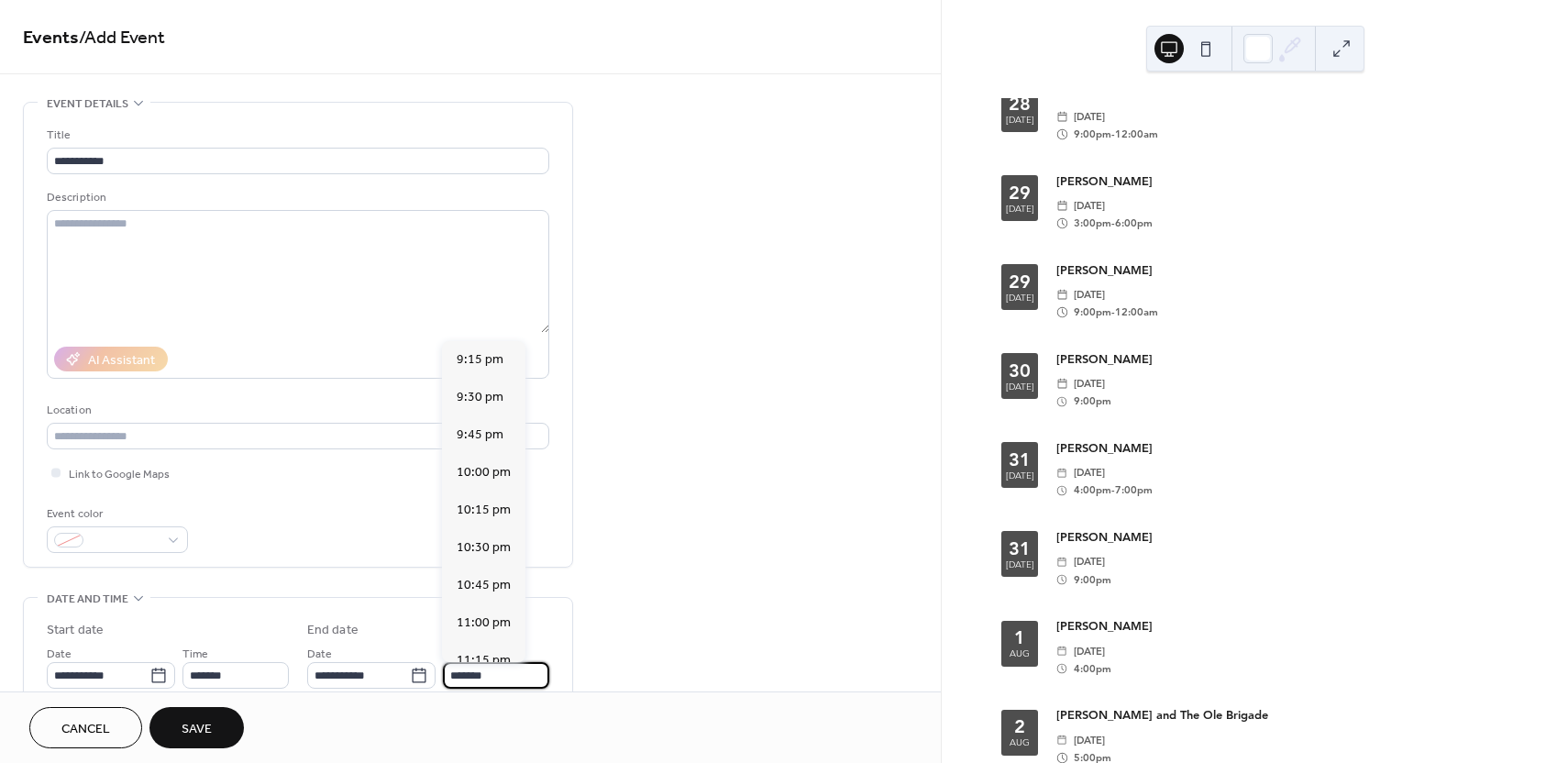 type on "*******" 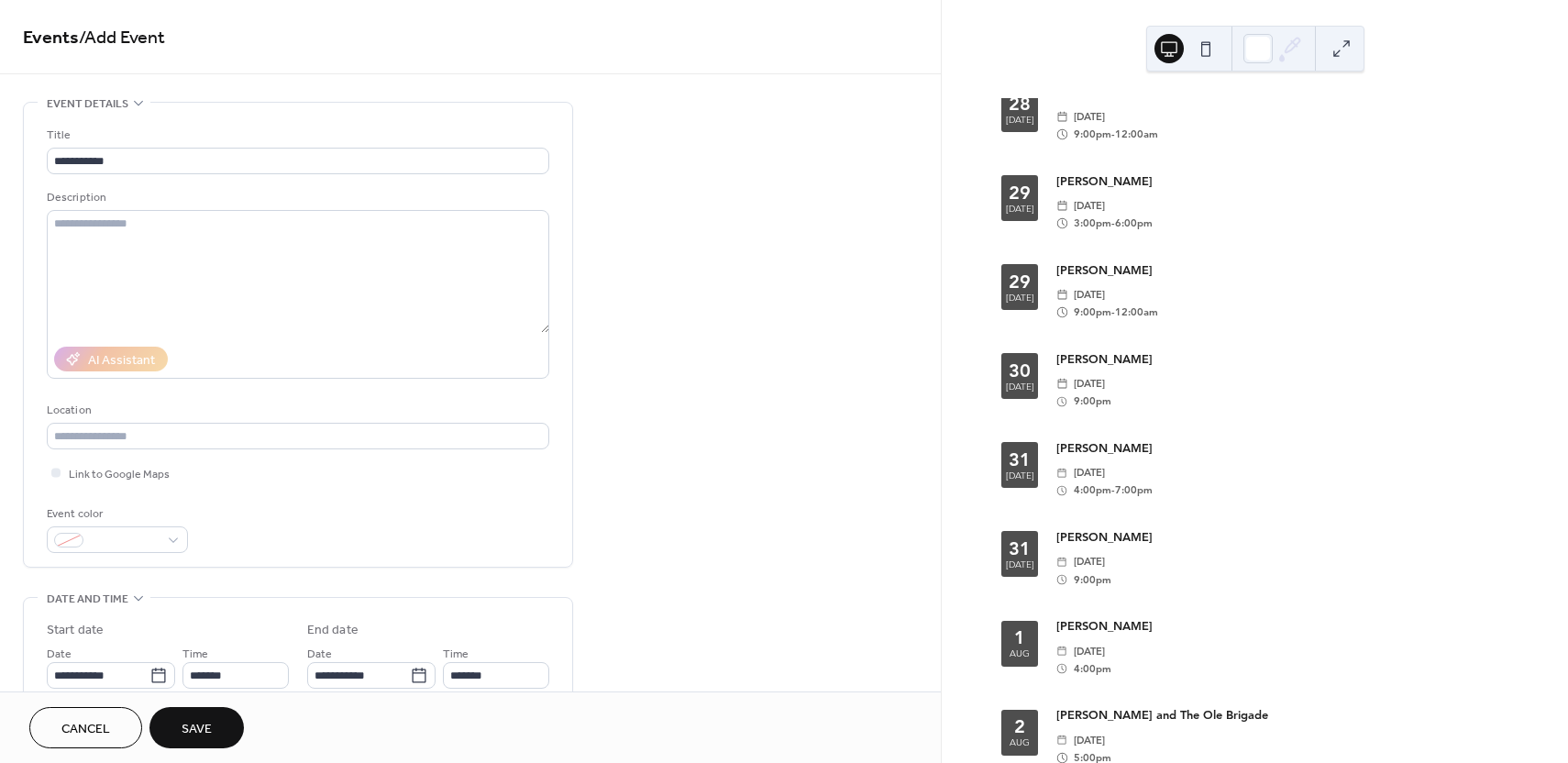 click on "Save" at bounding box center [196, 727] 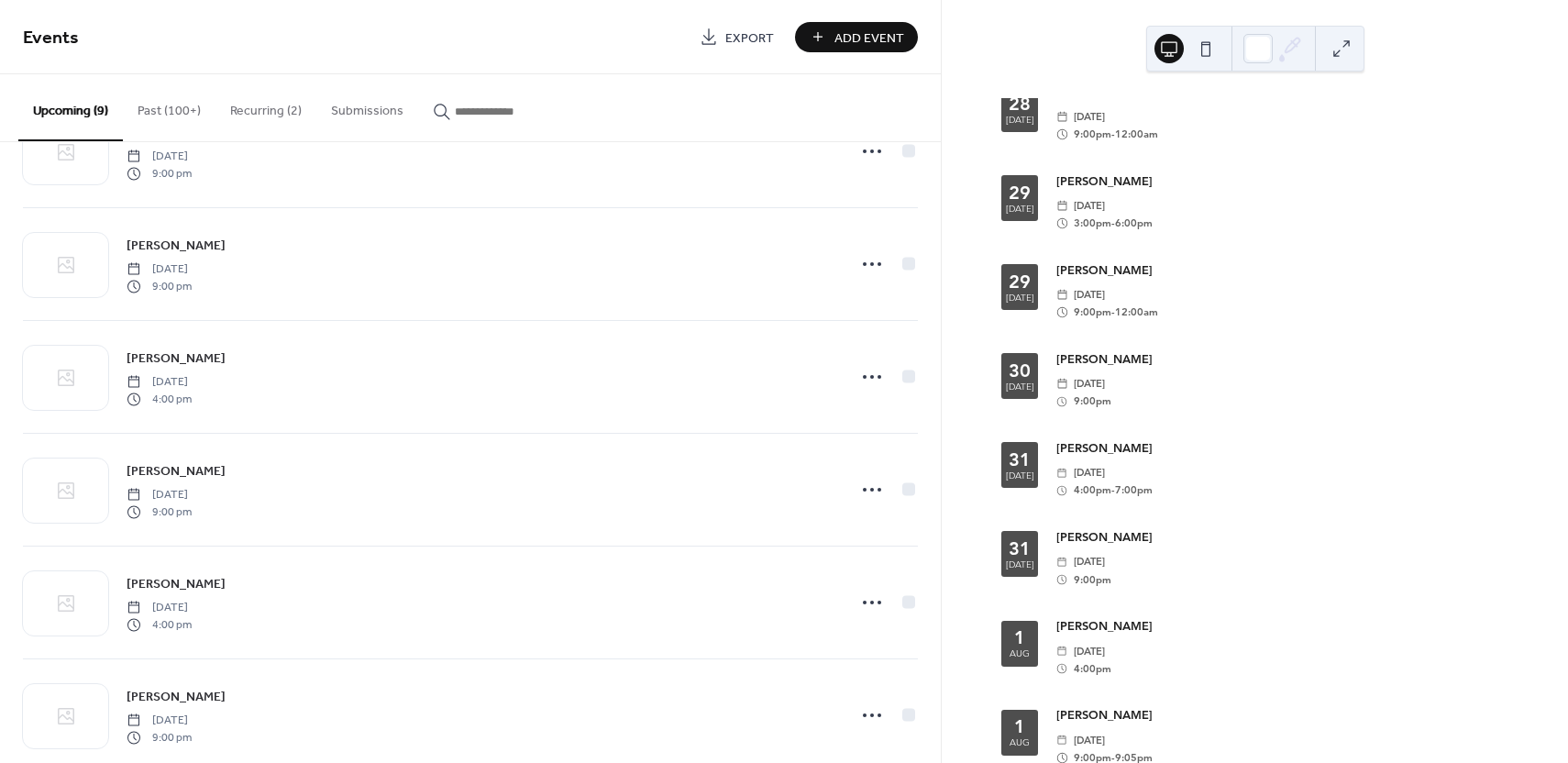 scroll, scrollTop: 448, scrollLeft: 0, axis: vertical 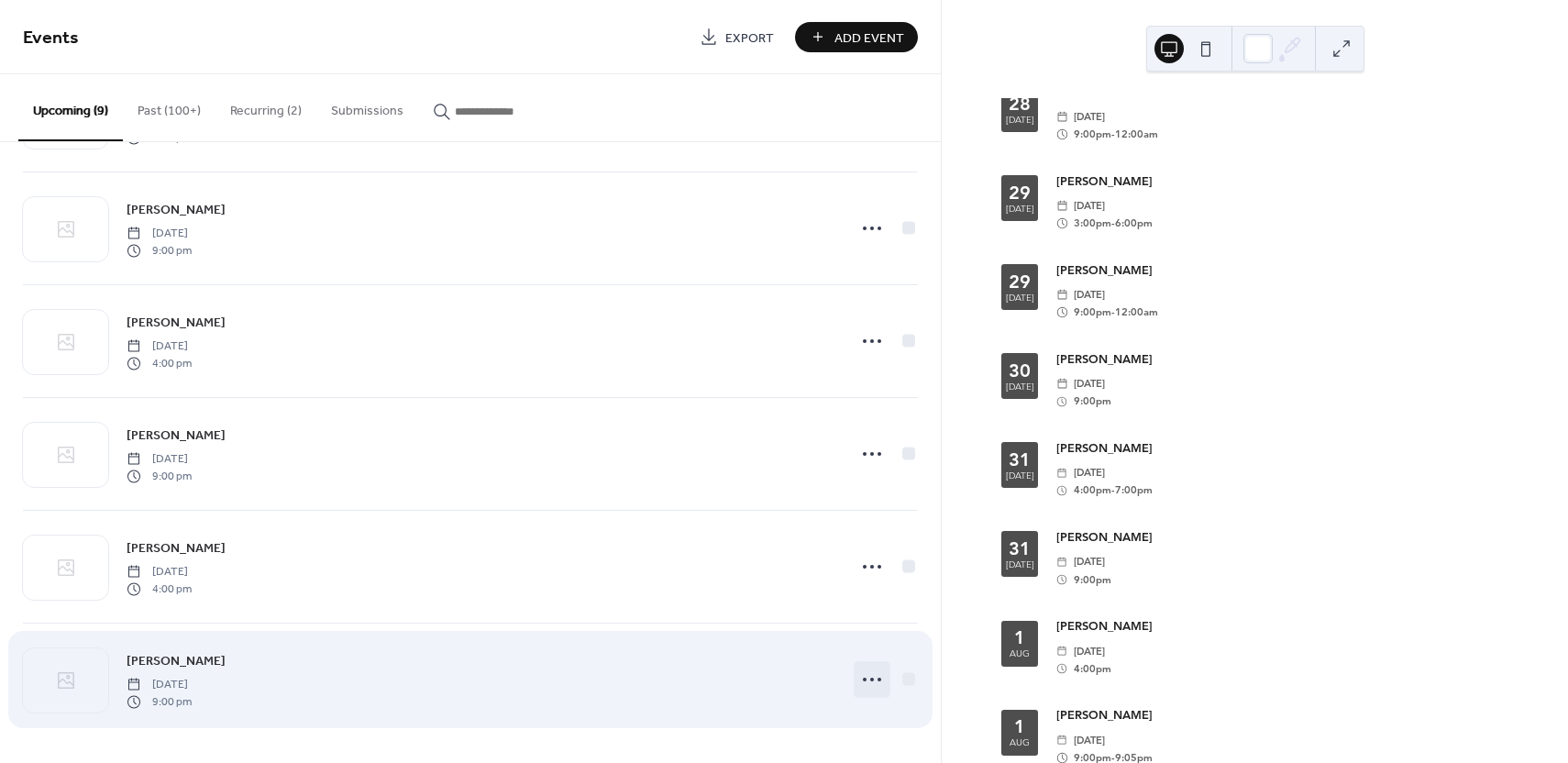 click 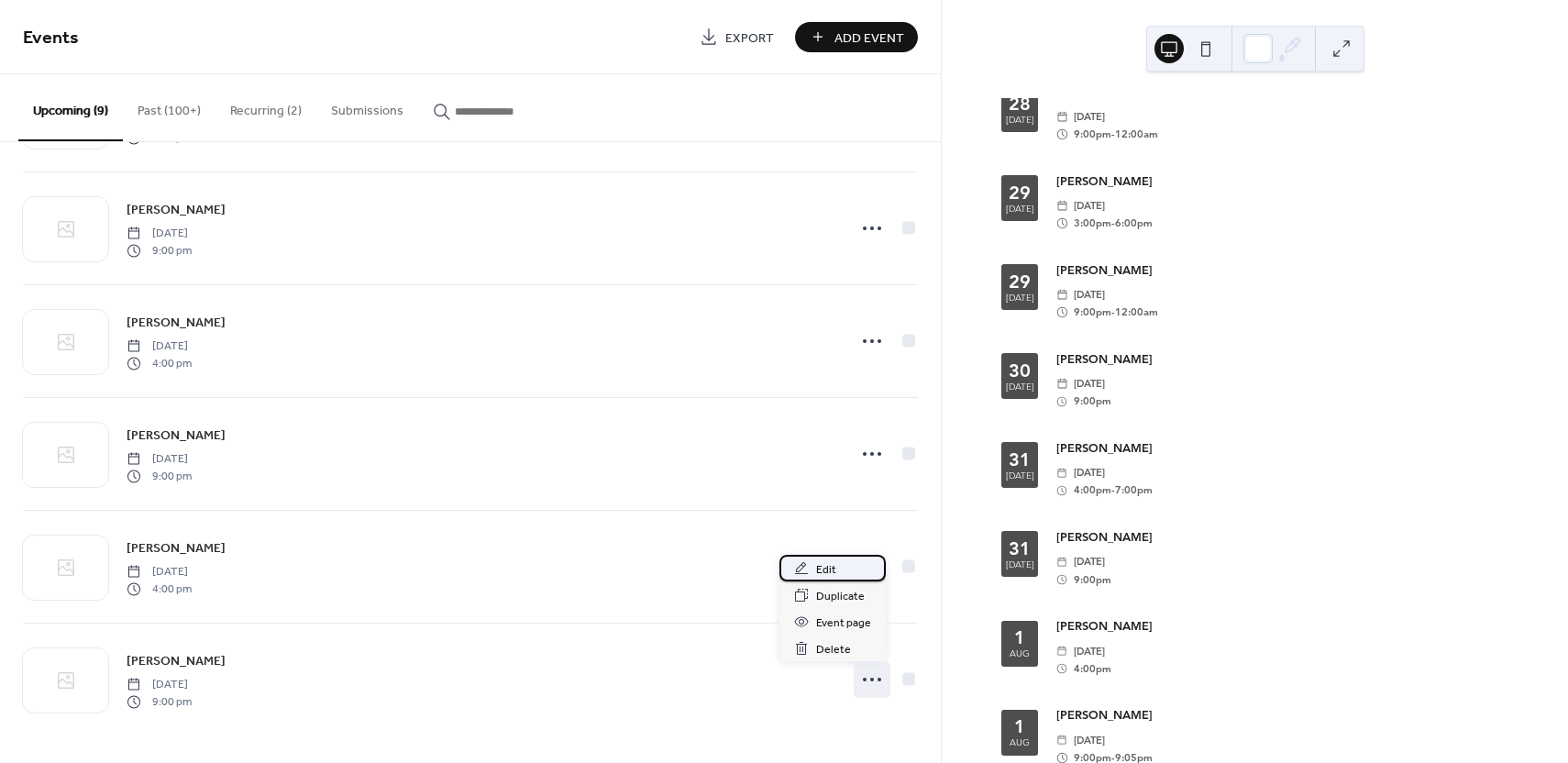 click on "Edit" at bounding box center (826, 569) 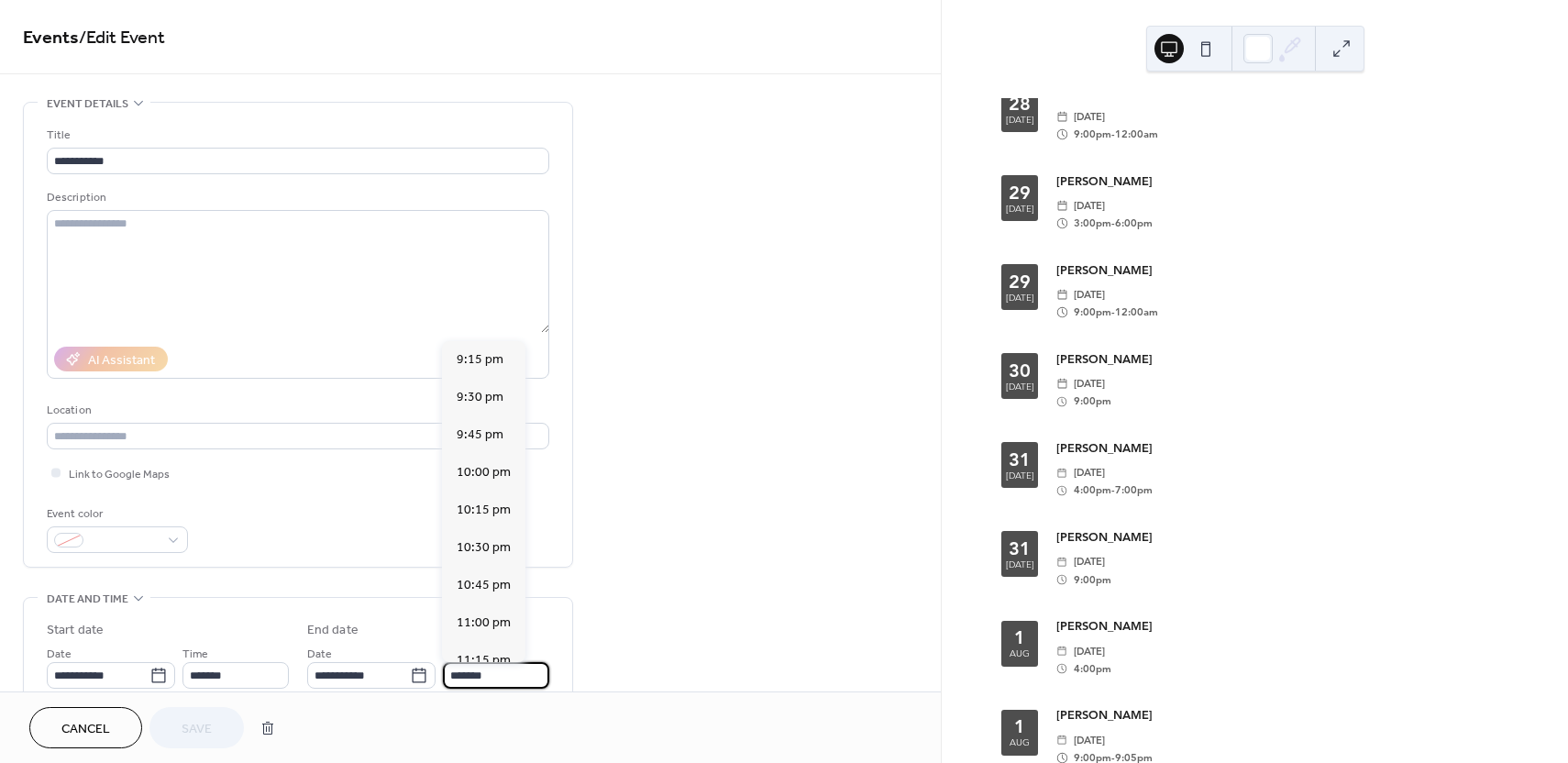 click on "*******" at bounding box center (496, 675) 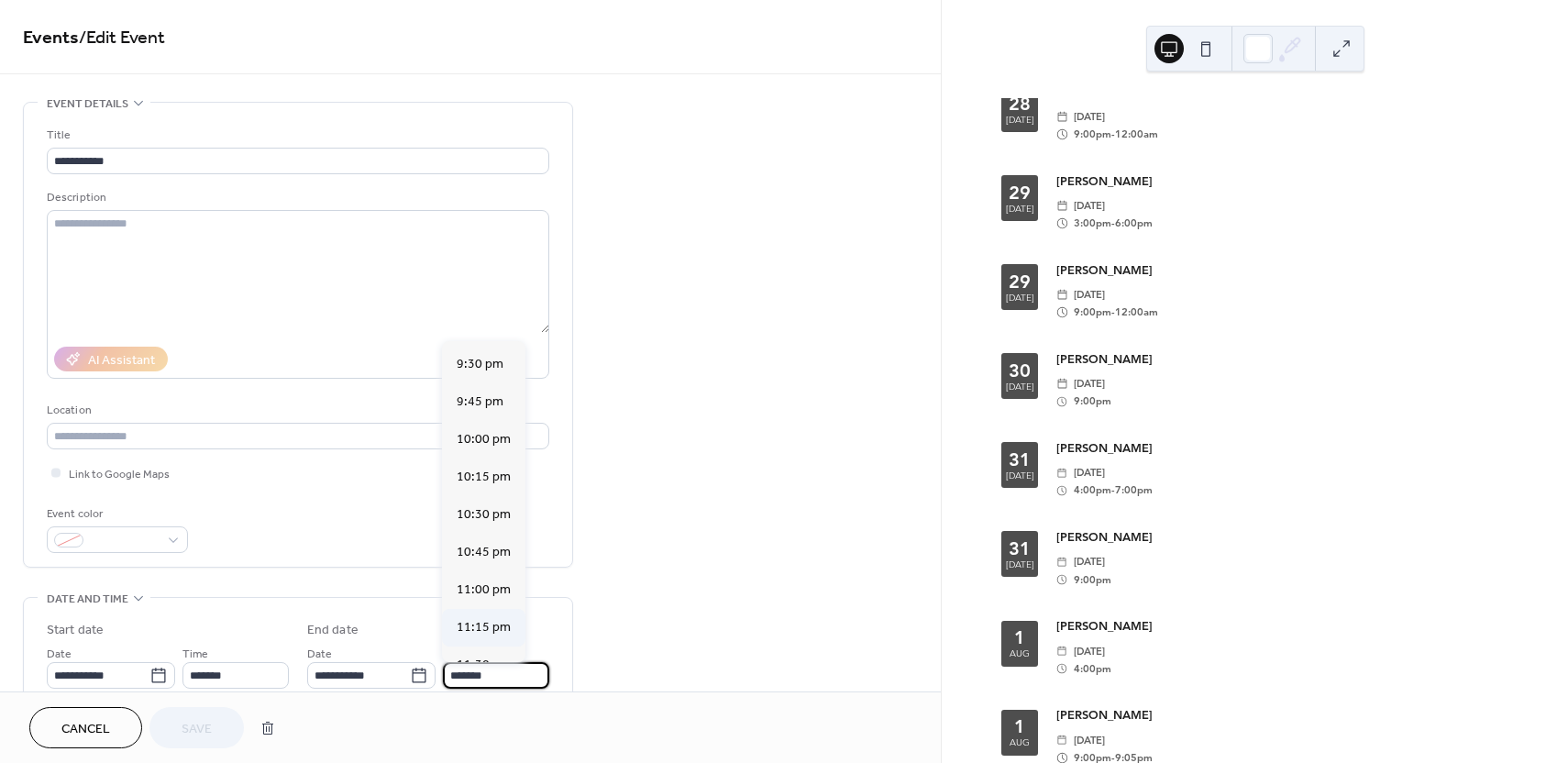 scroll, scrollTop: 93, scrollLeft: 0, axis: vertical 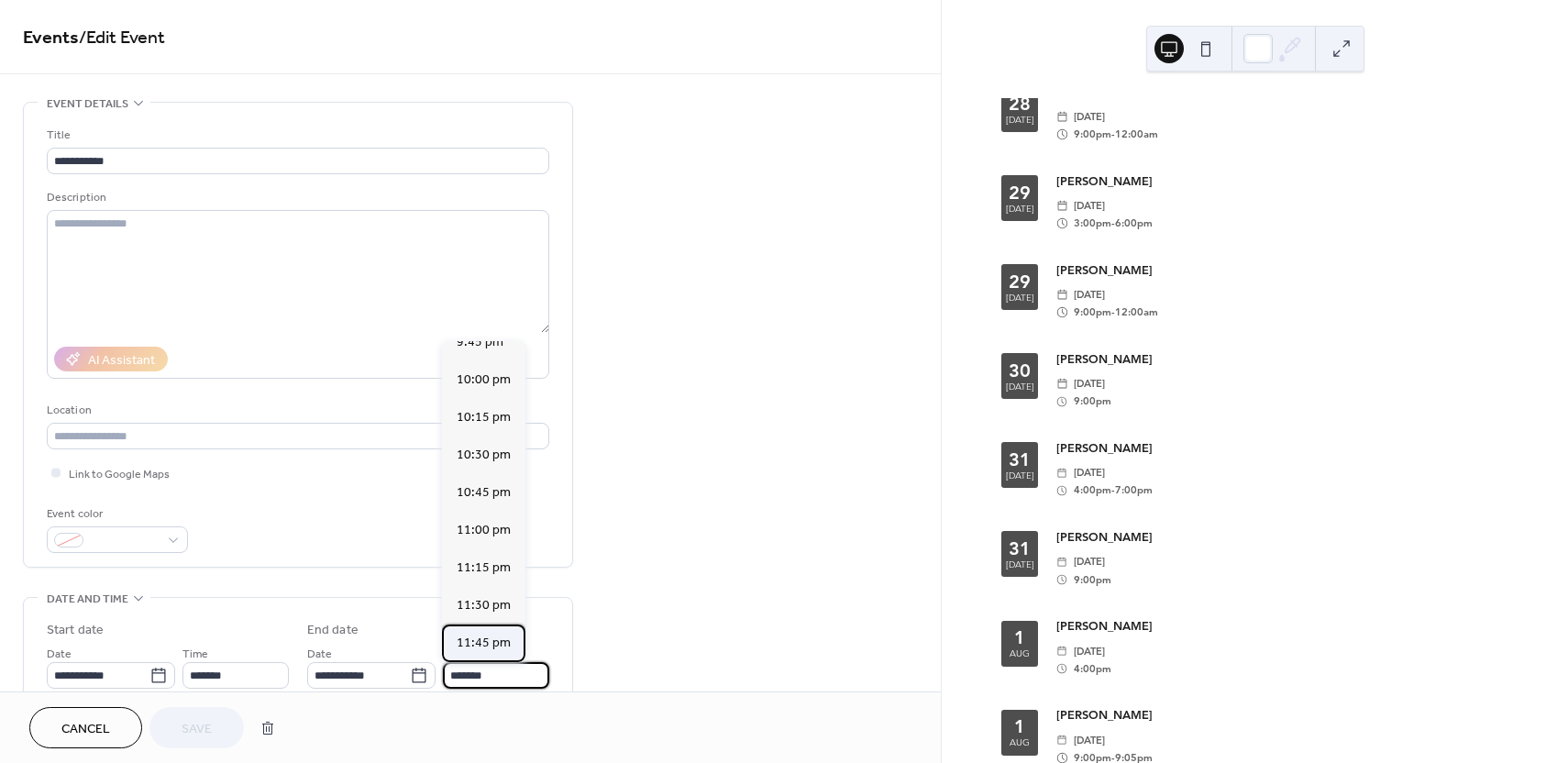 click on "11:45 pm" at bounding box center [483, 643] 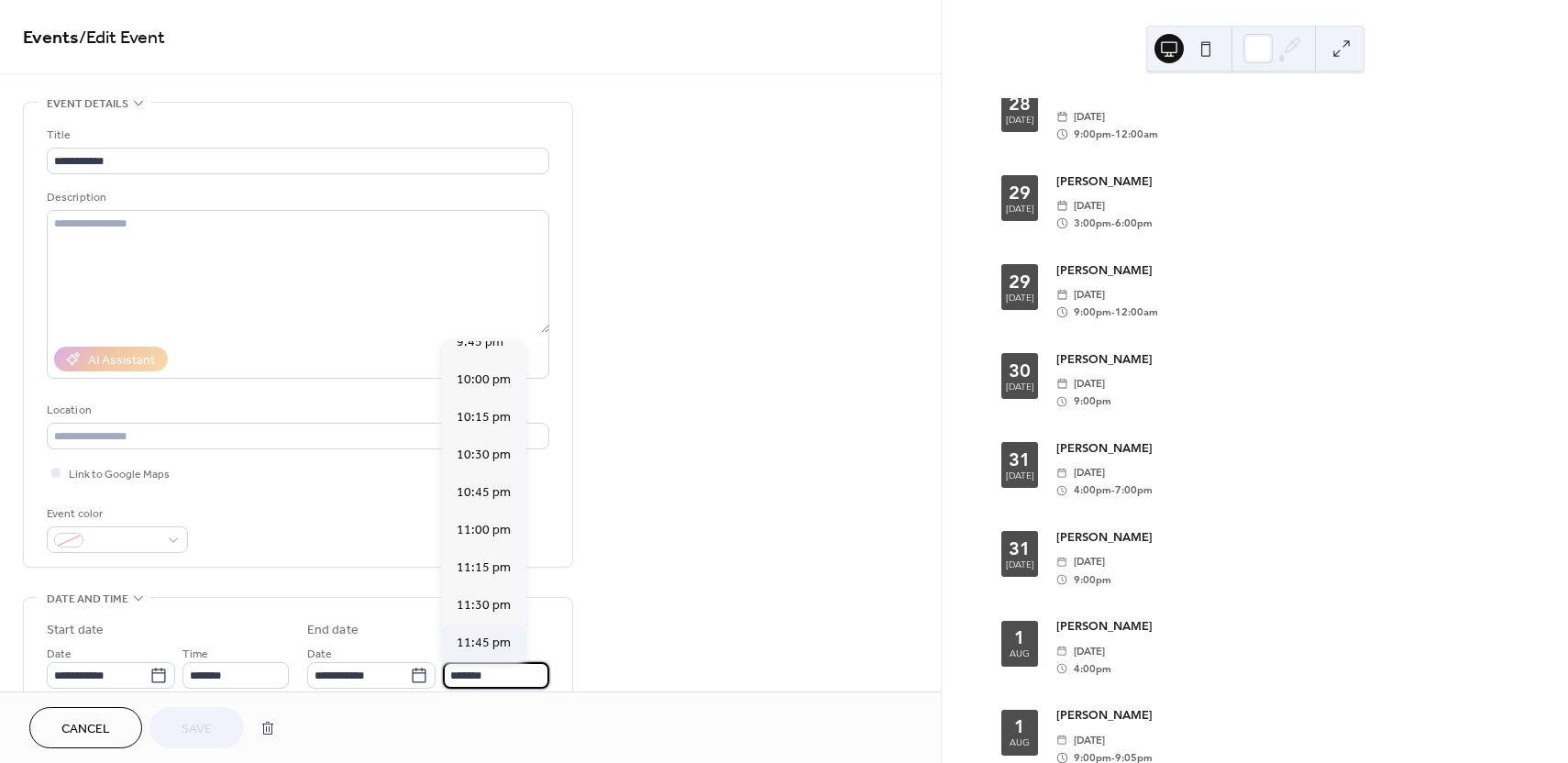 type on "********" 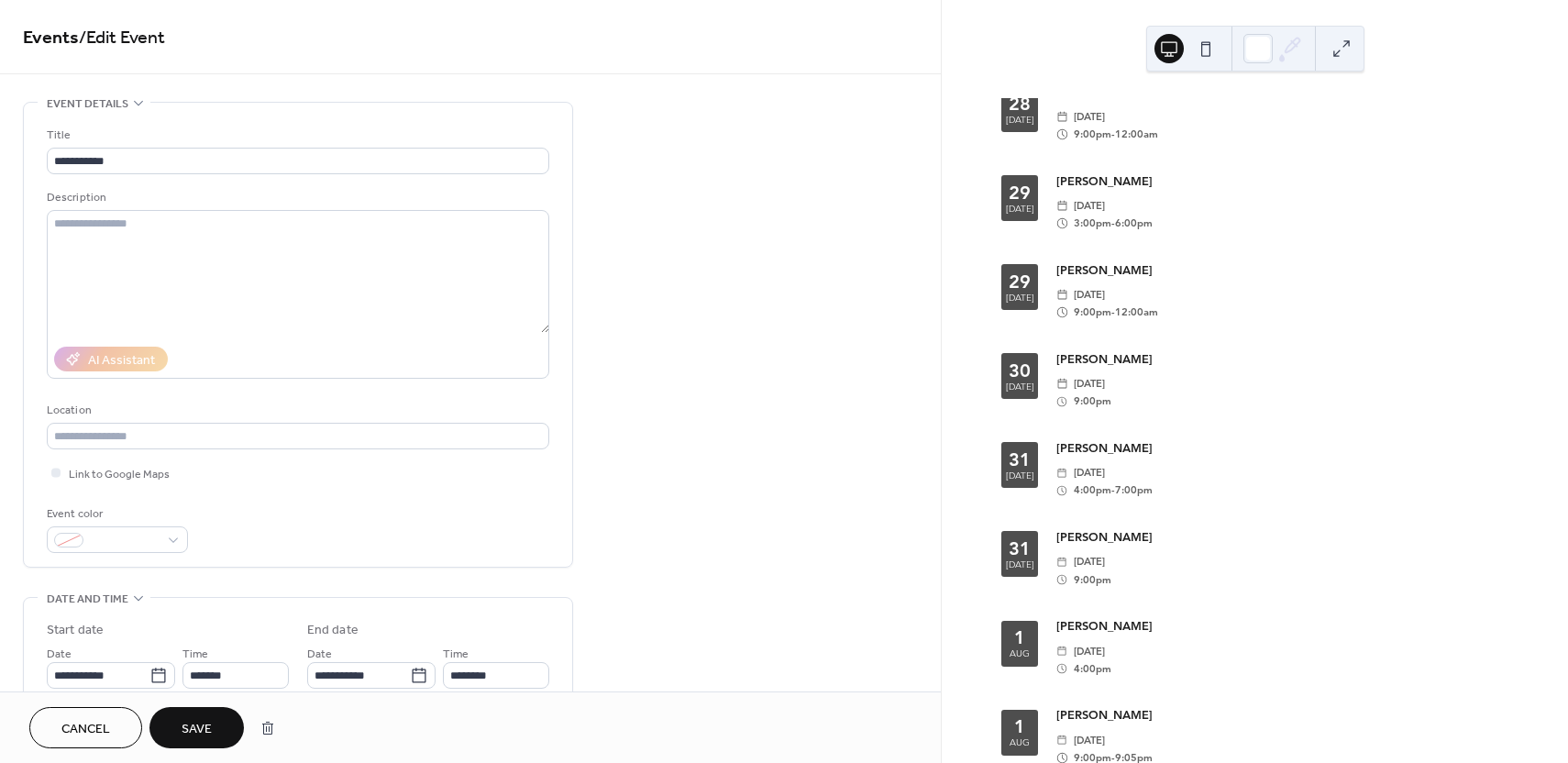 click on "Save" at bounding box center (196, 727) 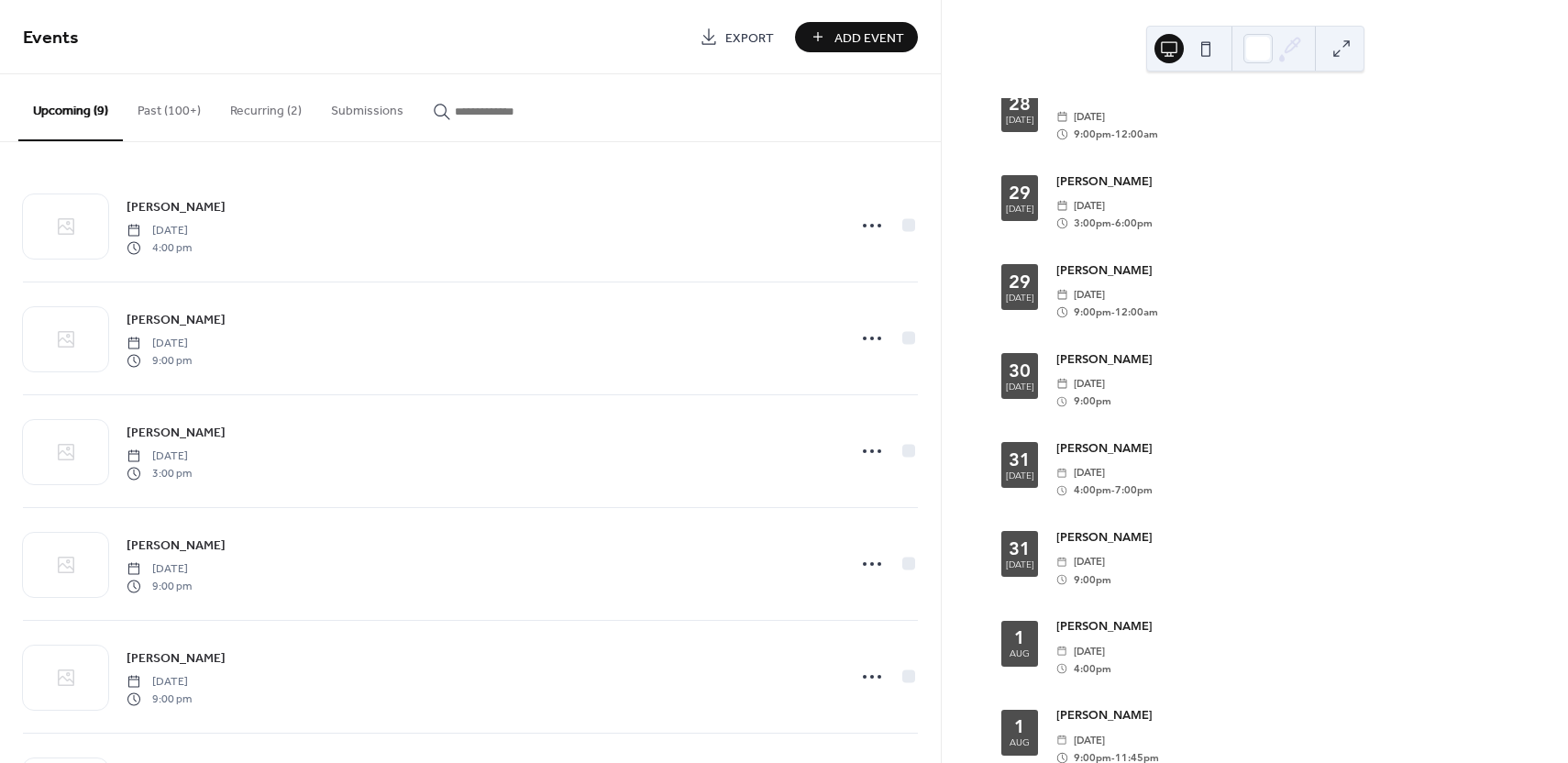 drag, startPoint x: 183, startPoint y: 106, endPoint x: 198, endPoint y: 131, distance: 29.15476 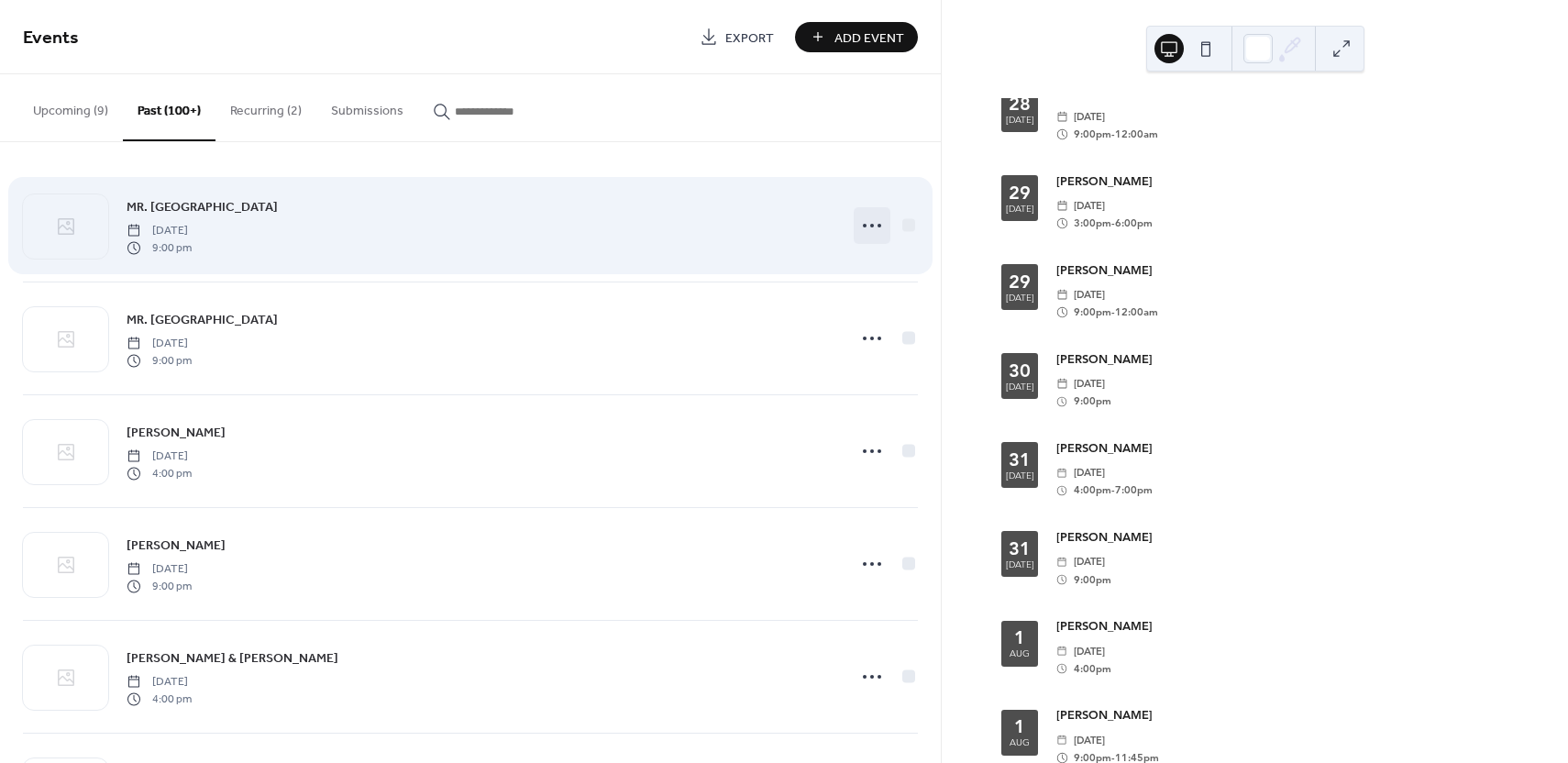 click 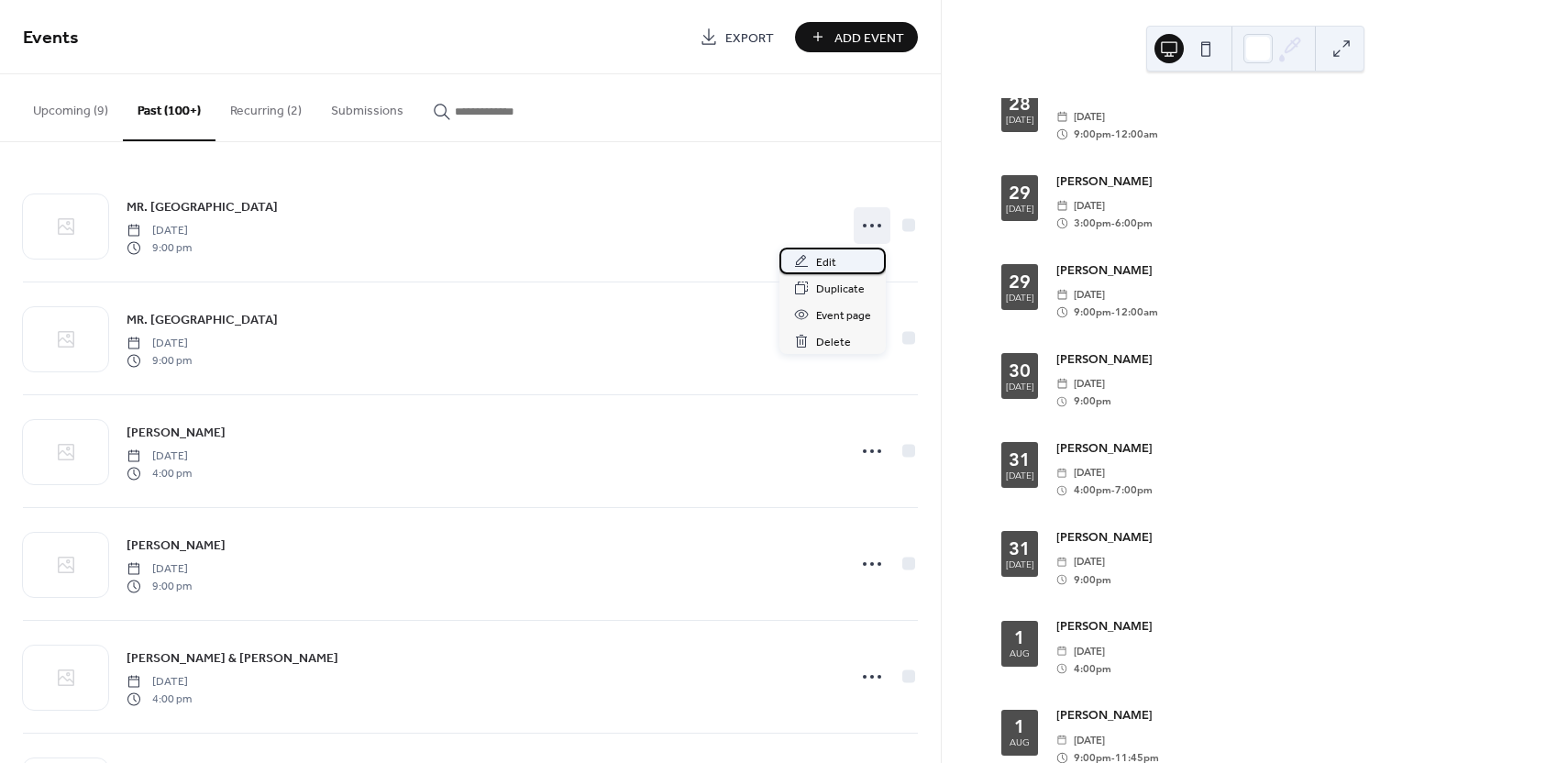 click on "Edit" at bounding box center (826, 262) 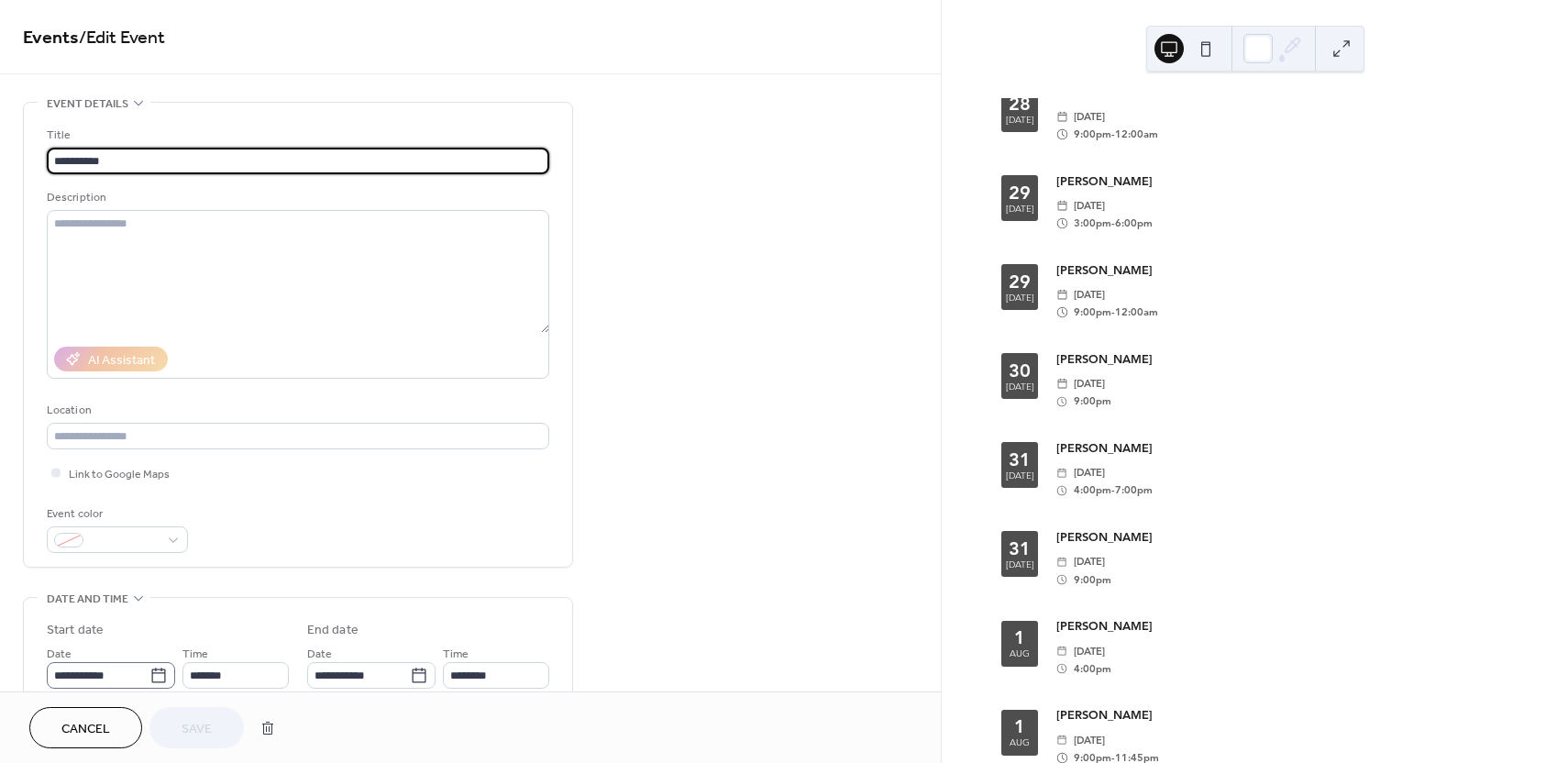 click 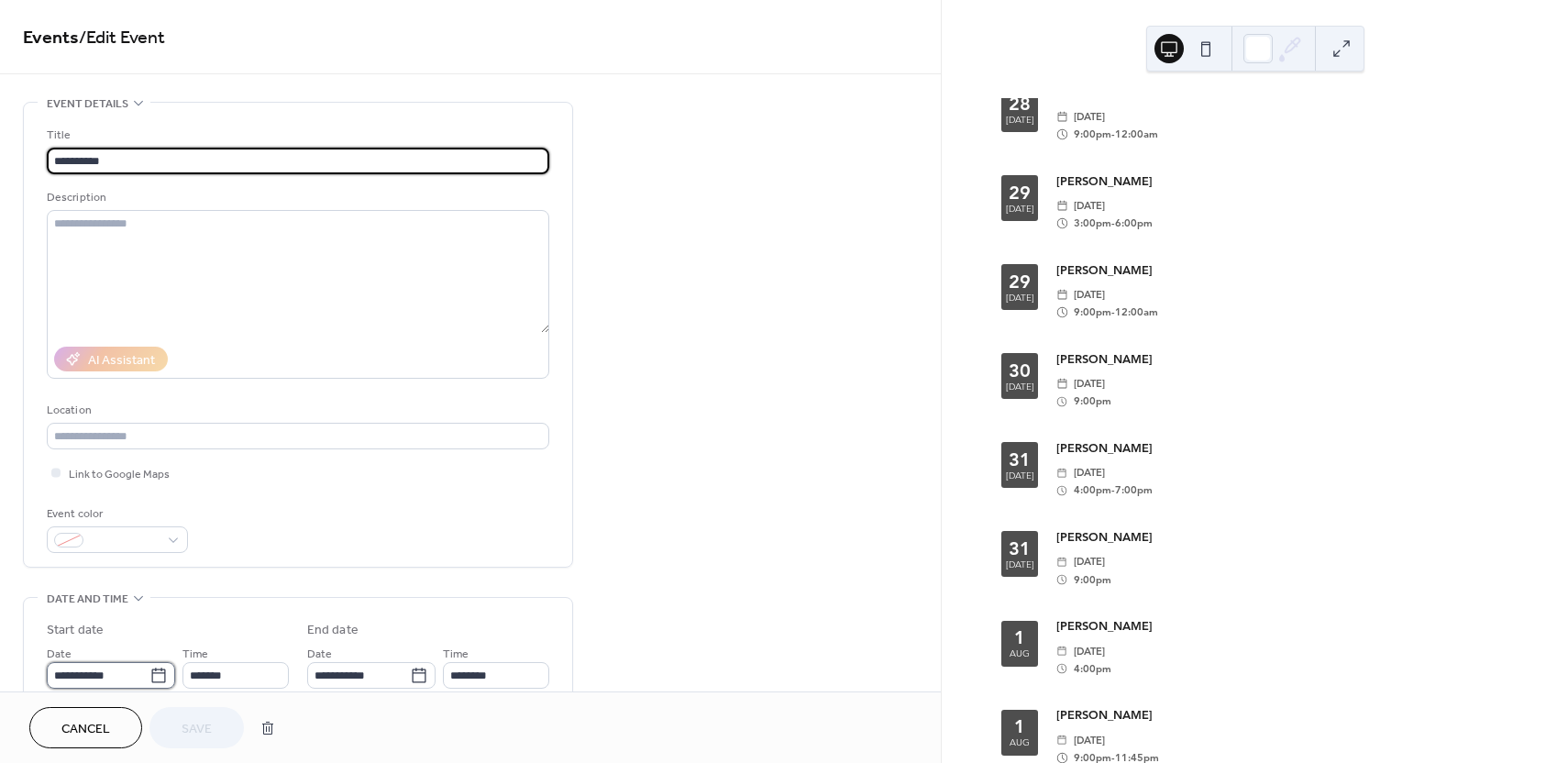 click on "**********" at bounding box center [98, 675] 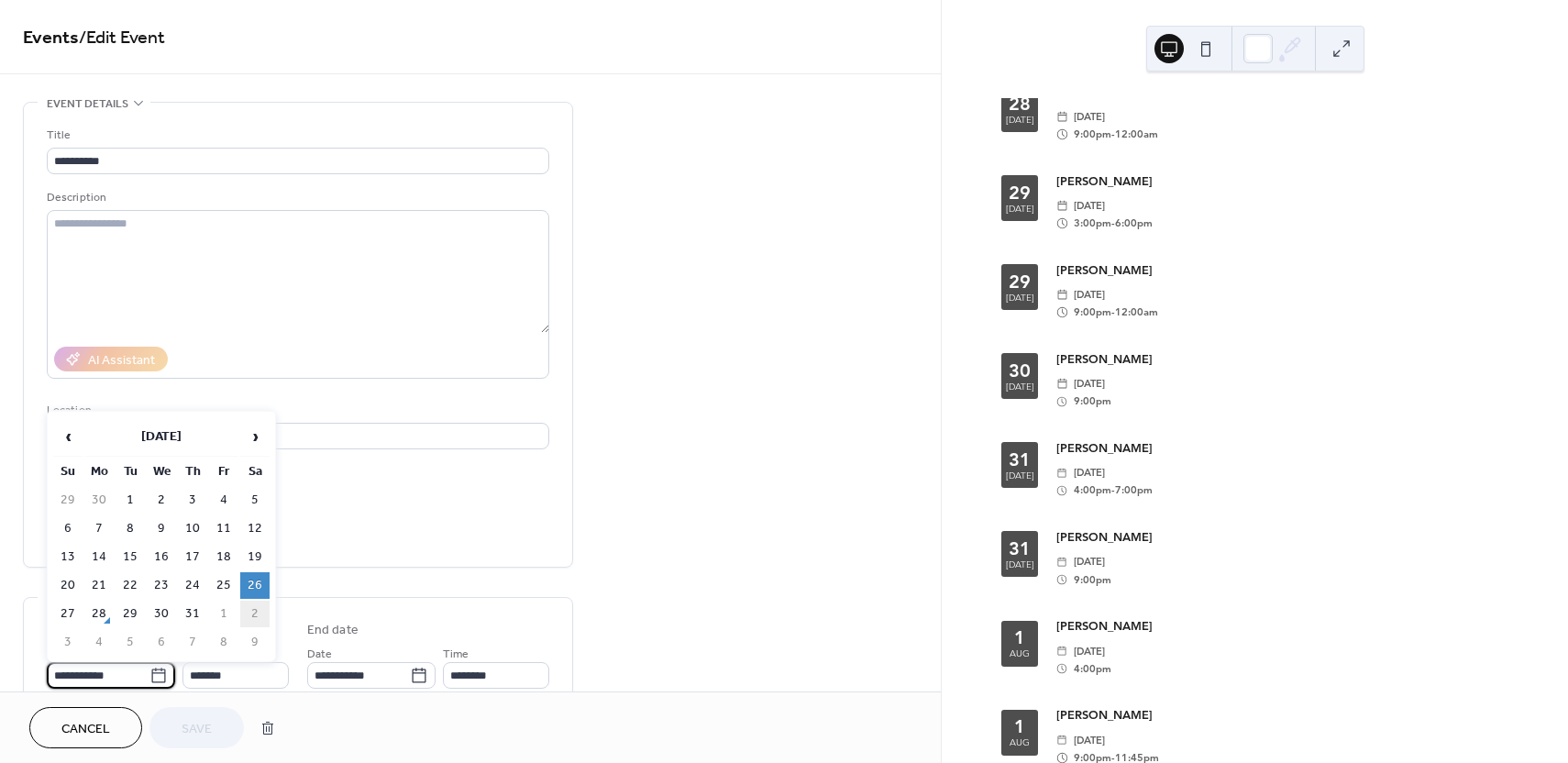 click on "2" at bounding box center (255, 614) 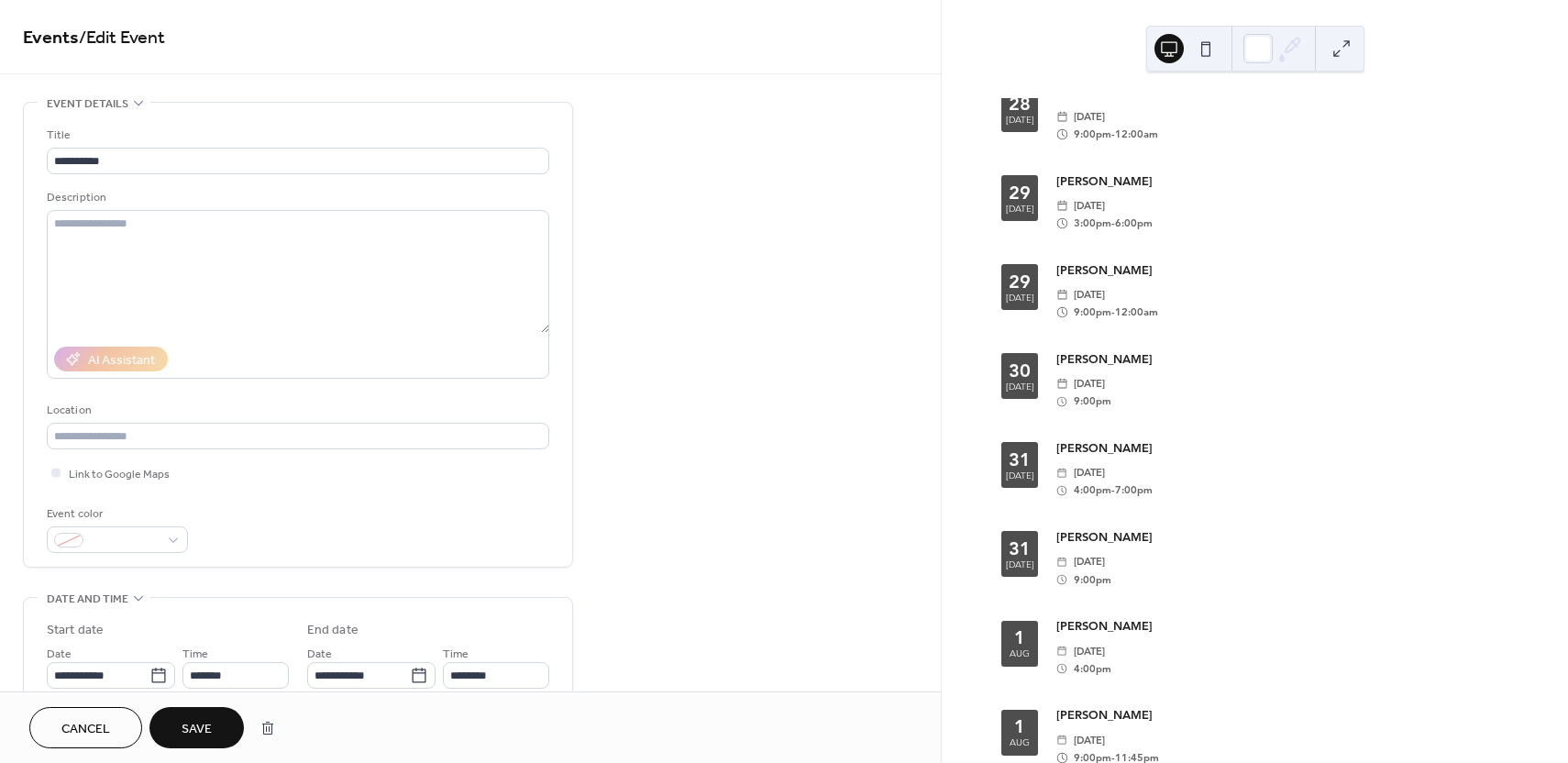 click on "Save" at bounding box center (196, 729) 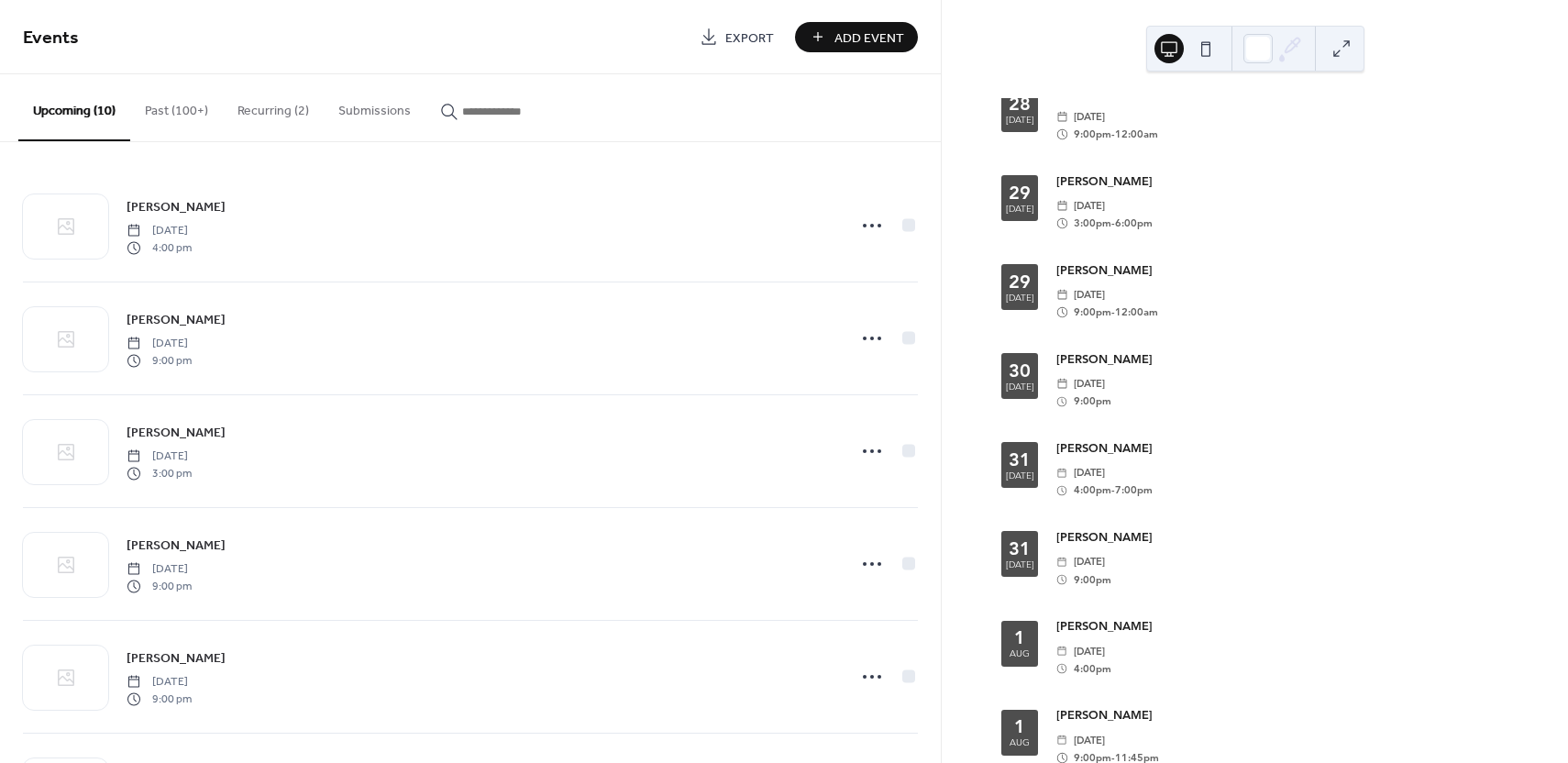 click on "Past (100+)" at bounding box center [176, 106] 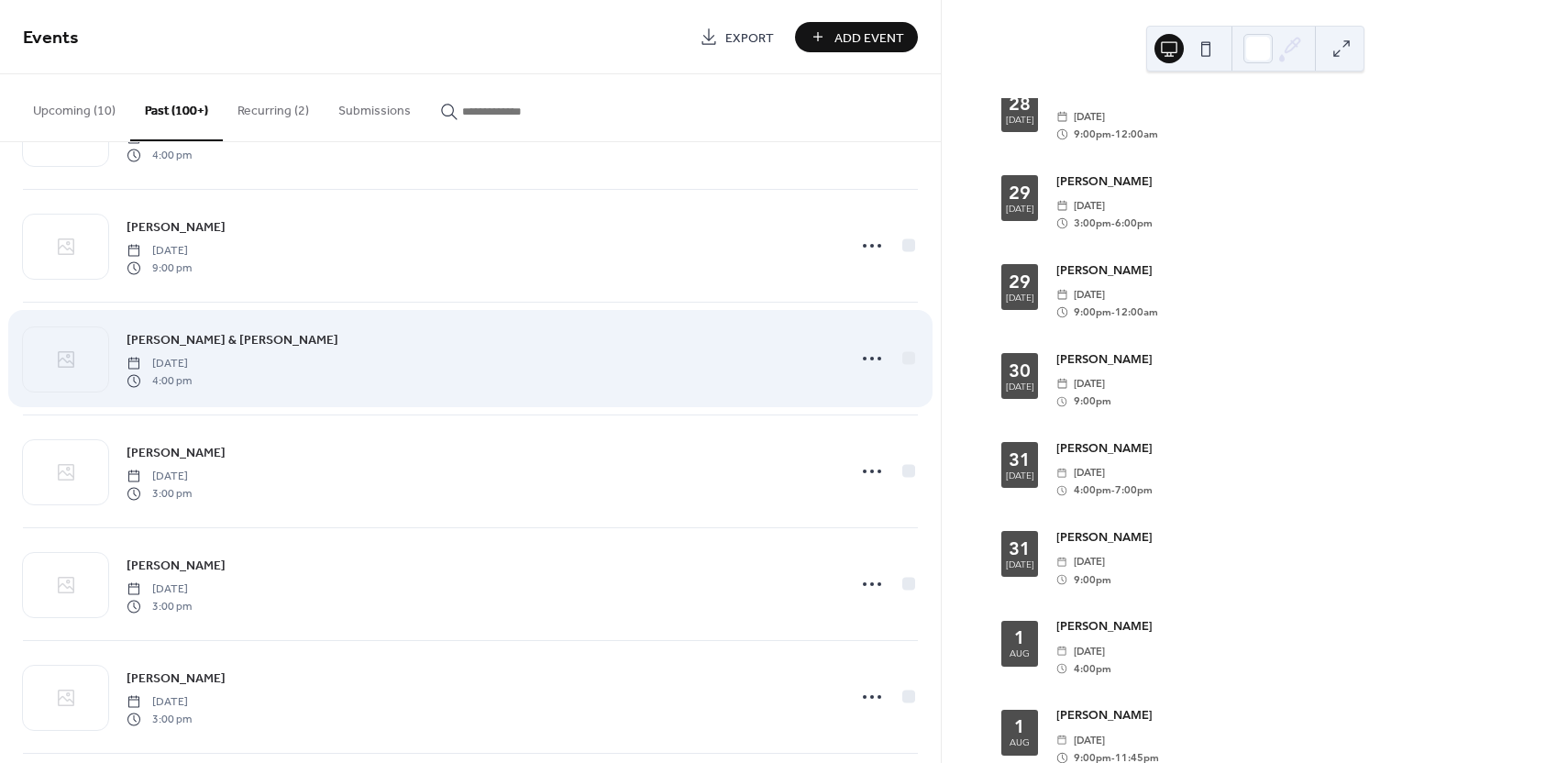 scroll, scrollTop: 221, scrollLeft: 0, axis: vertical 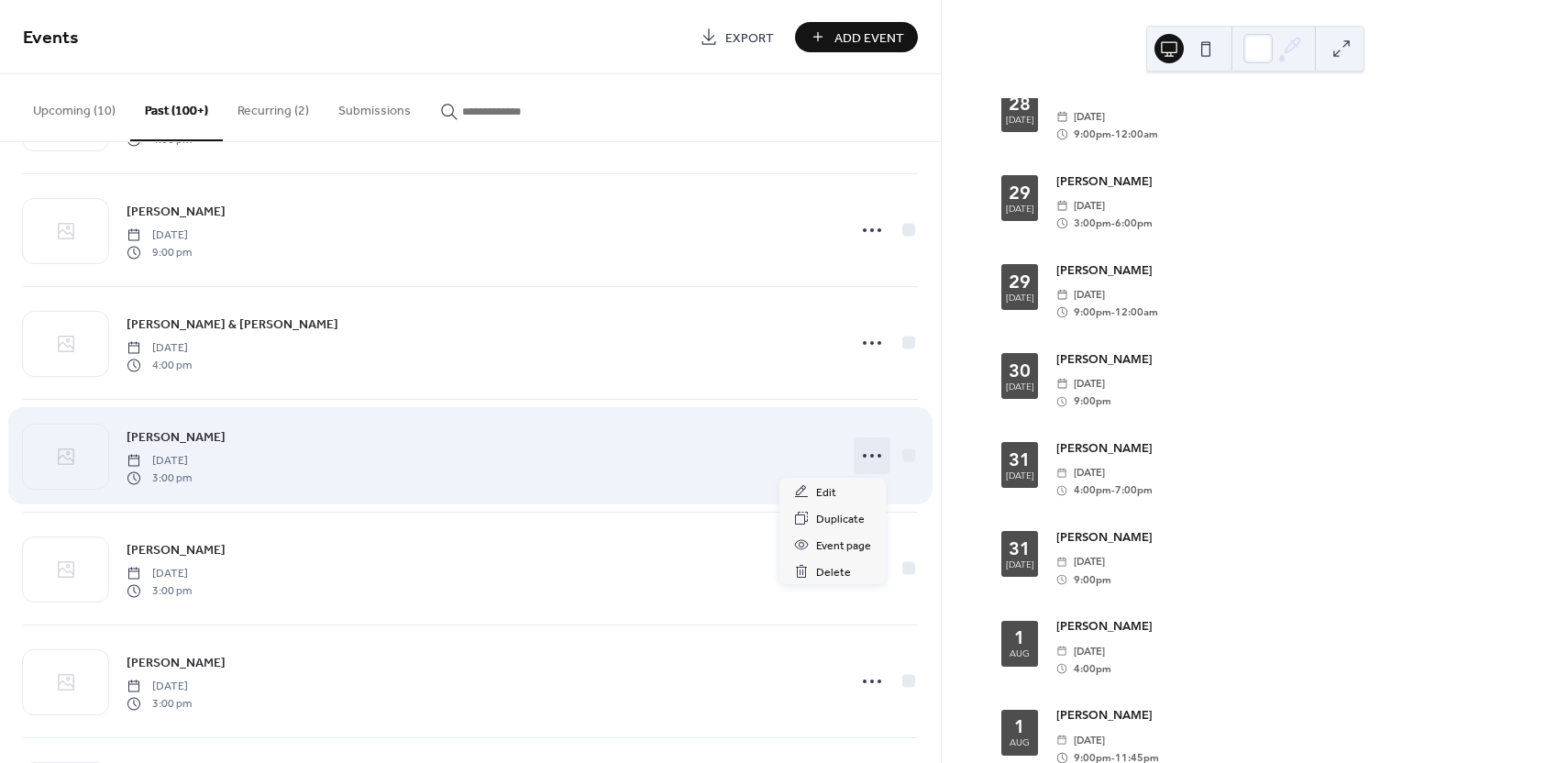 click 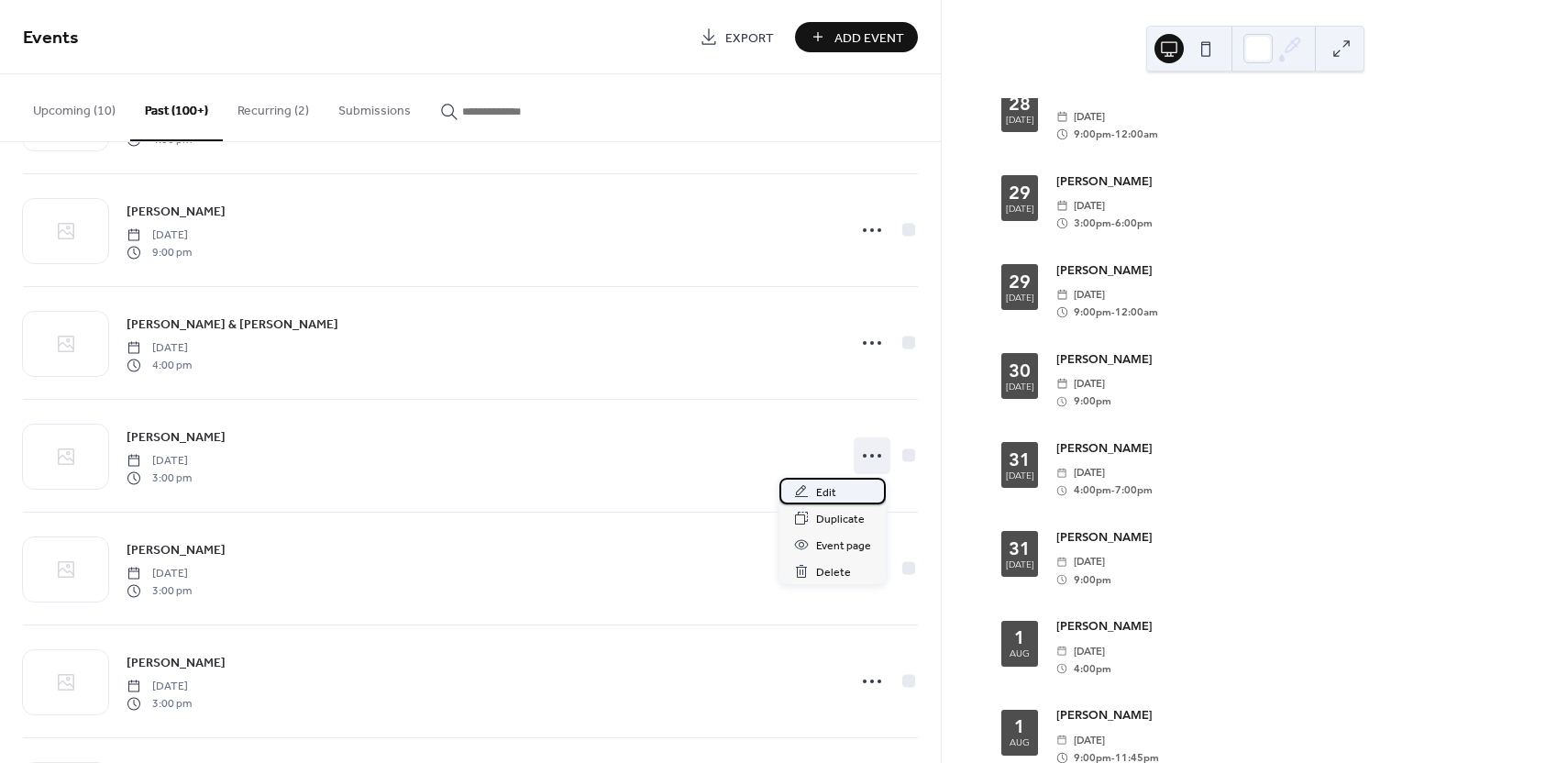 click on "Edit" at bounding box center [826, 492] 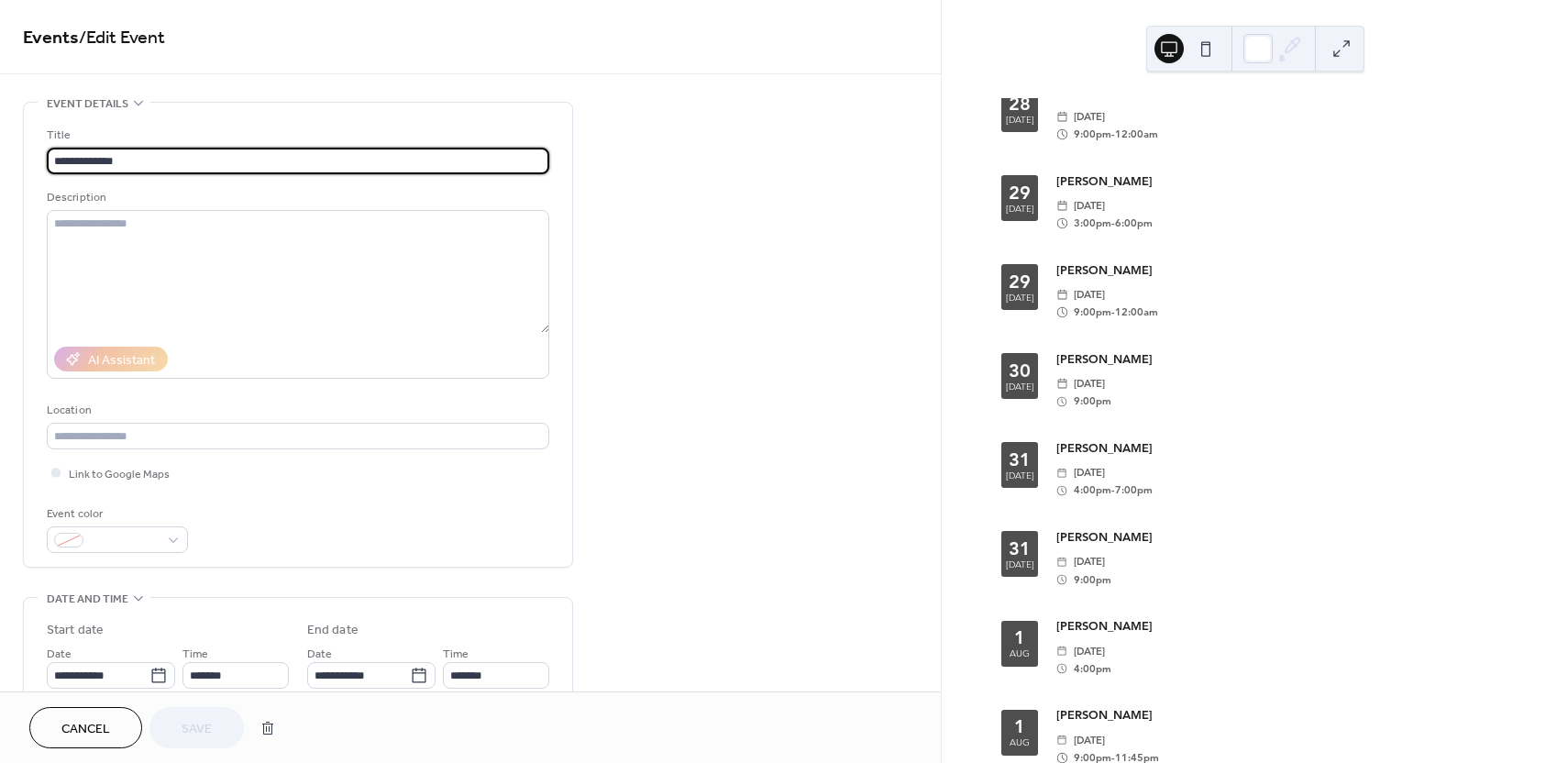 scroll, scrollTop: 1, scrollLeft: 0, axis: vertical 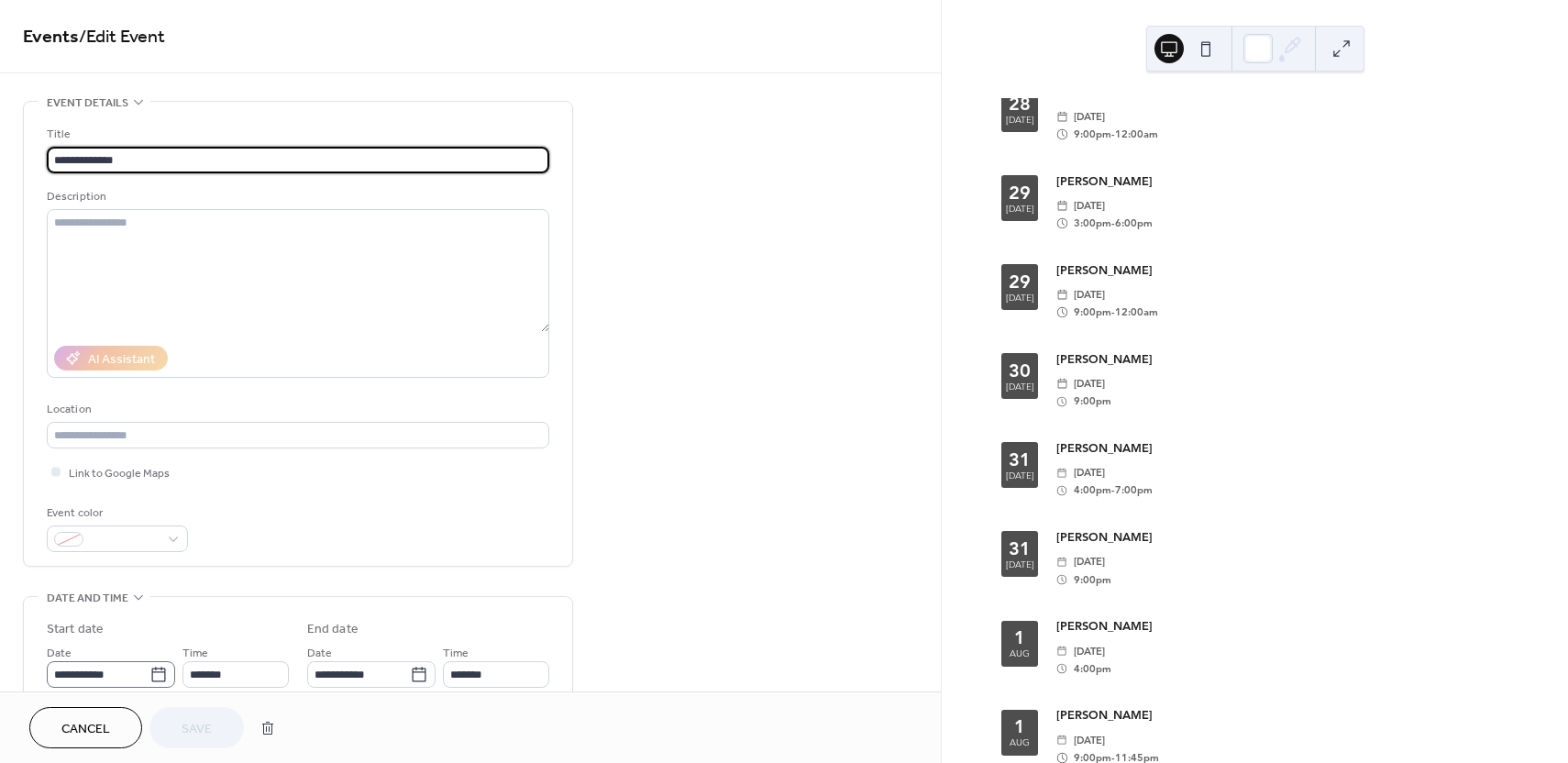 click 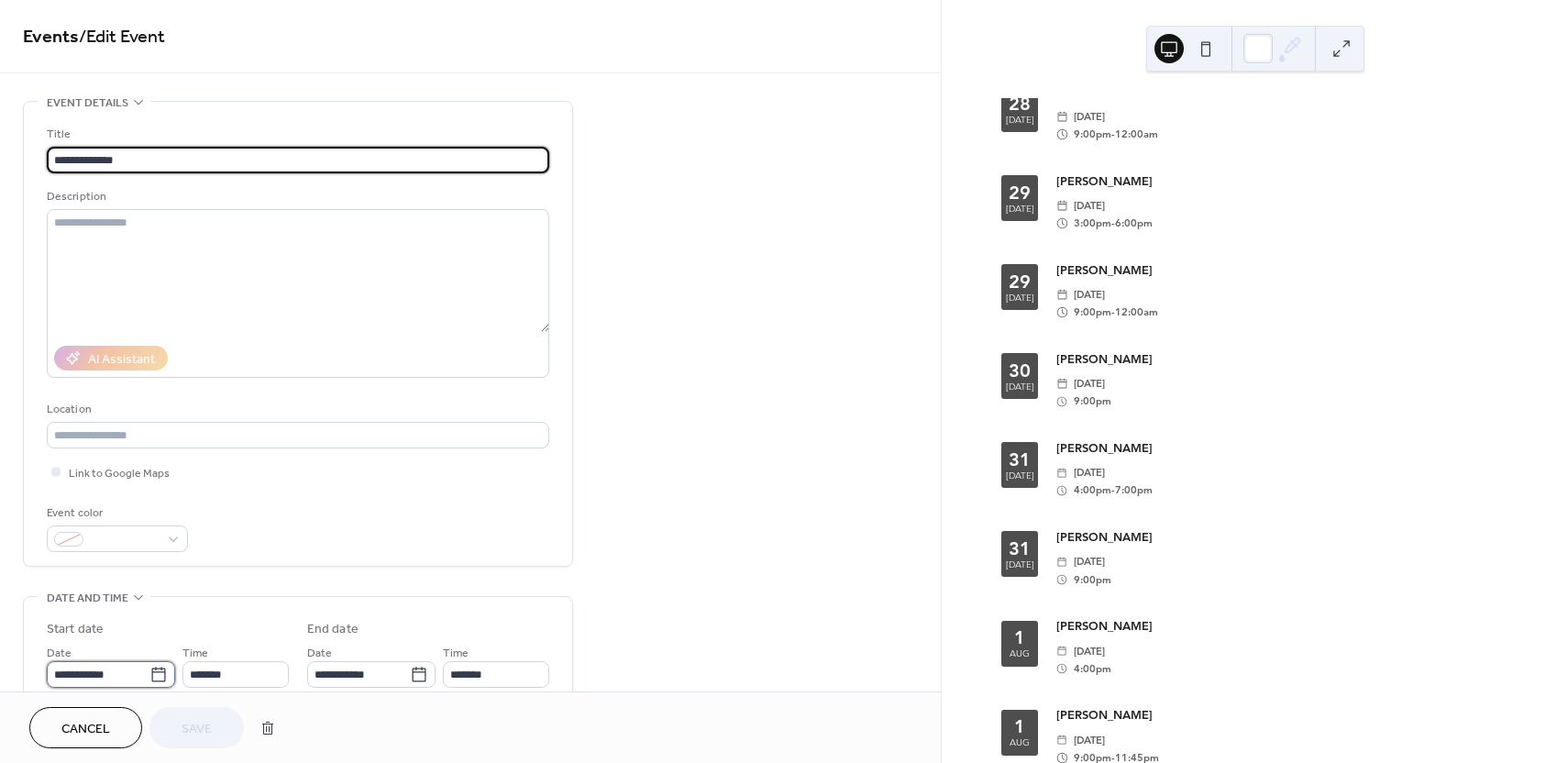 click on "**********" at bounding box center (98, 674) 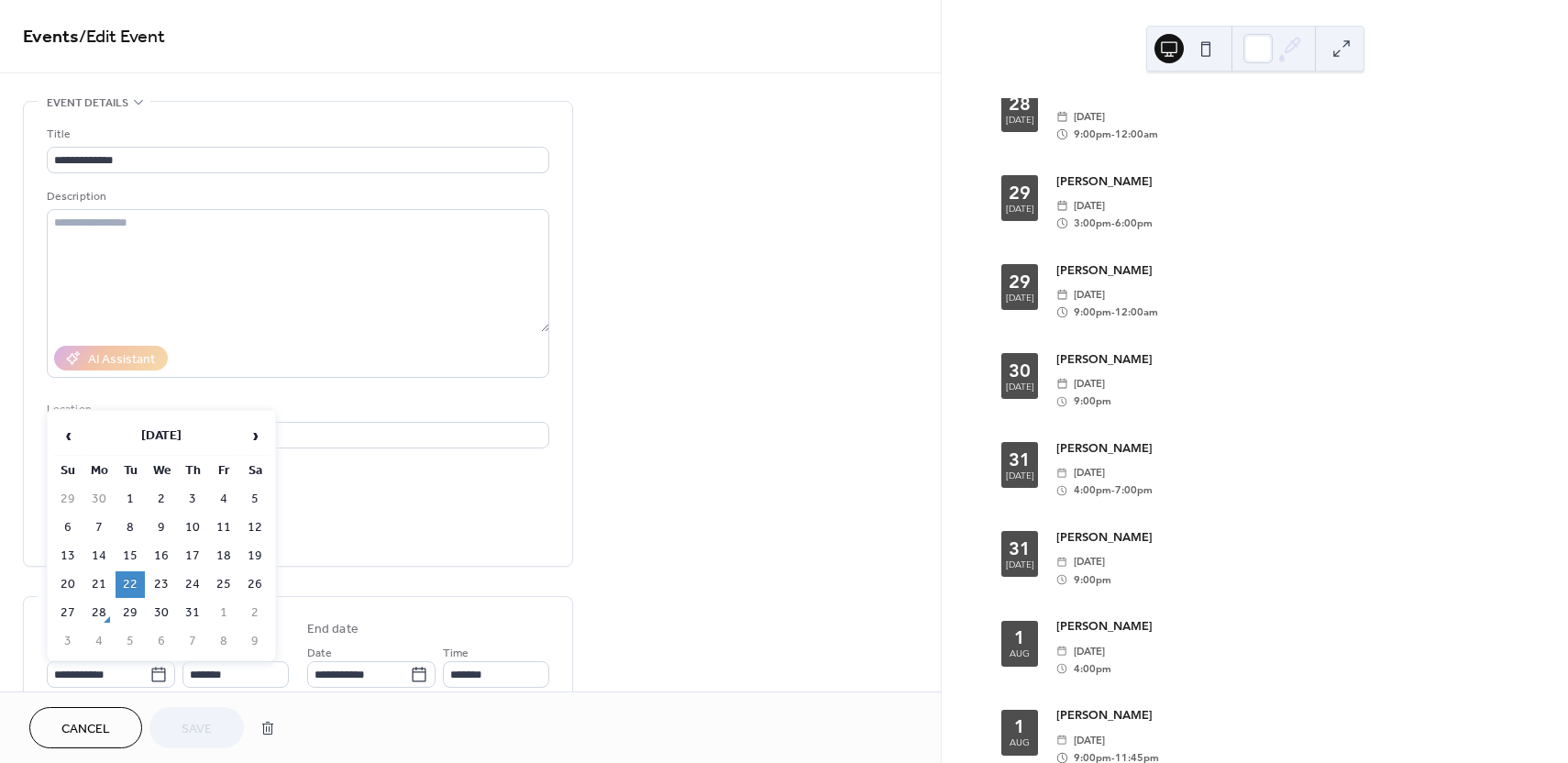 click on "3" at bounding box center (68, 641) 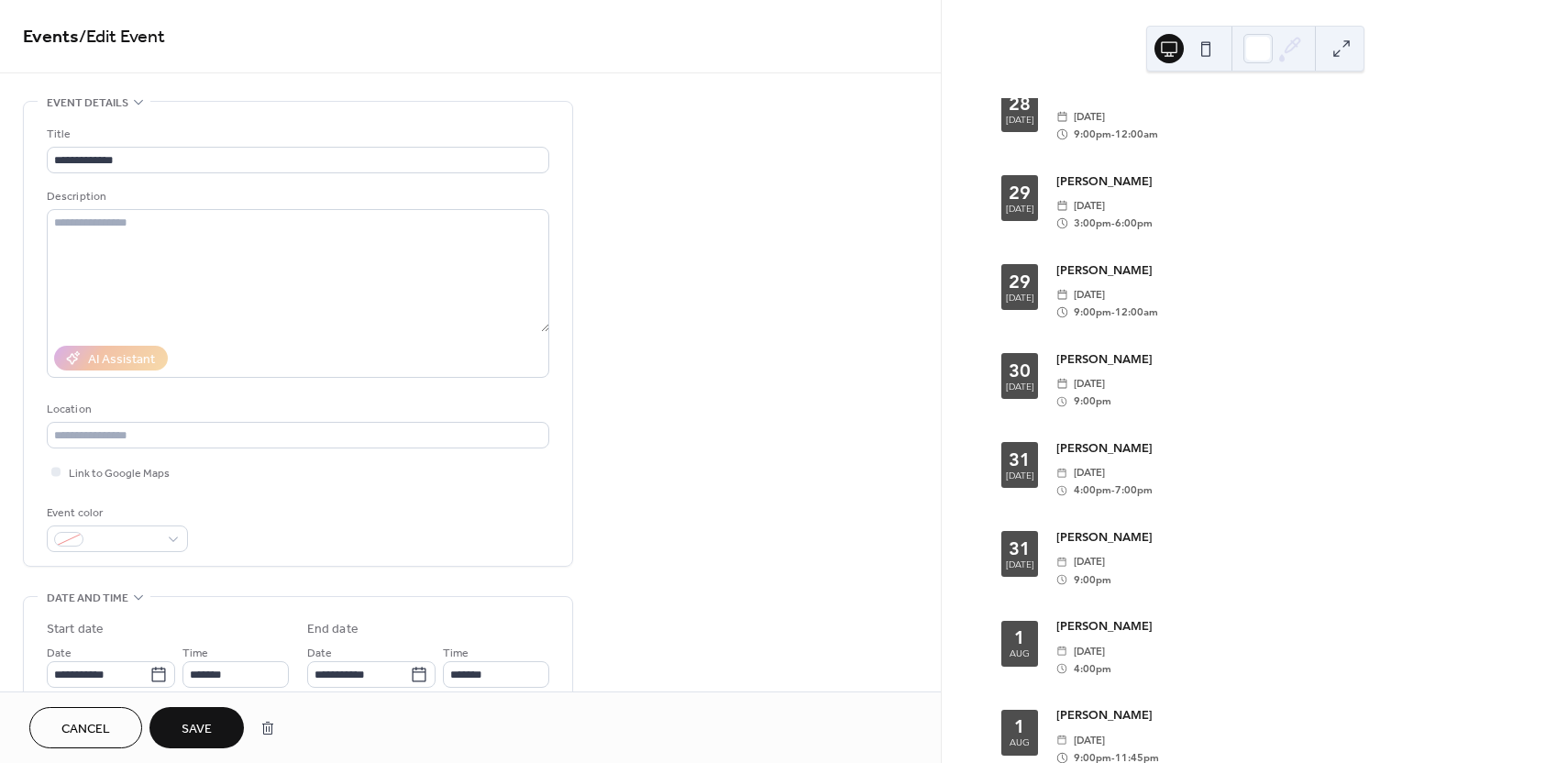 click on "Save" at bounding box center (196, 729) 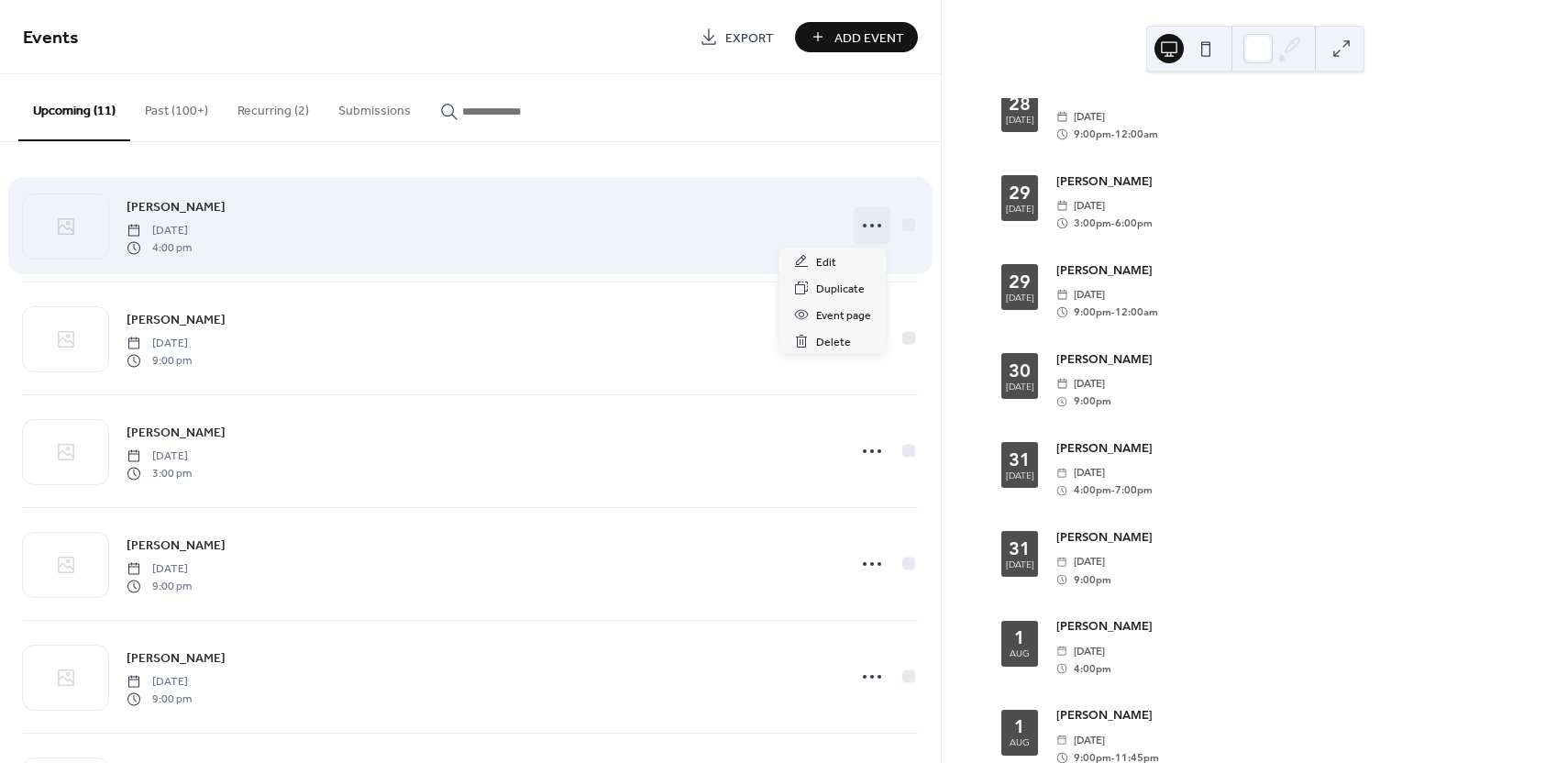 click 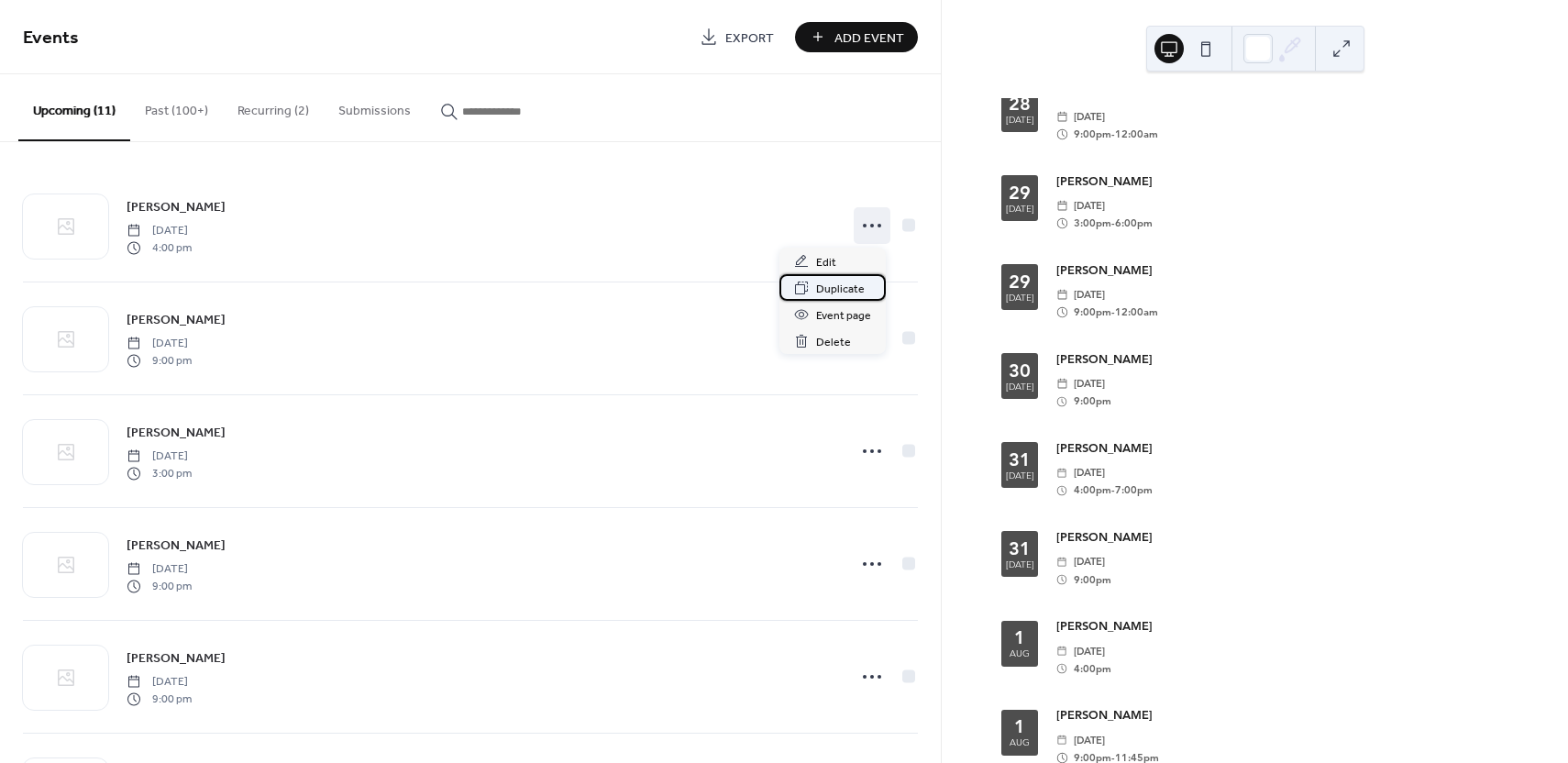 click on "Duplicate" at bounding box center (840, 289) 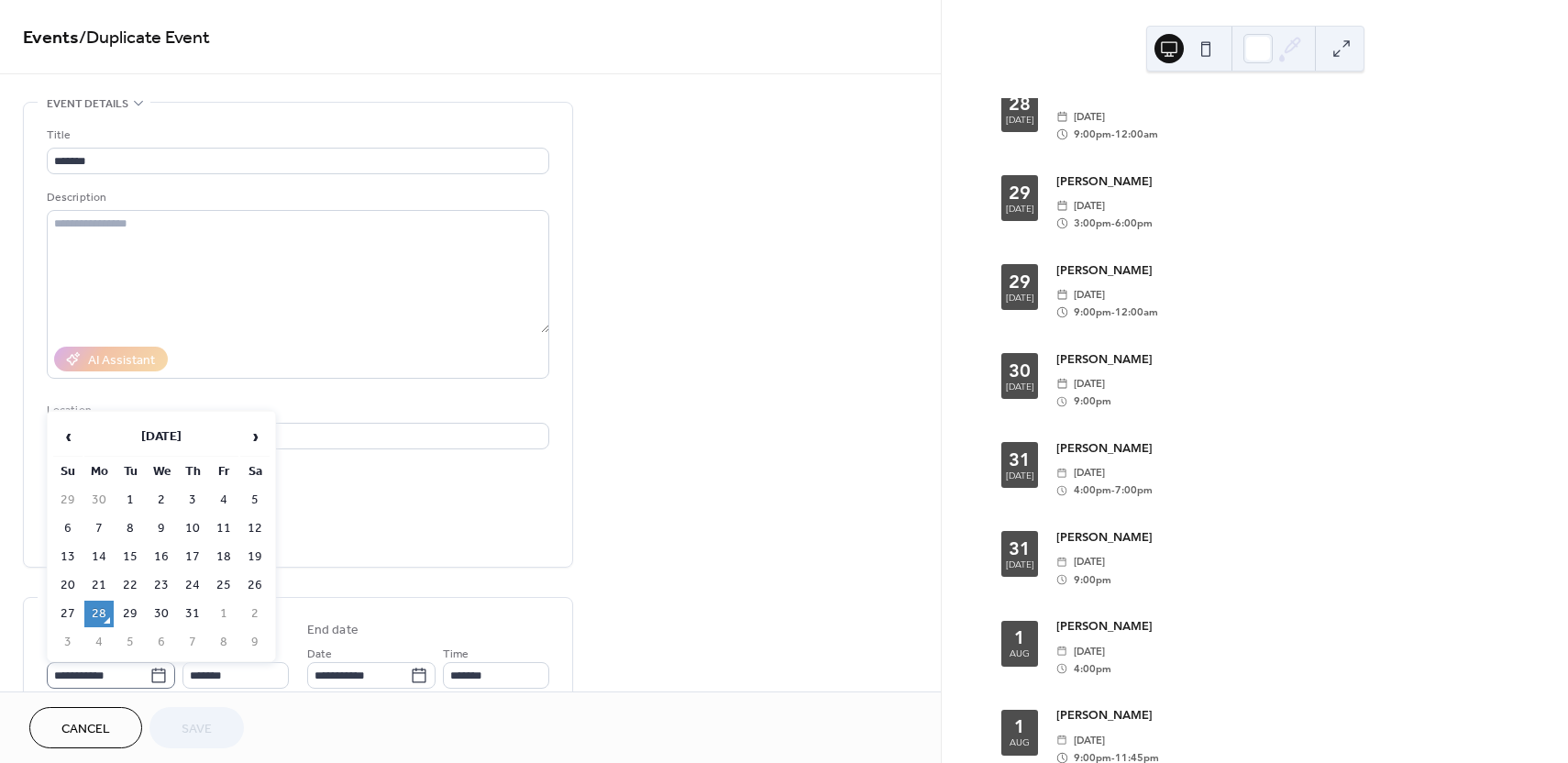 drag, startPoint x: 160, startPoint y: 678, endPoint x: 132, endPoint y: 674, distance: 28.284 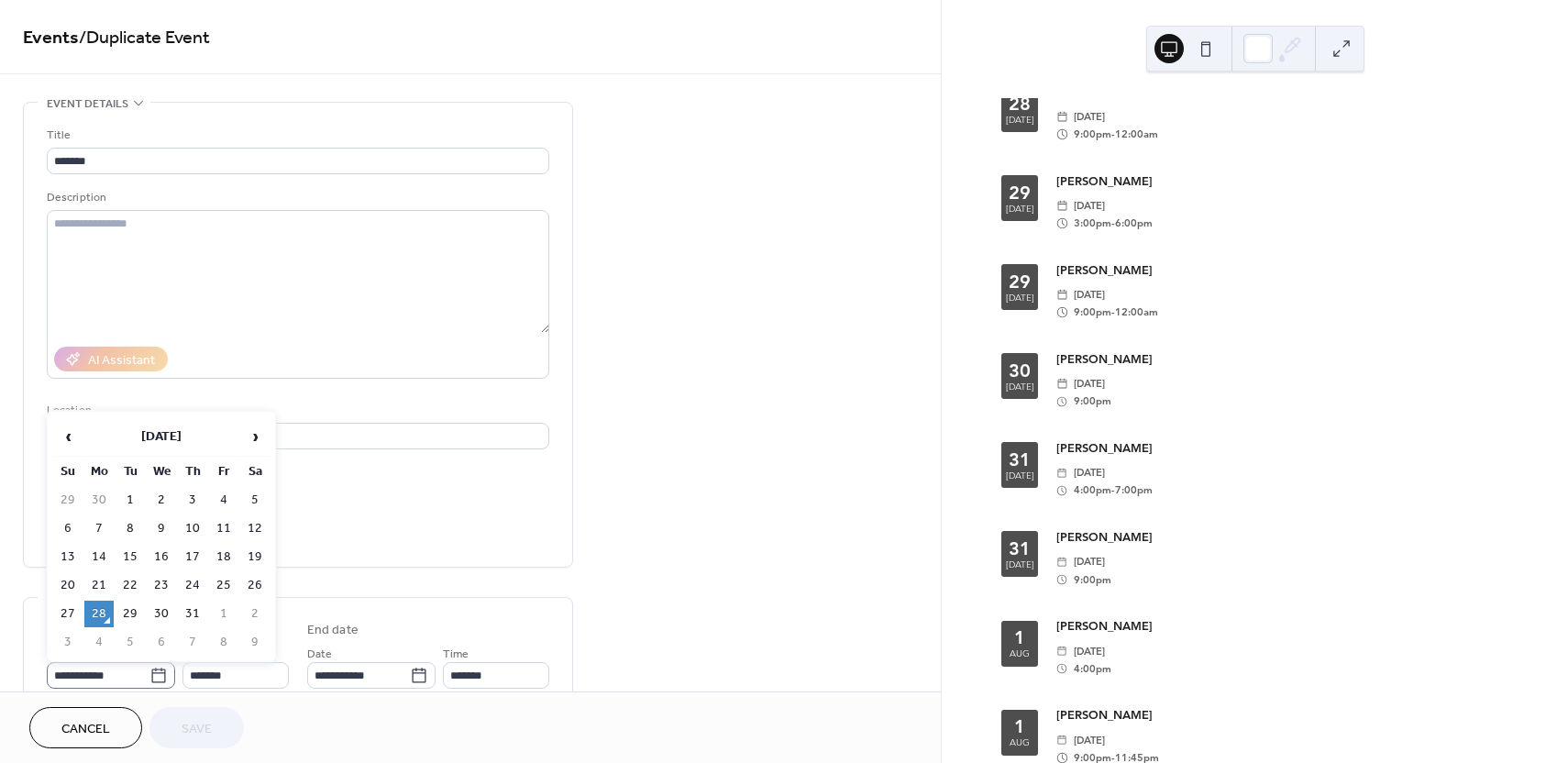 click 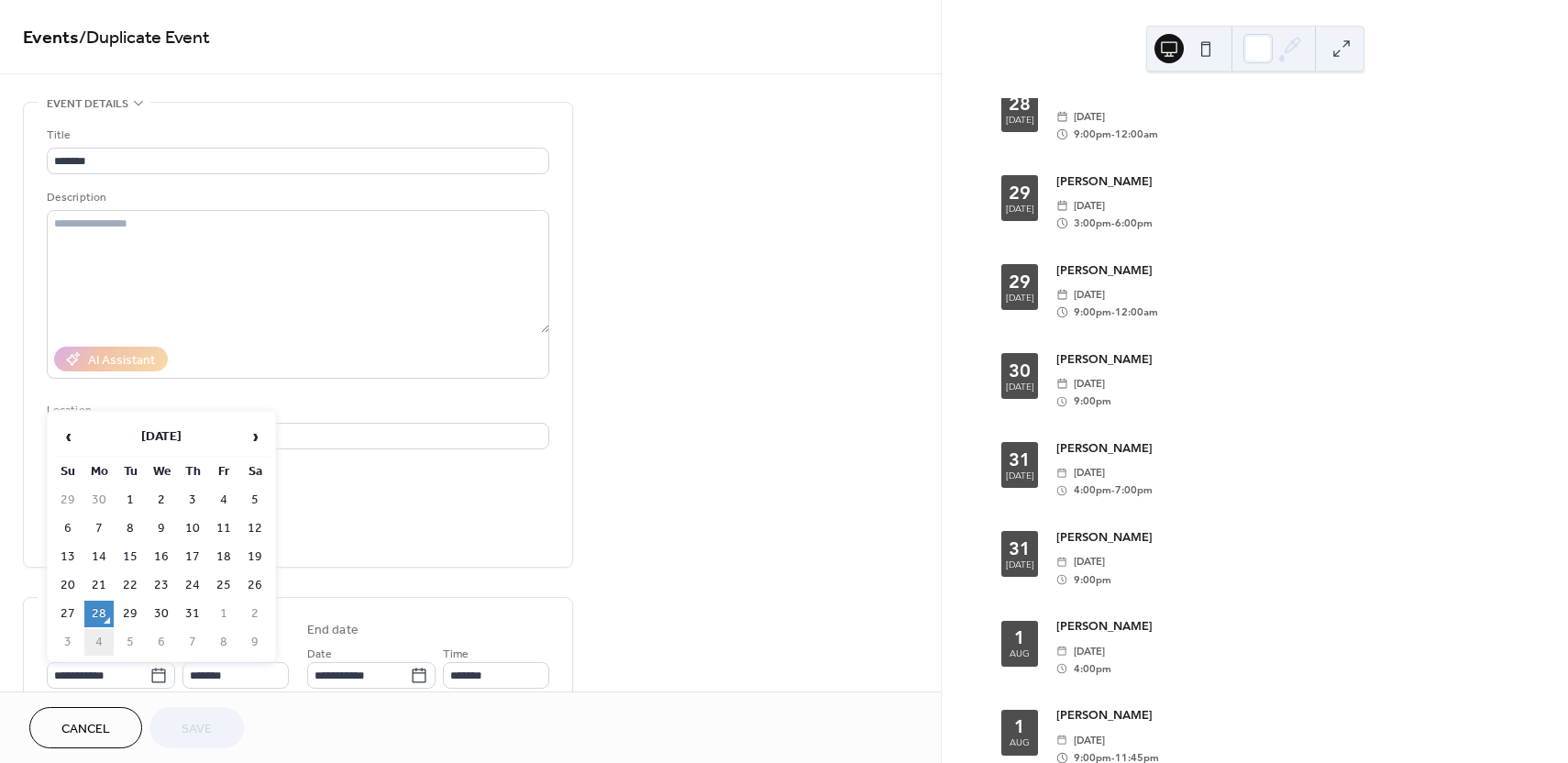 click on "4" at bounding box center [99, 642] 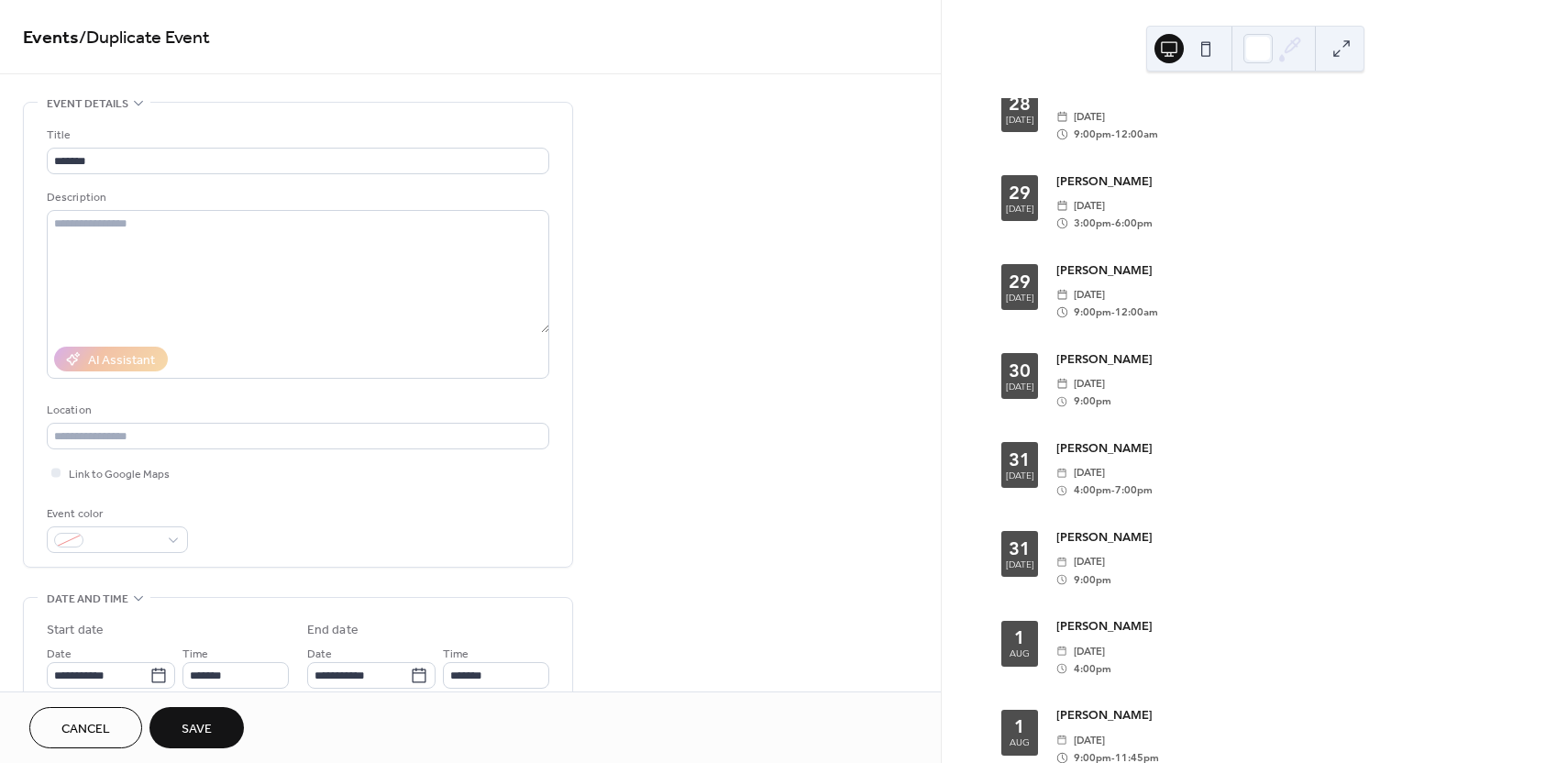 scroll, scrollTop: 48, scrollLeft: 0, axis: vertical 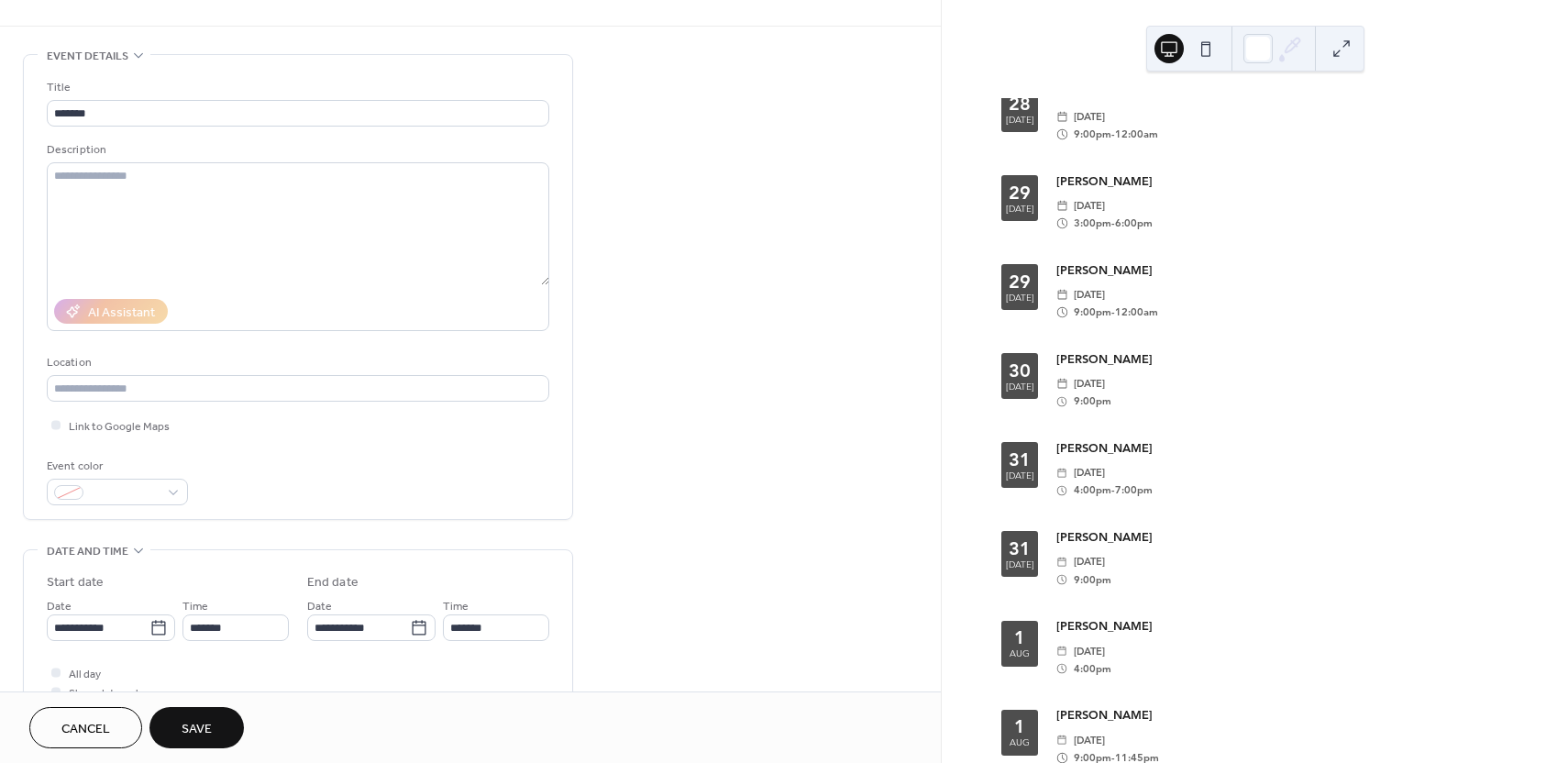 click on "Save" at bounding box center (196, 729) 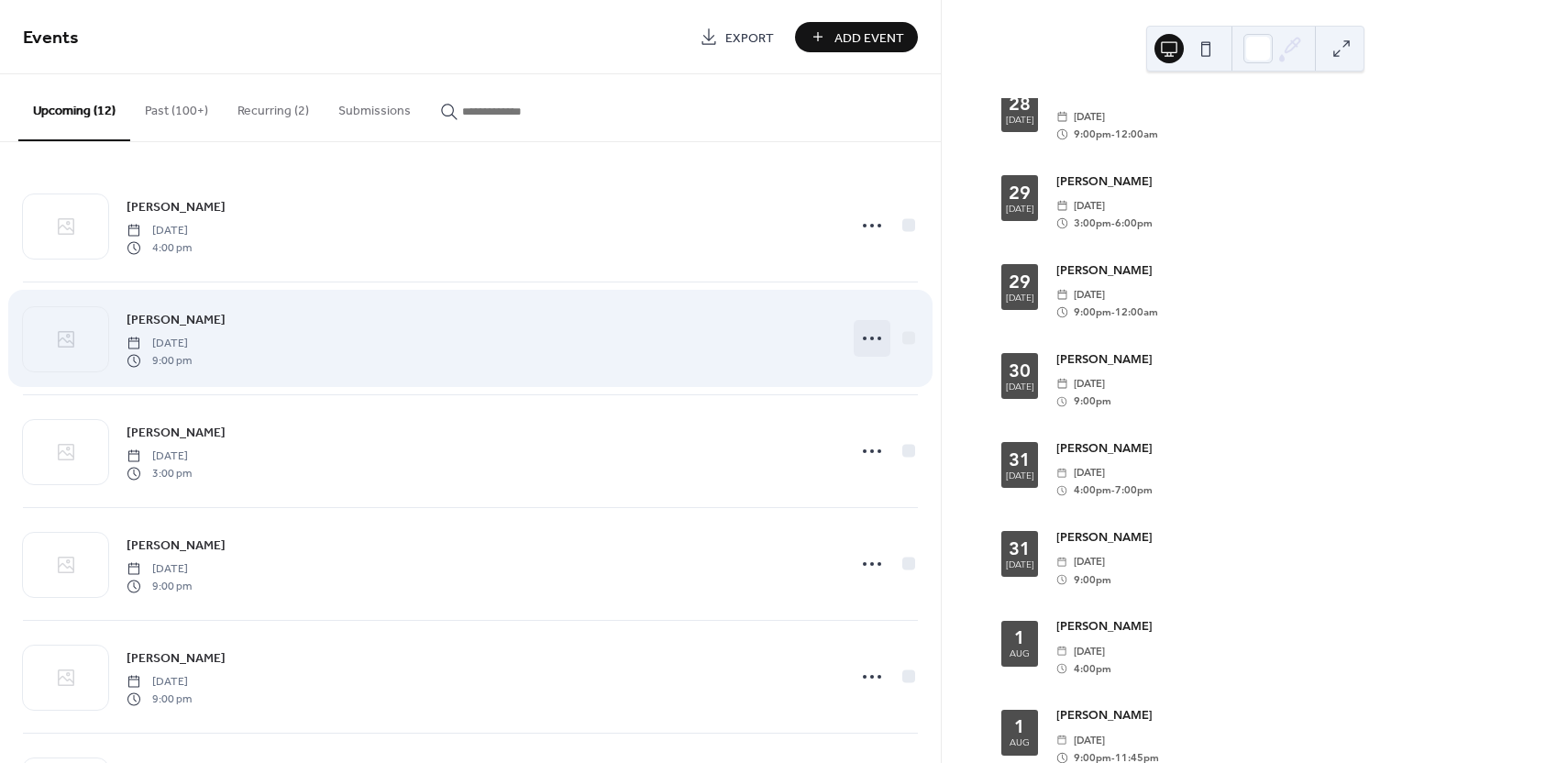 click 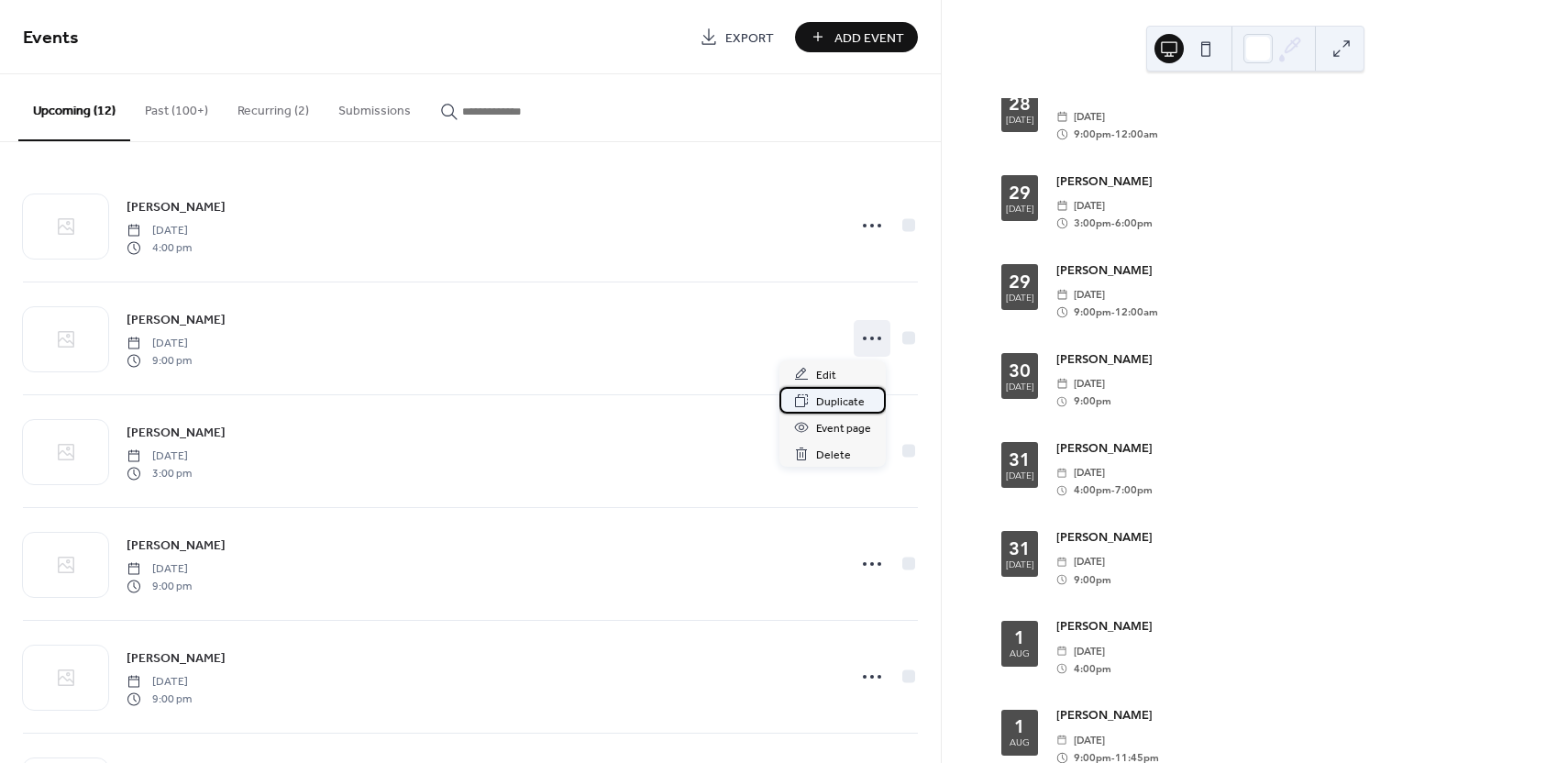 click on "Duplicate" at bounding box center (840, 402) 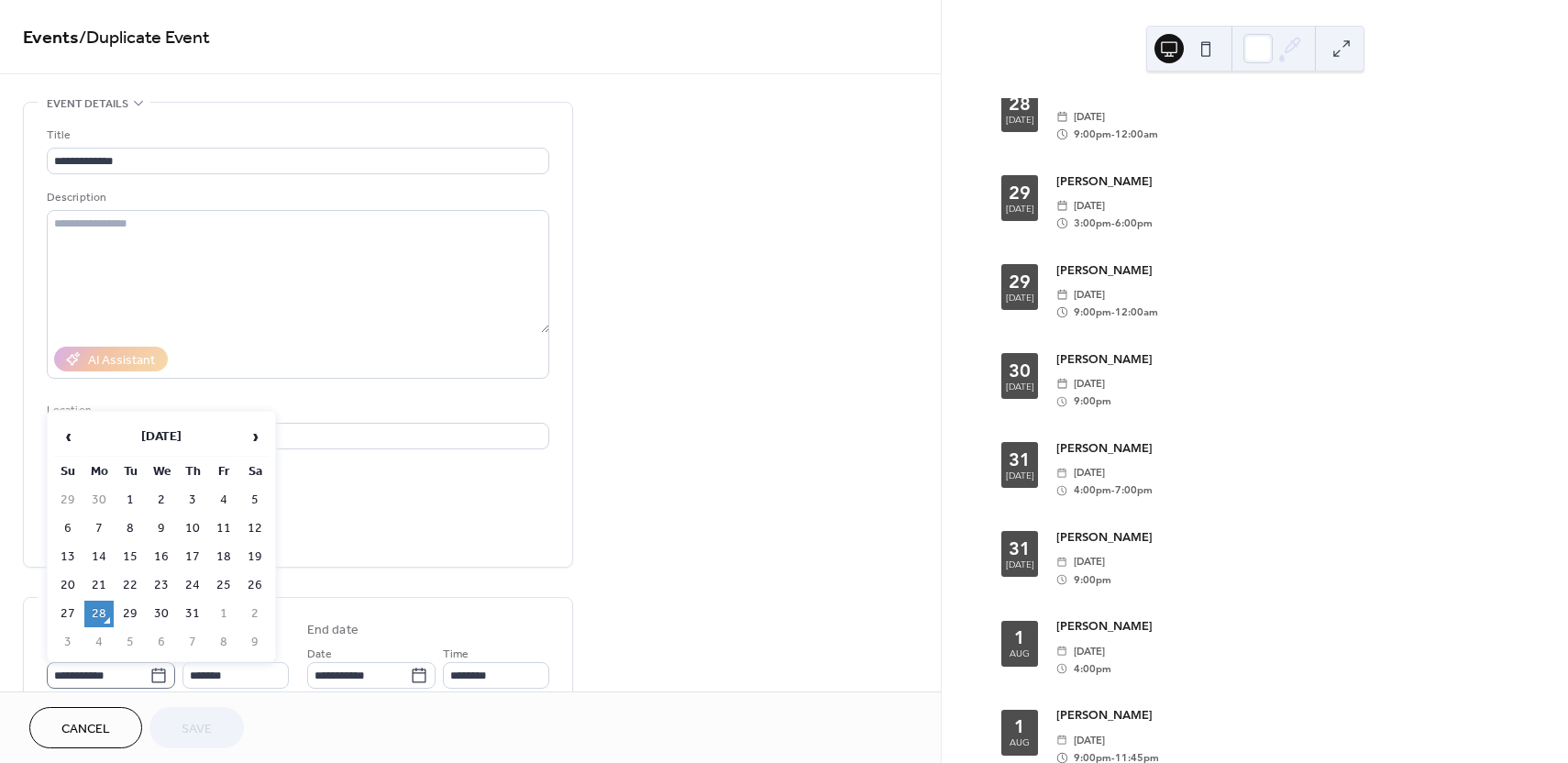 click 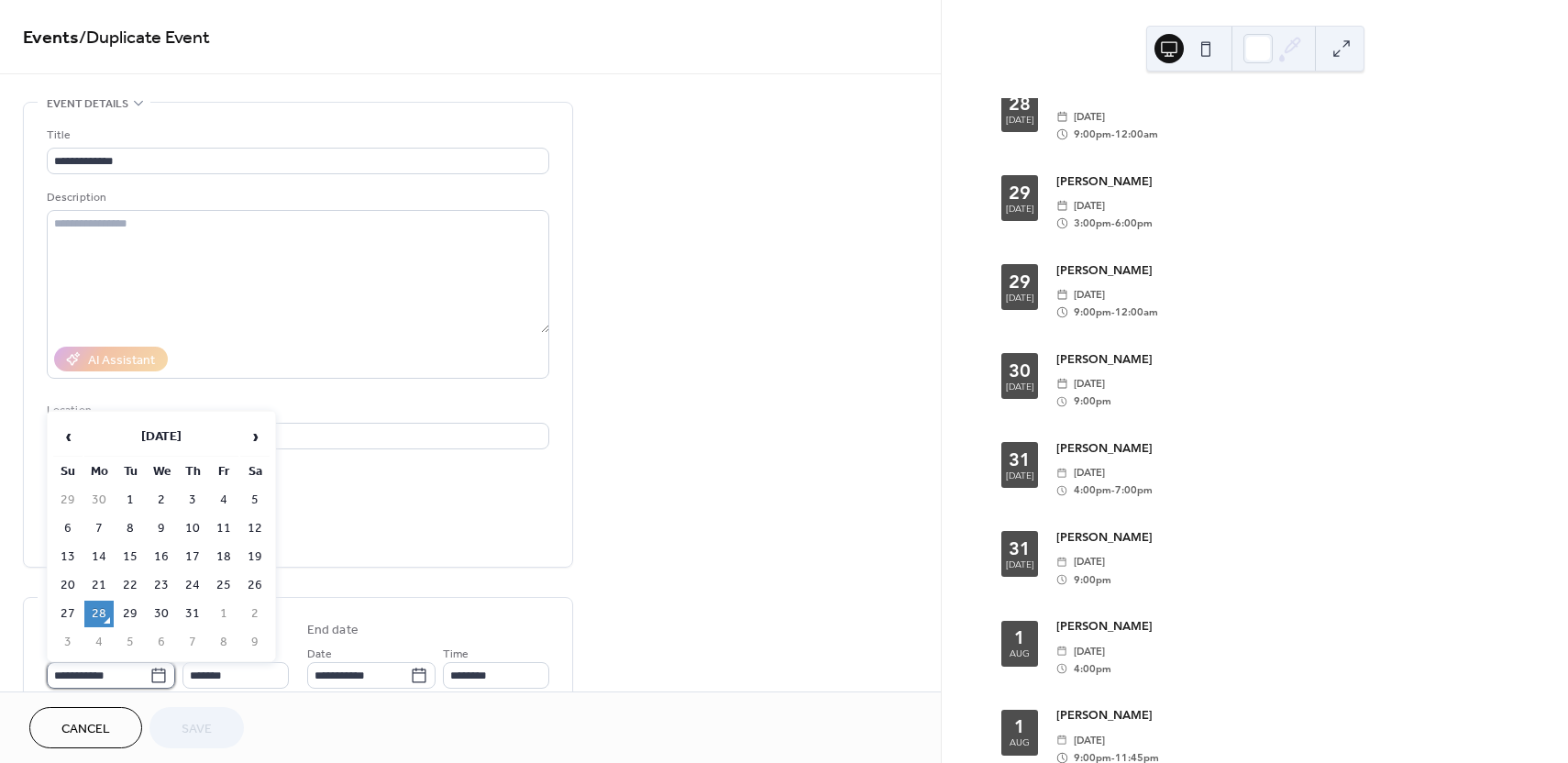 click on "**********" at bounding box center (98, 675) 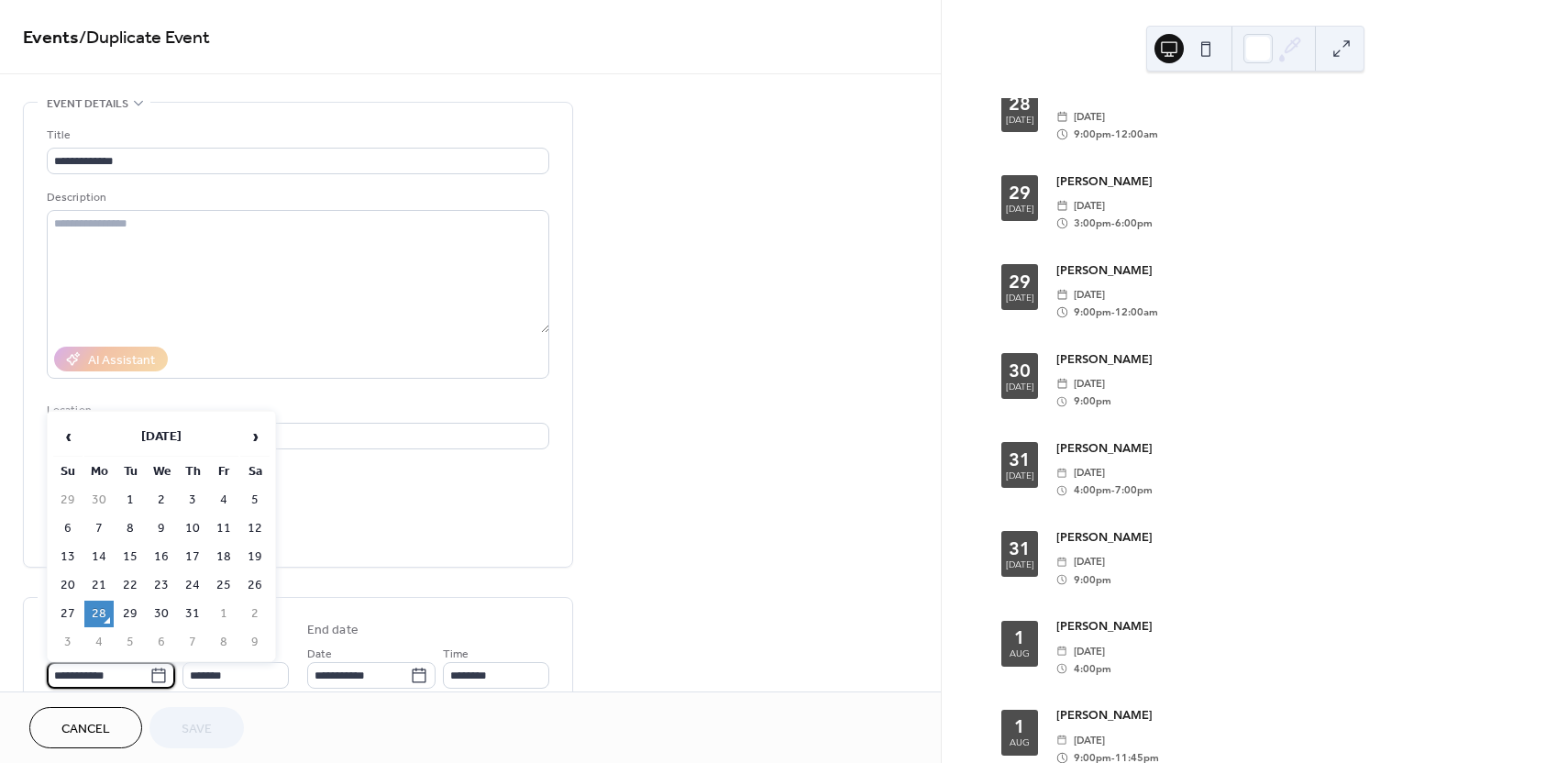 click on "4" at bounding box center [99, 642] 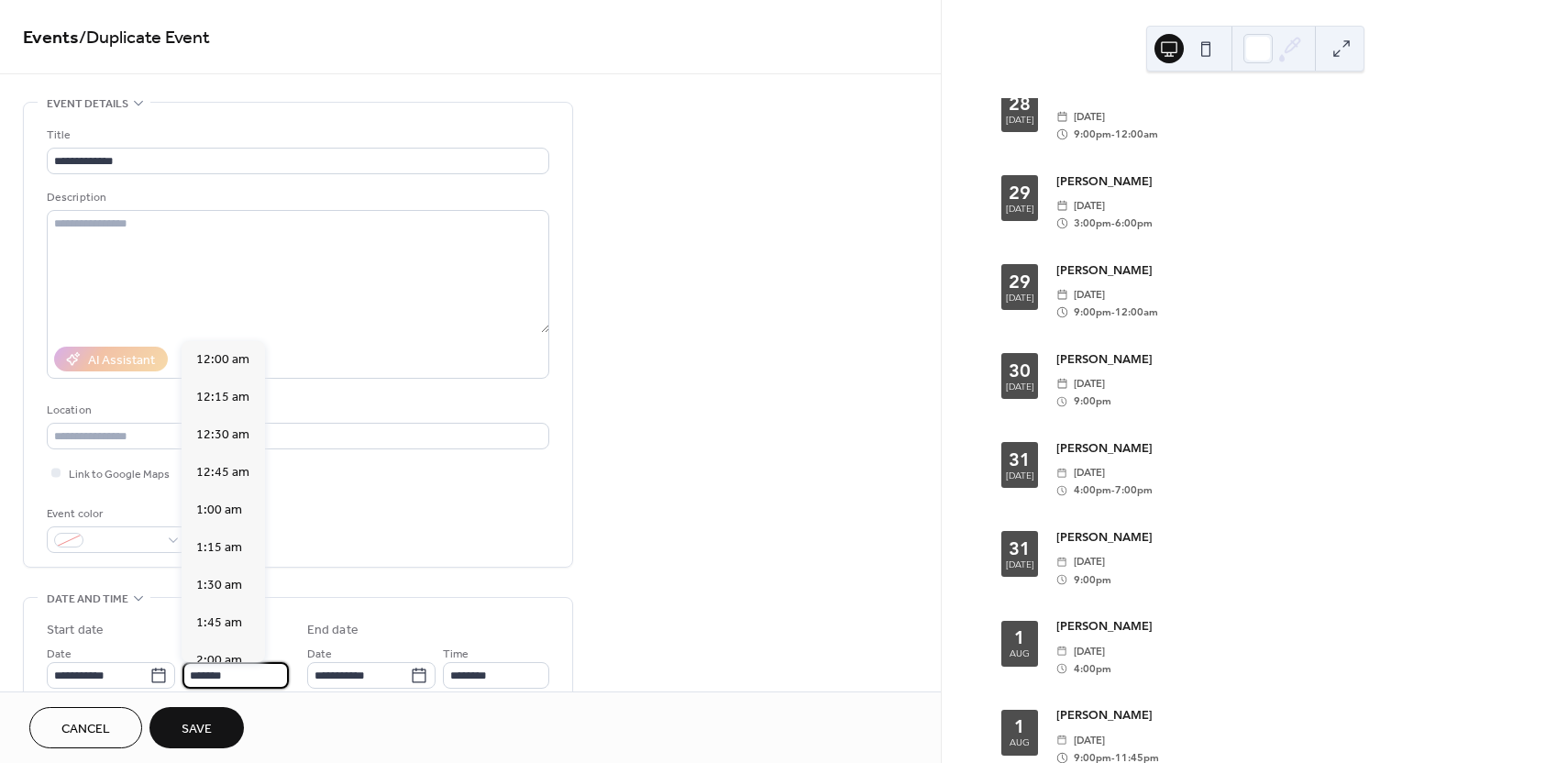 click on "*******" at bounding box center (236, 675) 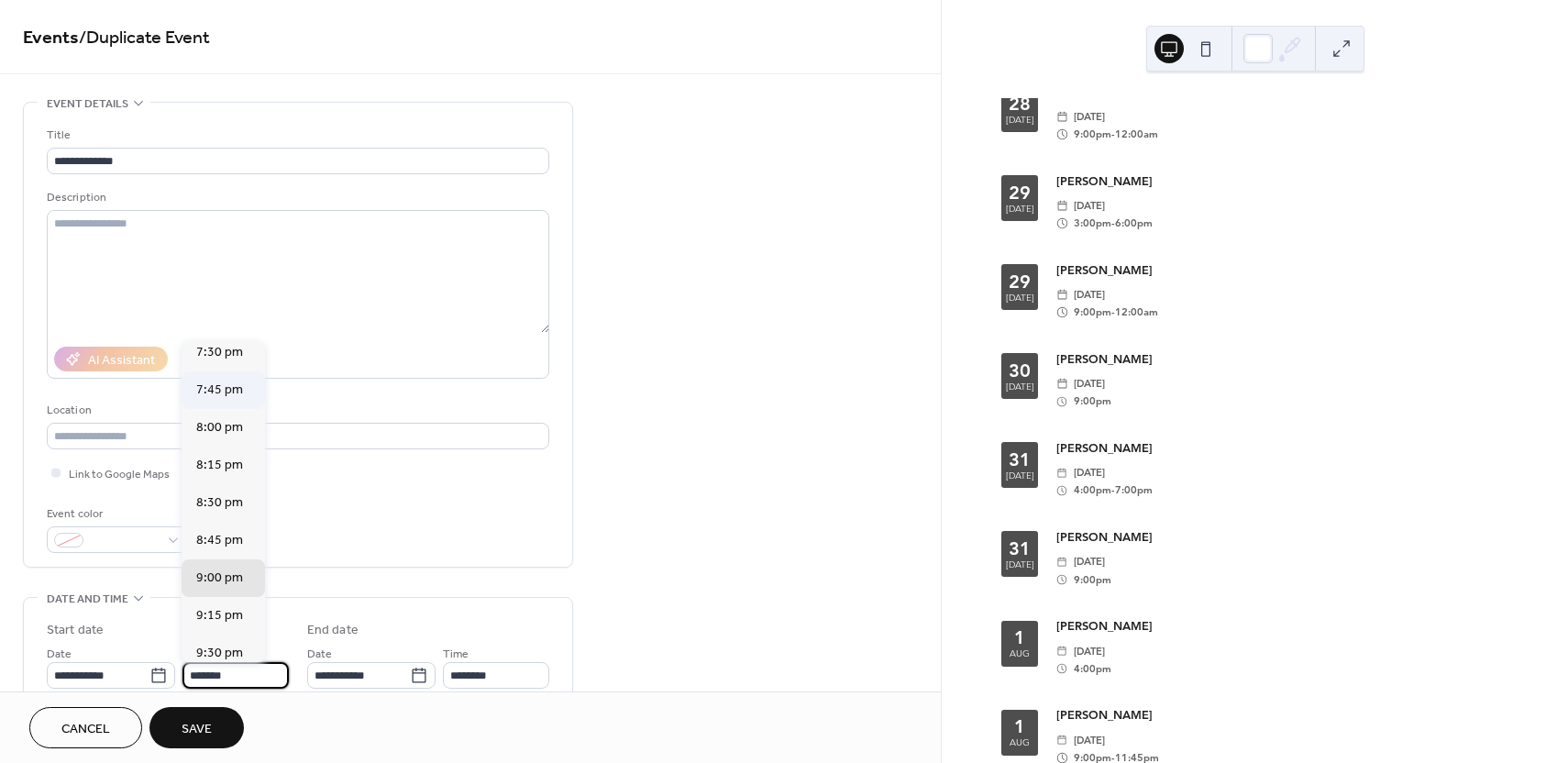scroll, scrollTop: 2910, scrollLeft: 0, axis: vertical 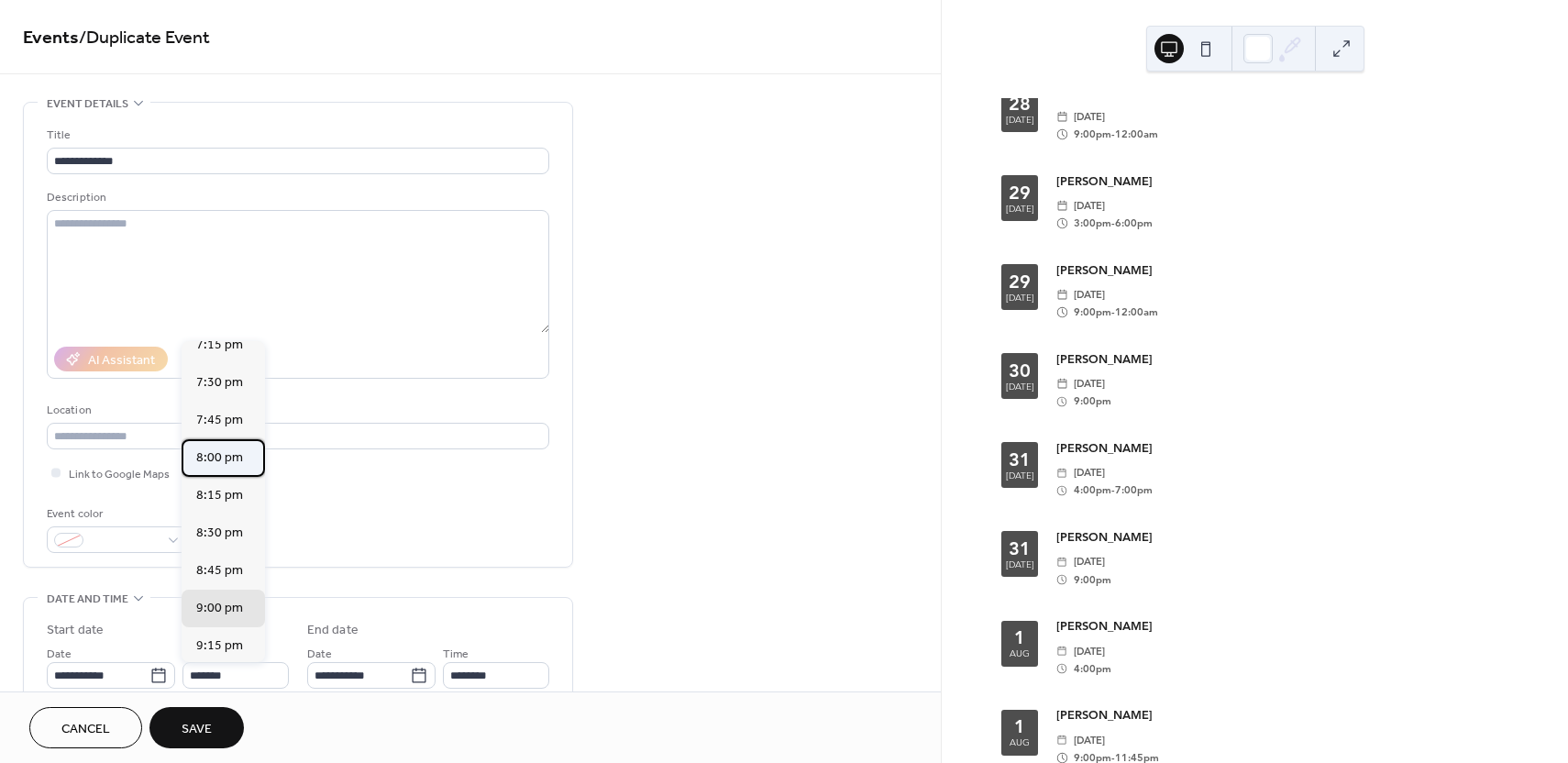click on "8:00 pm" at bounding box center (219, 458) 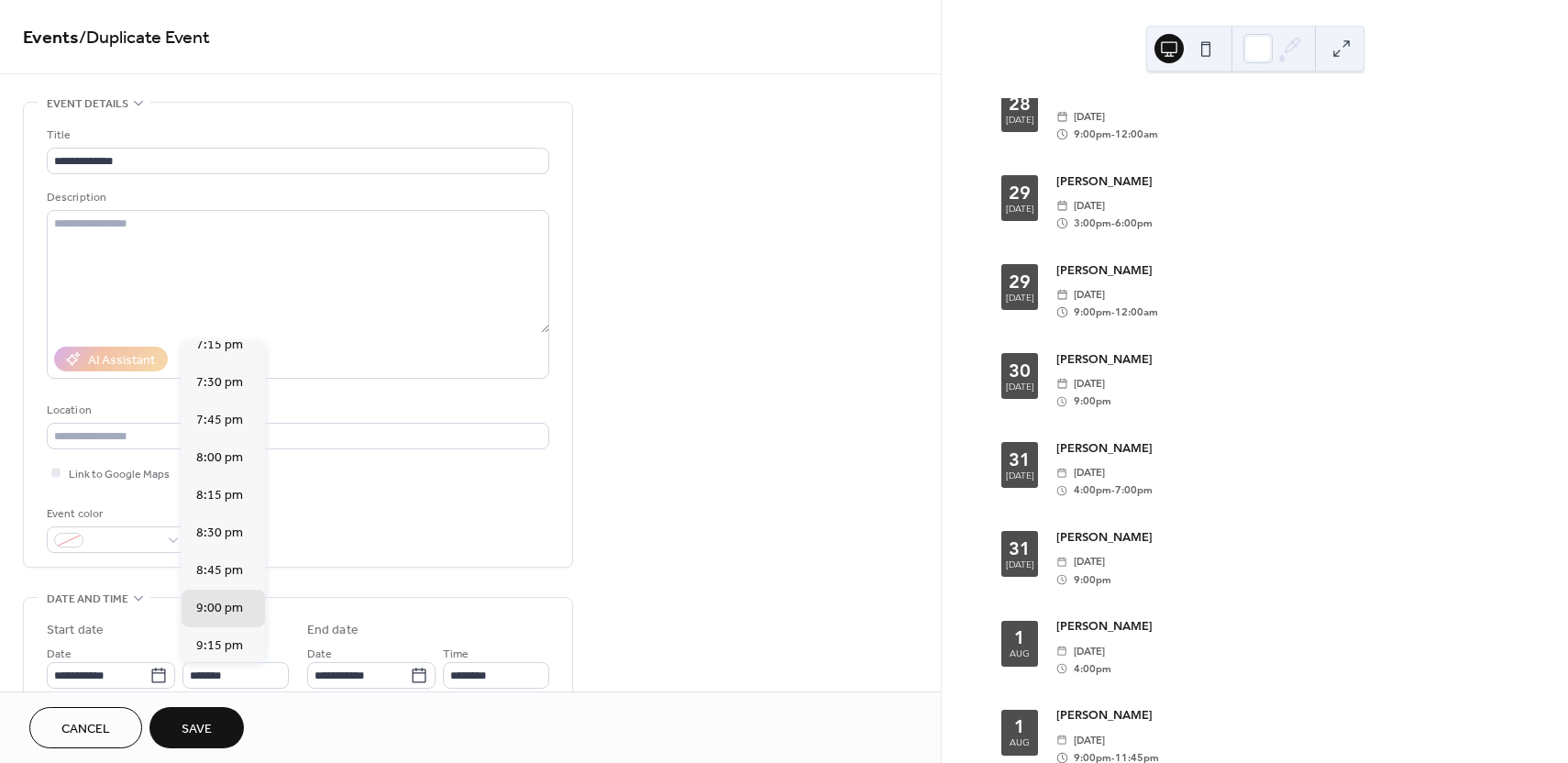 type on "*******" 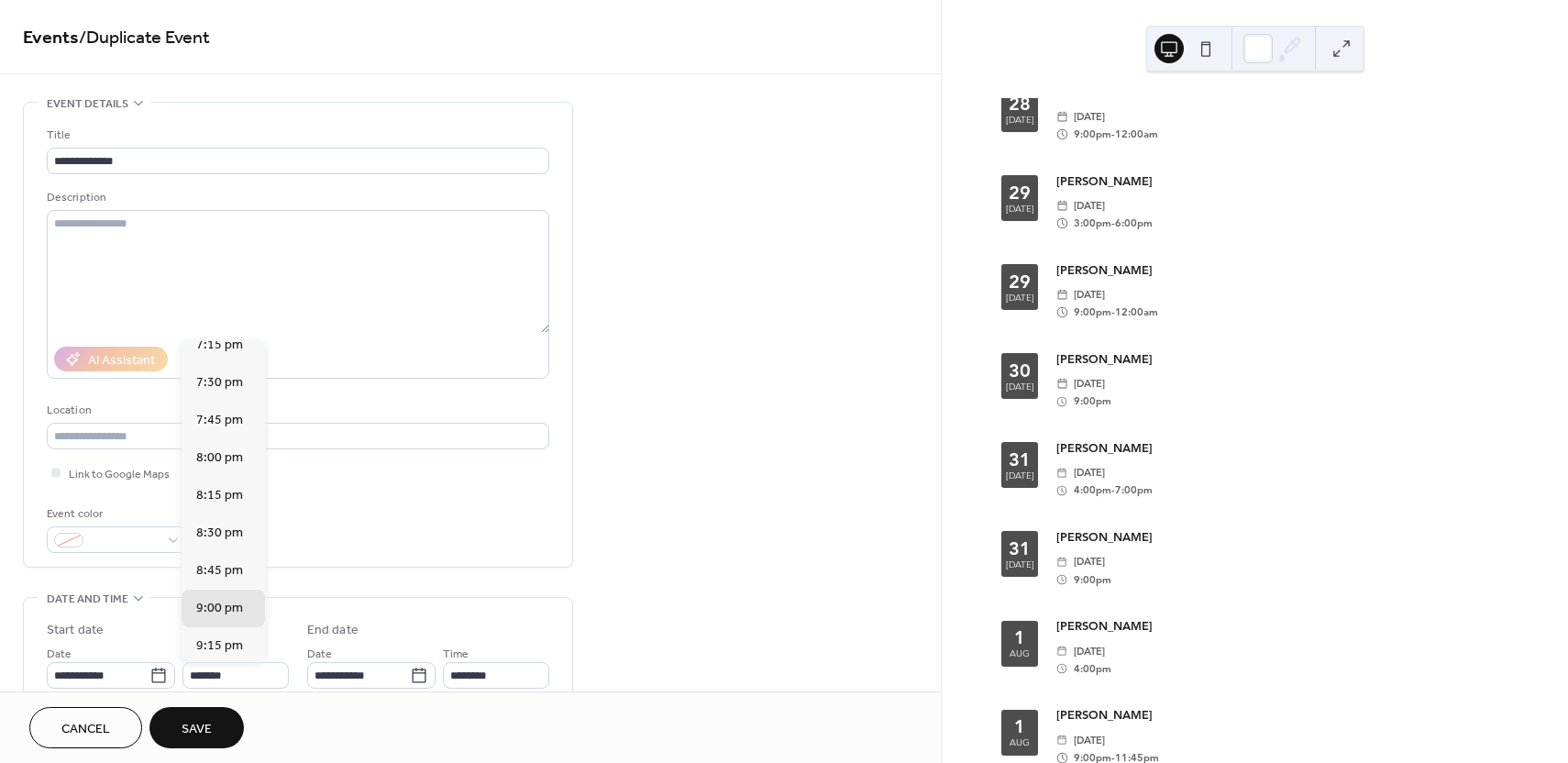 type on "**********" 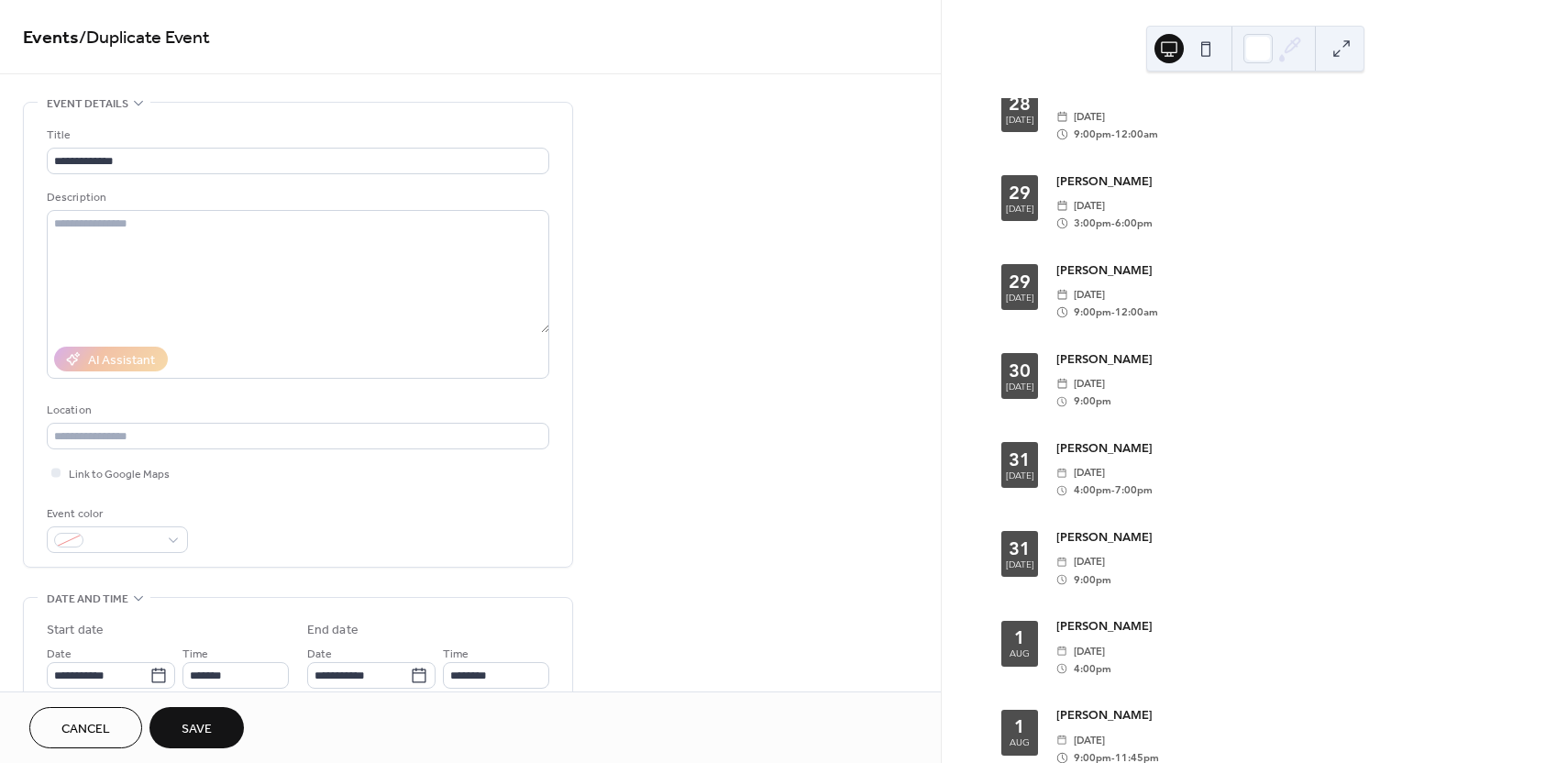 click on "Save" at bounding box center [196, 729] 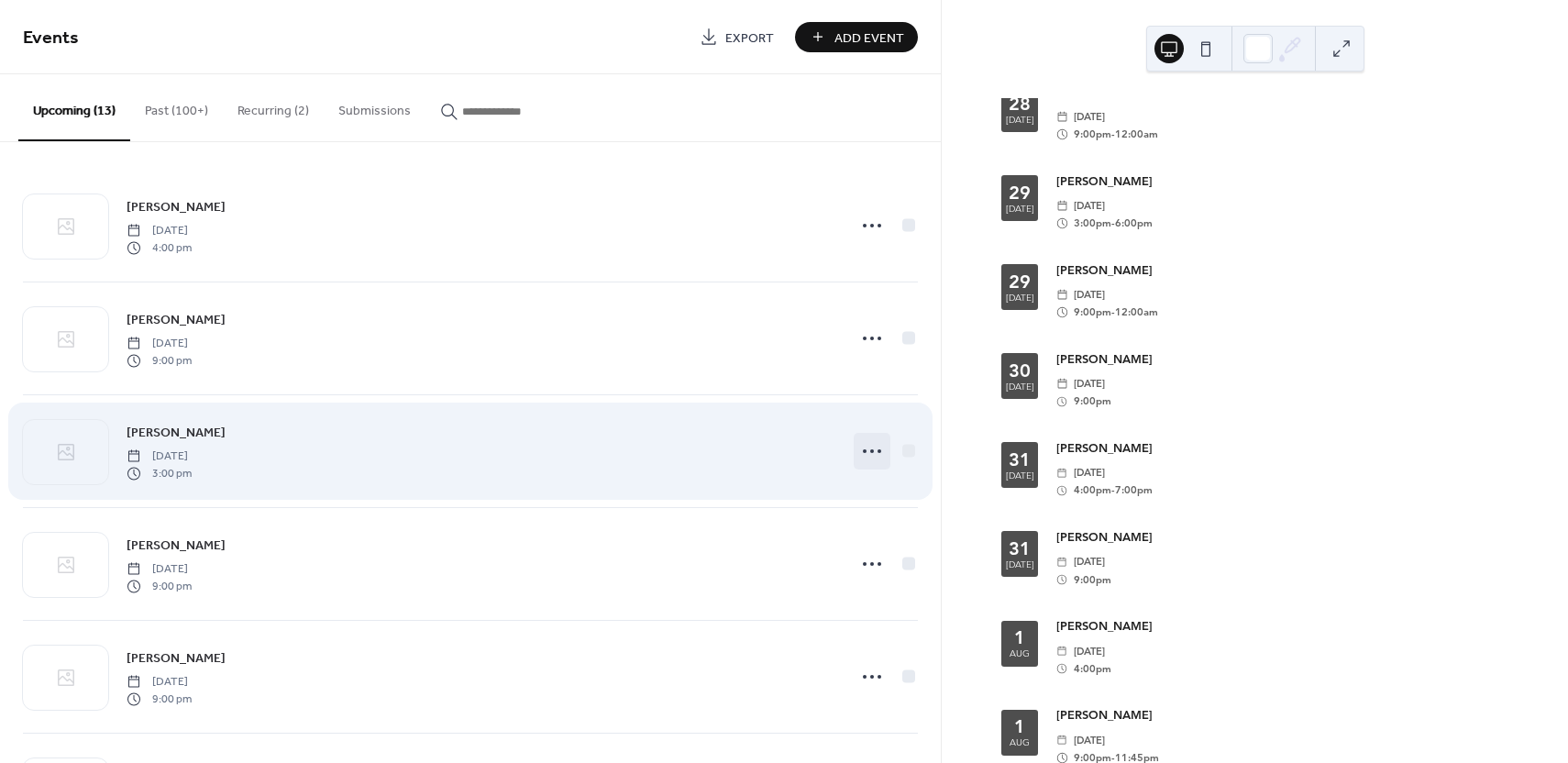 click 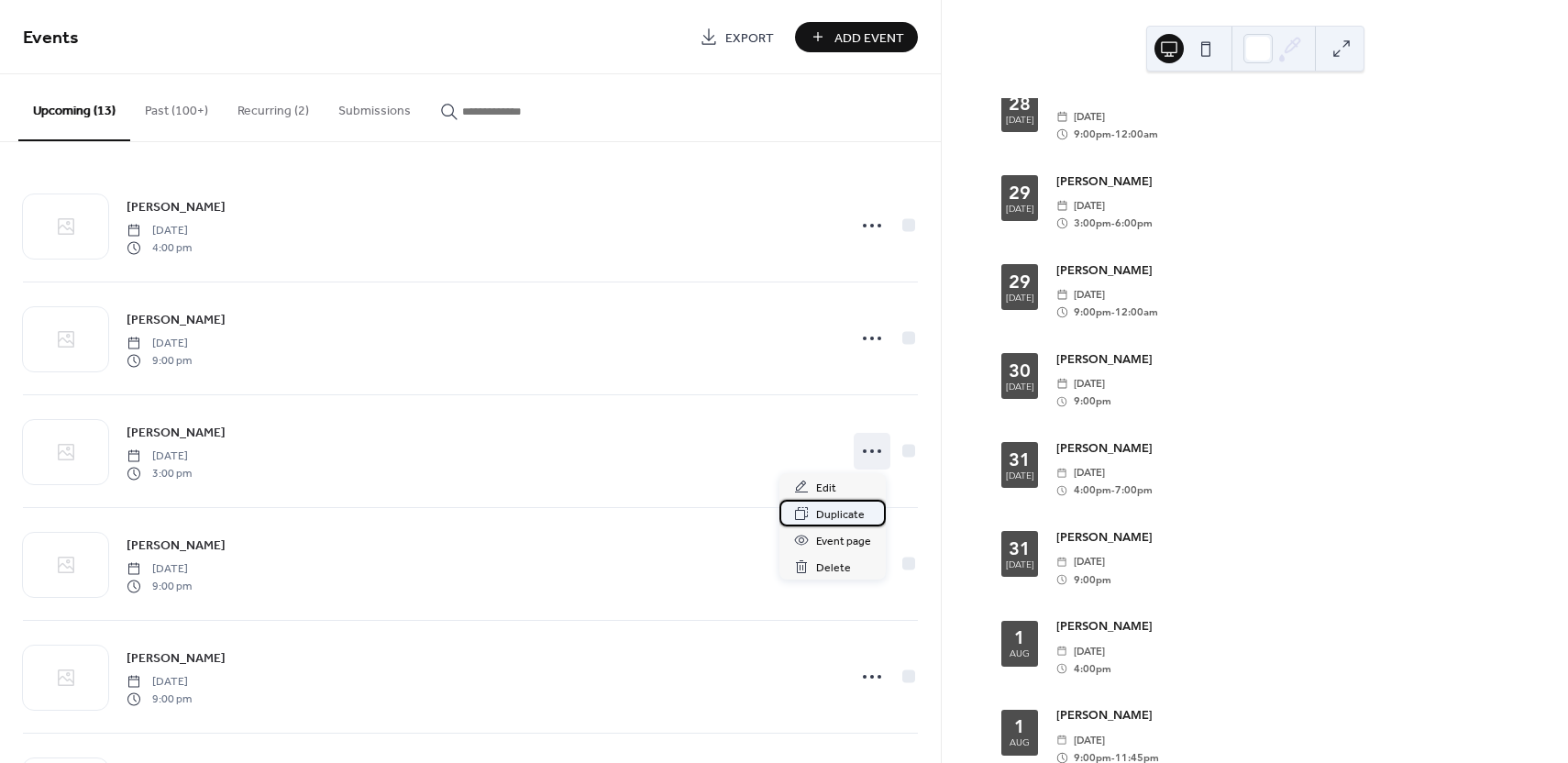 click on "Duplicate" at bounding box center [840, 514] 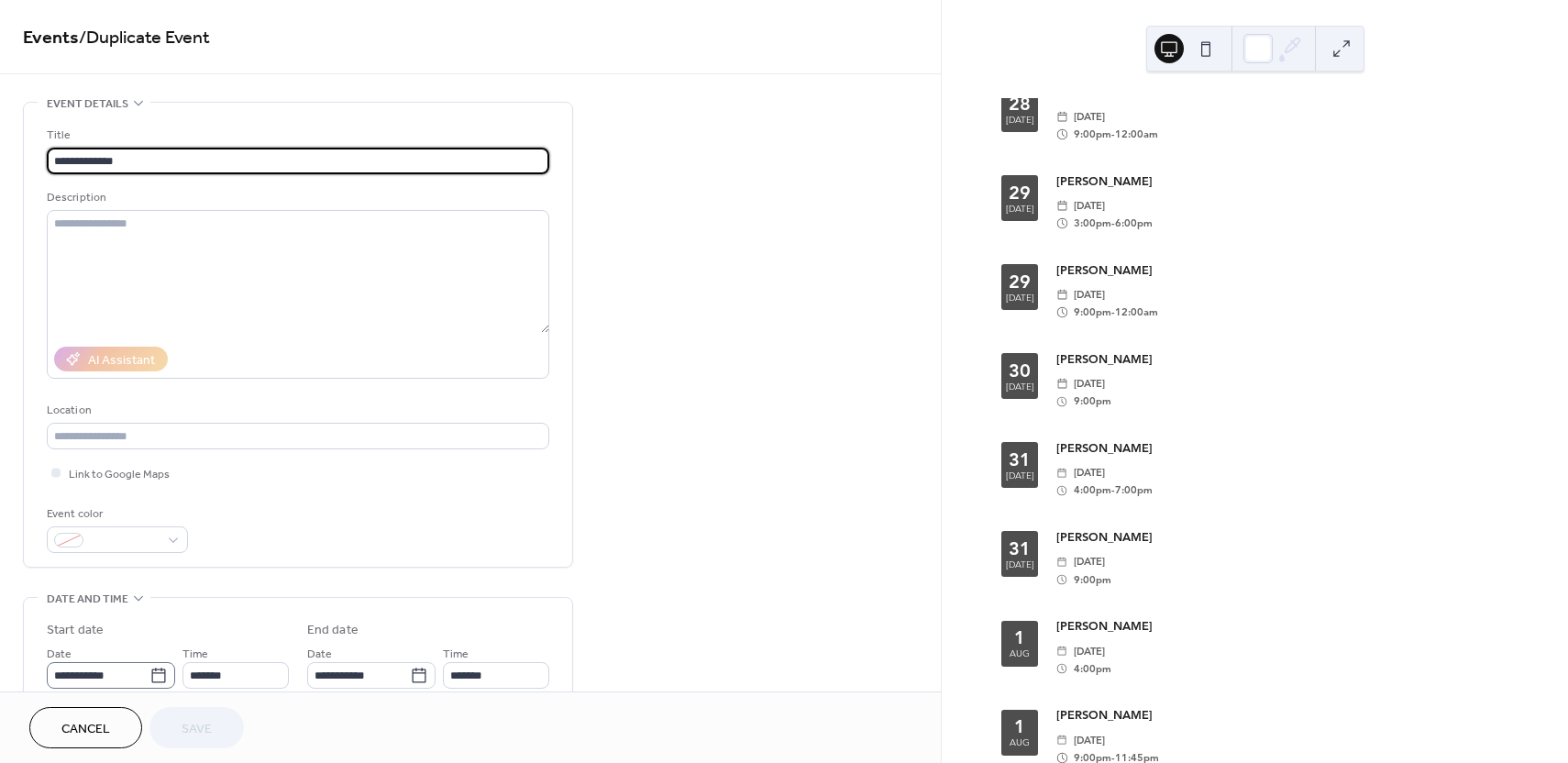 click 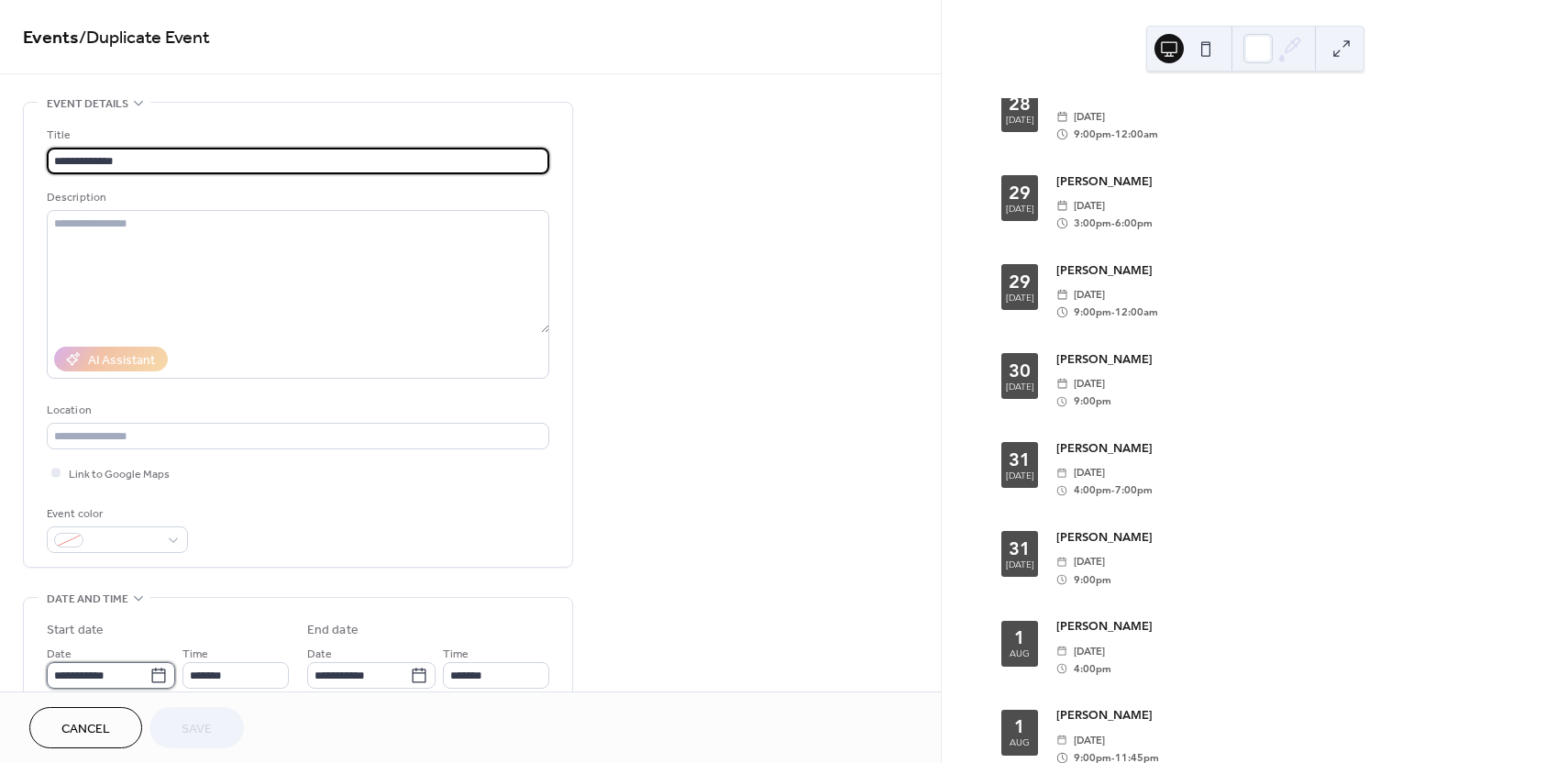 click on "**********" at bounding box center [98, 675] 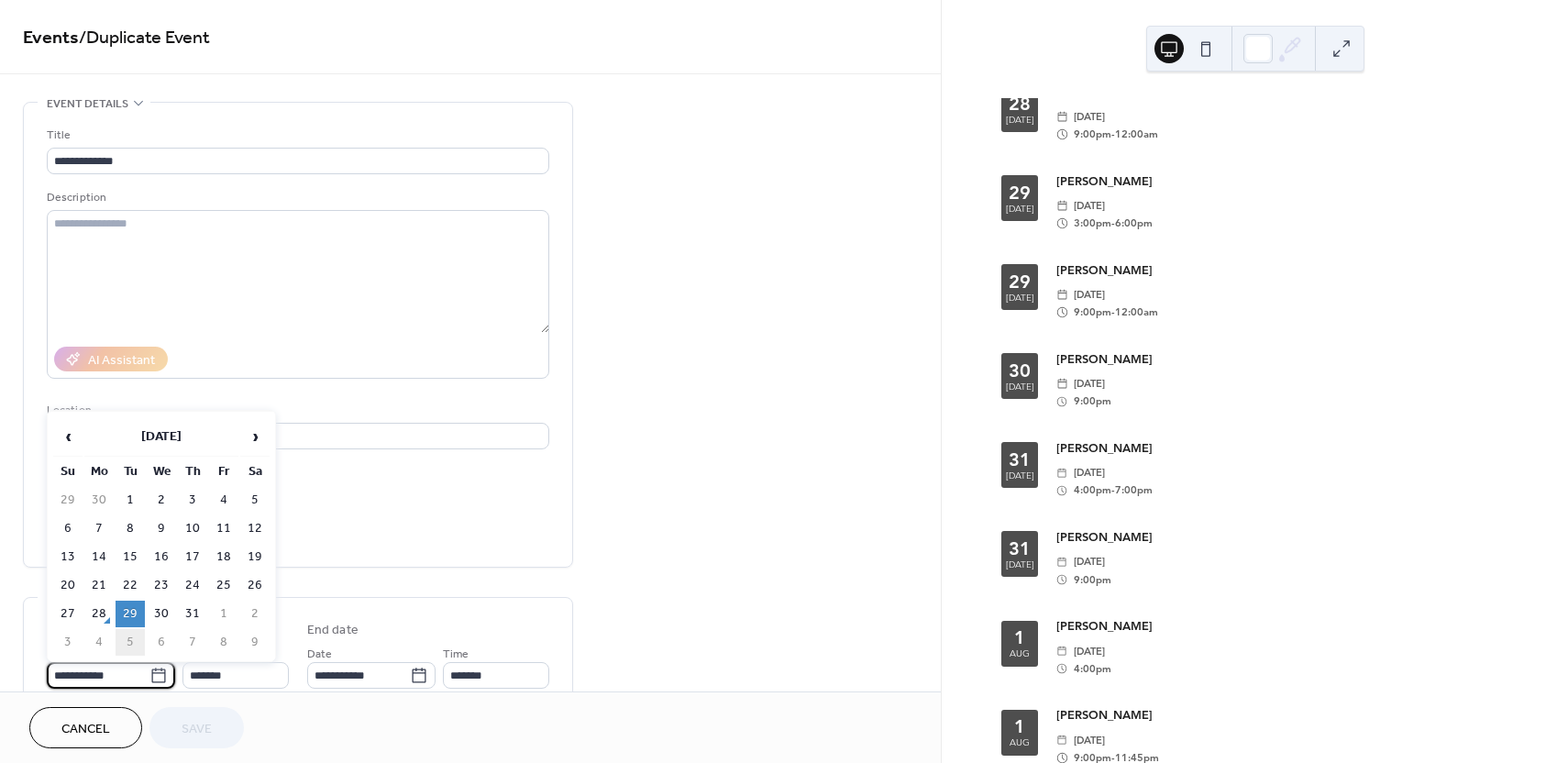 click on "5" at bounding box center (130, 642) 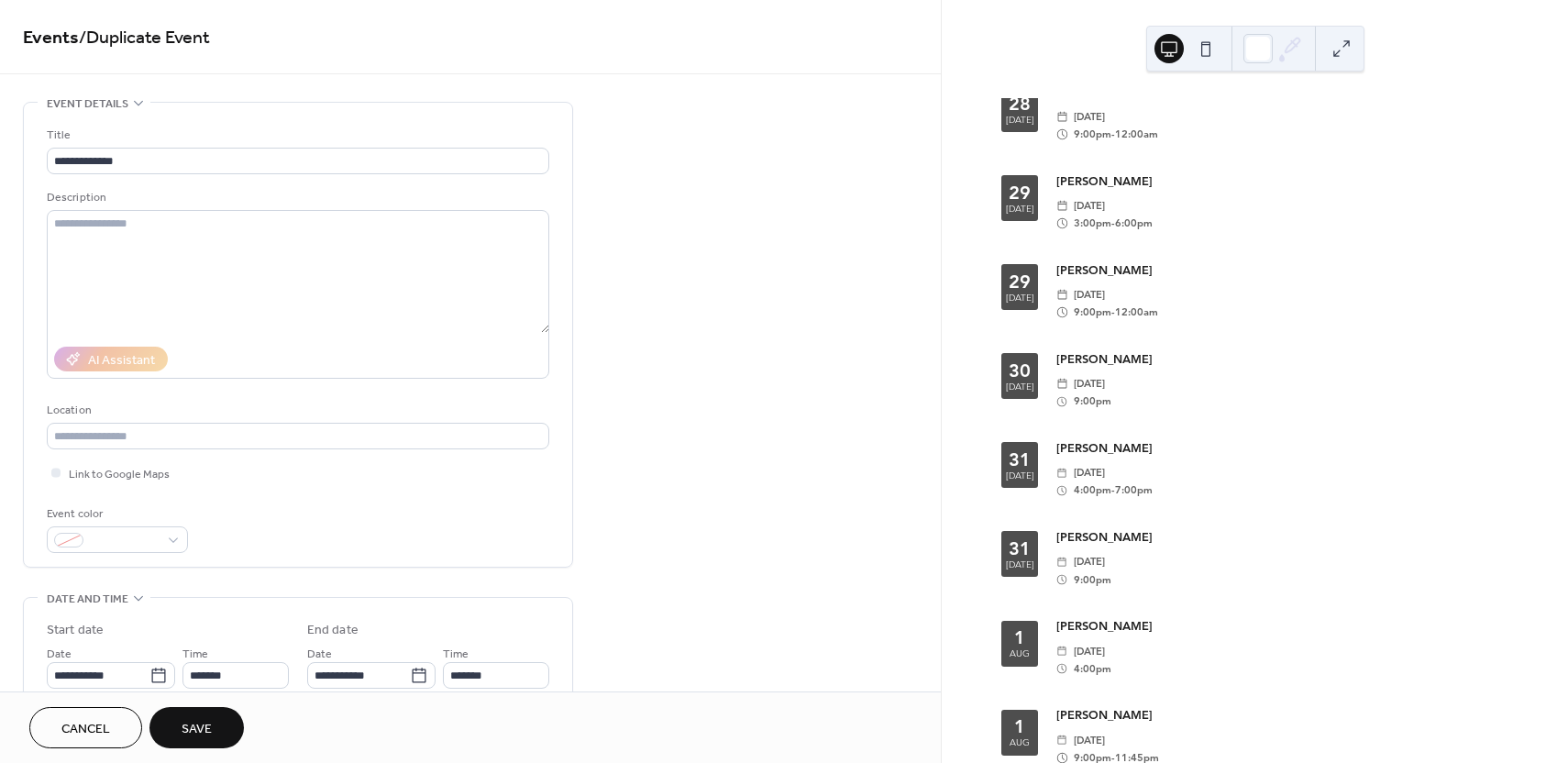 click on "Save" at bounding box center [196, 729] 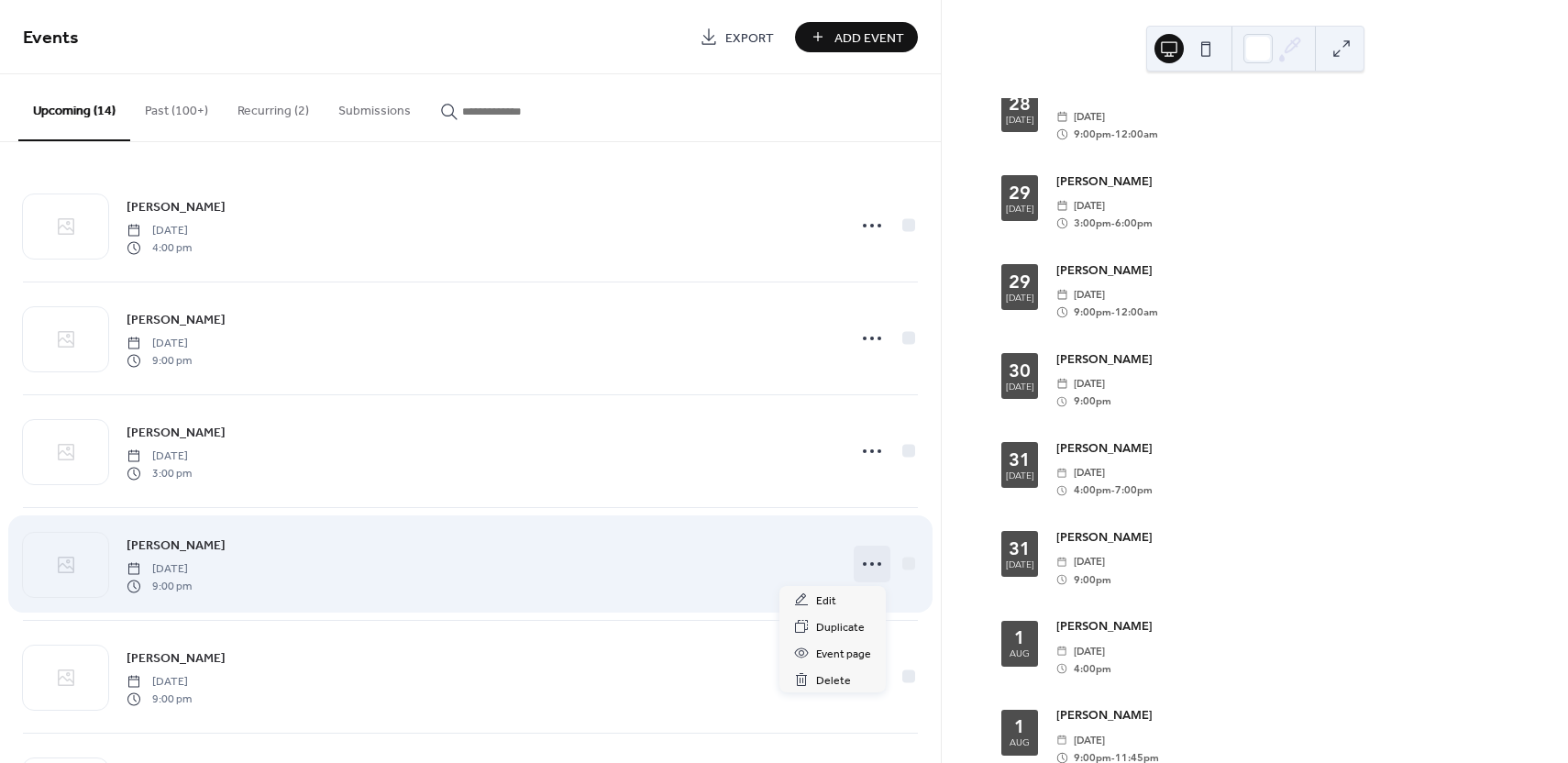 click 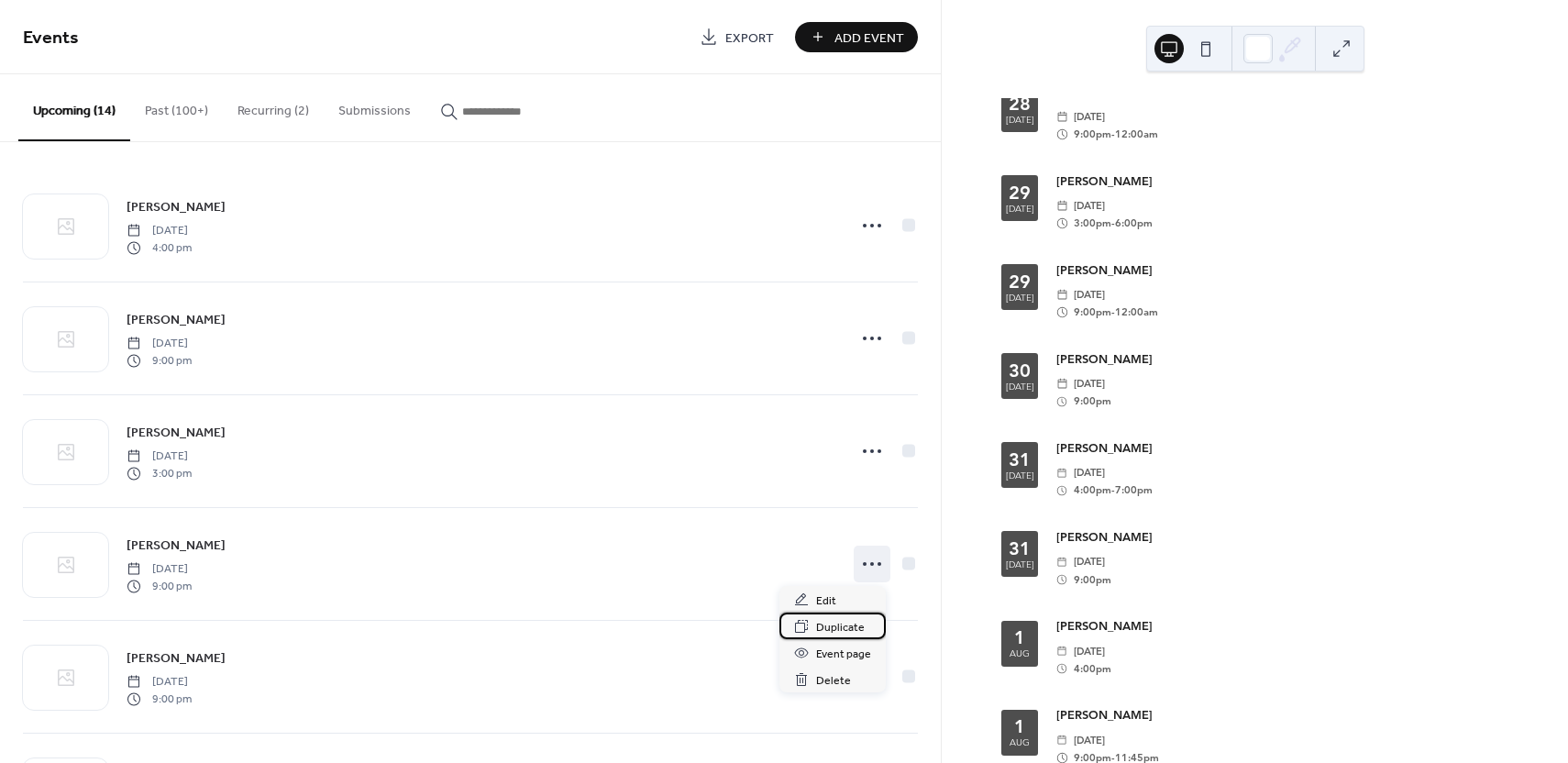 click on "Duplicate" at bounding box center (840, 627) 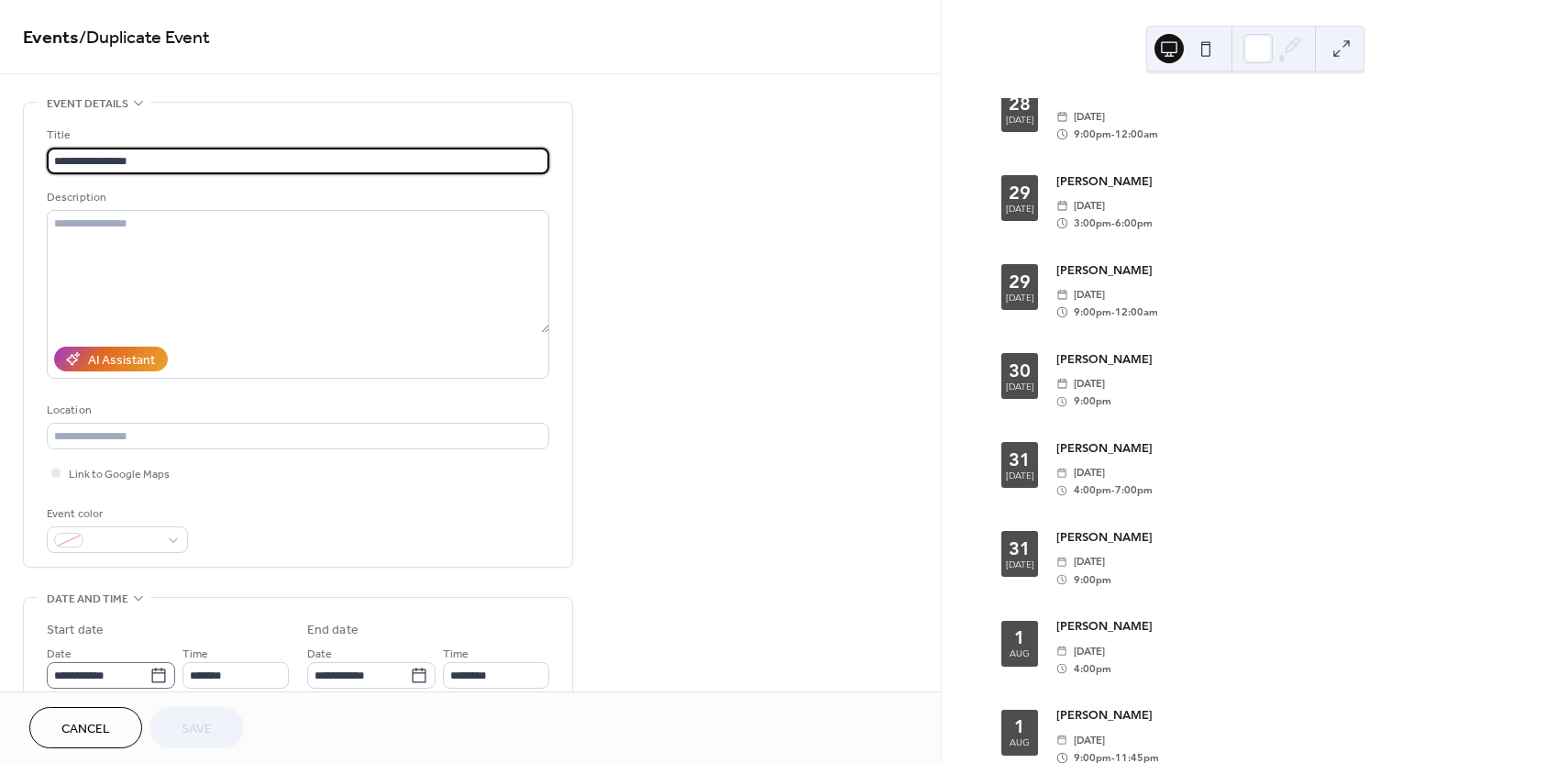 click 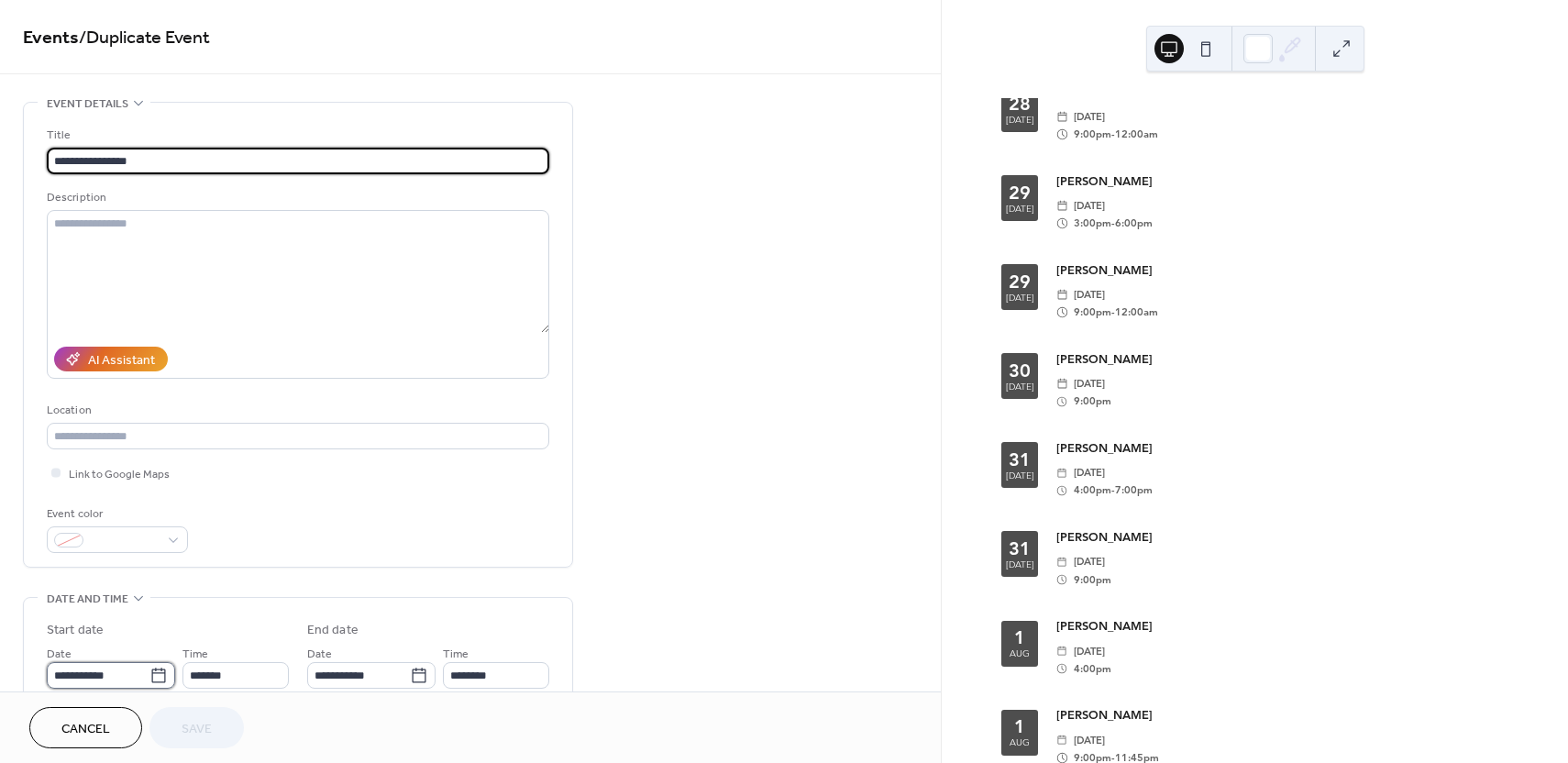 click on "**********" at bounding box center (98, 675) 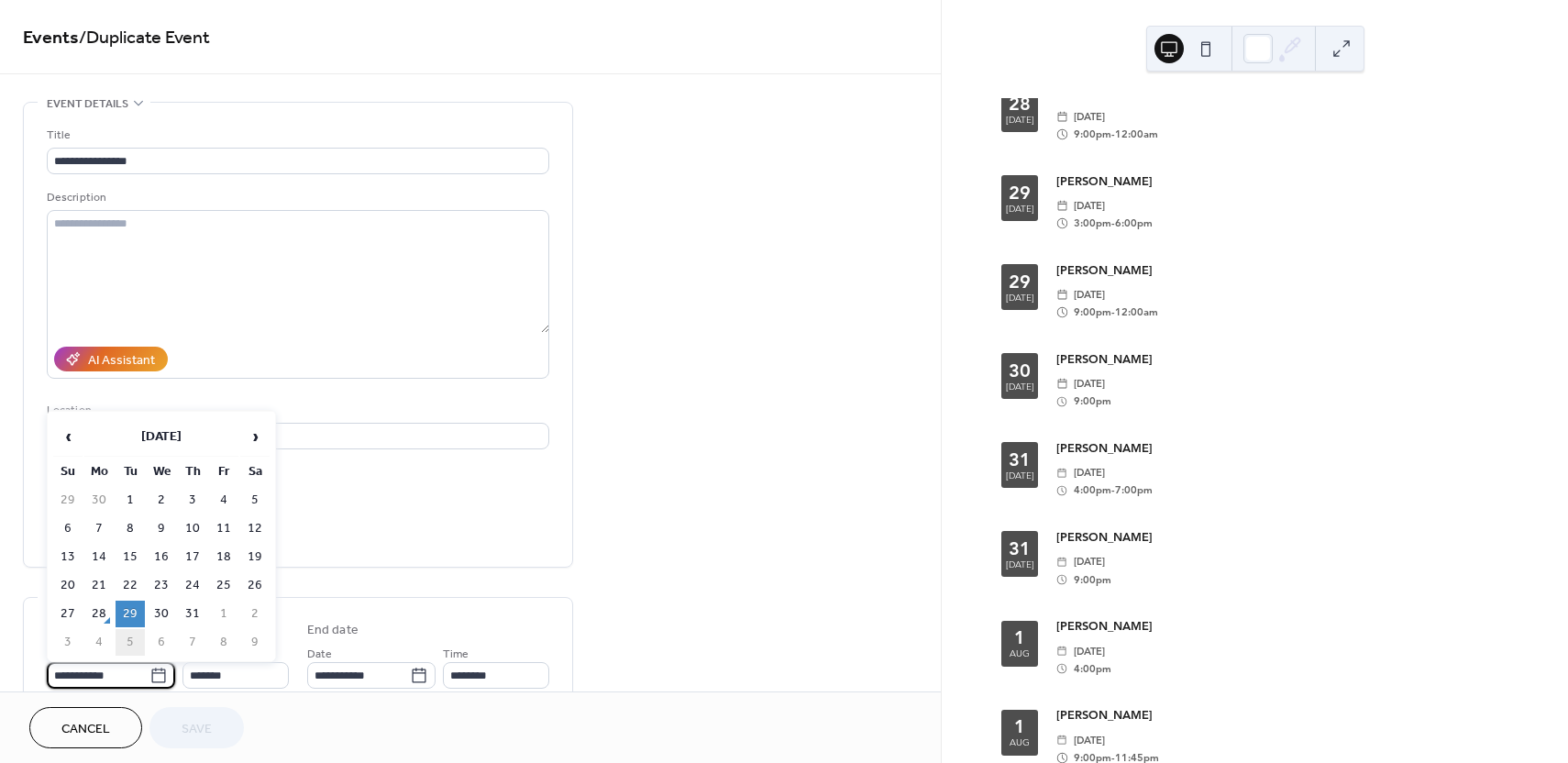 click on "5" at bounding box center (130, 642) 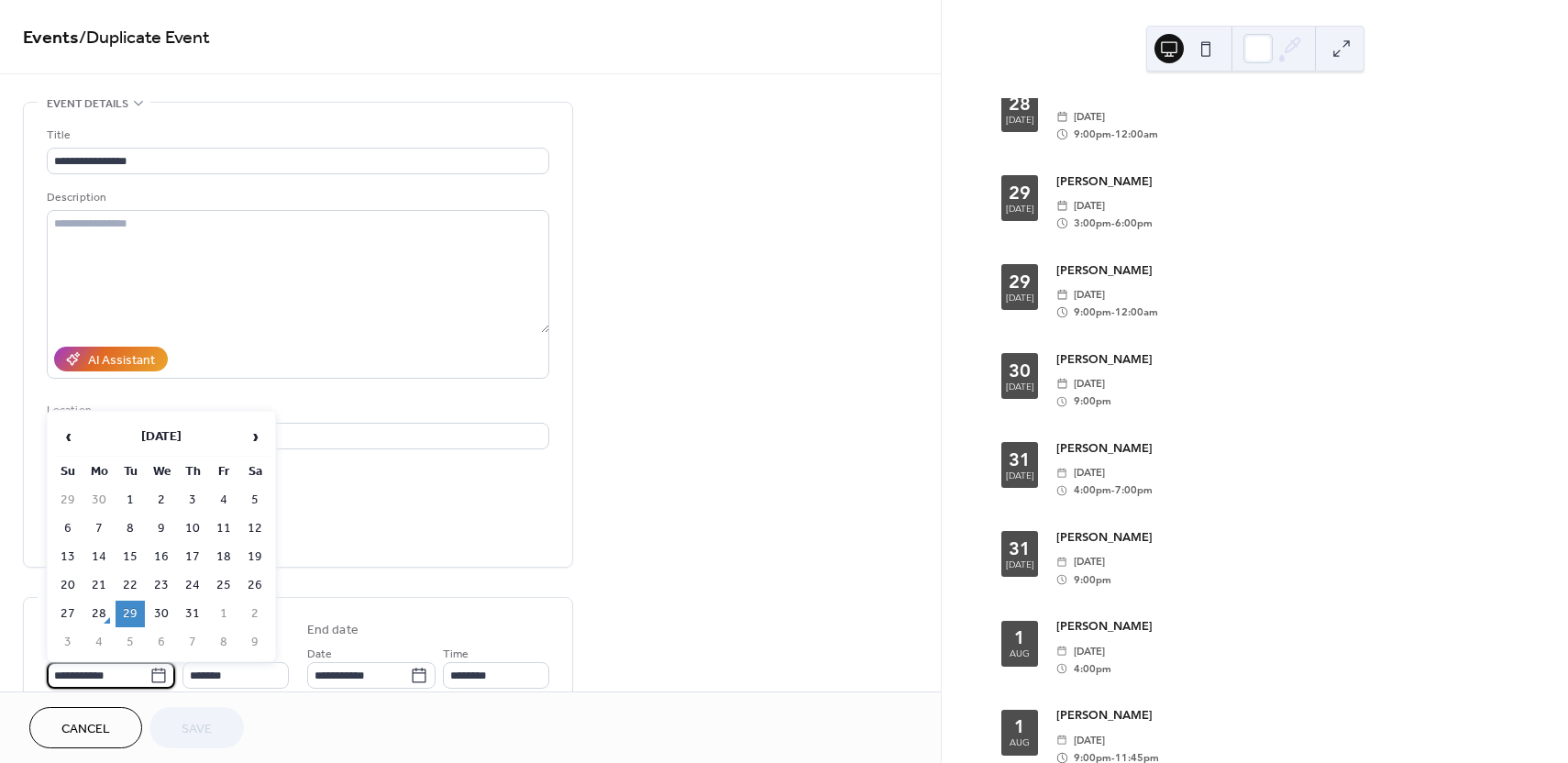 type on "**********" 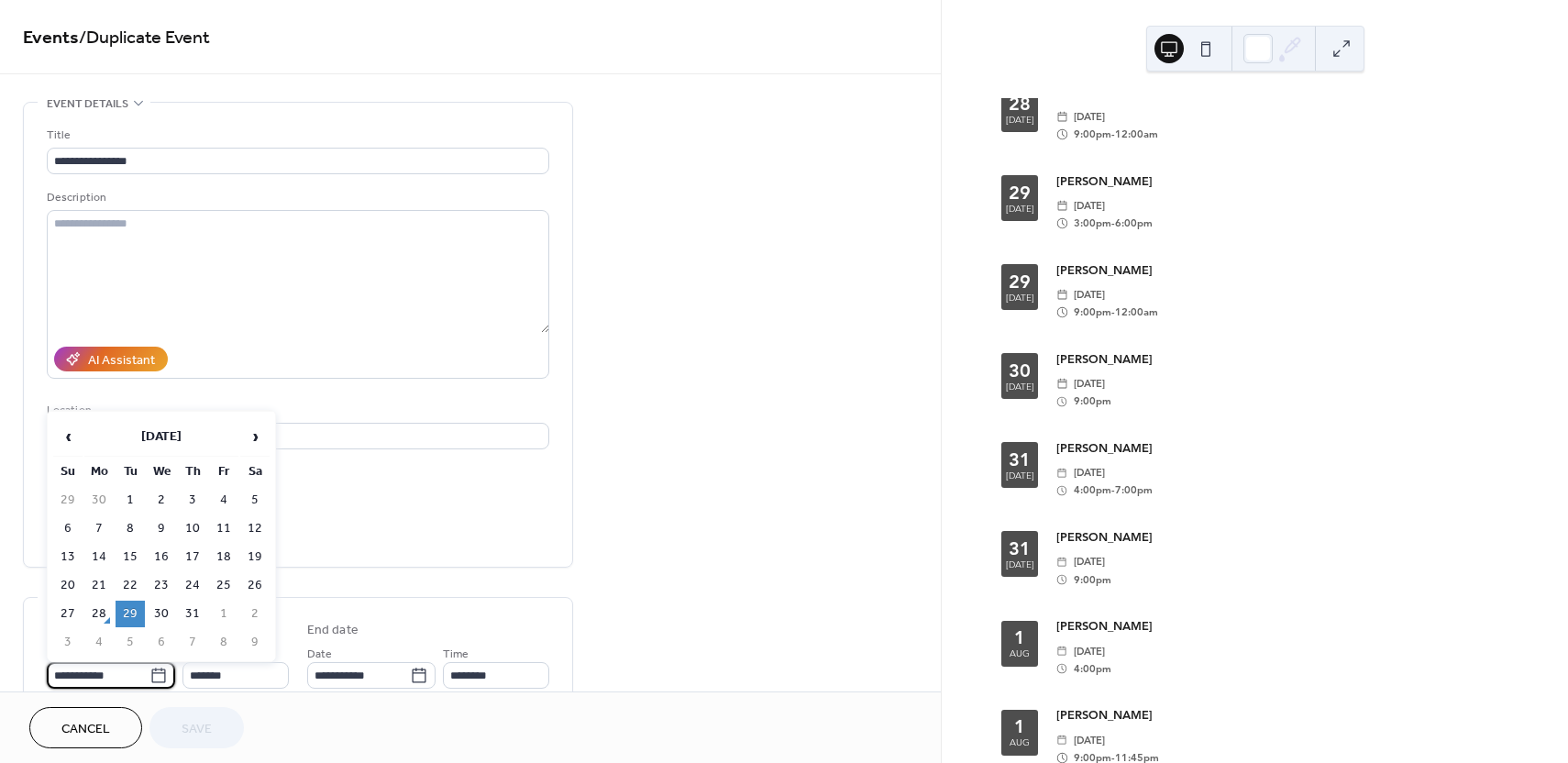 type on "**********" 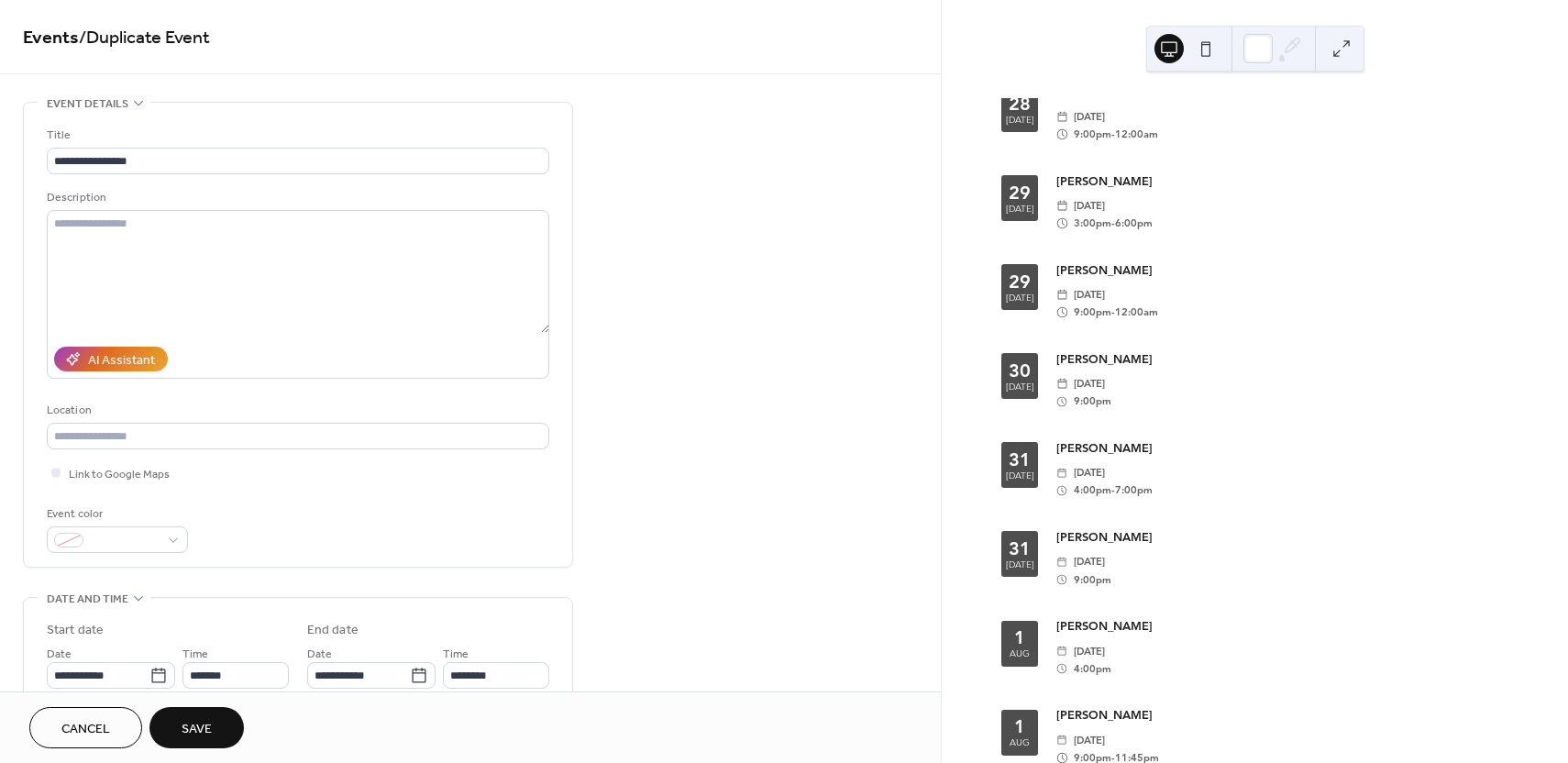 click on "Save" at bounding box center (196, 729) 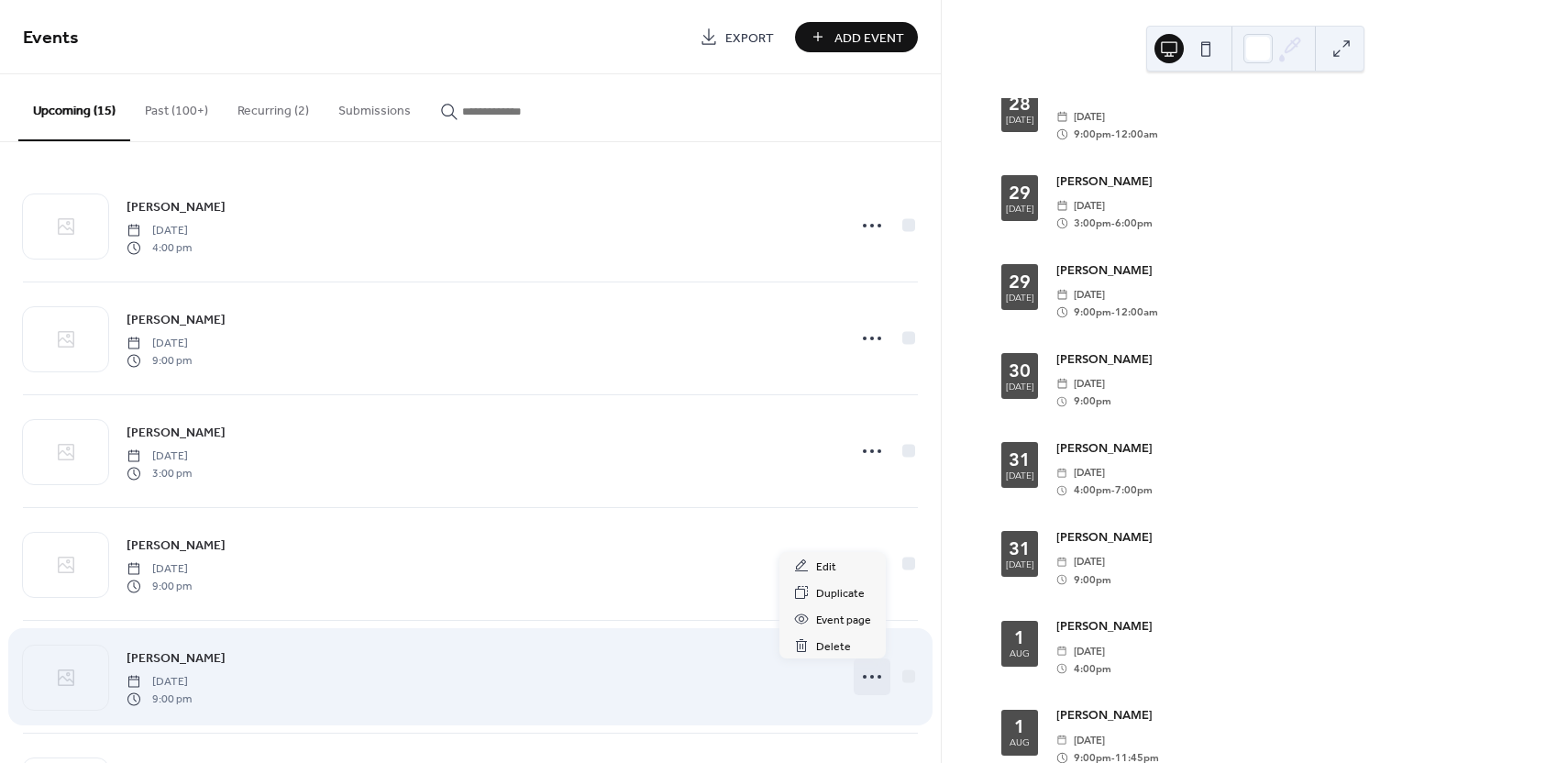 click 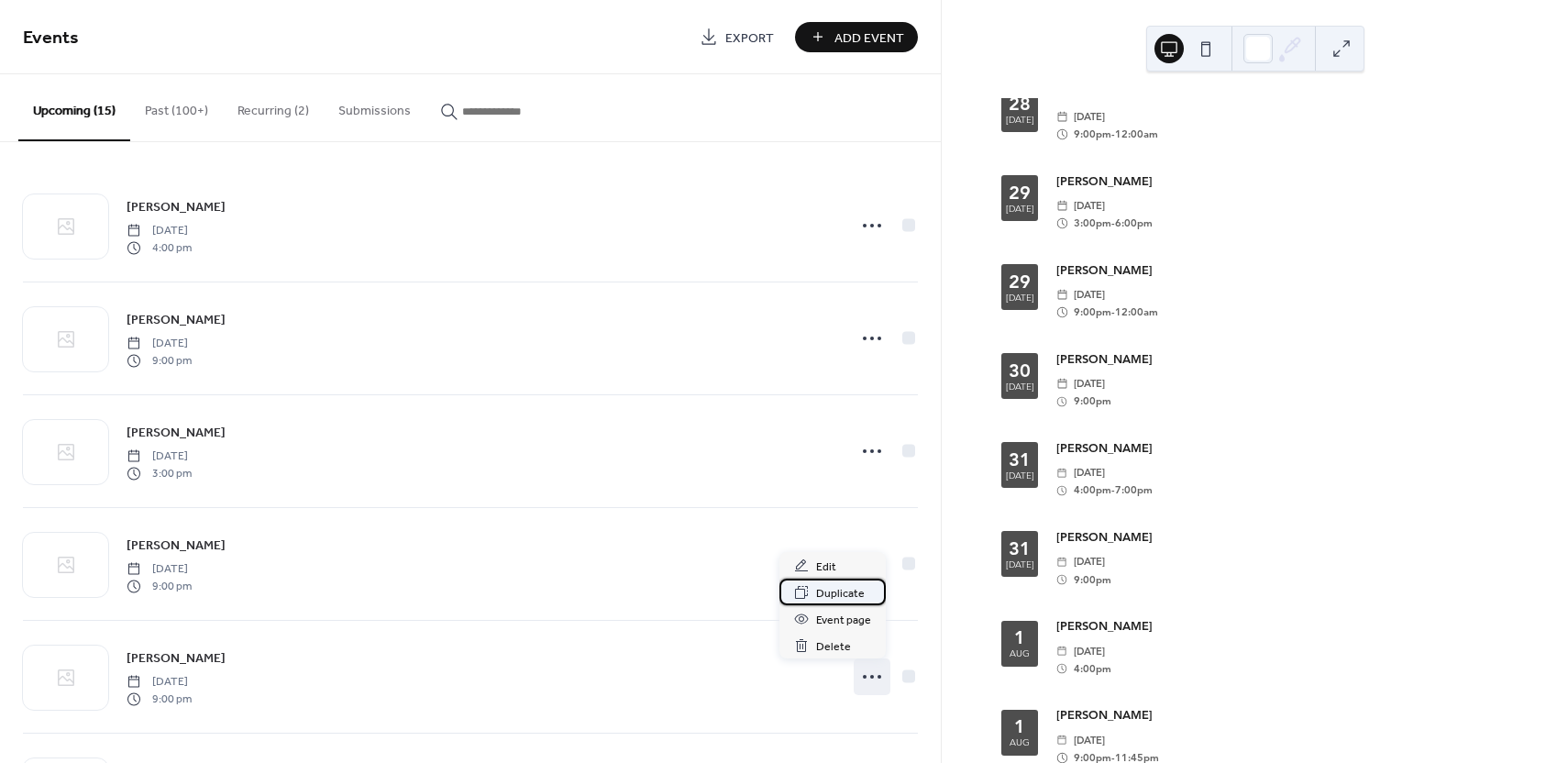 click on "Duplicate" at bounding box center [840, 593] 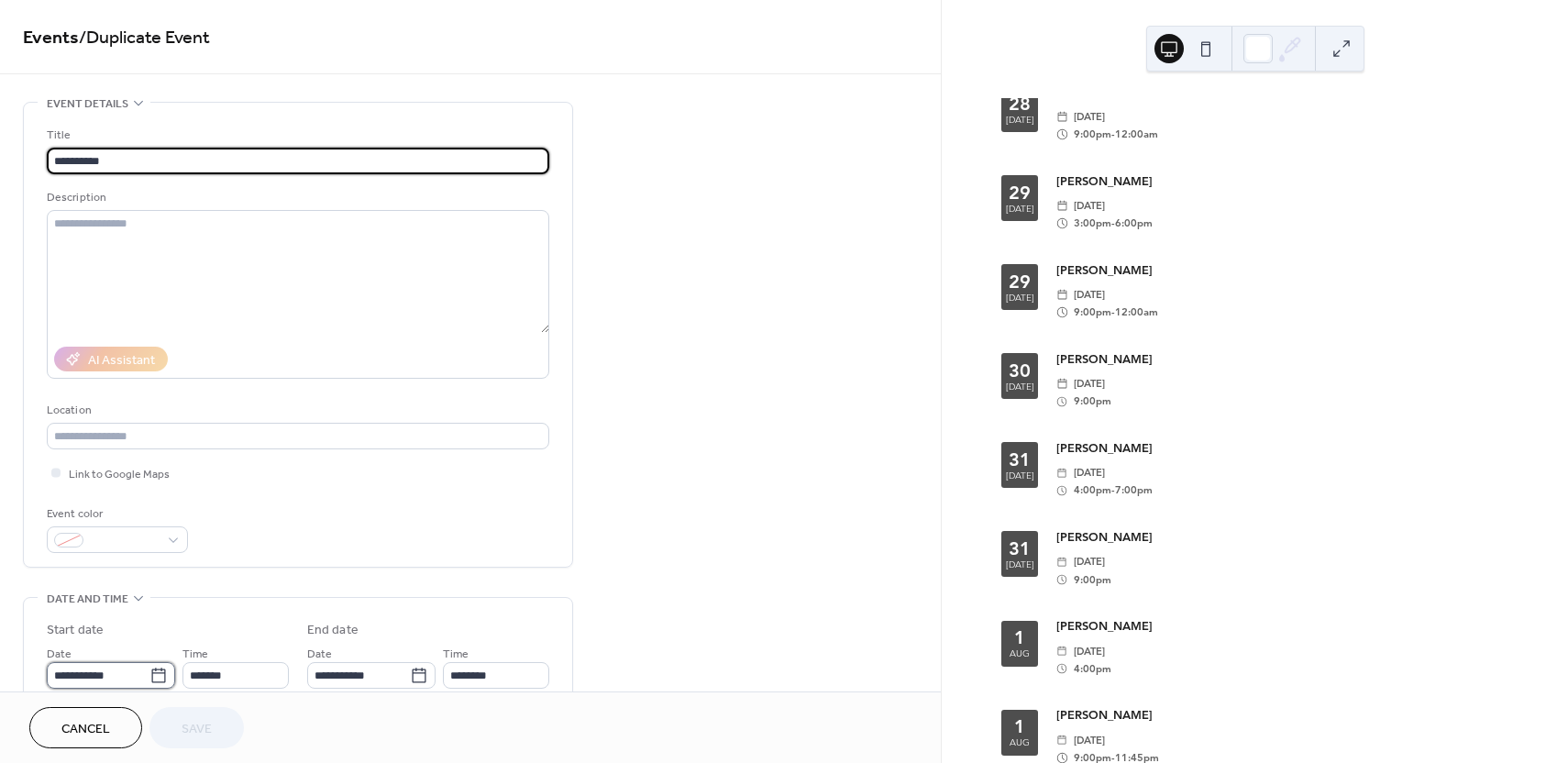 click on "**********" at bounding box center [98, 675] 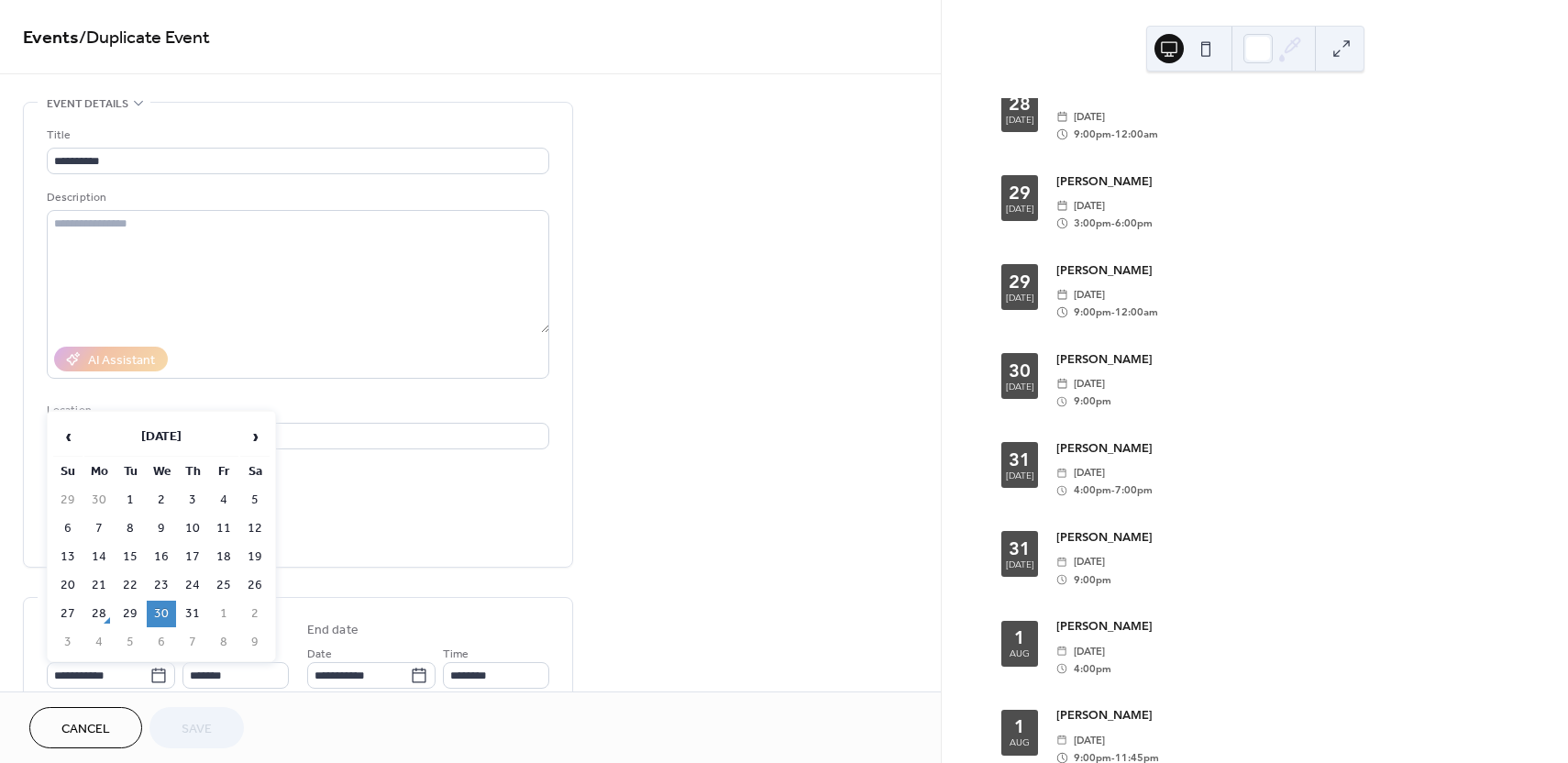 click on "6" at bounding box center [161, 642] 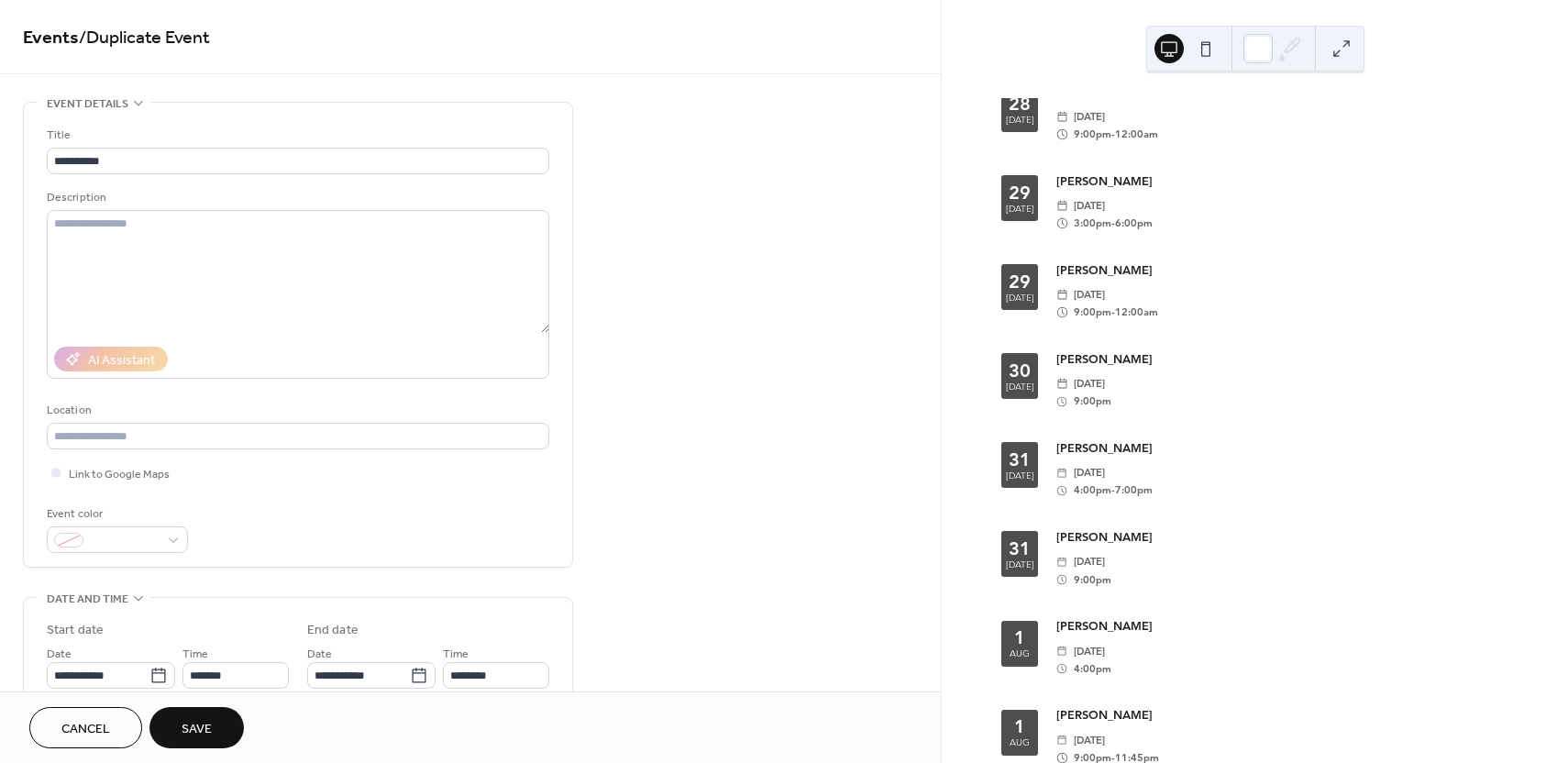 click on "Save" at bounding box center [196, 727] 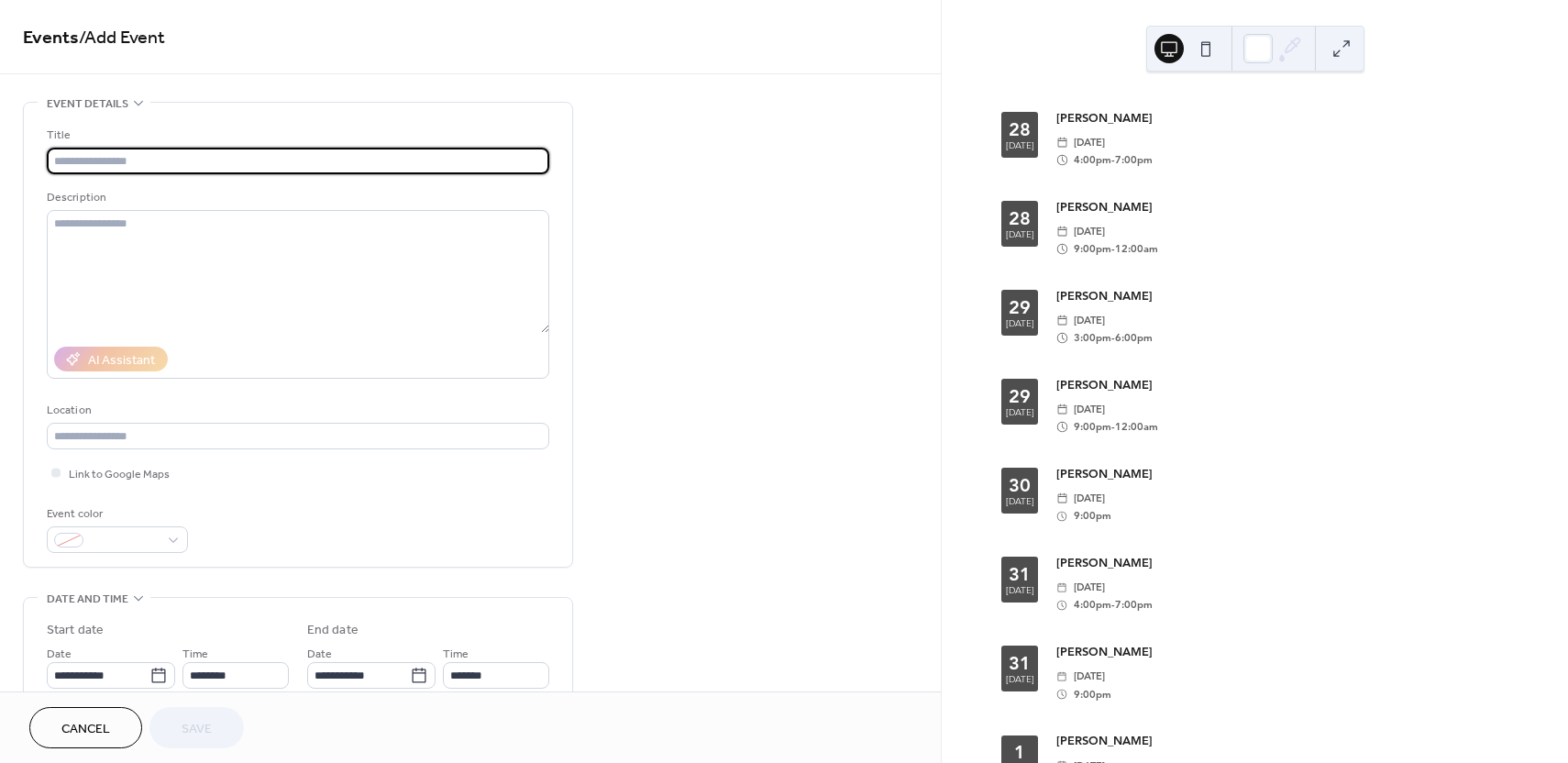 scroll, scrollTop: 0, scrollLeft: 0, axis: both 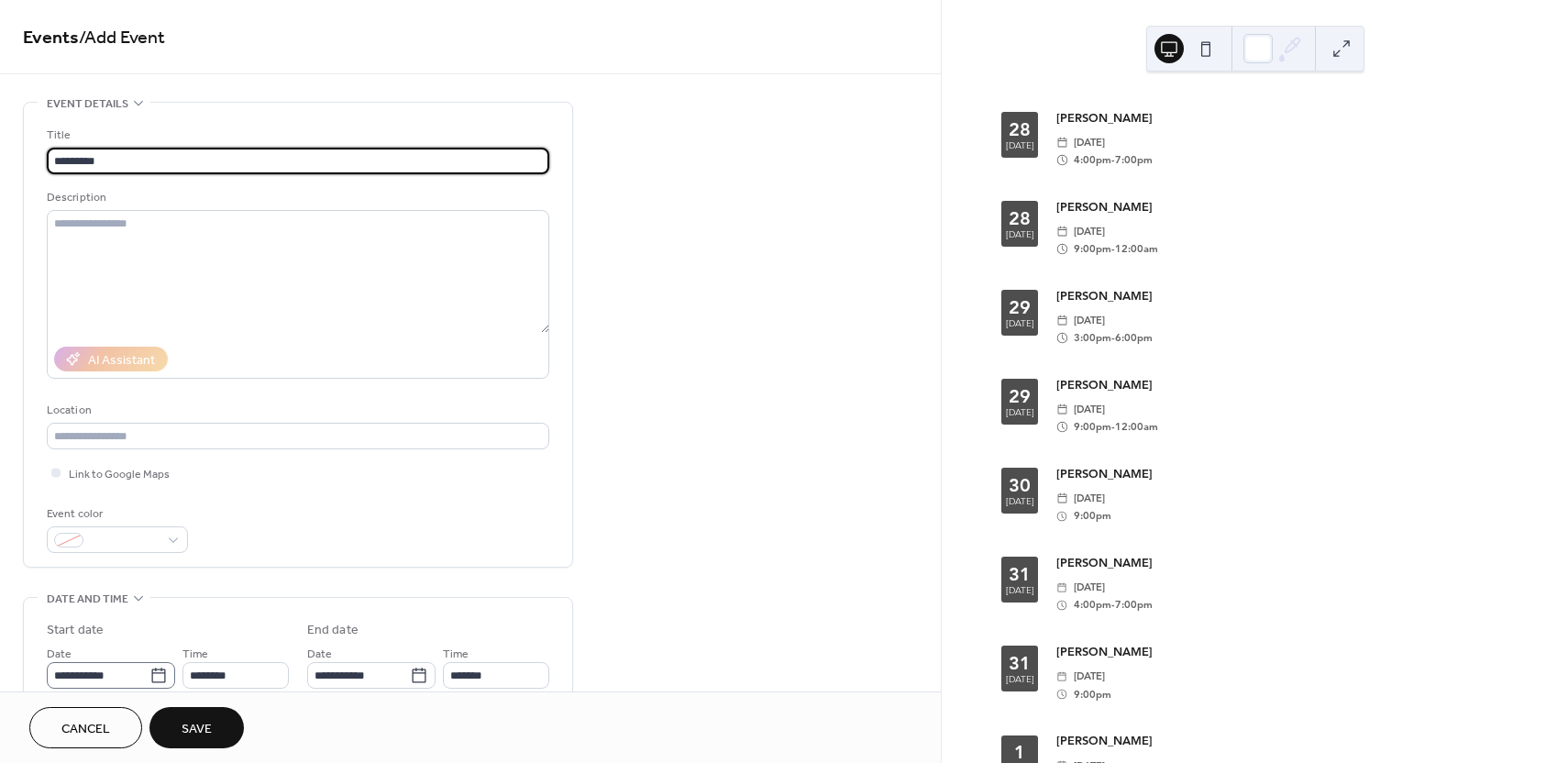 type on "*********" 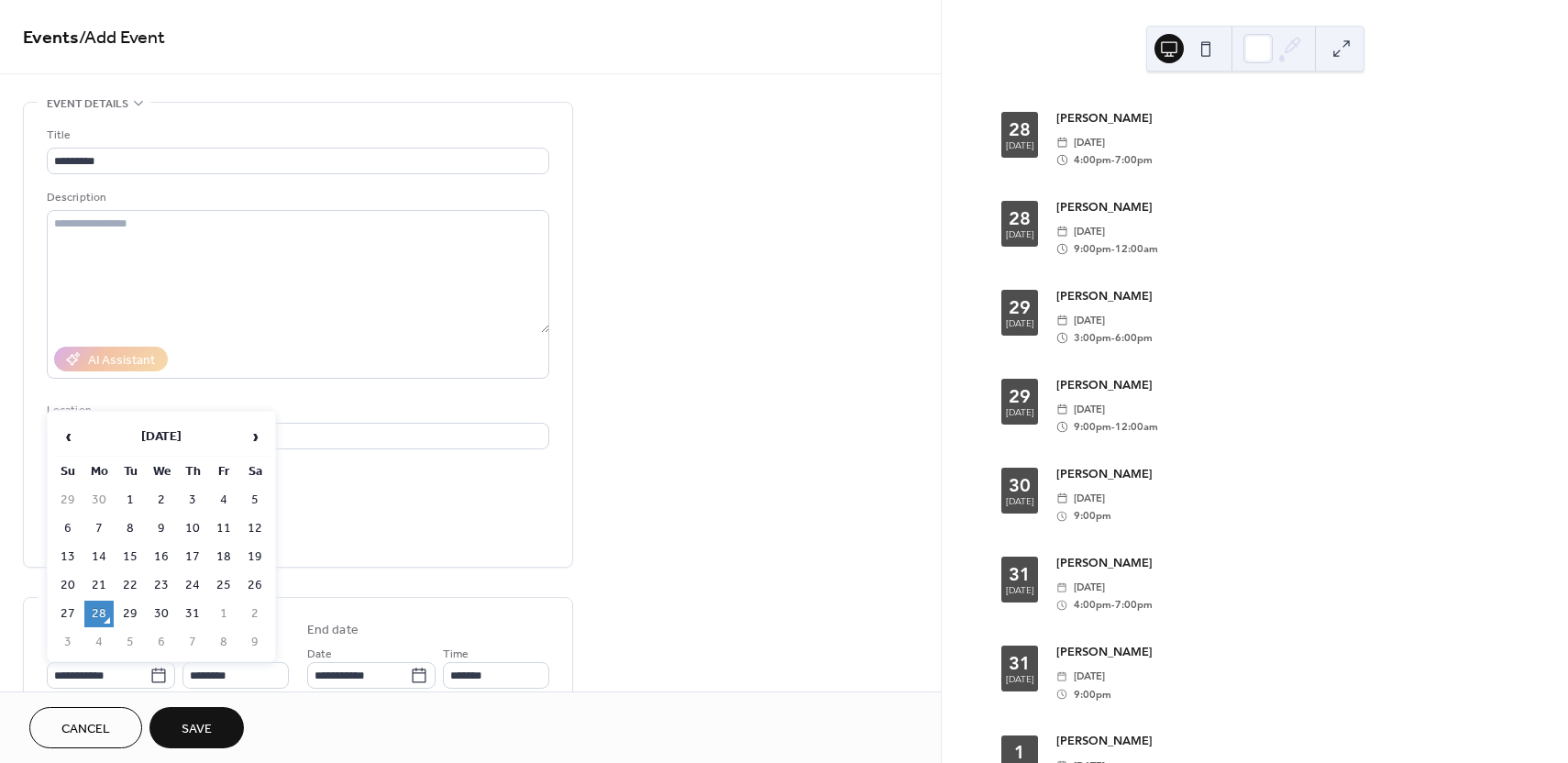 click on "6" at bounding box center [161, 642] 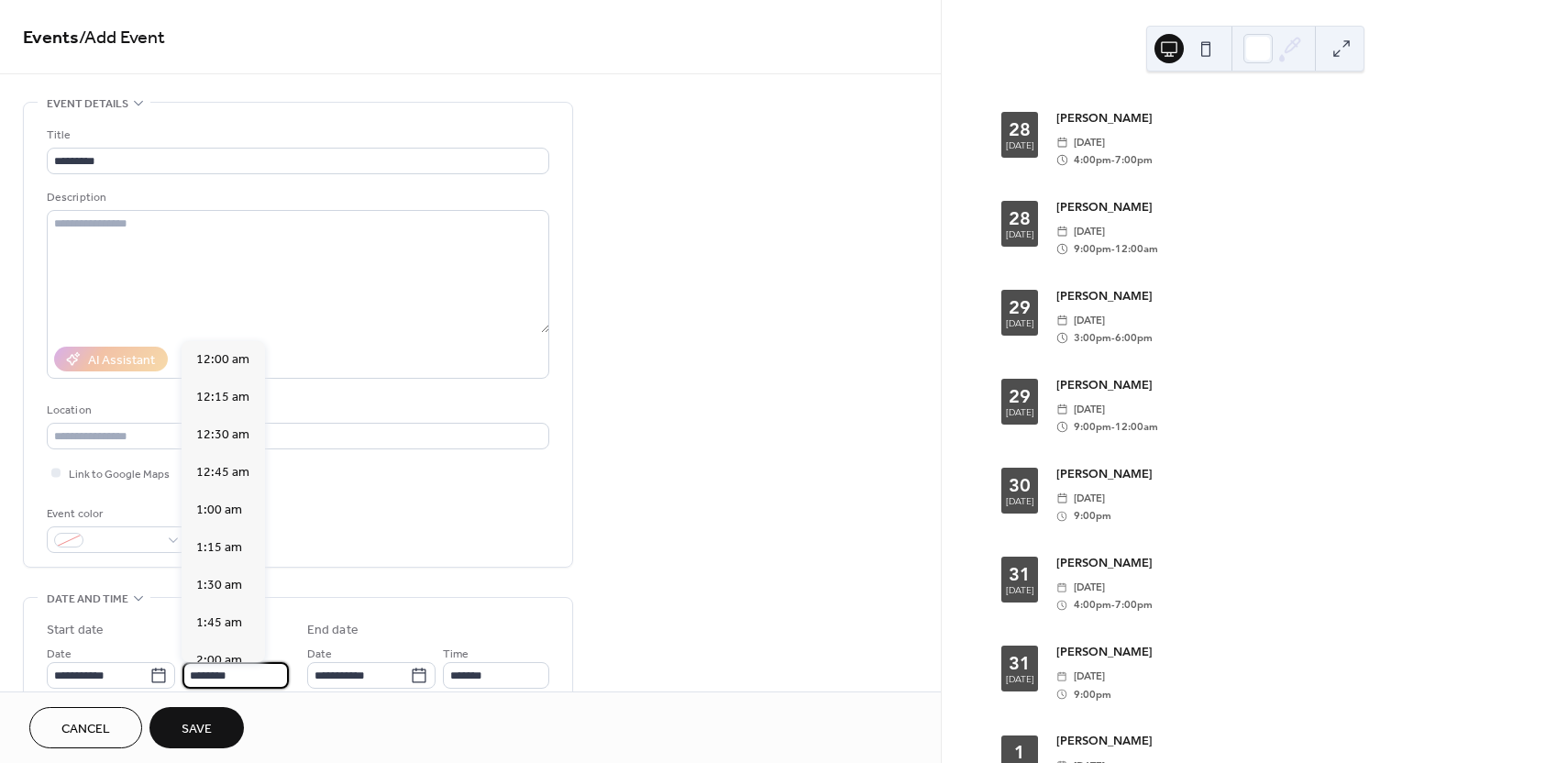 click on "********" at bounding box center [236, 675] 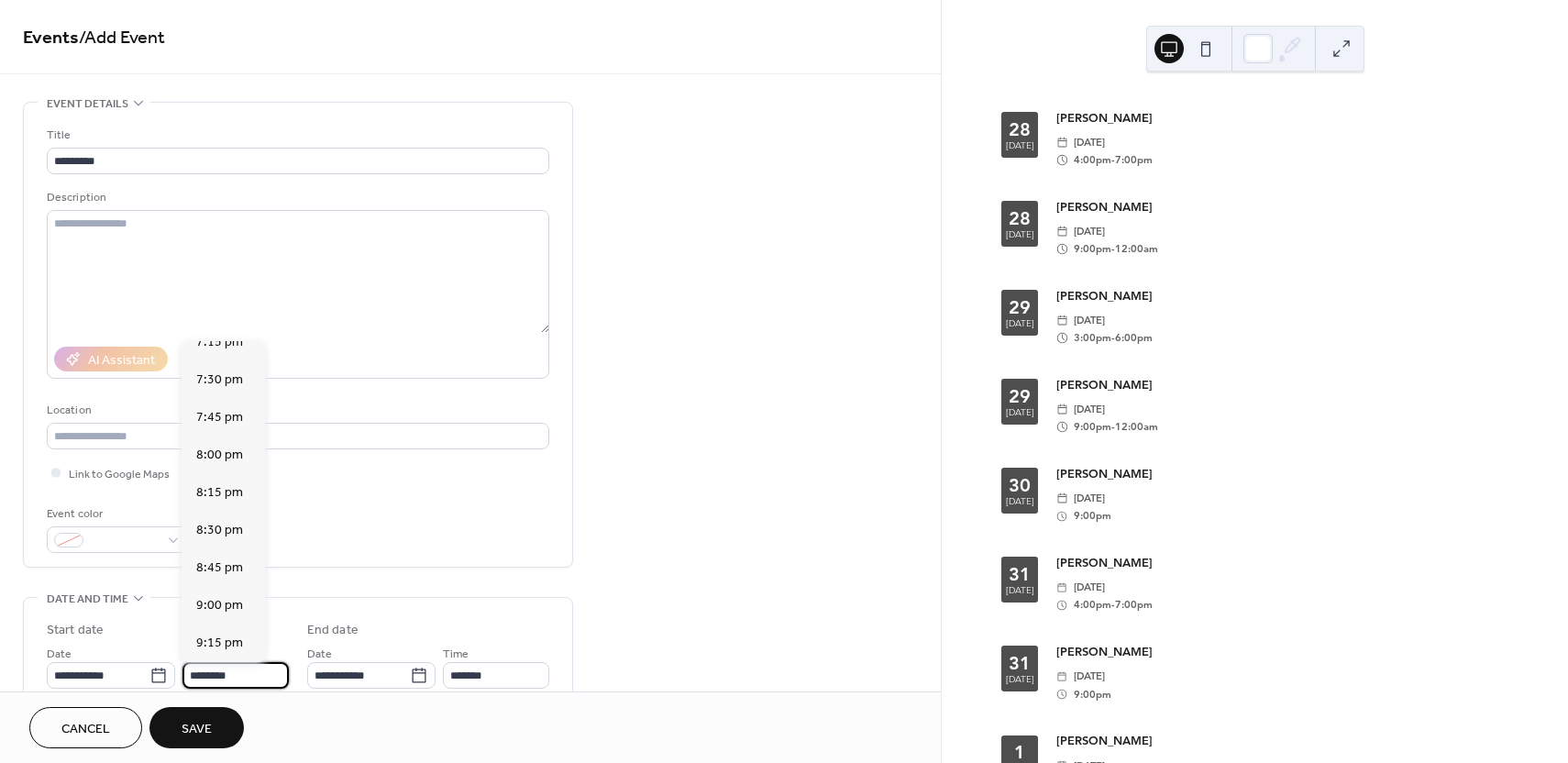 scroll, scrollTop: 2927, scrollLeft: 0, axis: vertical 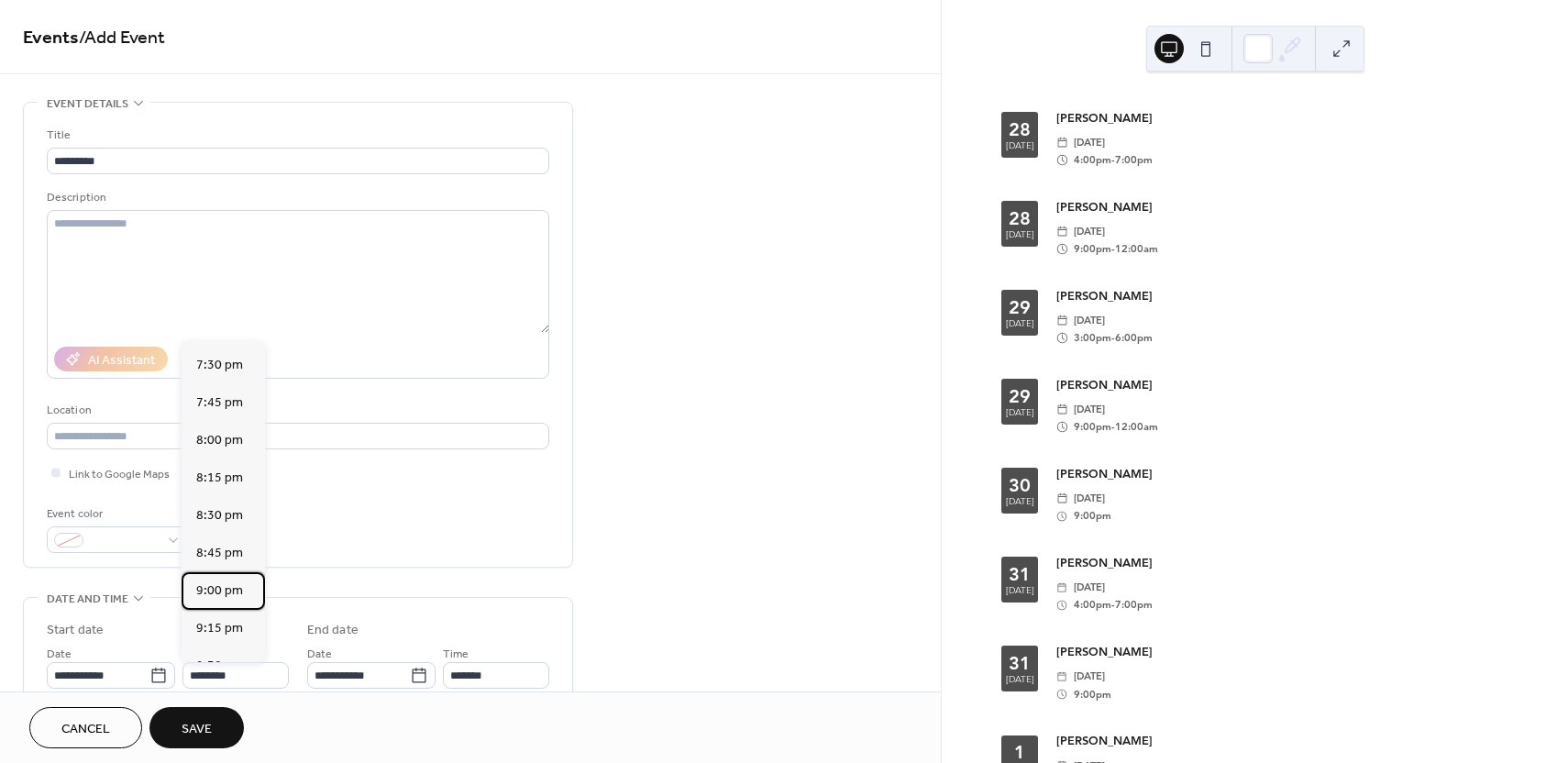 click on "9:00 pm" at bounding box center [219, 591] 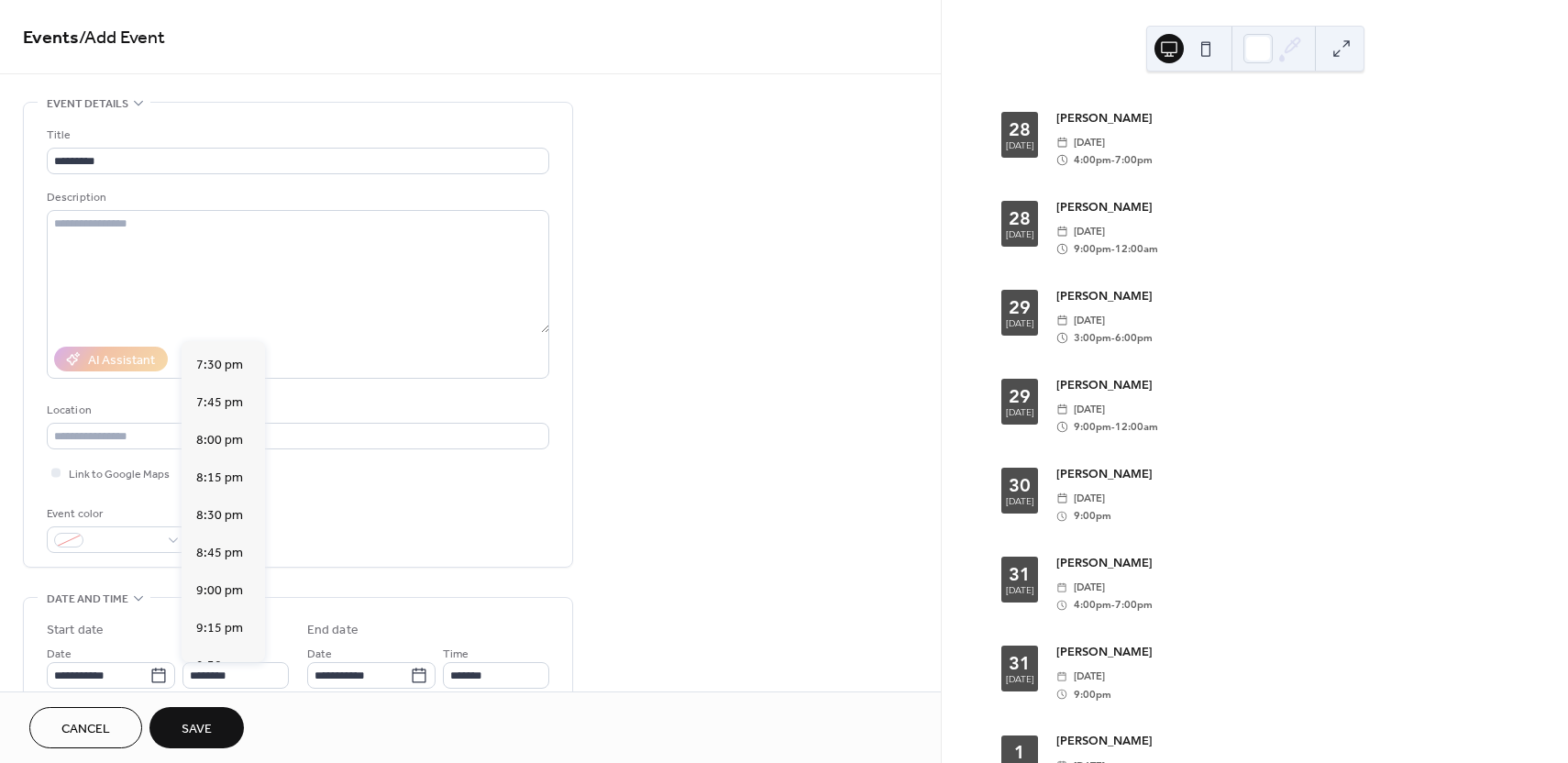 type on "*******" 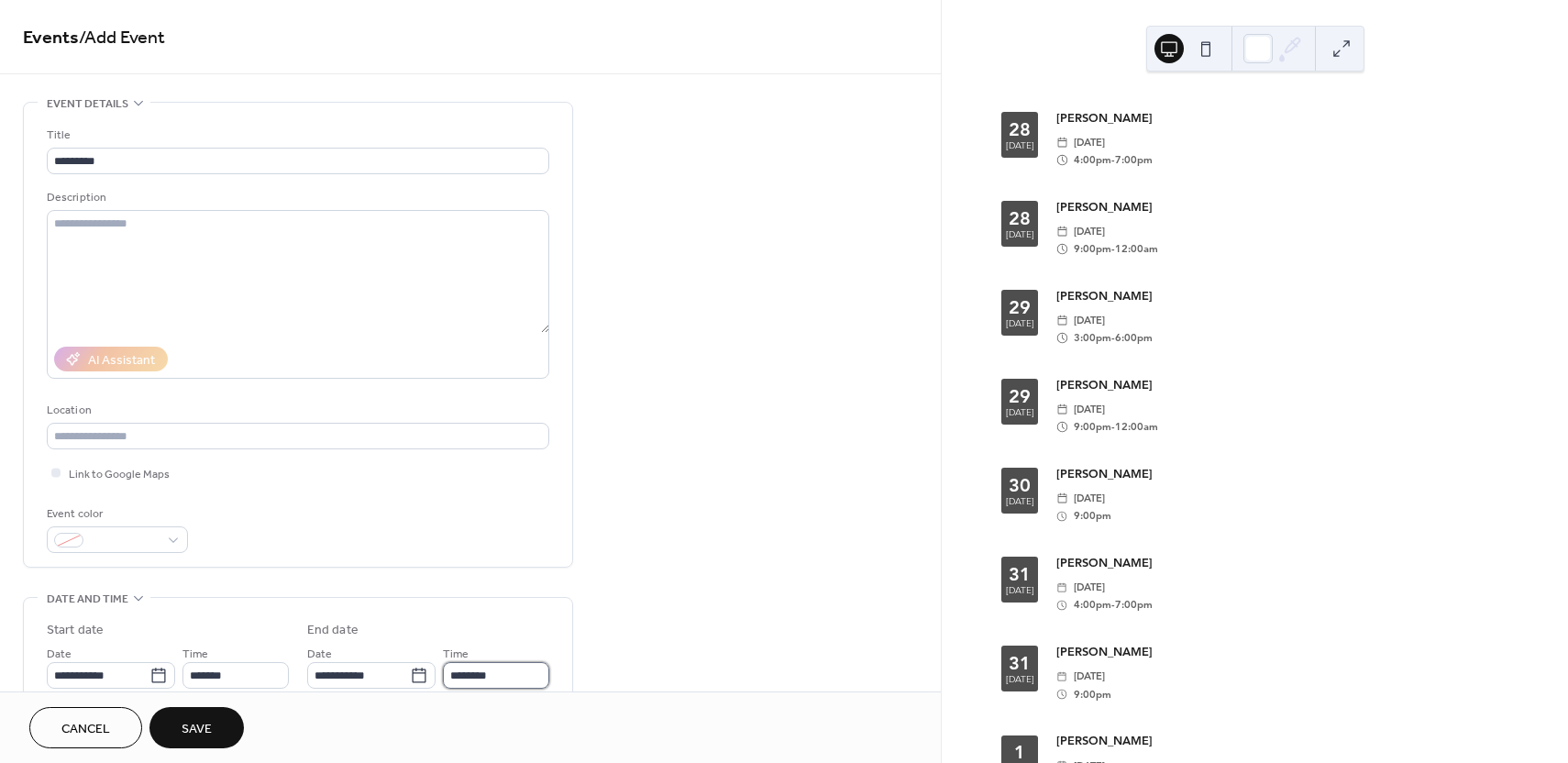 click on "********" at bounding box center (496, 675) 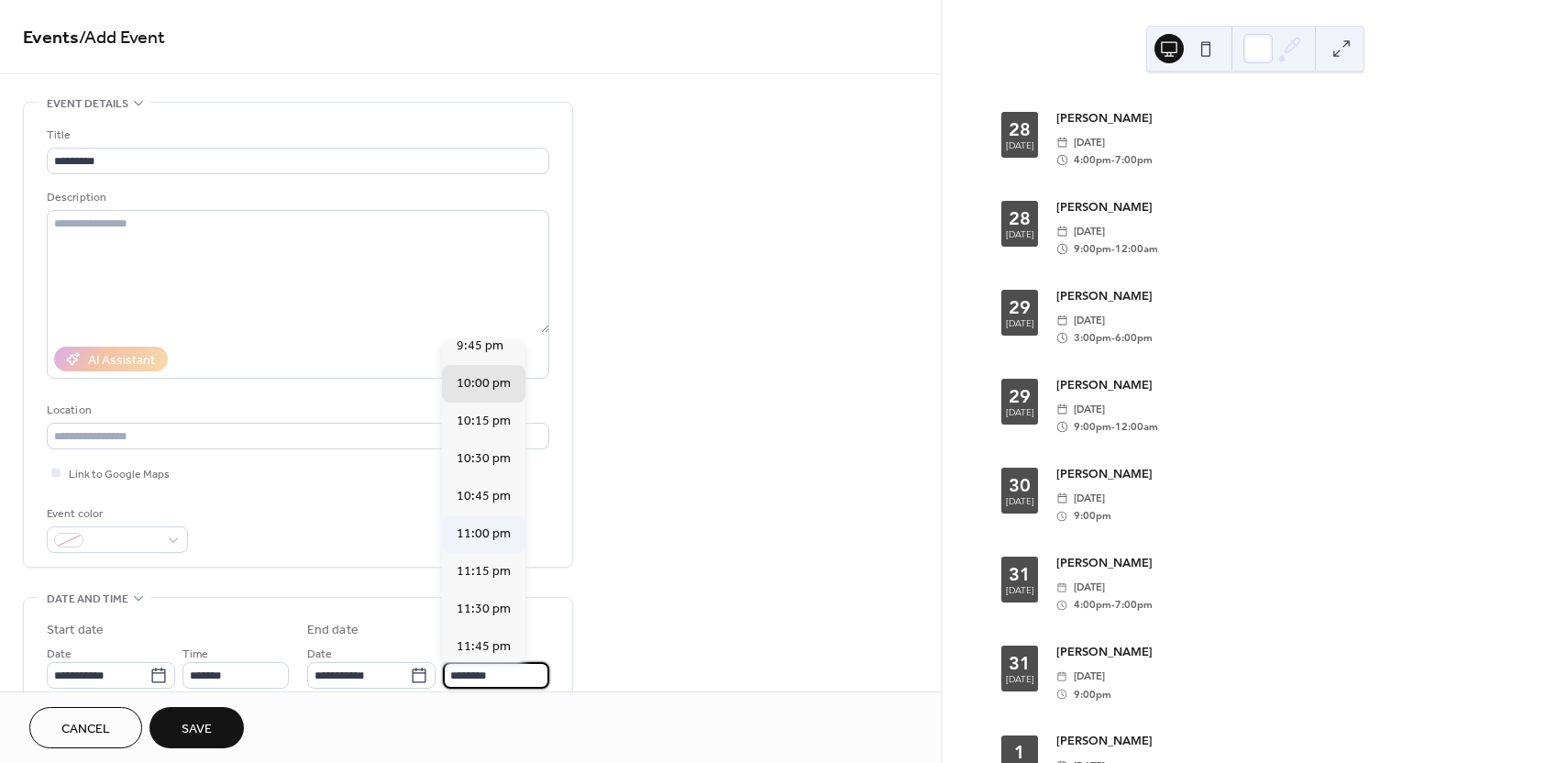 scroll, scrollTop: 93, scrollLeft: 0, axis: vertical 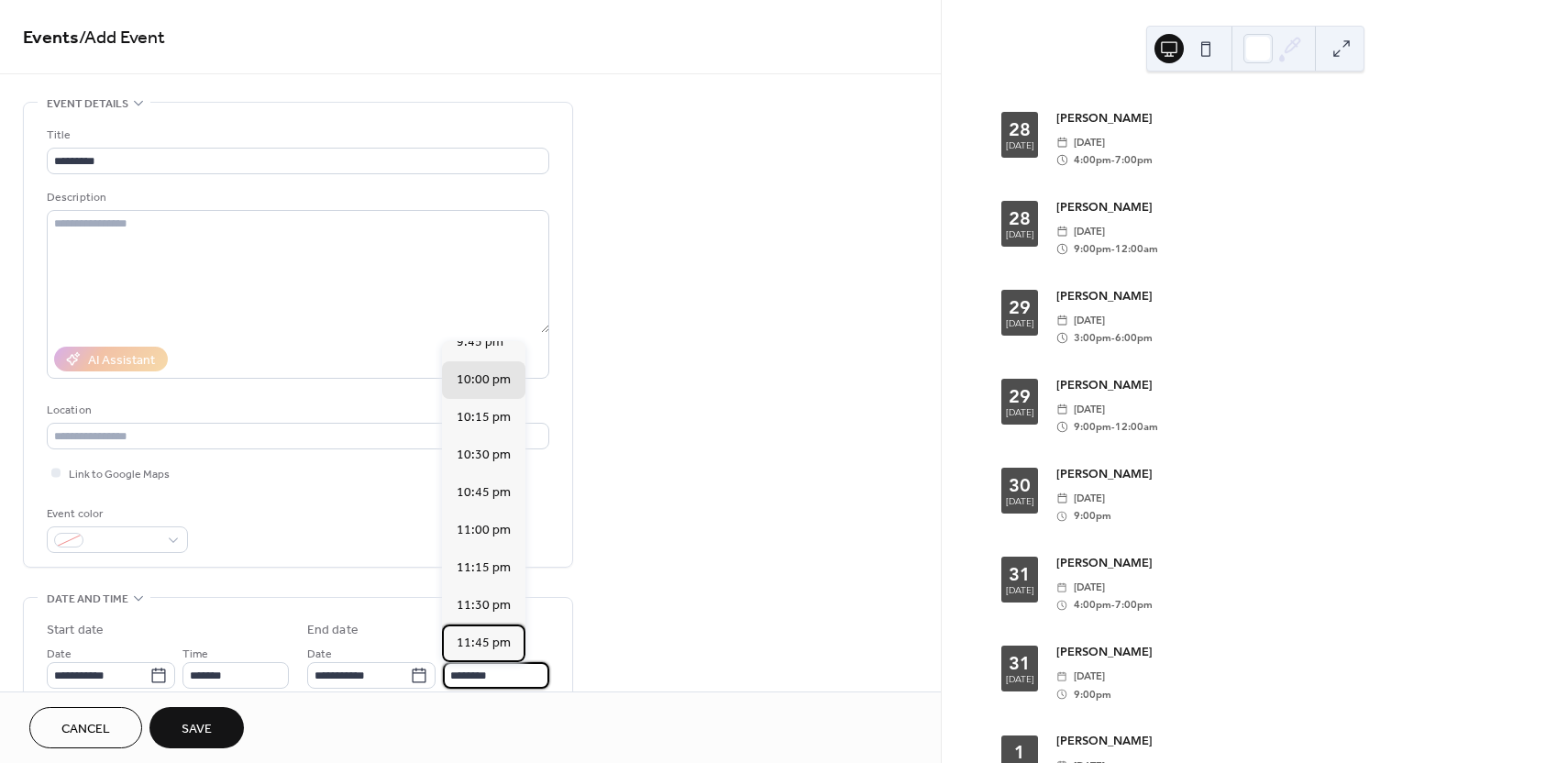 drag, startPoint x: 488, startPoint y: 638, endPoint x: 470, endPoint y: 638, distance: 18 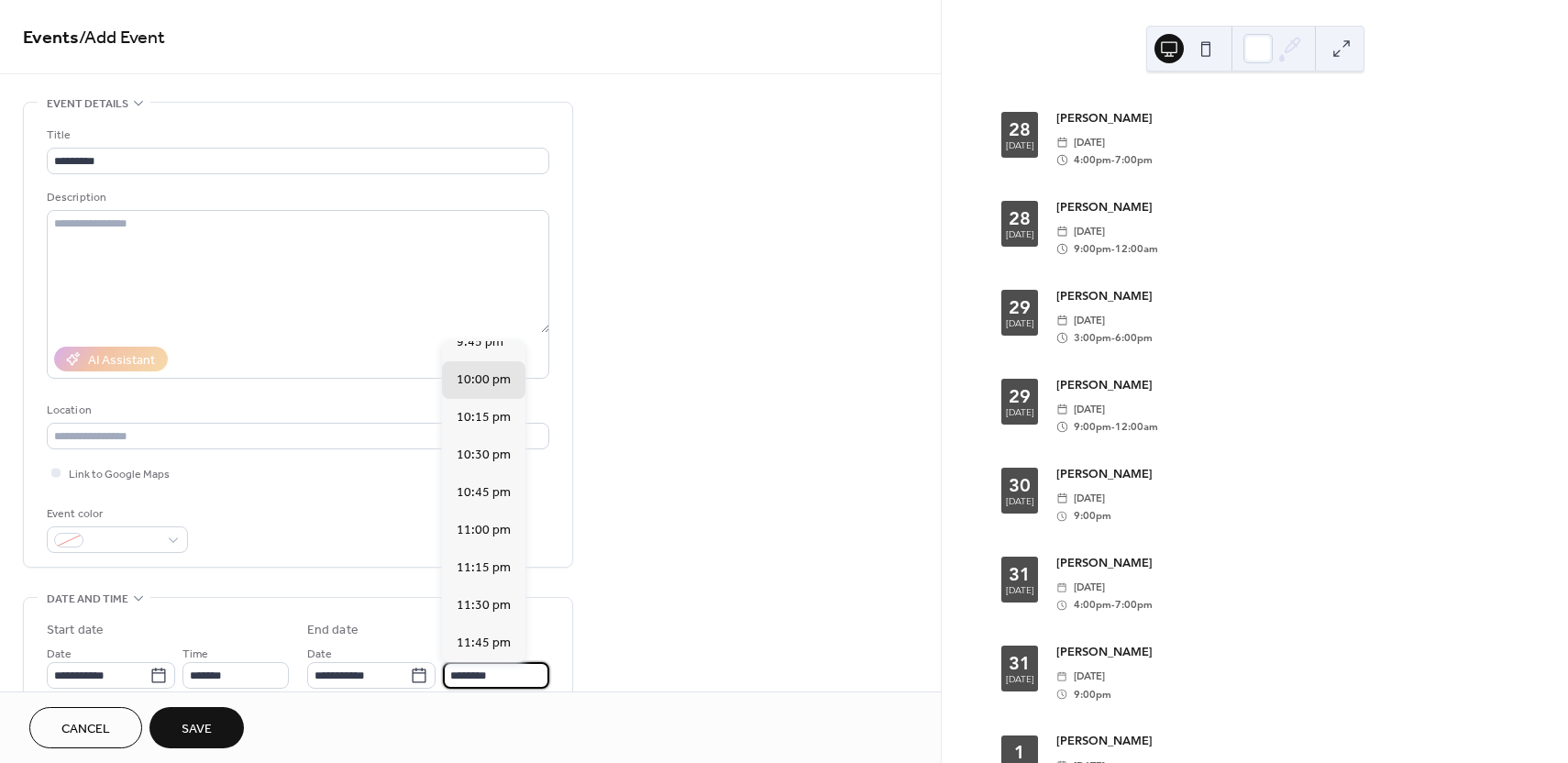 type on "********" 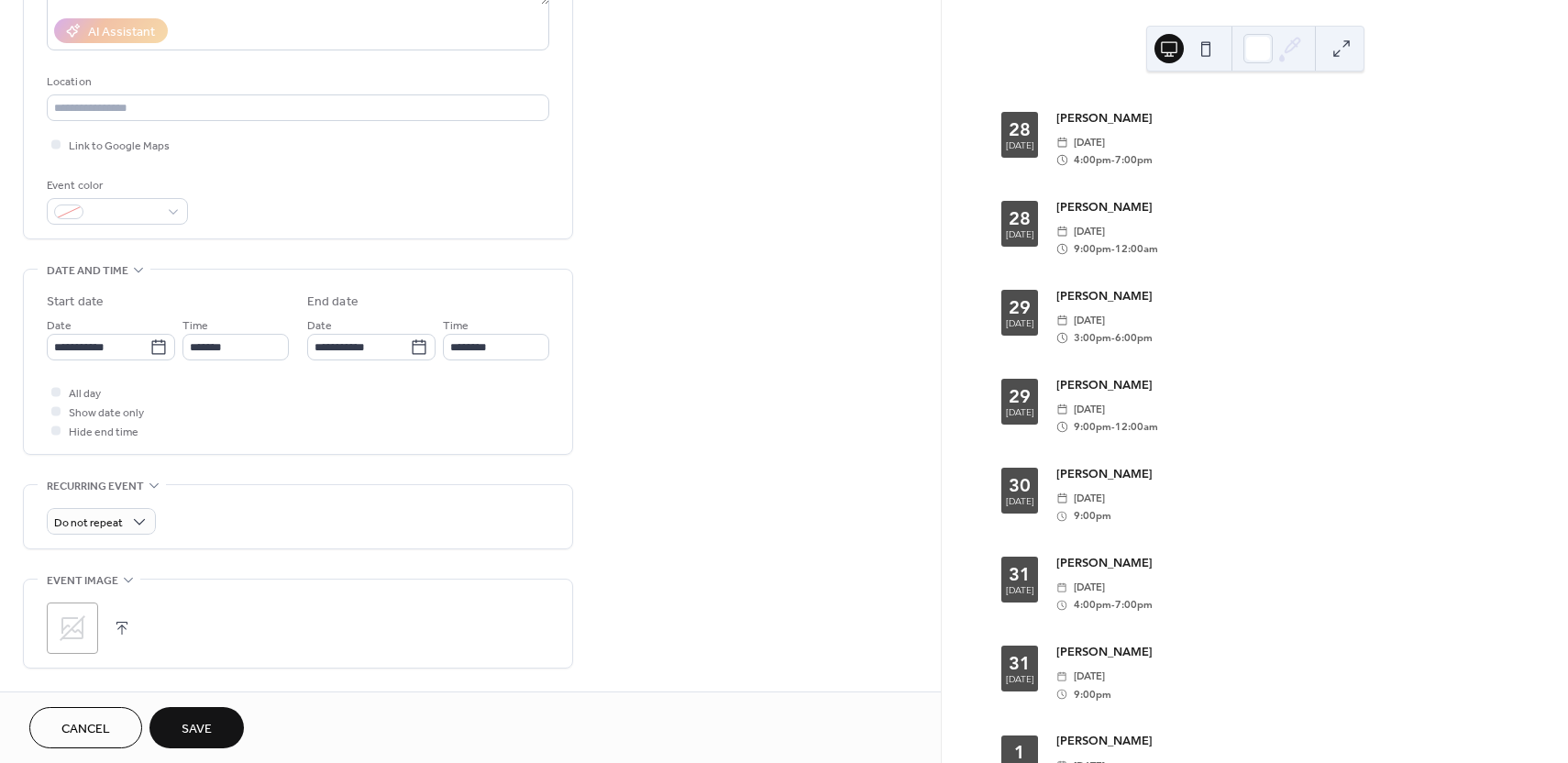 scroll, scrollTop: 334, scrollLeft: 0, axis: vertical 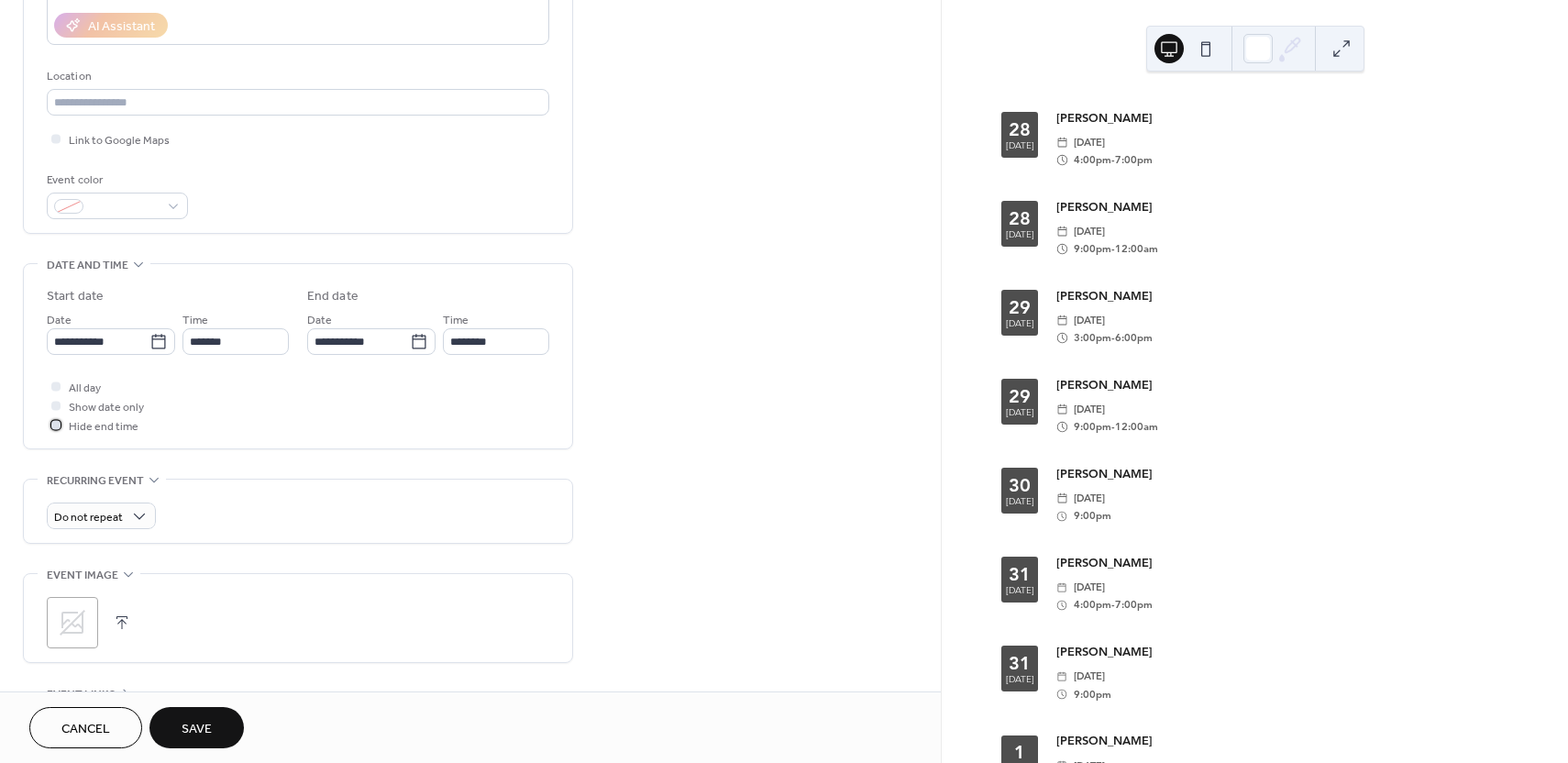 click at bounding box center (56, 425) 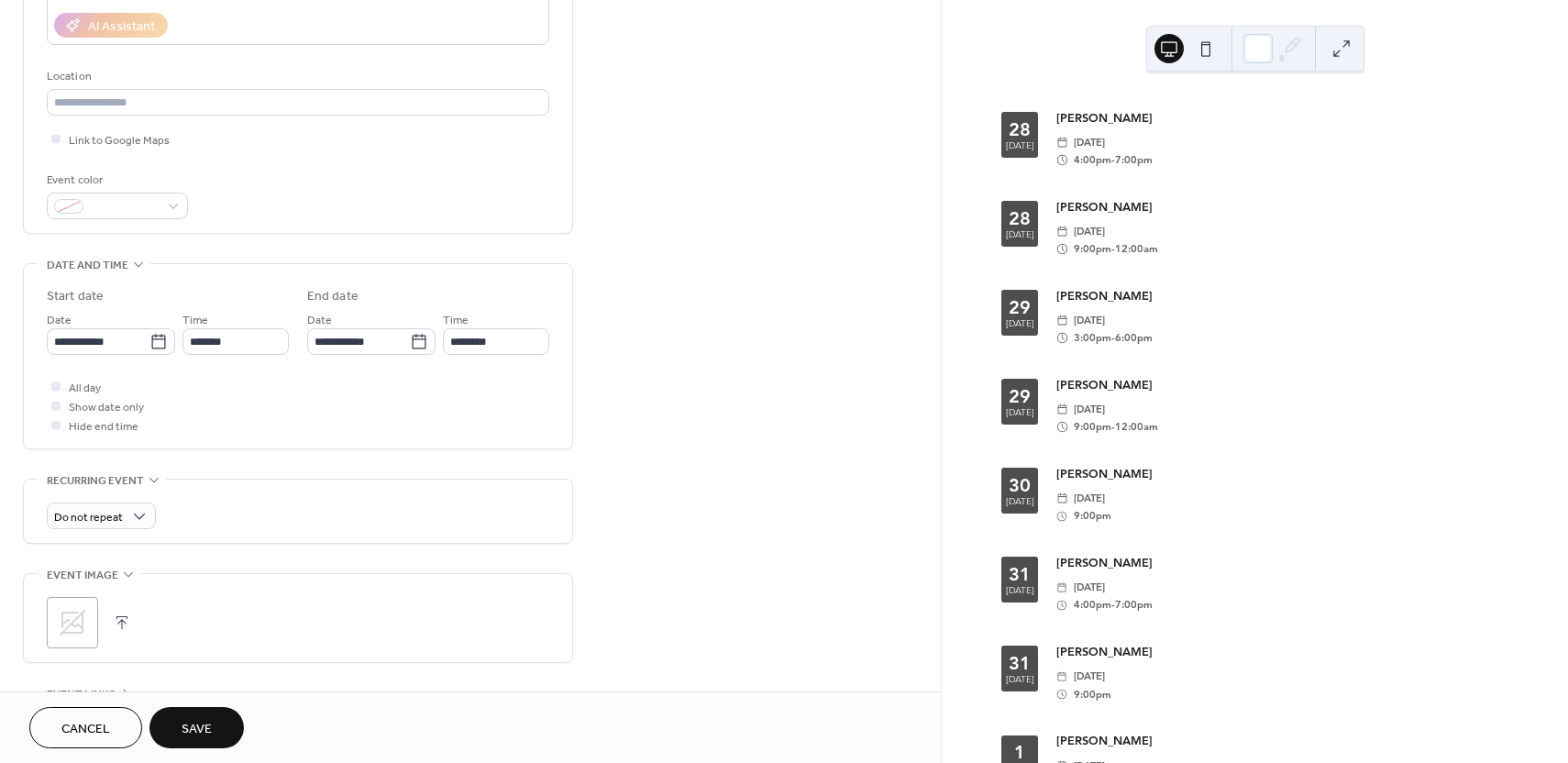 click on "Save" at bounding box center (196, 729) 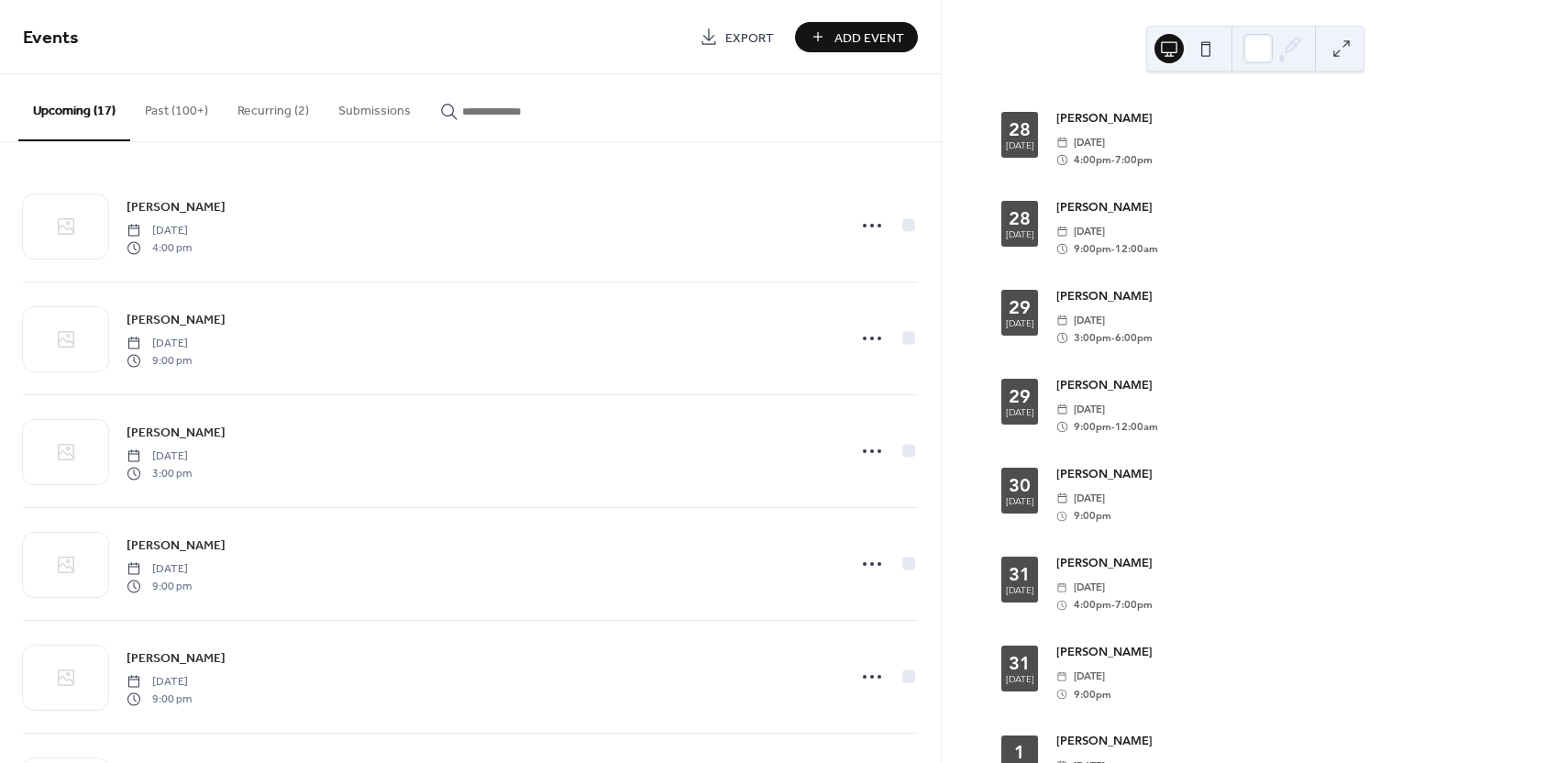 click on "Past (100+)" at bounding box center (176, 106) 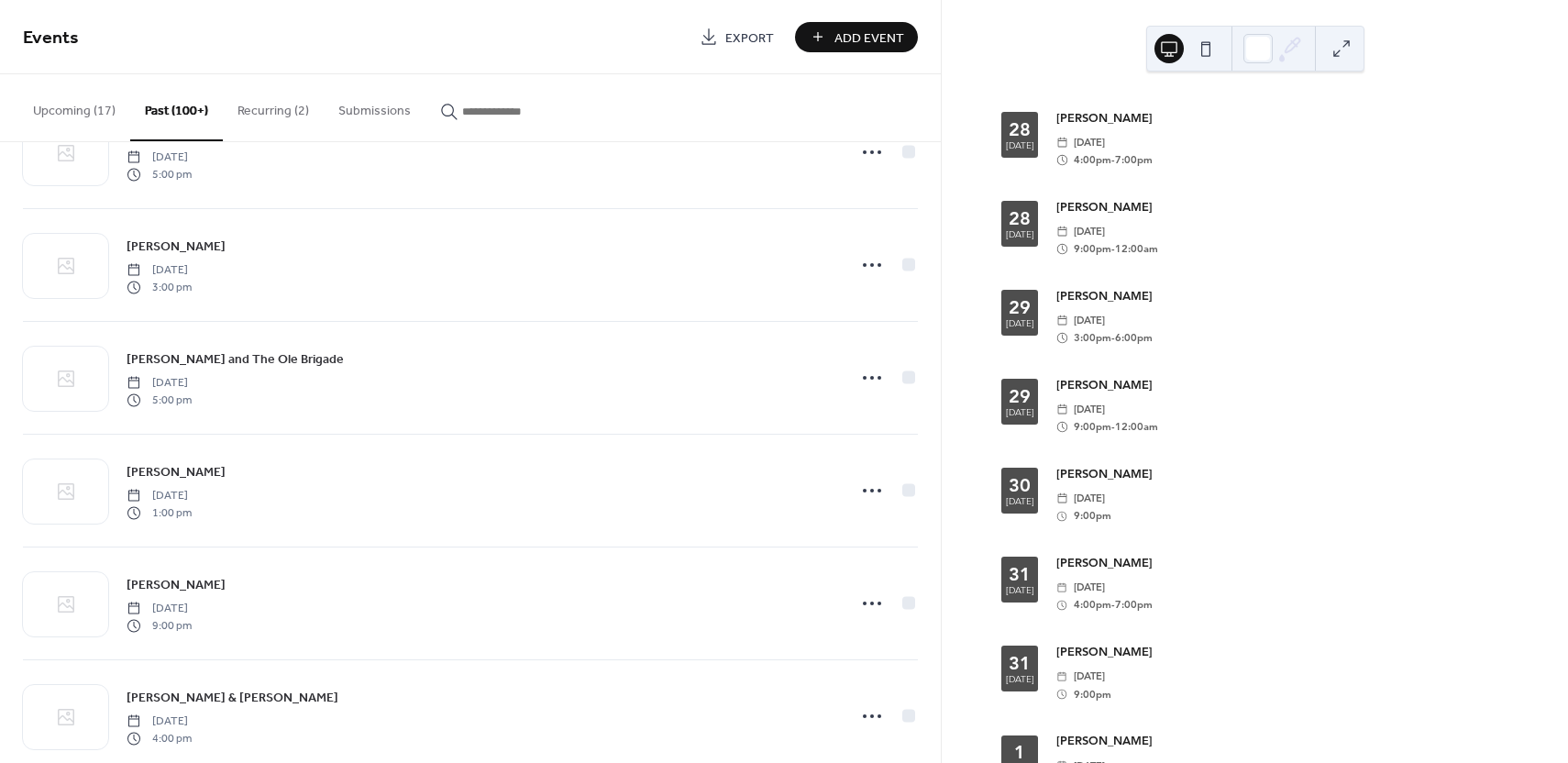 scroll, scrollTop: 2386, scrollLeft: 0, axis: vertical 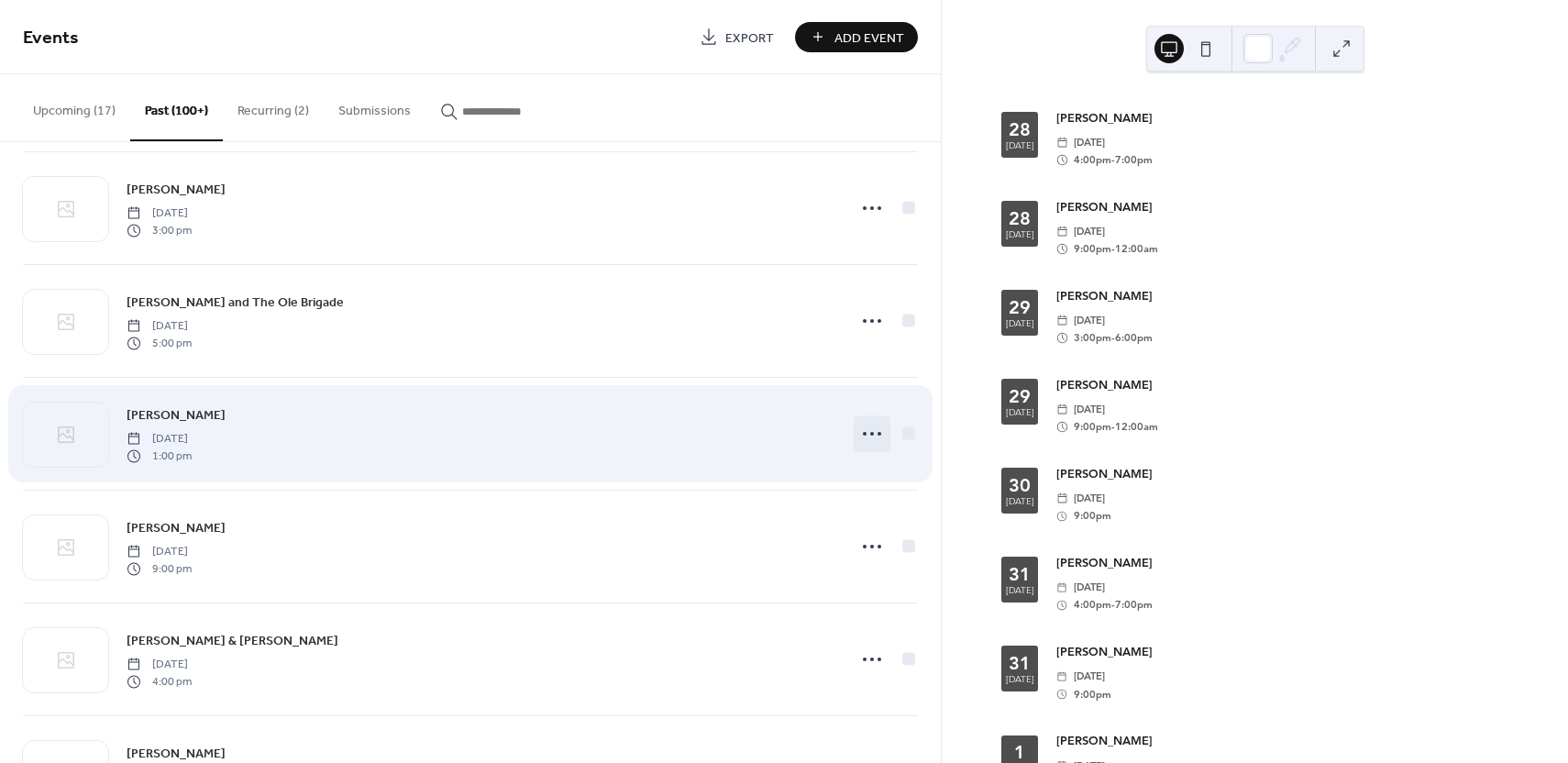 click 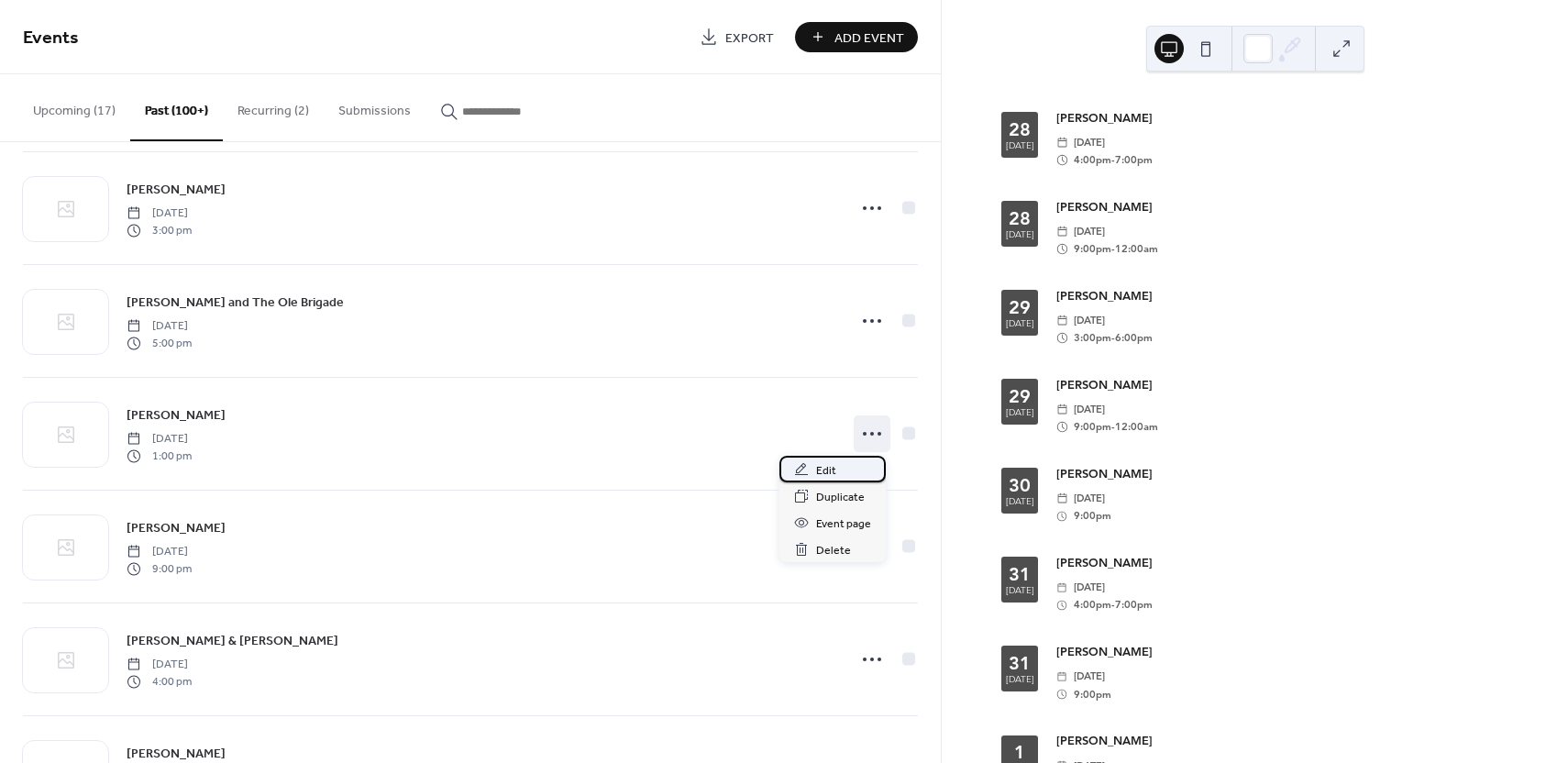 click on "Edit" at bounding box center (826, 470) 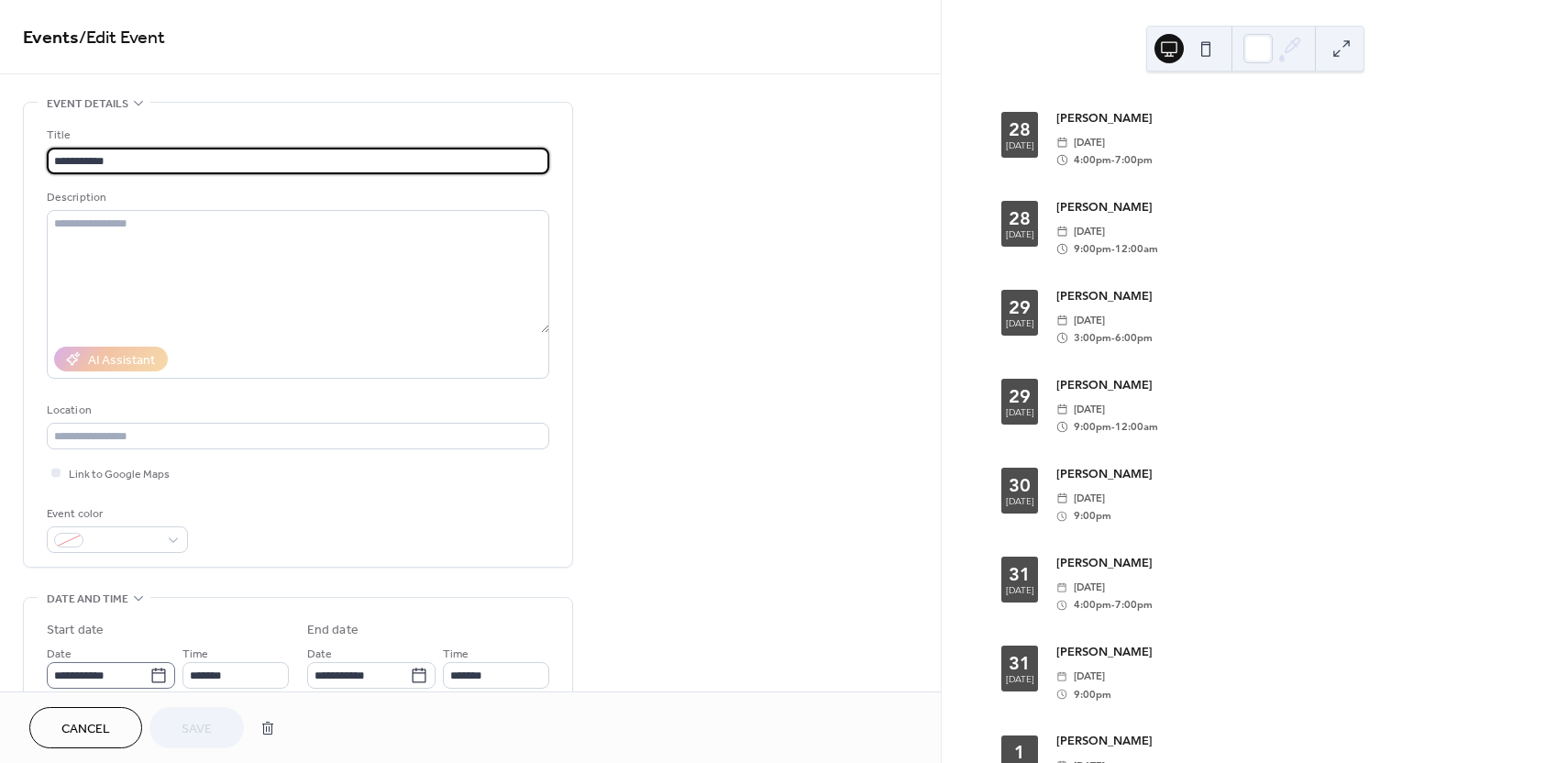 click 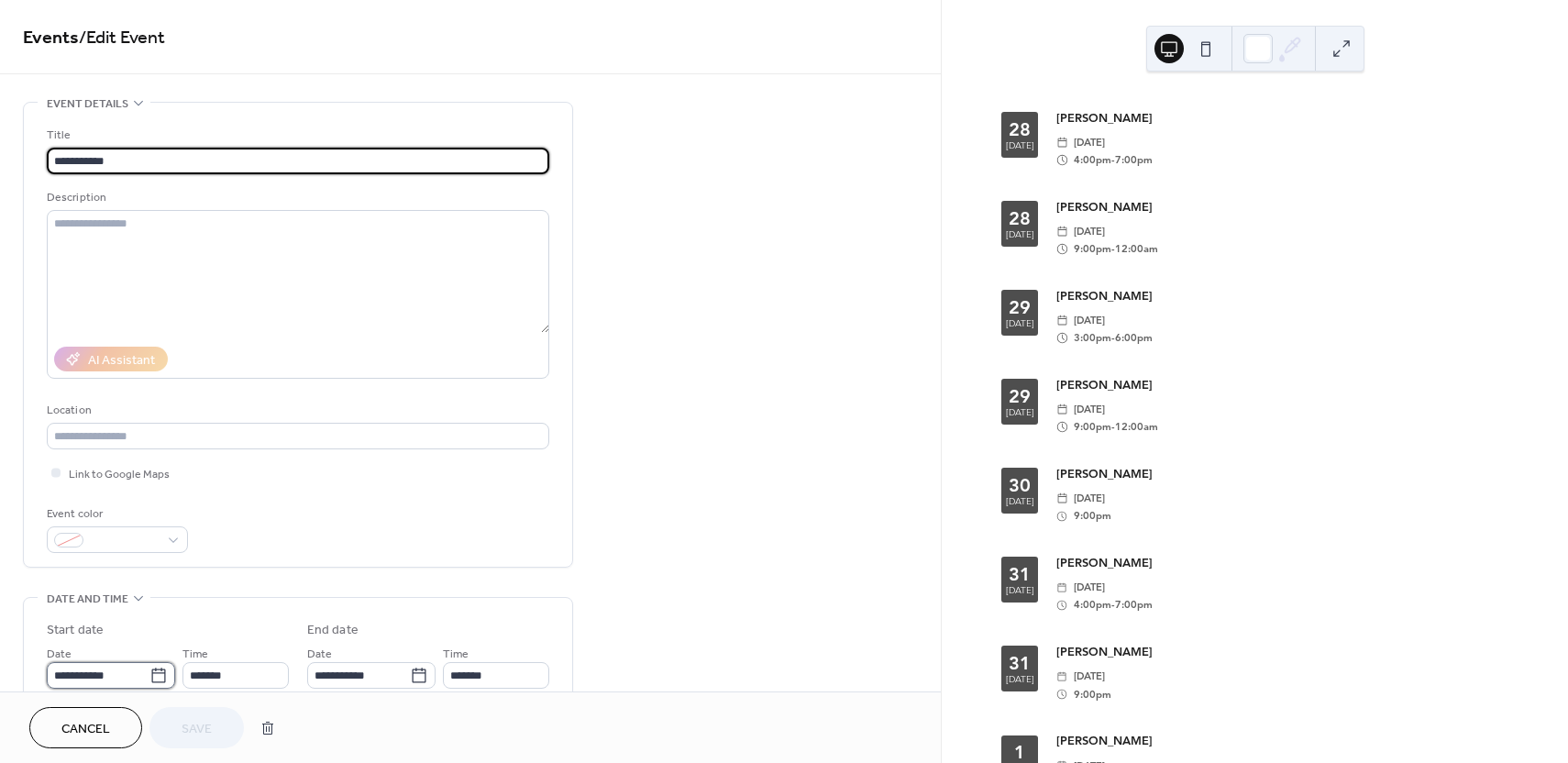 click on "**********" at bounding box center [98, 675] 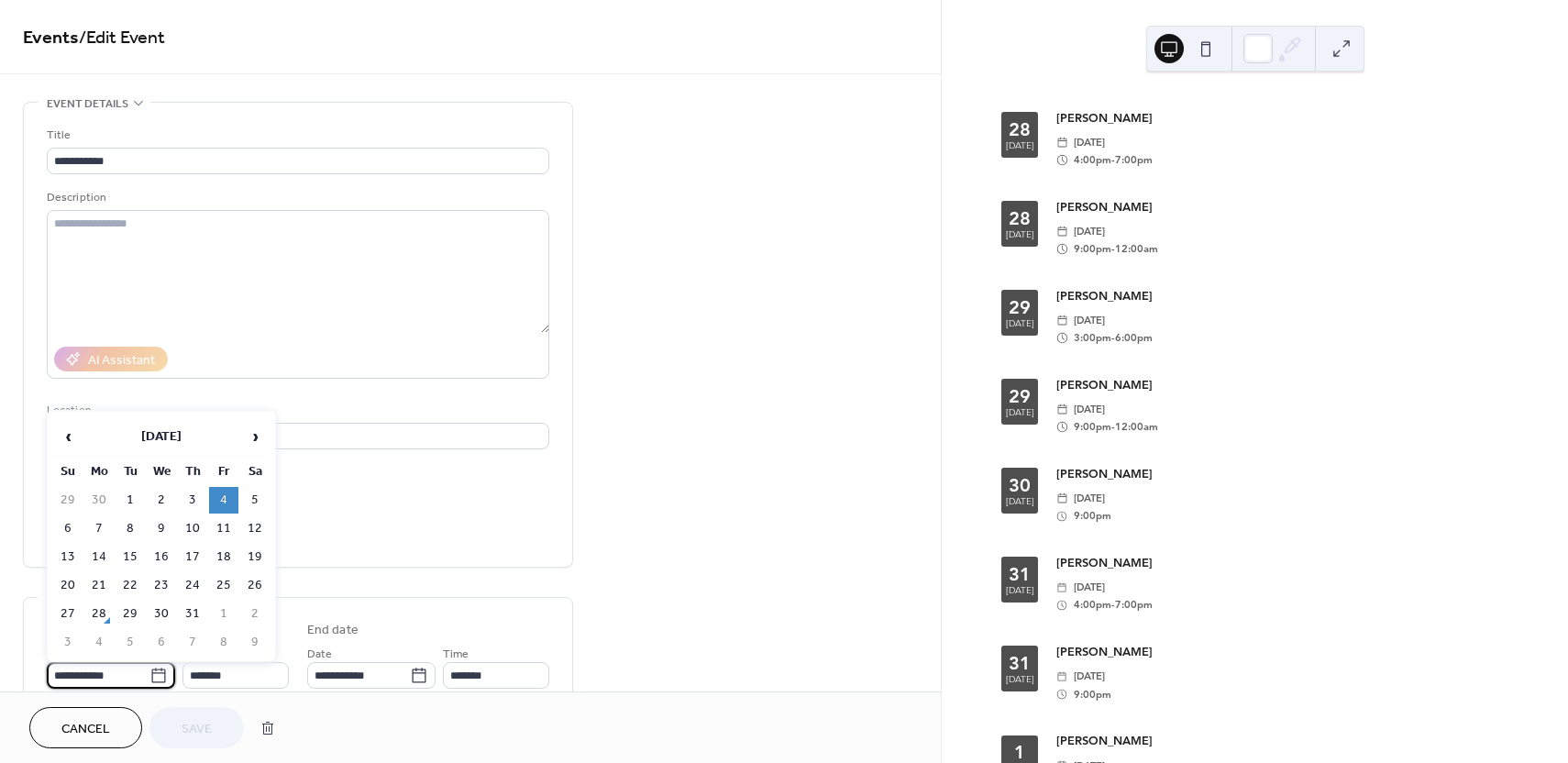 click on "7" at bounding box center [193, 642] 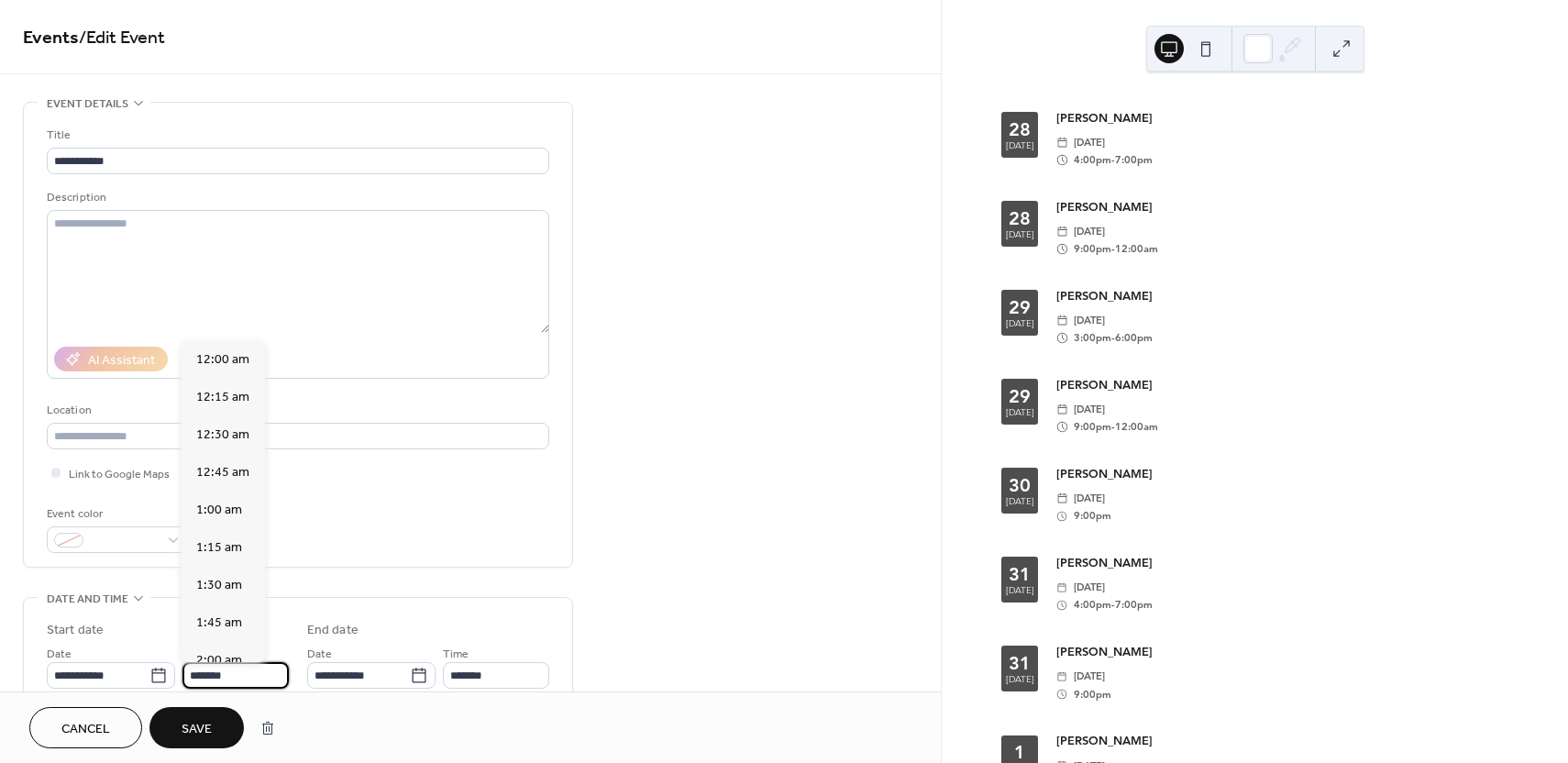 click on "*******" at bounding box center (236, 675) 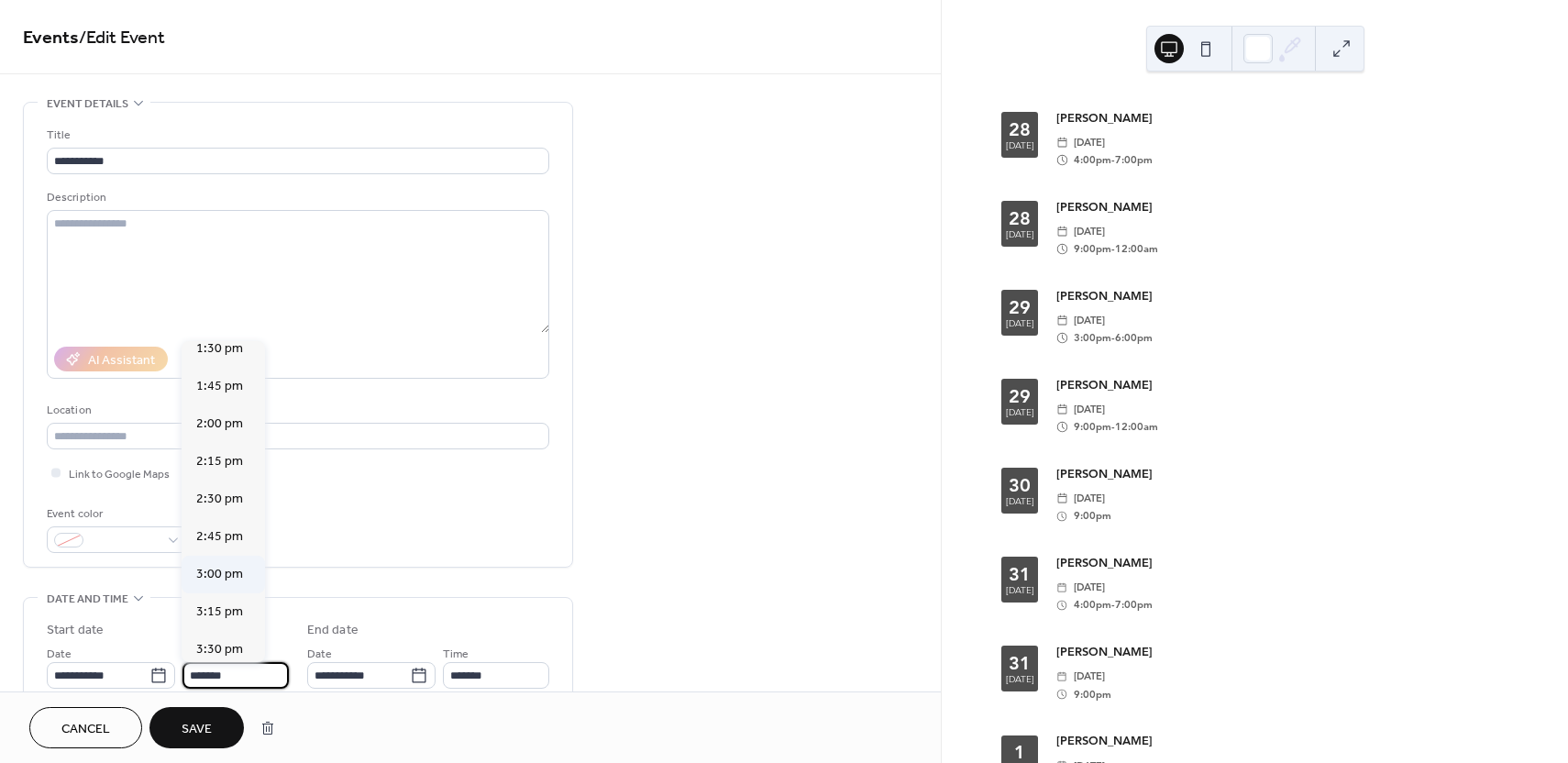 scroll, scrollTop: 2073, scrollLeft: 0, axis: vertical 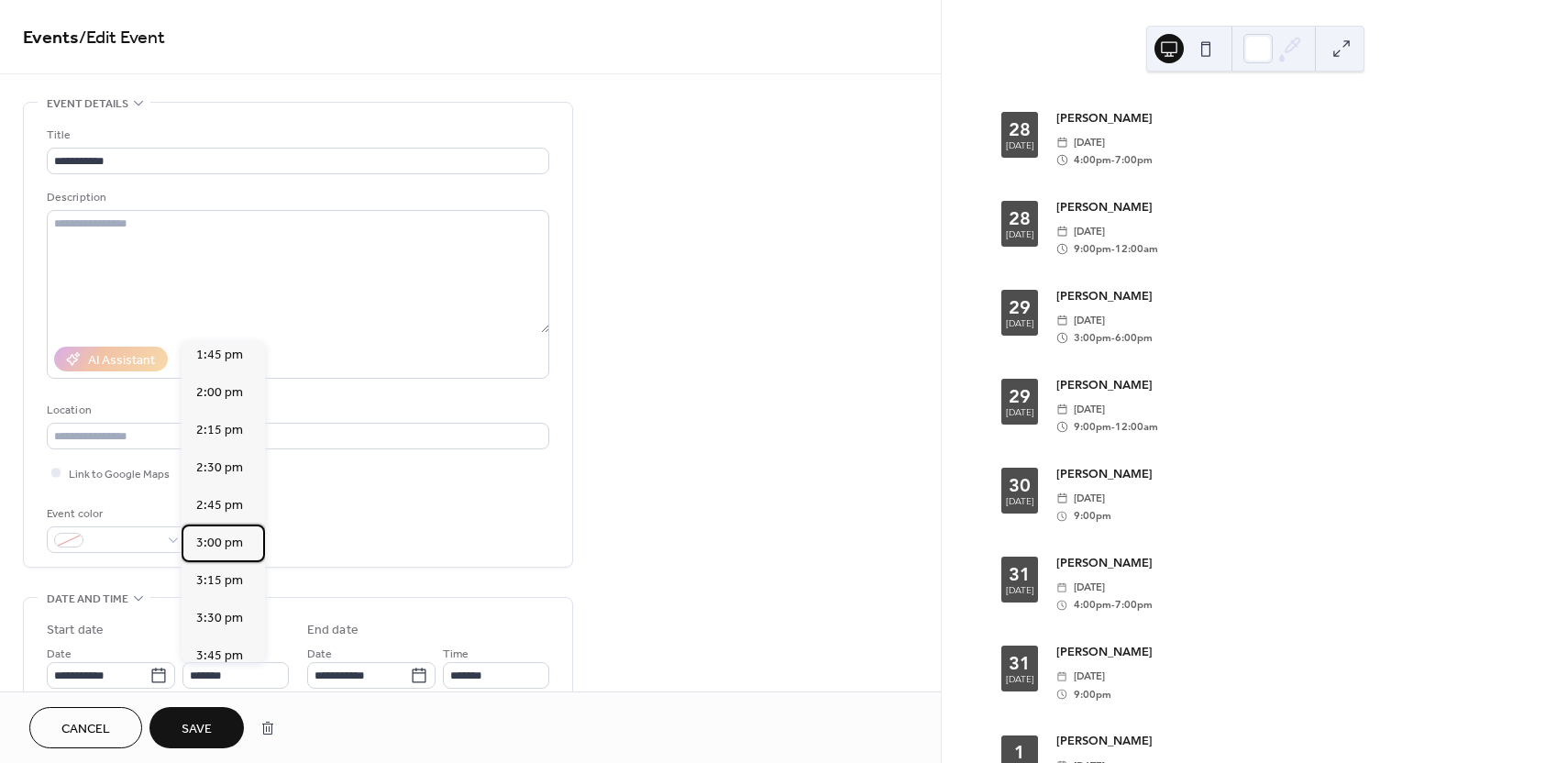 click on "3:00 pm" at bounding box center [219, 543] 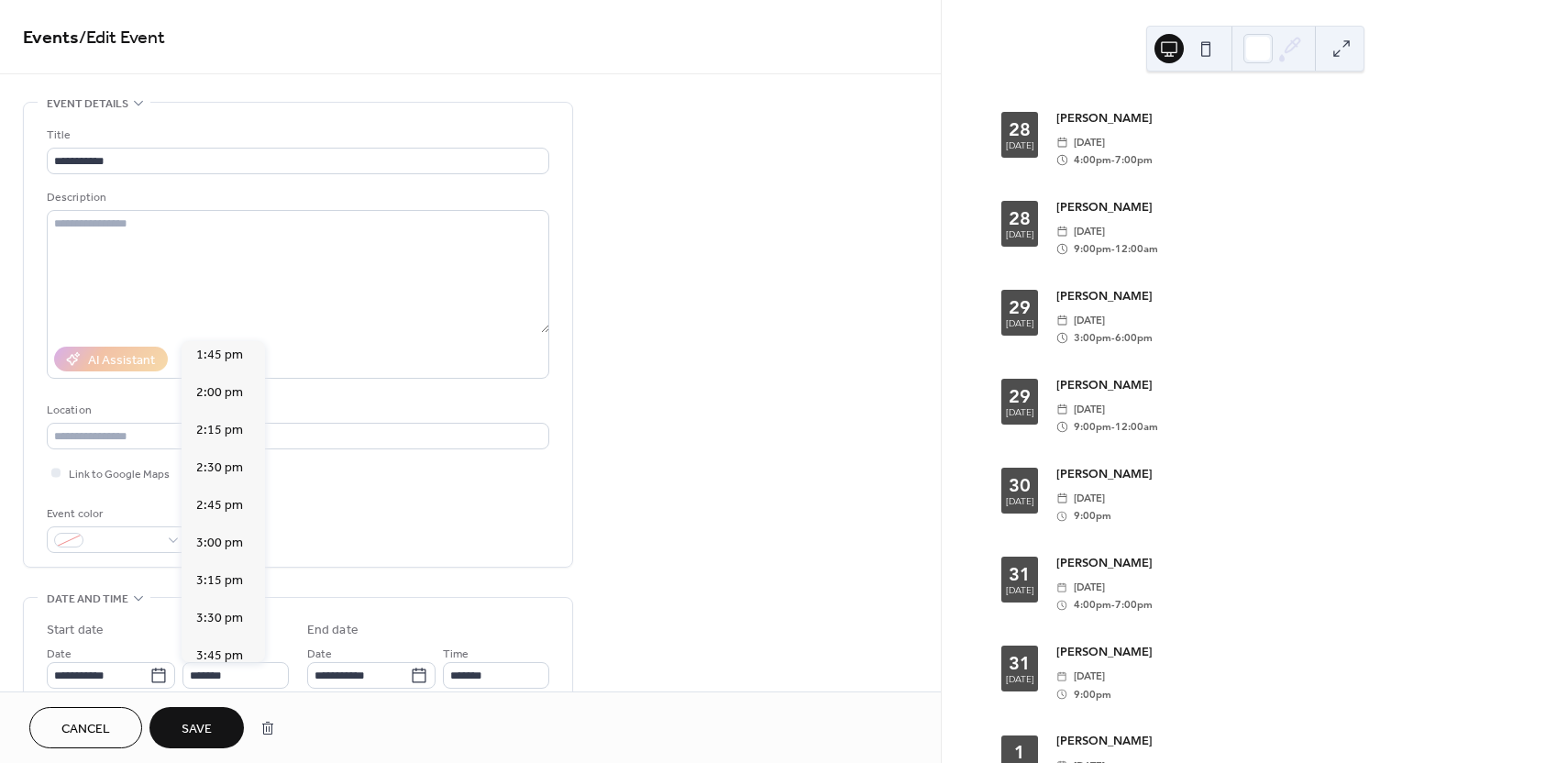 type on "*******" 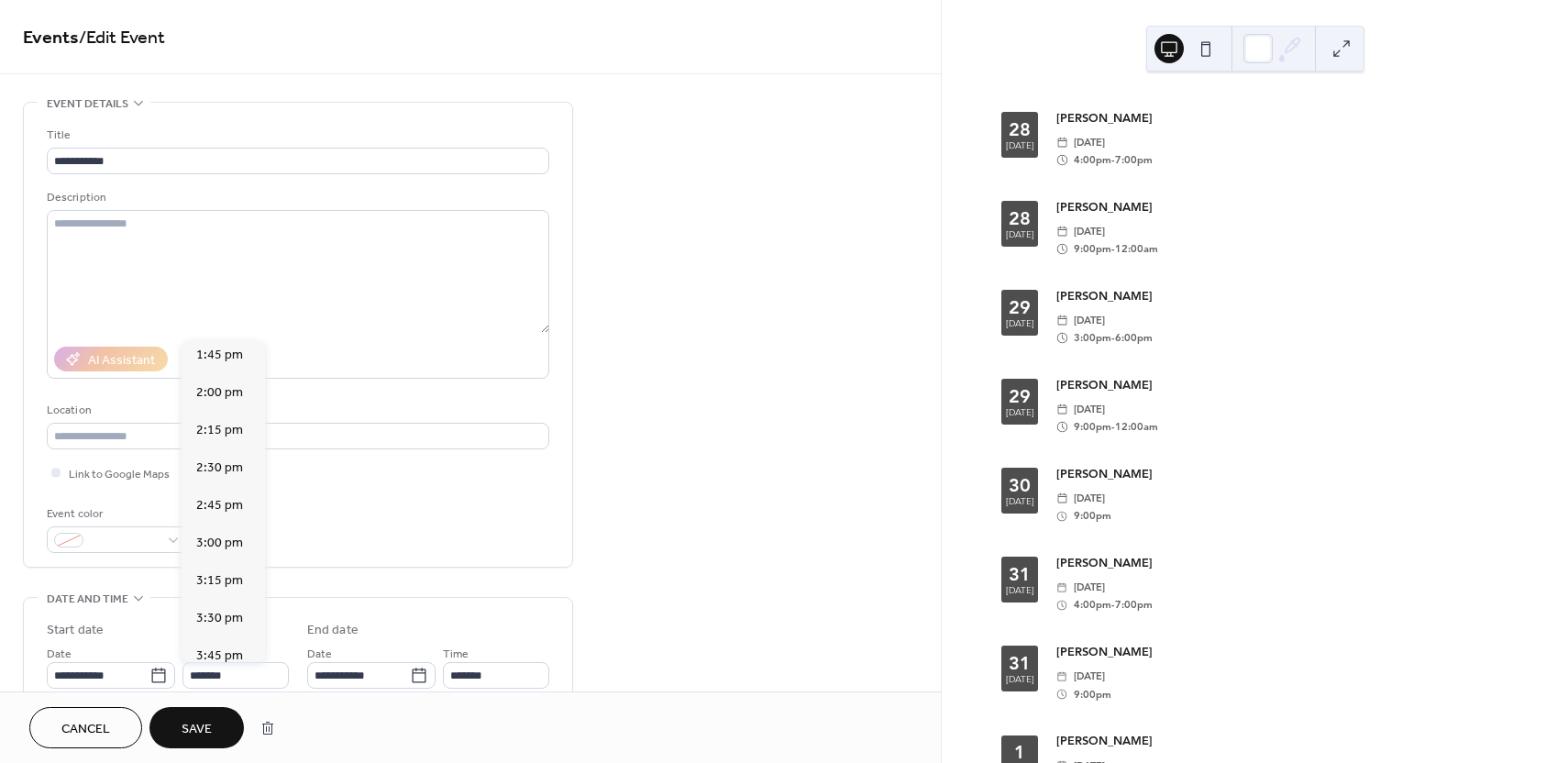 type on "*******" 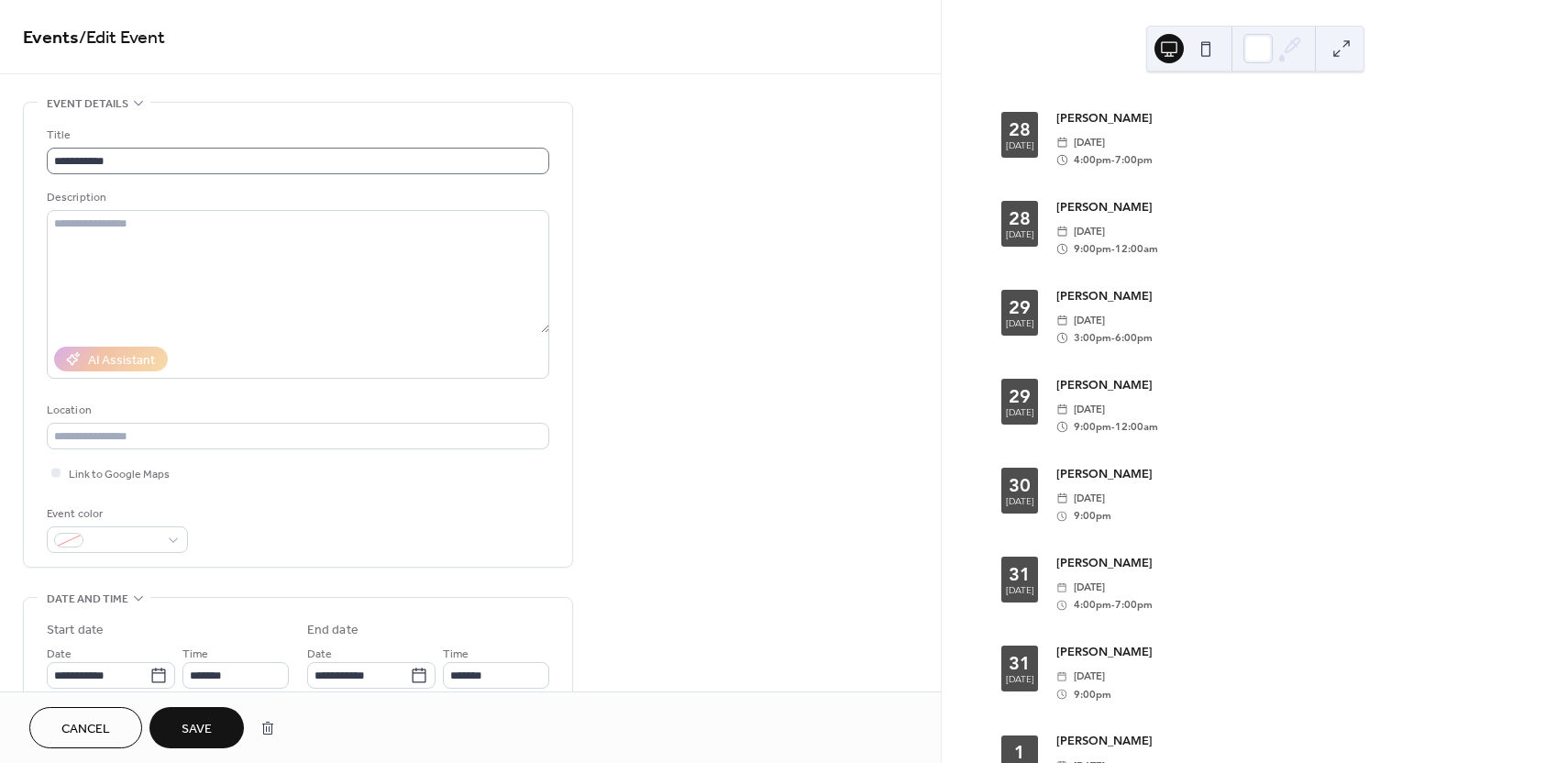 scroll, scrollTop: 1, scrollLeft: 0, axis: vertical 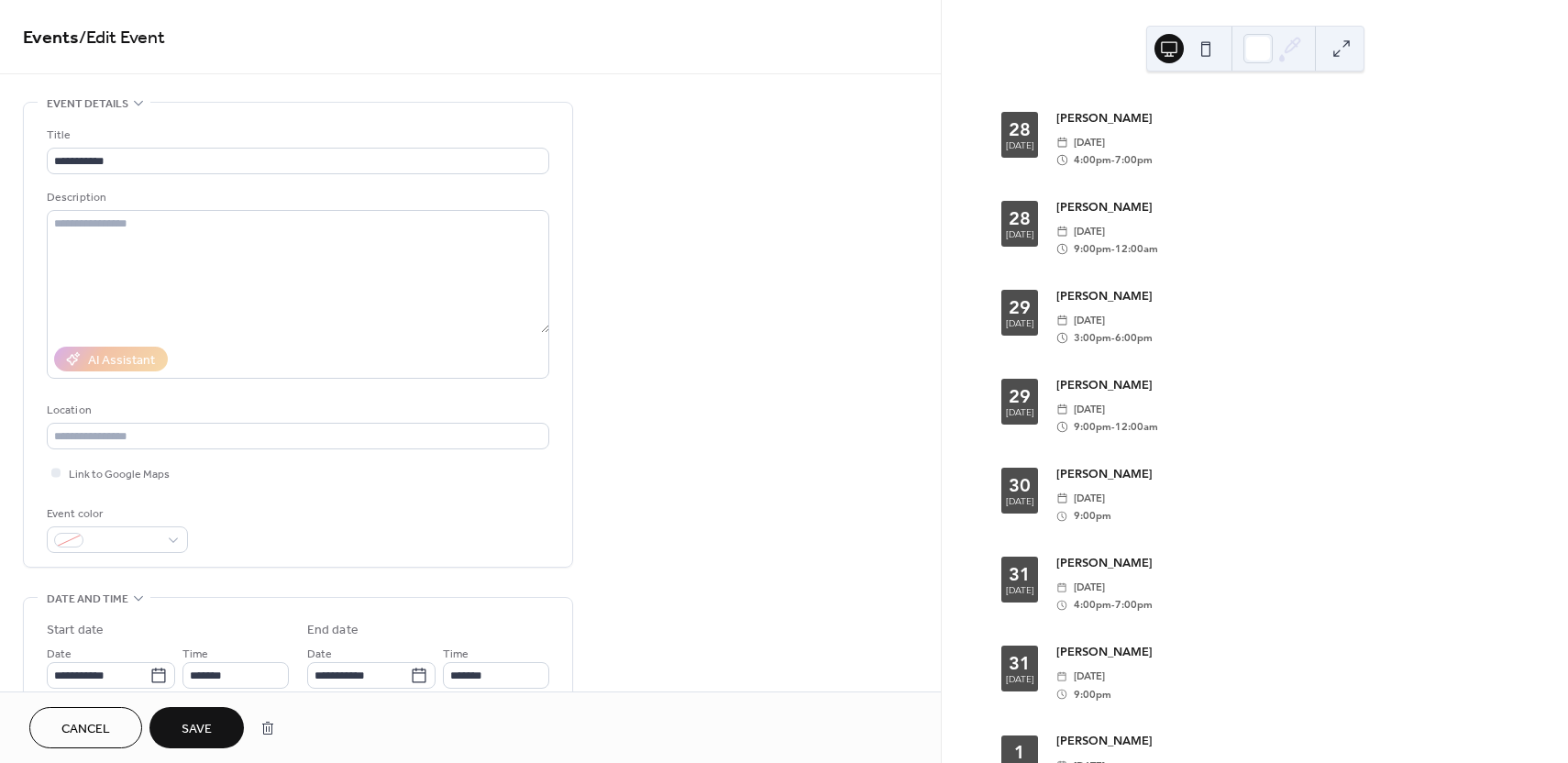 click on "Save" at bounding box center (196, 729) 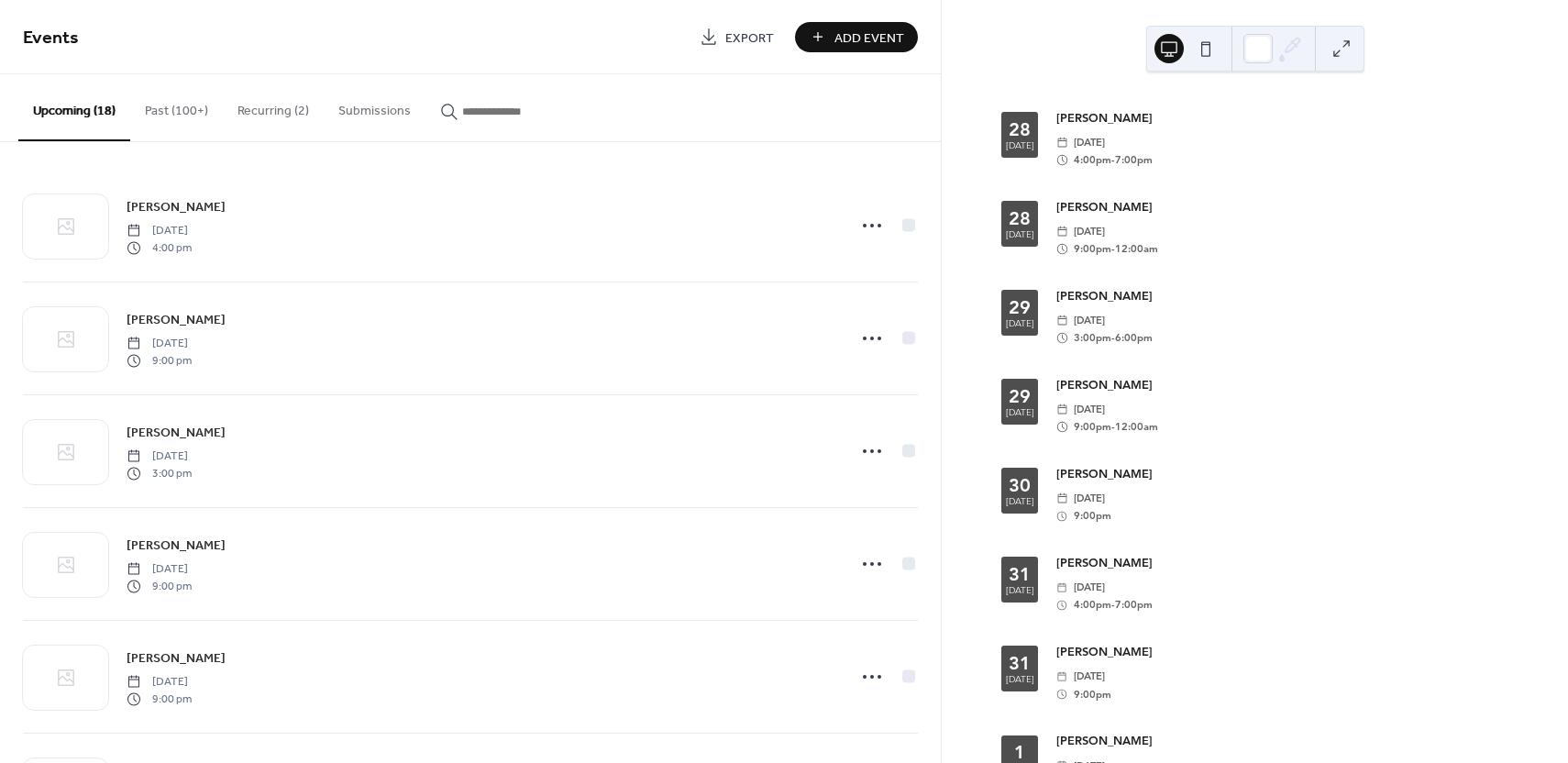 click on "Past (100+)" at bounding box center (176, 106) 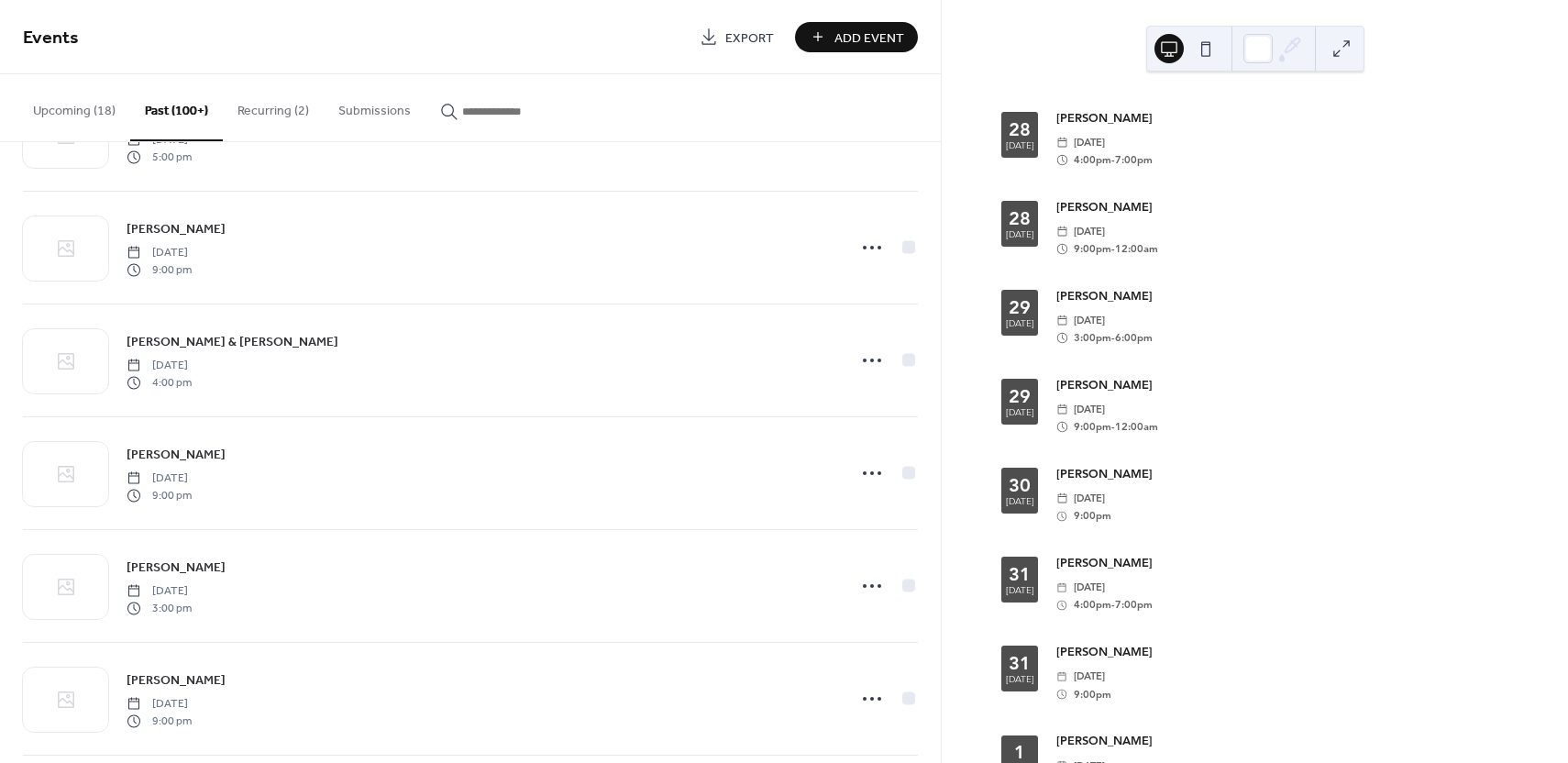 scroll, scrollTop: 2575, scrollLeft: 0, axis: vertical 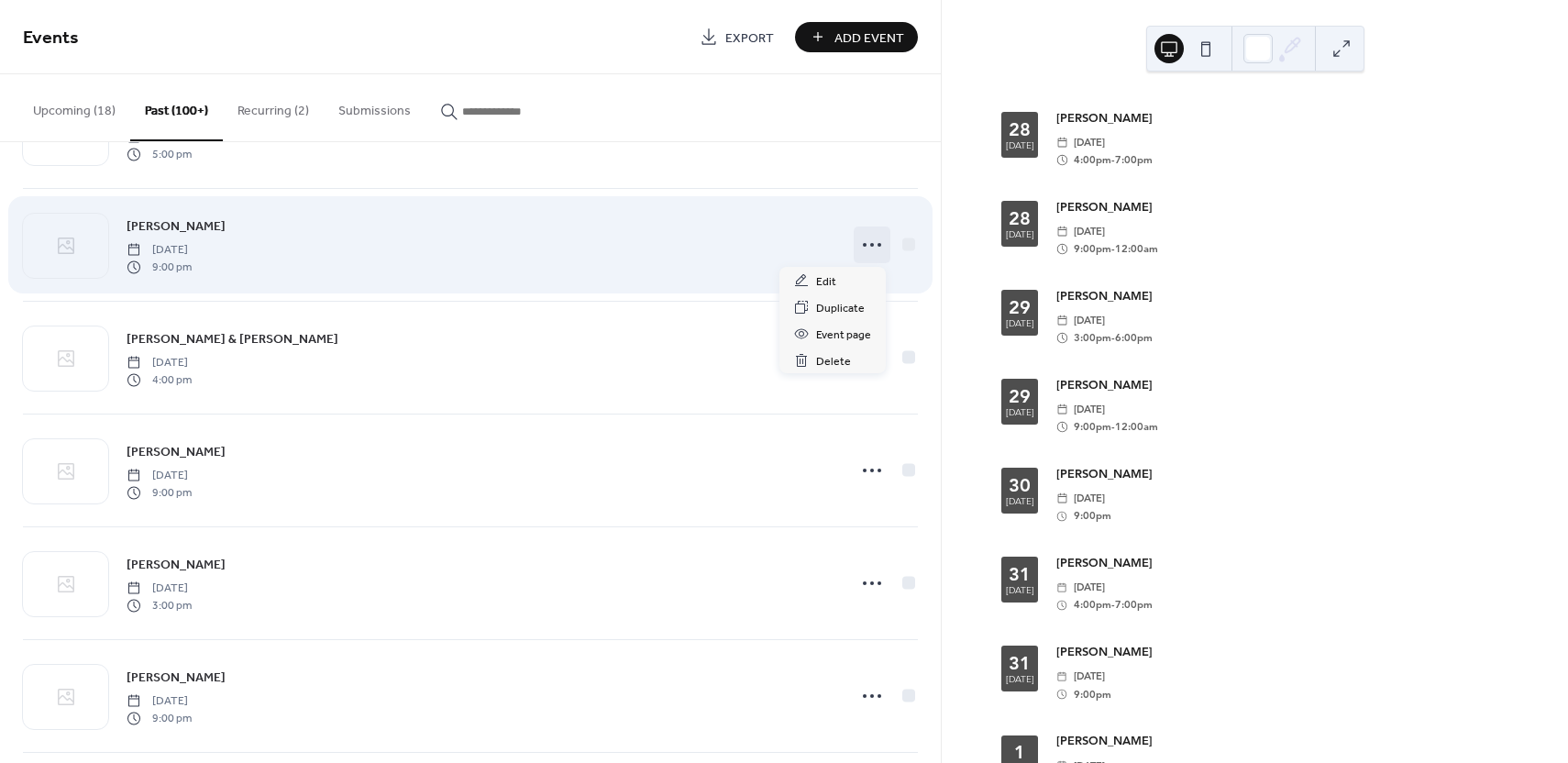 click 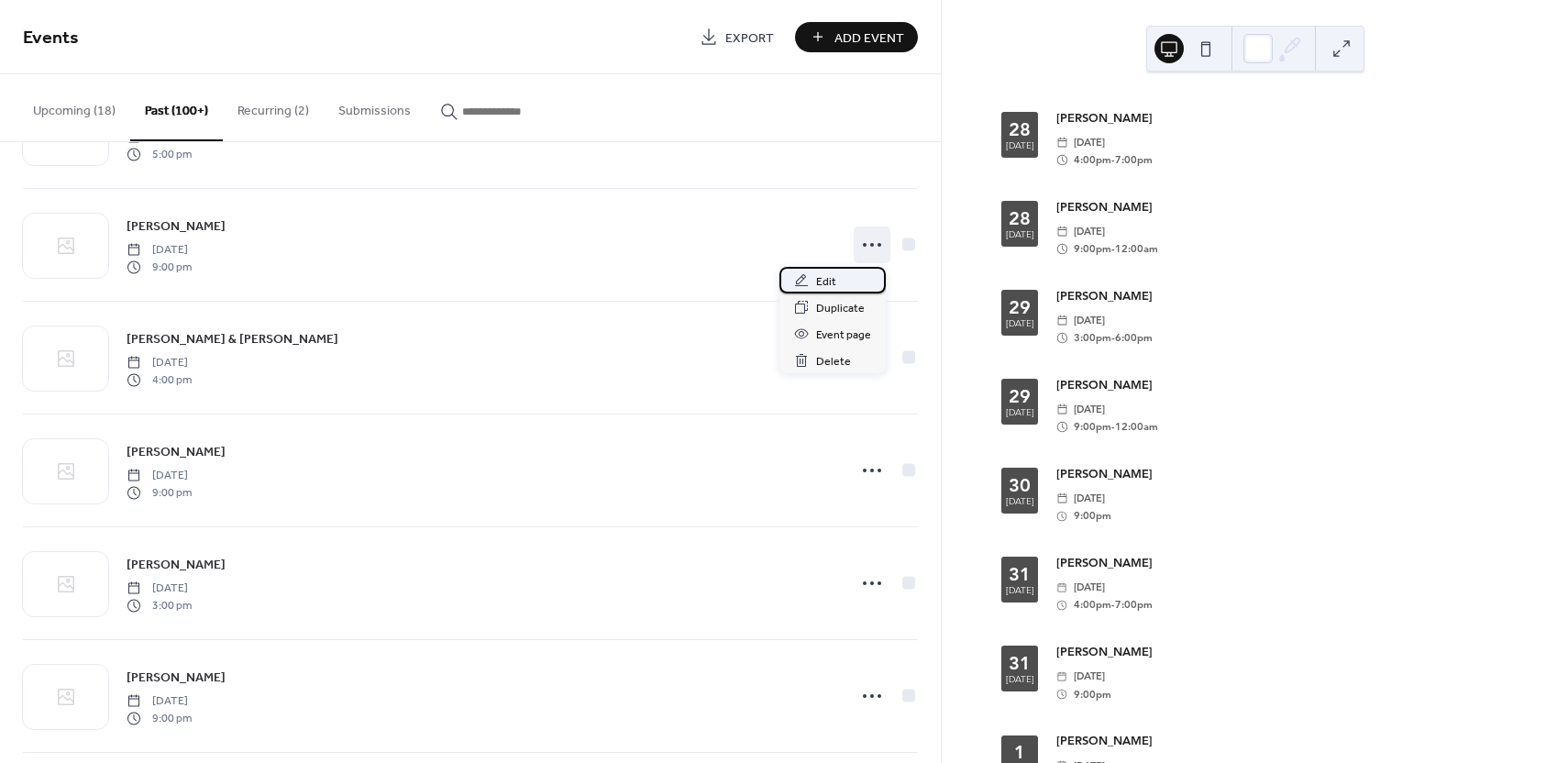 click on "Edit" at bounding box center (826, 282) 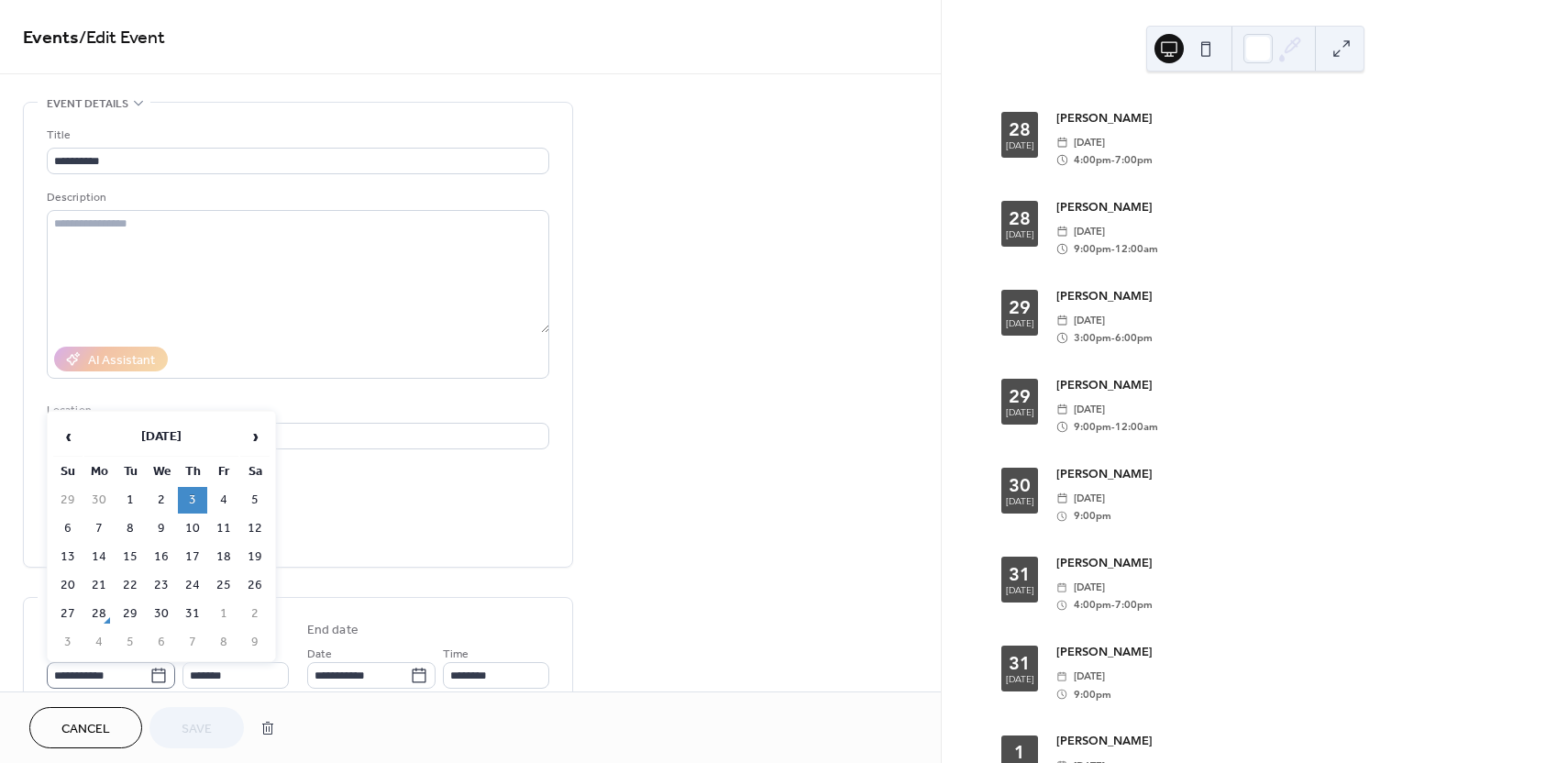 click 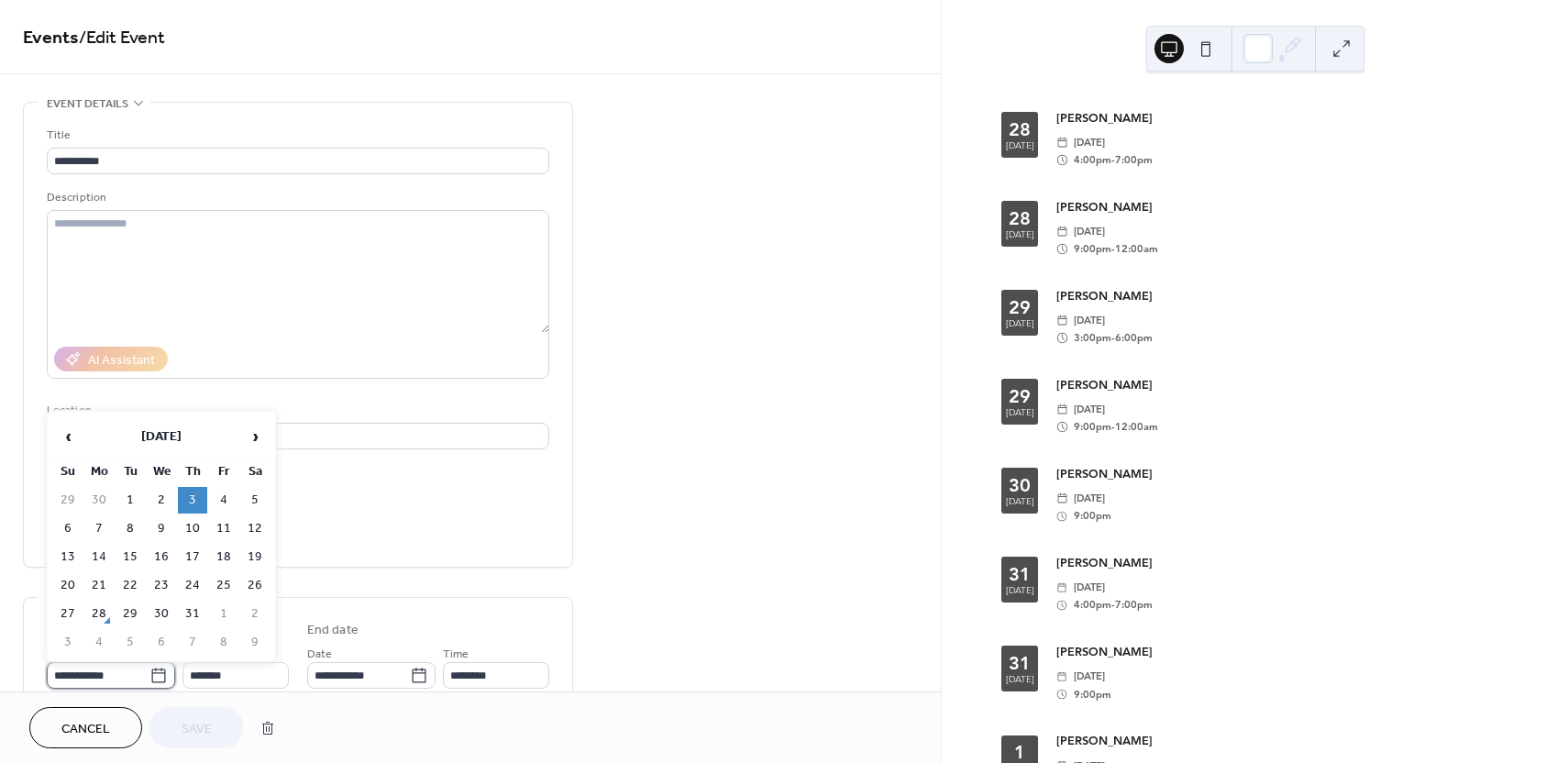 click on "**********" at bounding box center (98, 675) 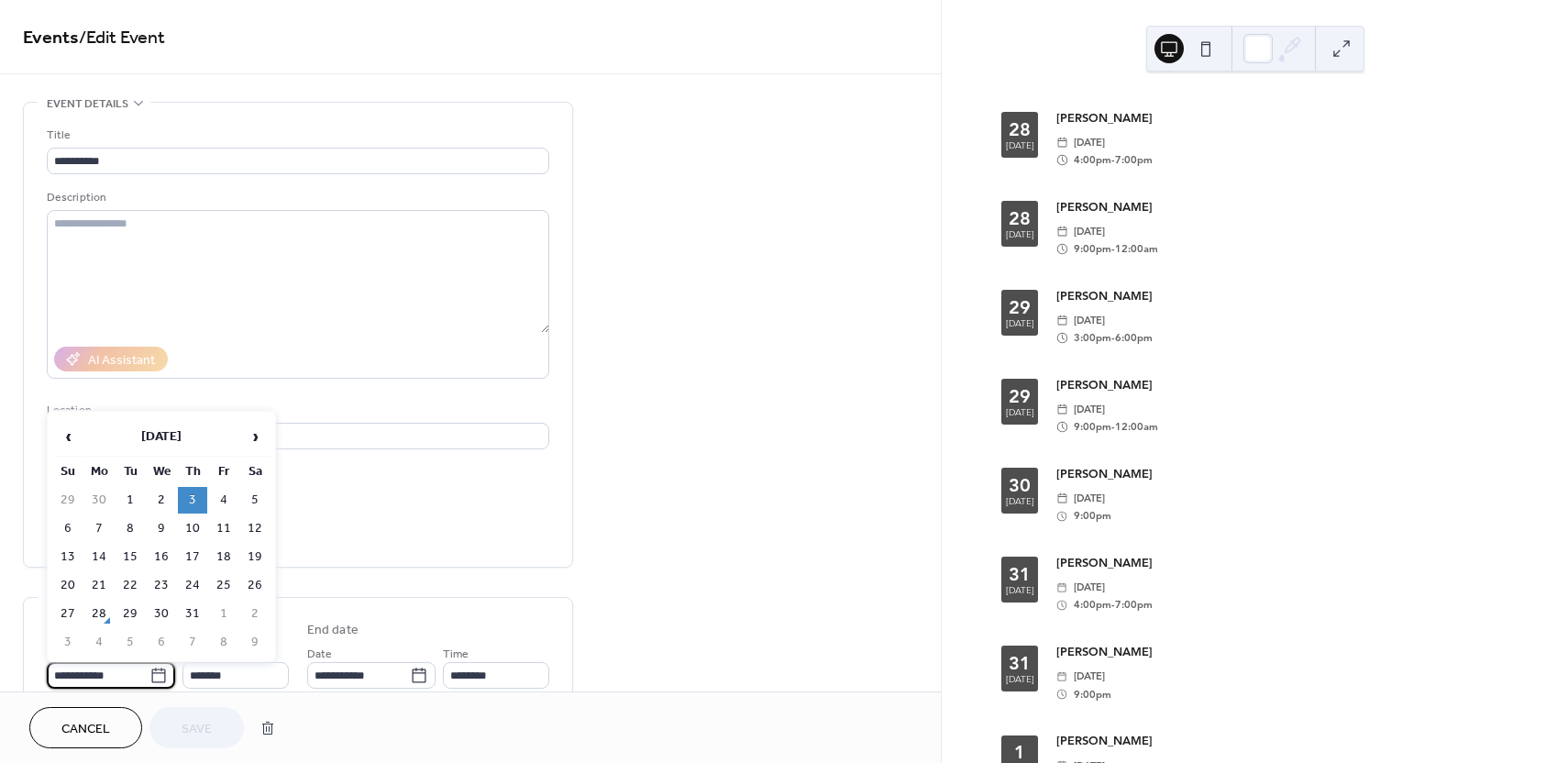click on "7" at bounding box center [193, 642] 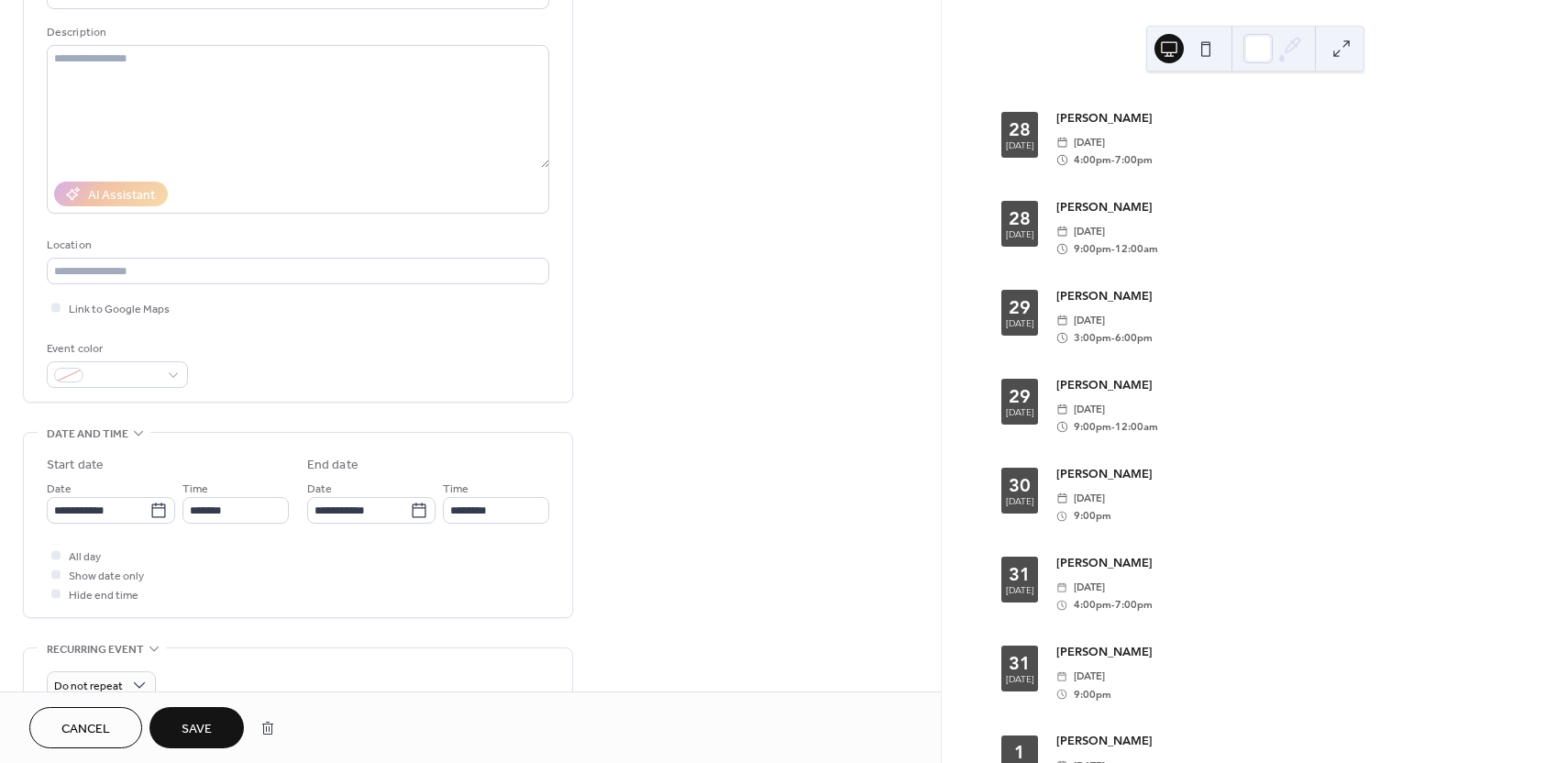 scroll, scrollTop: 168, scrollLeft: 0, axis: vertical 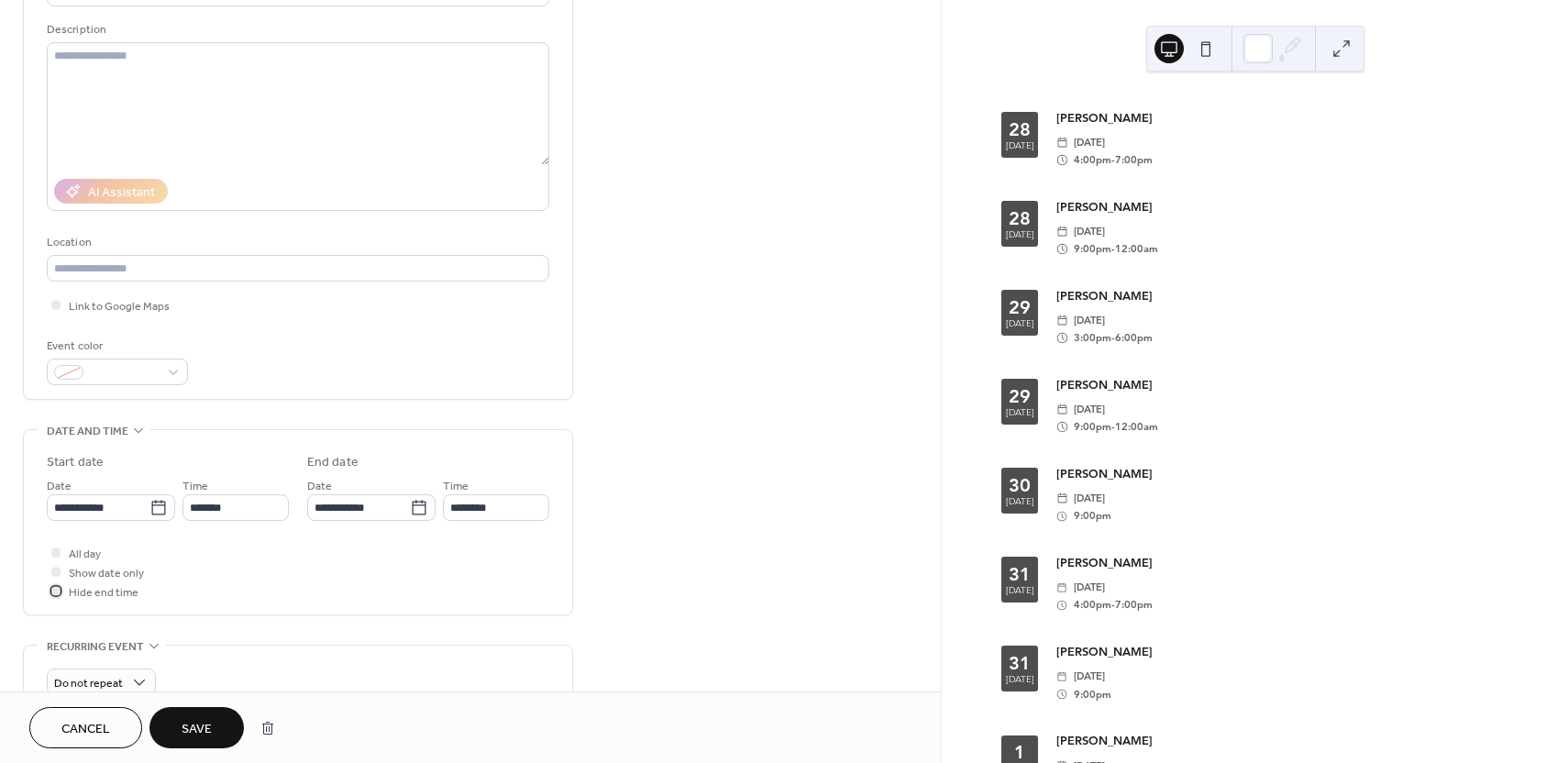 drag, startPoint x: 54, startPoint y: 590, endPoint x: 66, endPoint y: 603, distance: 17.691806 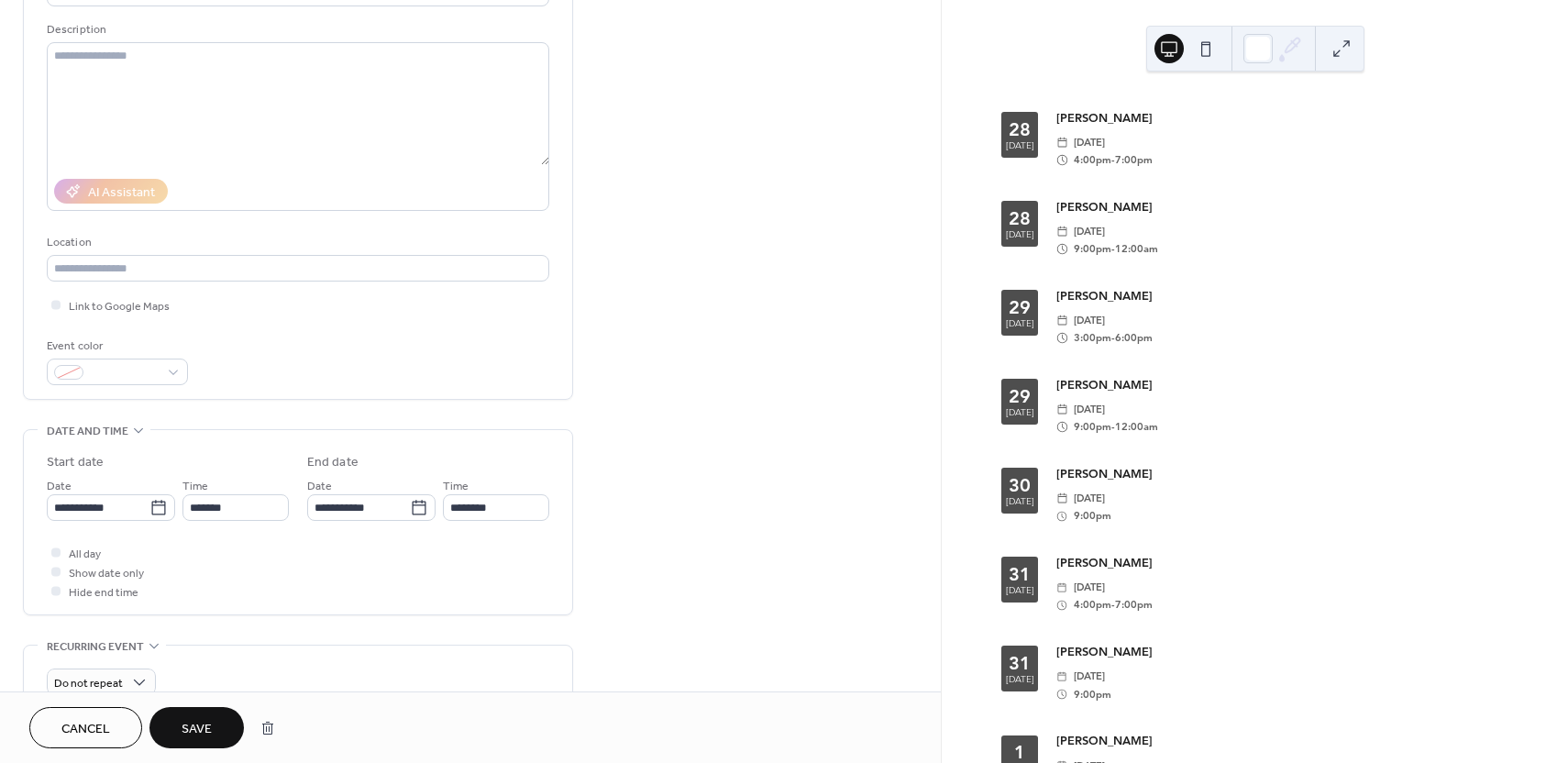 click on "Save" at bounding box center (196, 729) 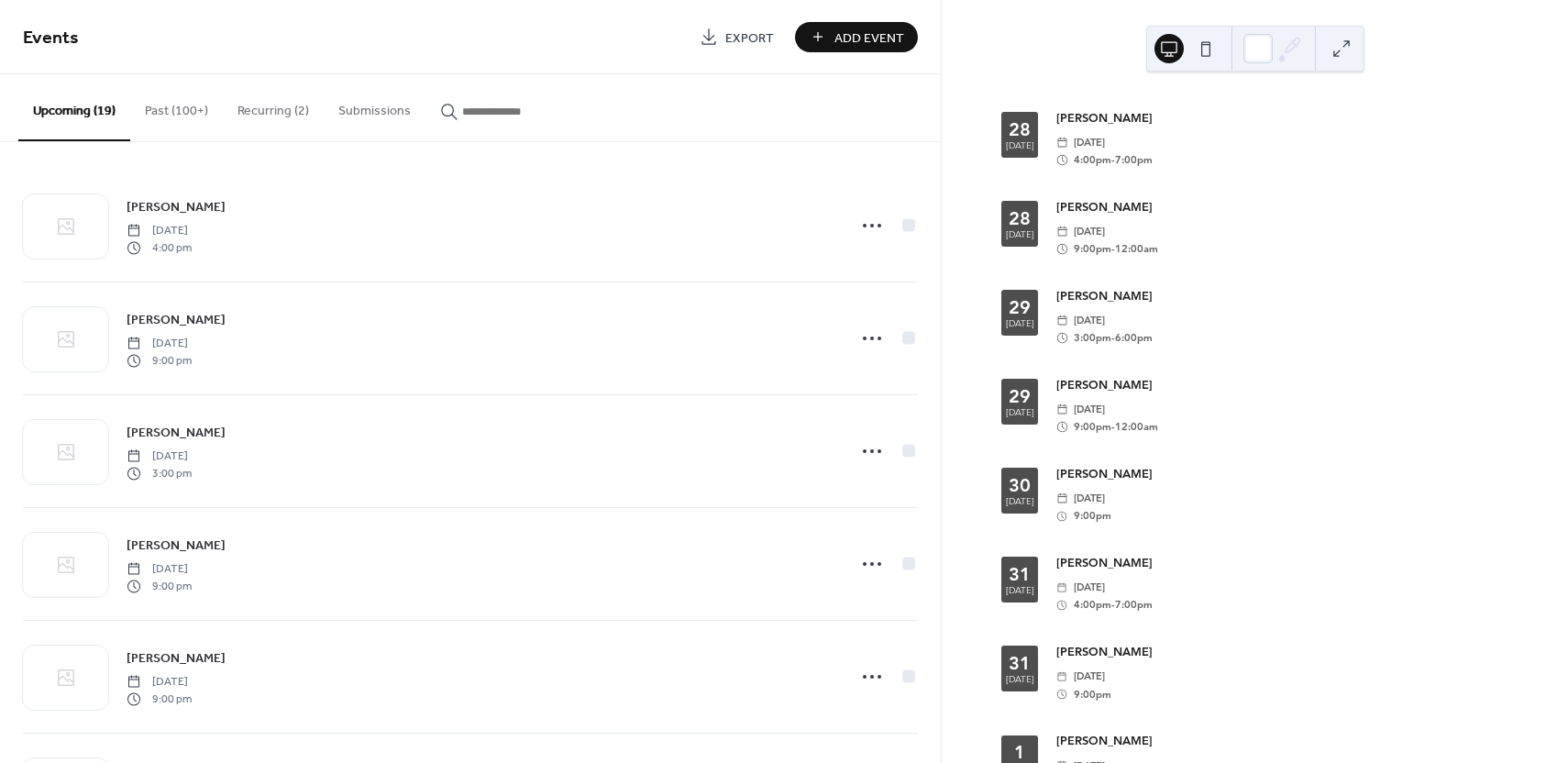 click on "Past (100+)" at bounding box center [176, 106] 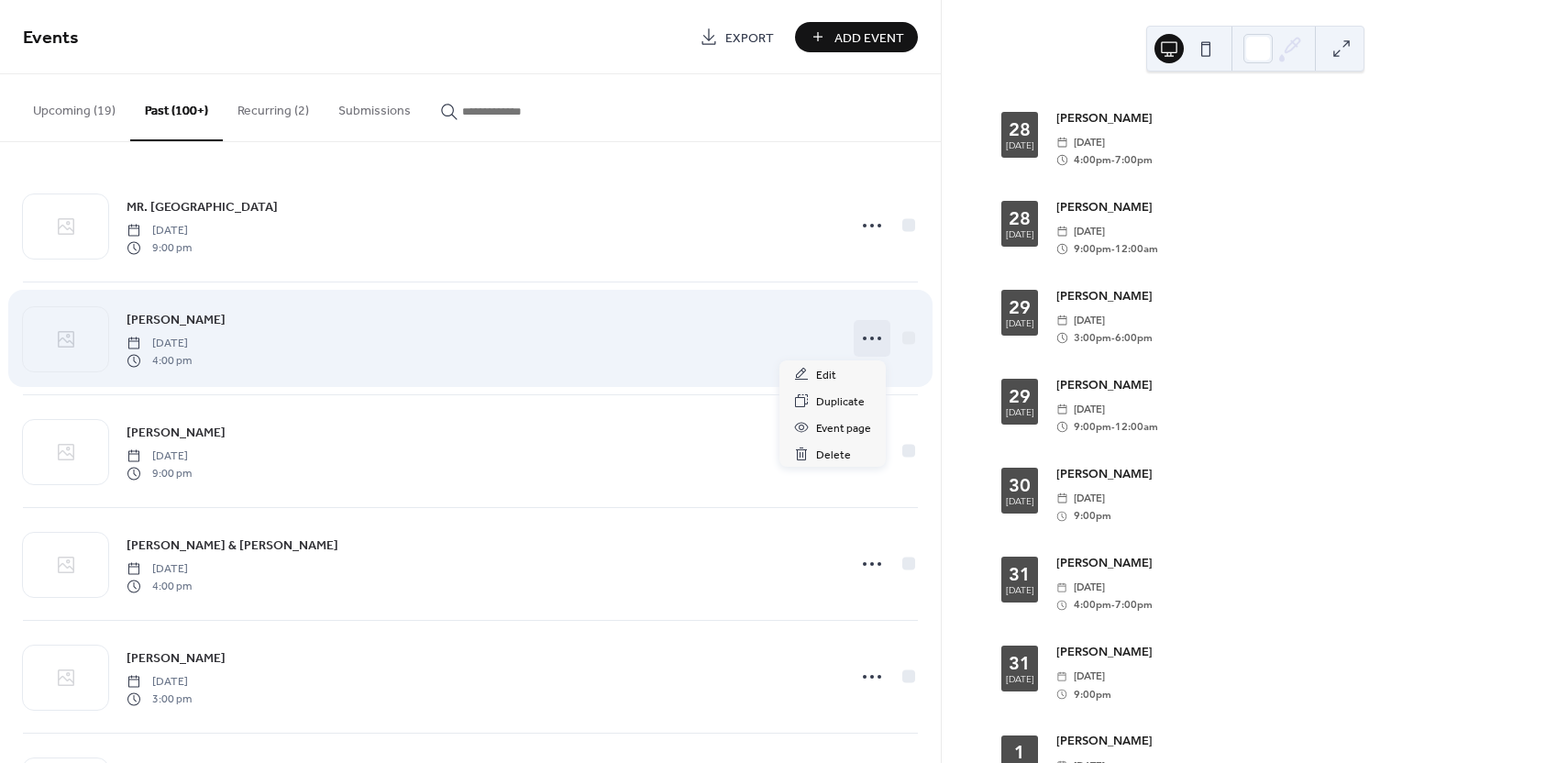 click 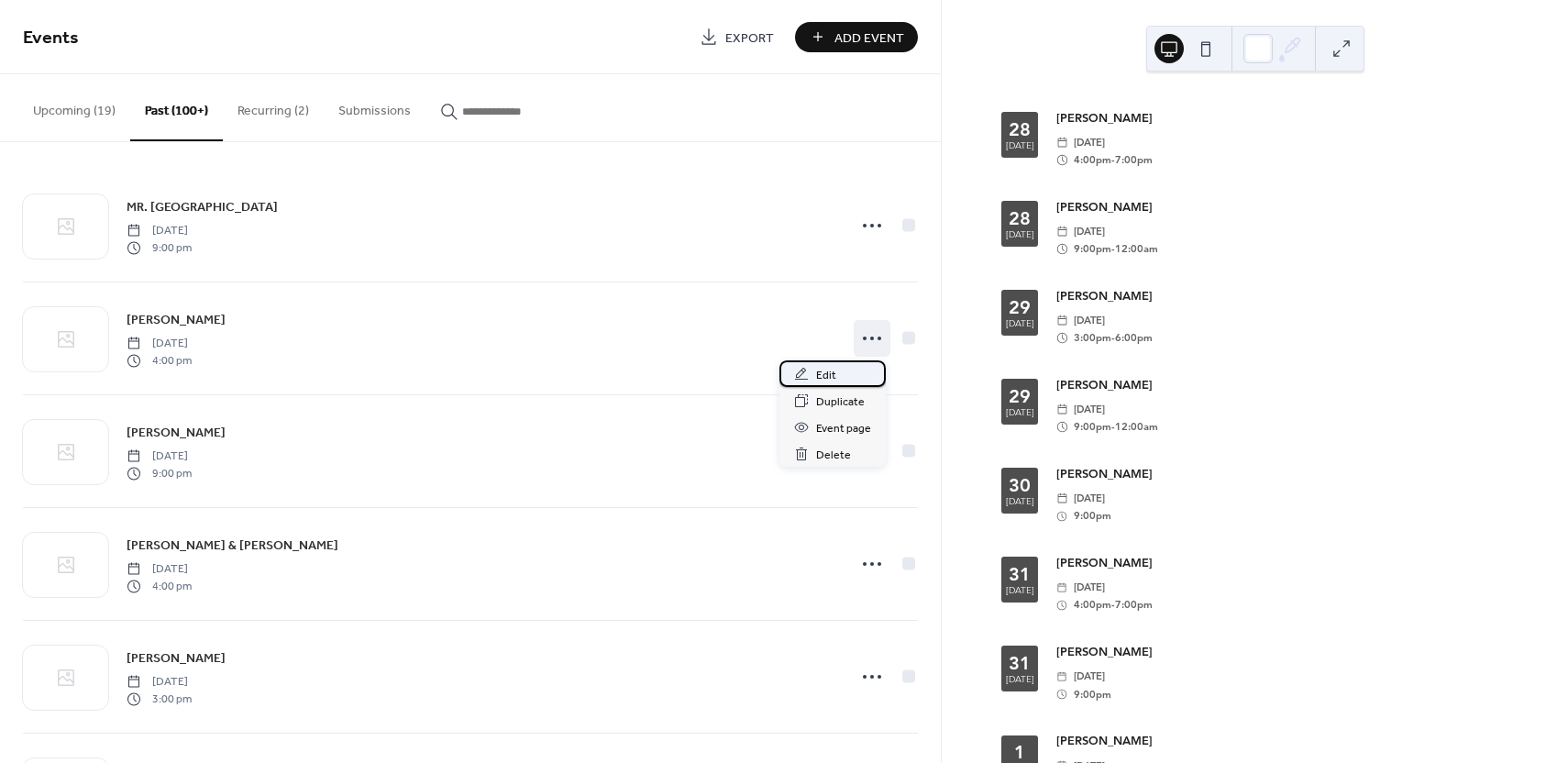 click on "Edit" at bounding box center (826, 375) 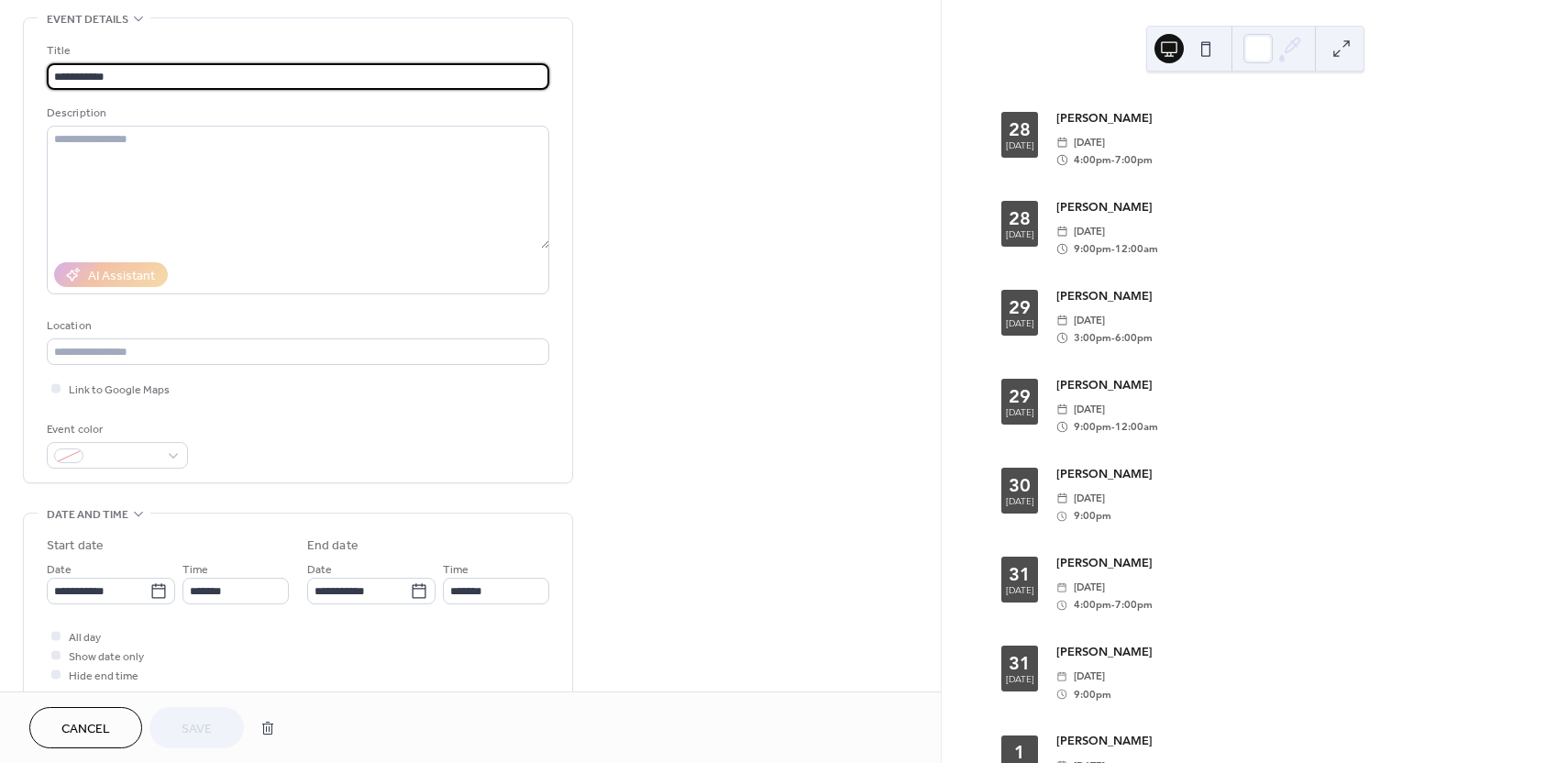 scroll, scrollTop: 156, scrollLeft: 0, axis: vertical 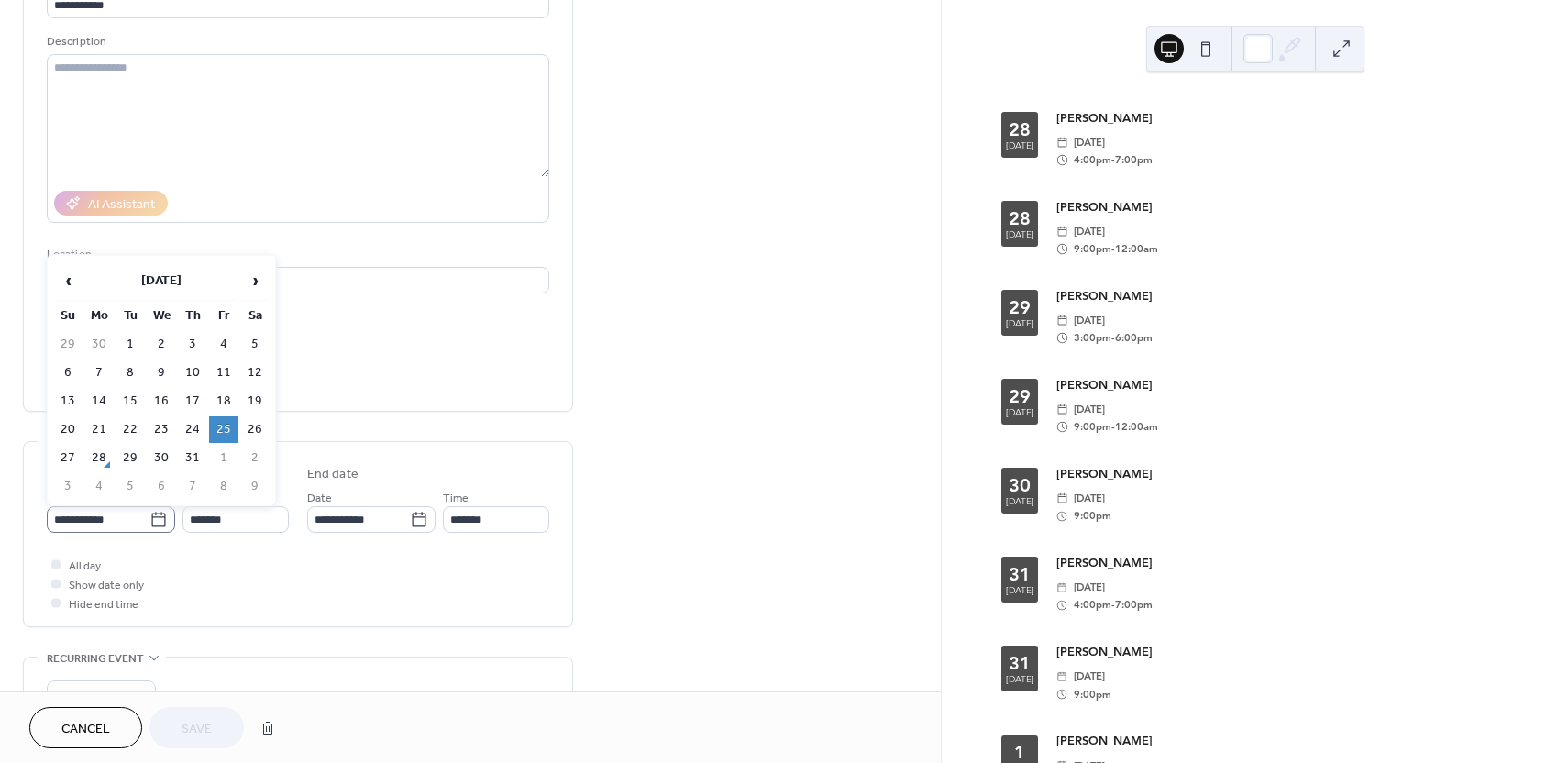click 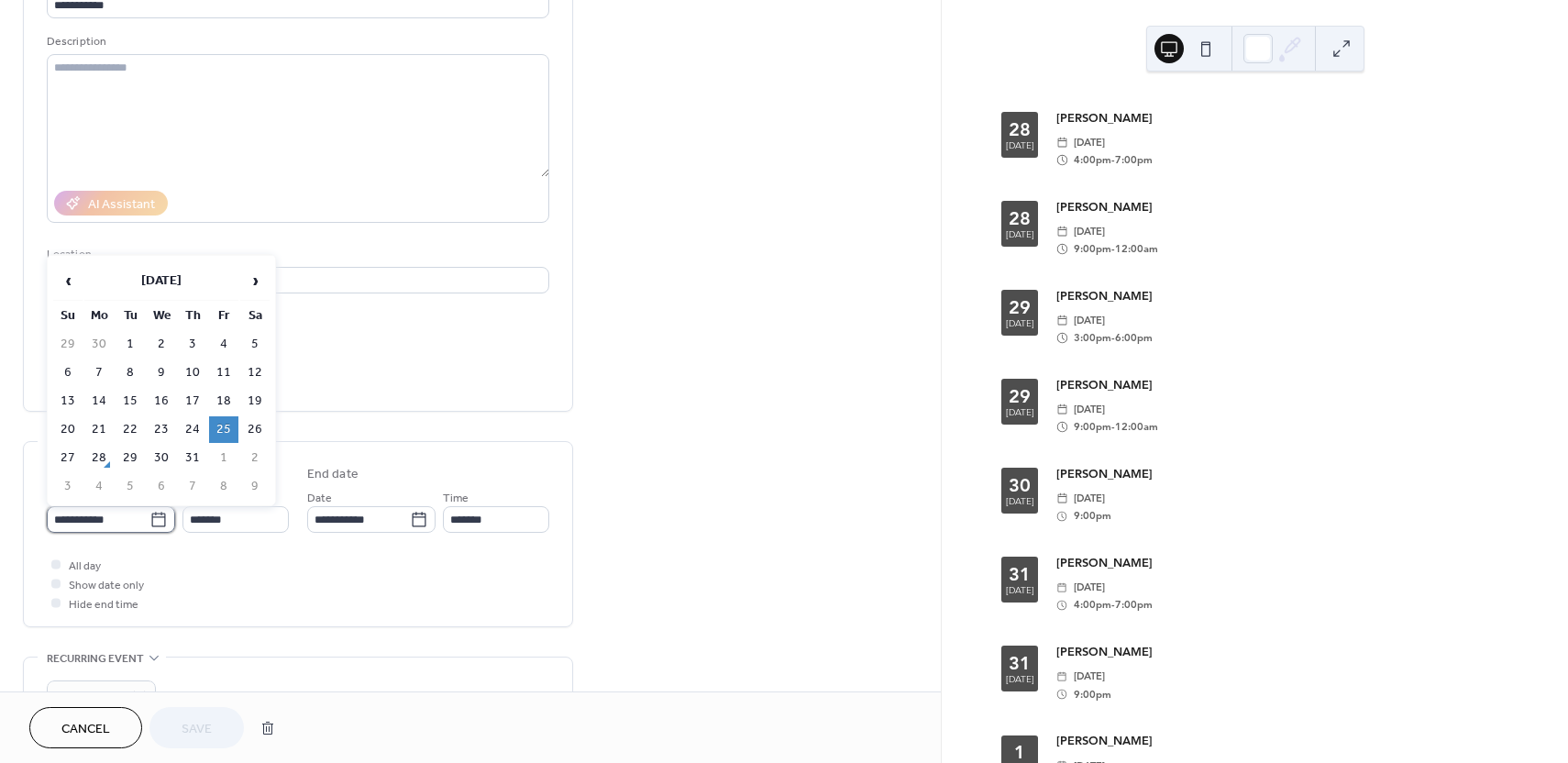 click on "**********" at bounding box center [98, 519] 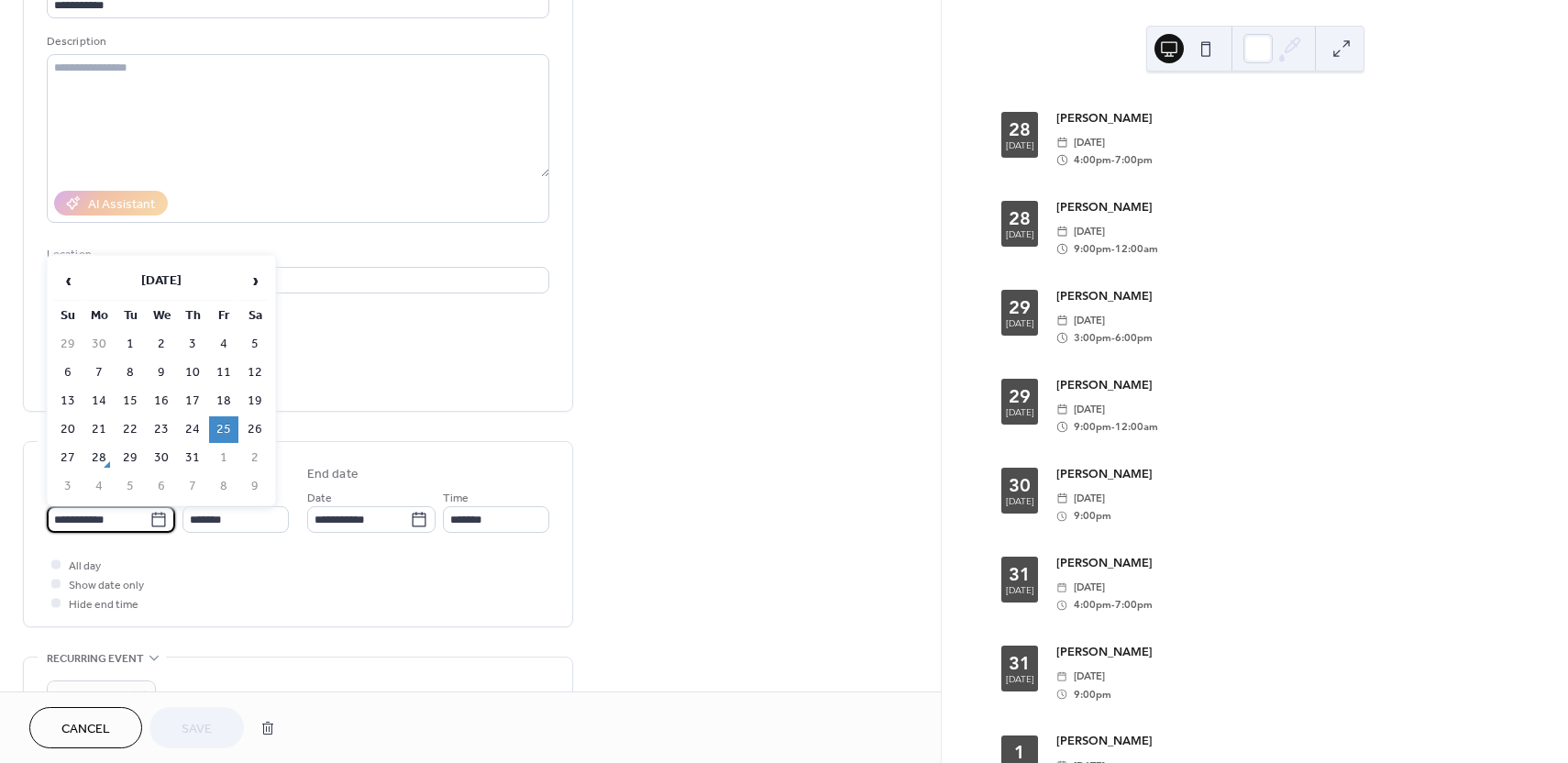 click on "8" at bounding box center (224, 486) 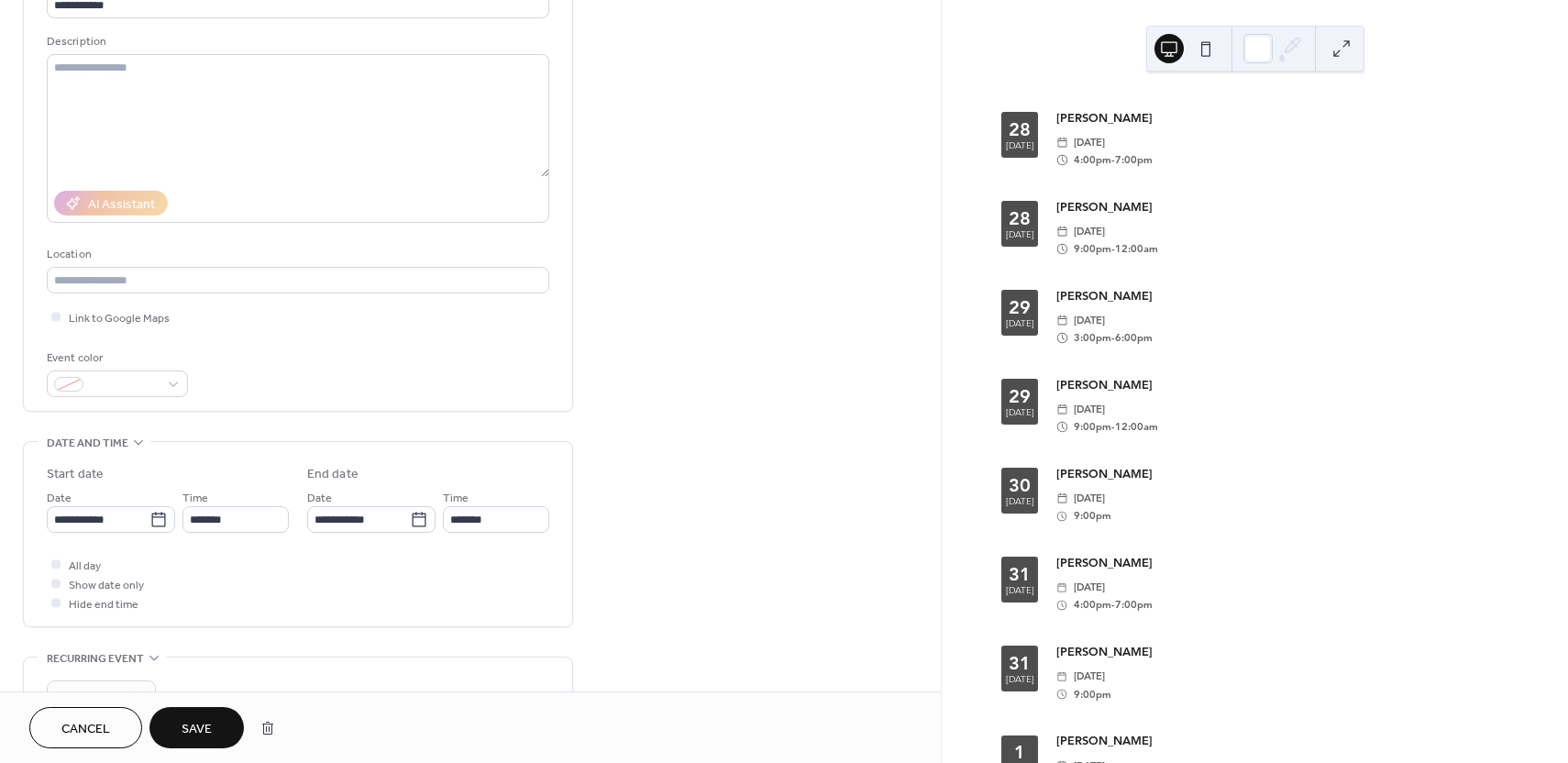 click on "Save" at bounding box center (196, 729) 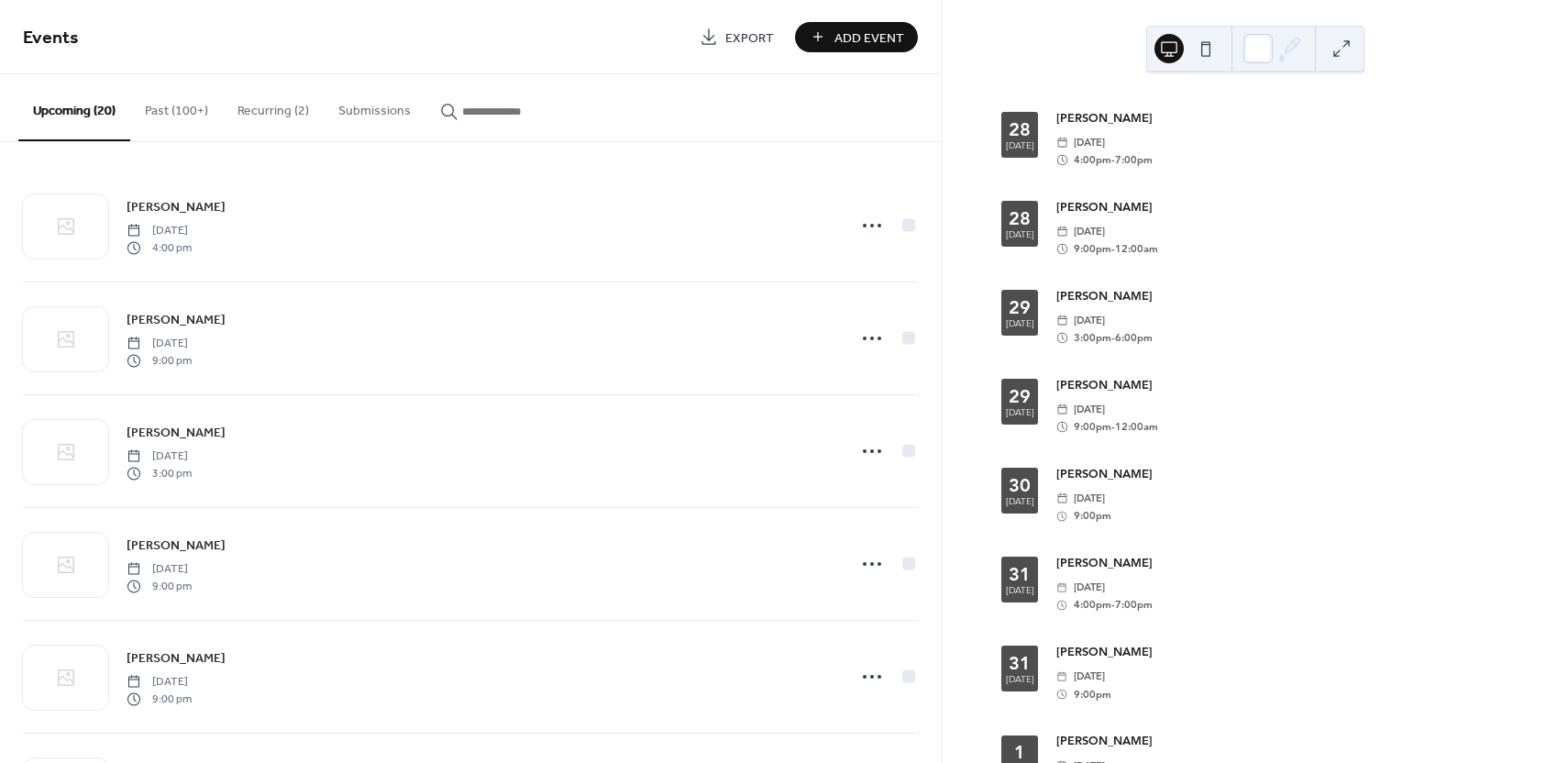 click on "Past (100+)" at bounding box center (176, 106) 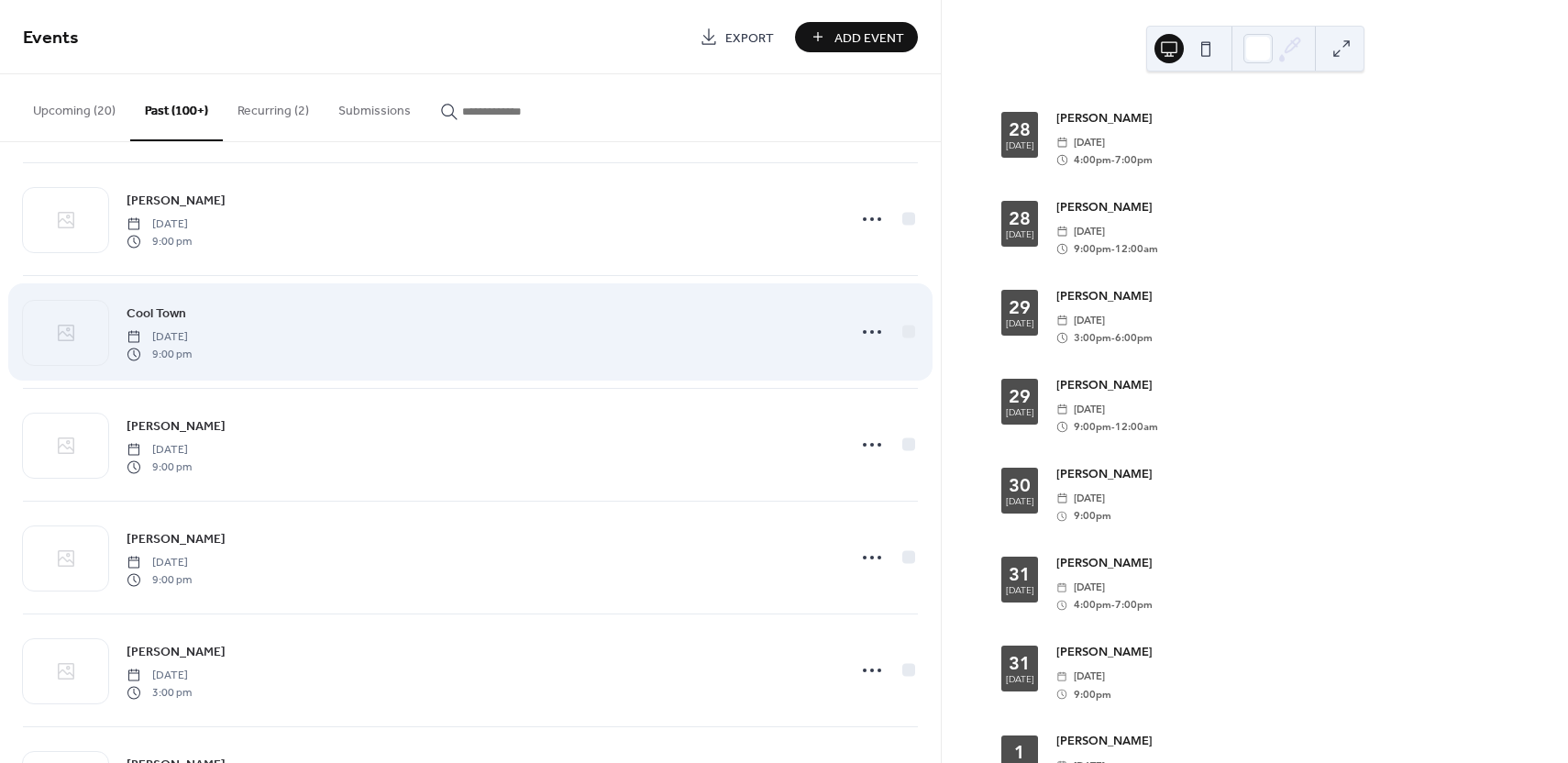 scroll, scrollTop: 670, scrollLeft: 0, axis: vertical 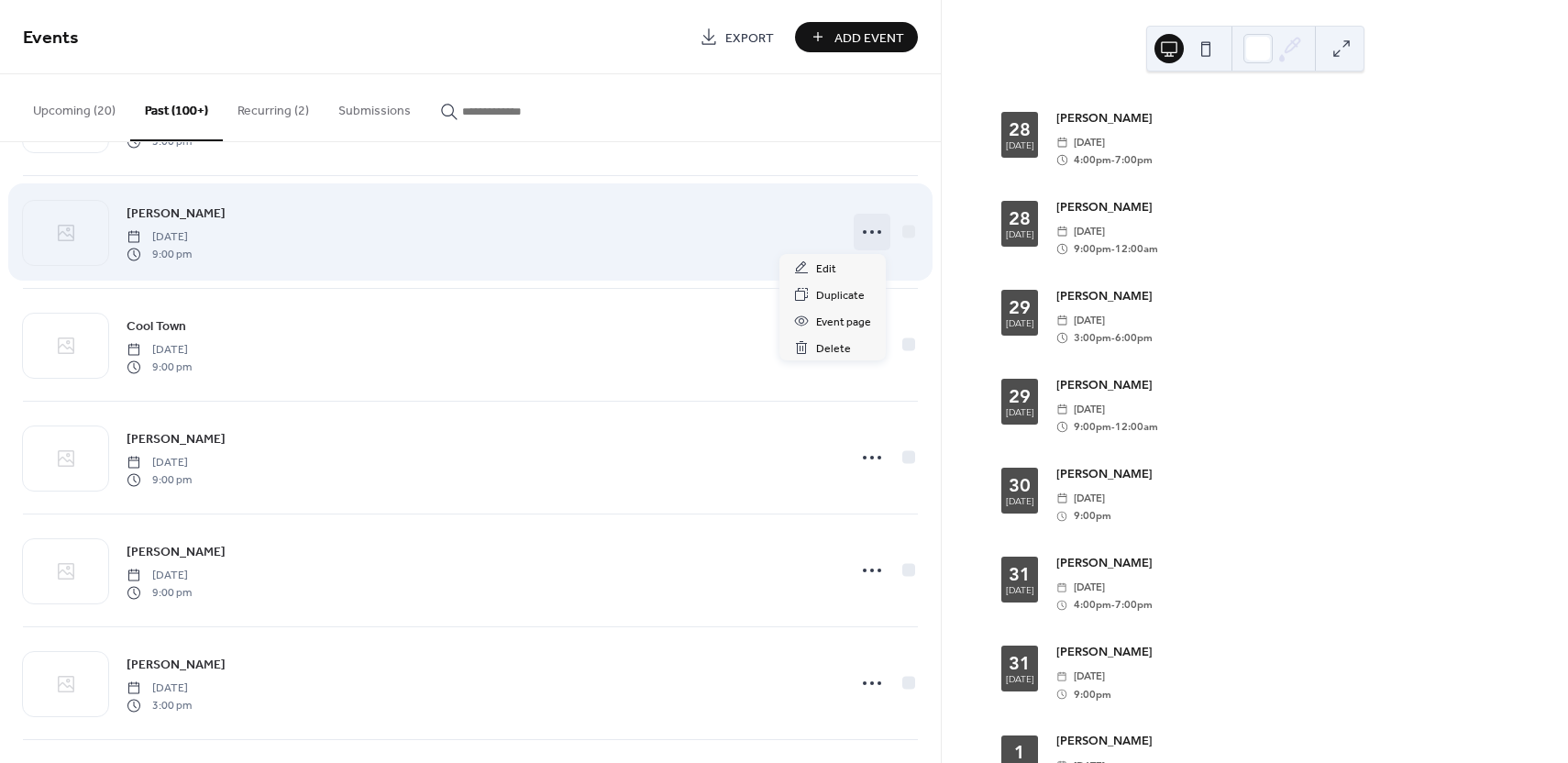 click 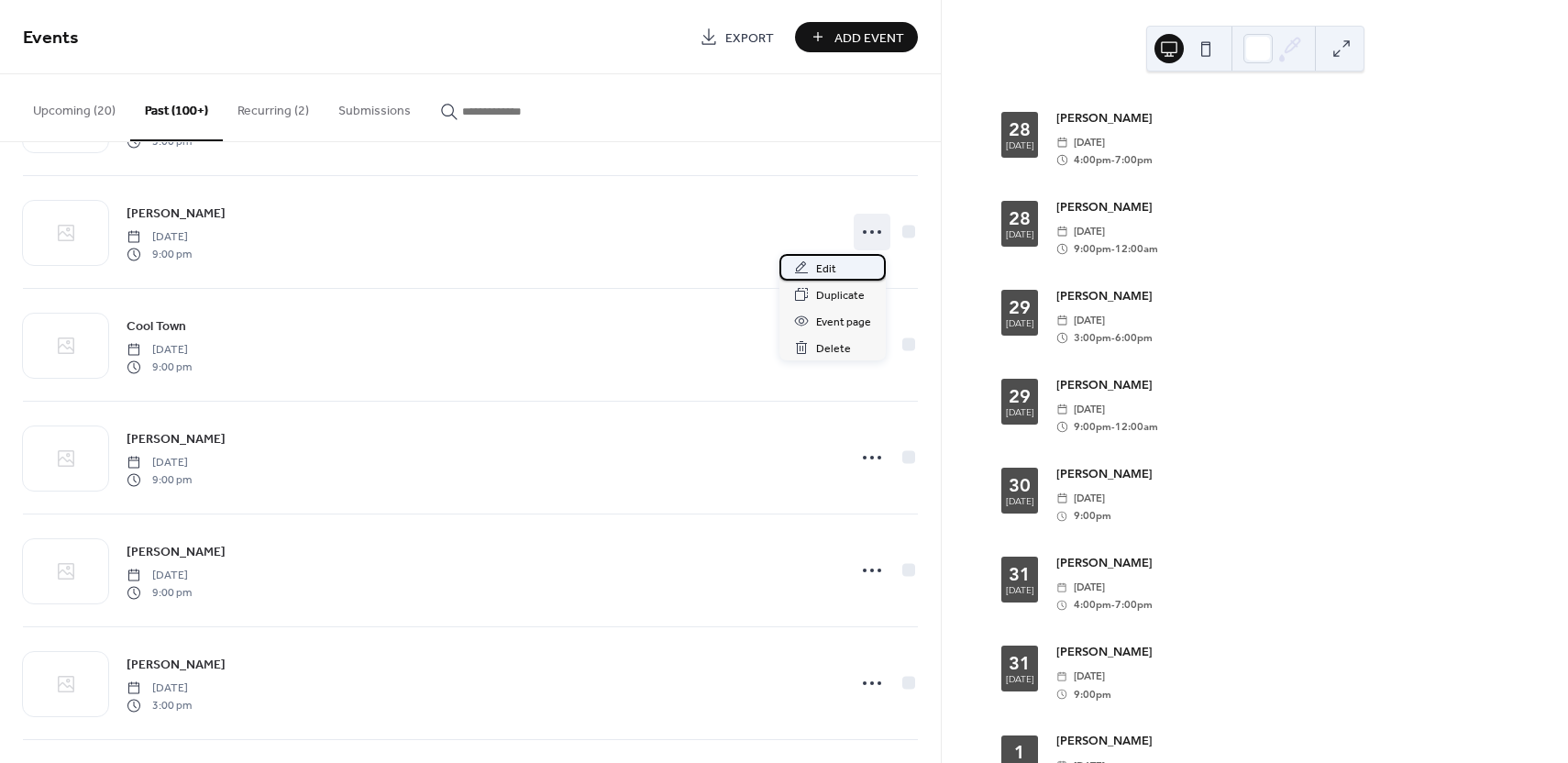 click on "Edit" at bounding box center (826, 269) 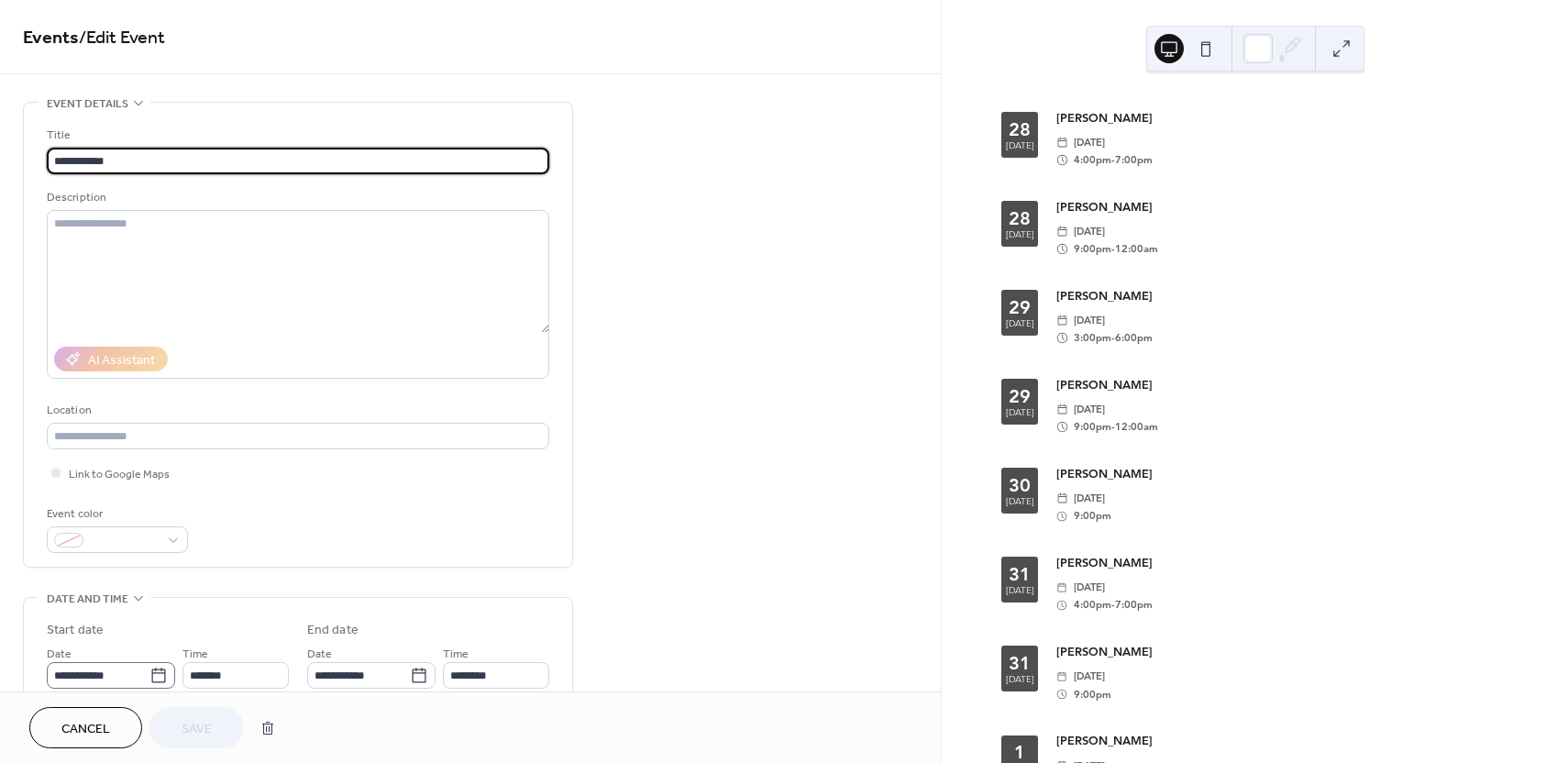 click 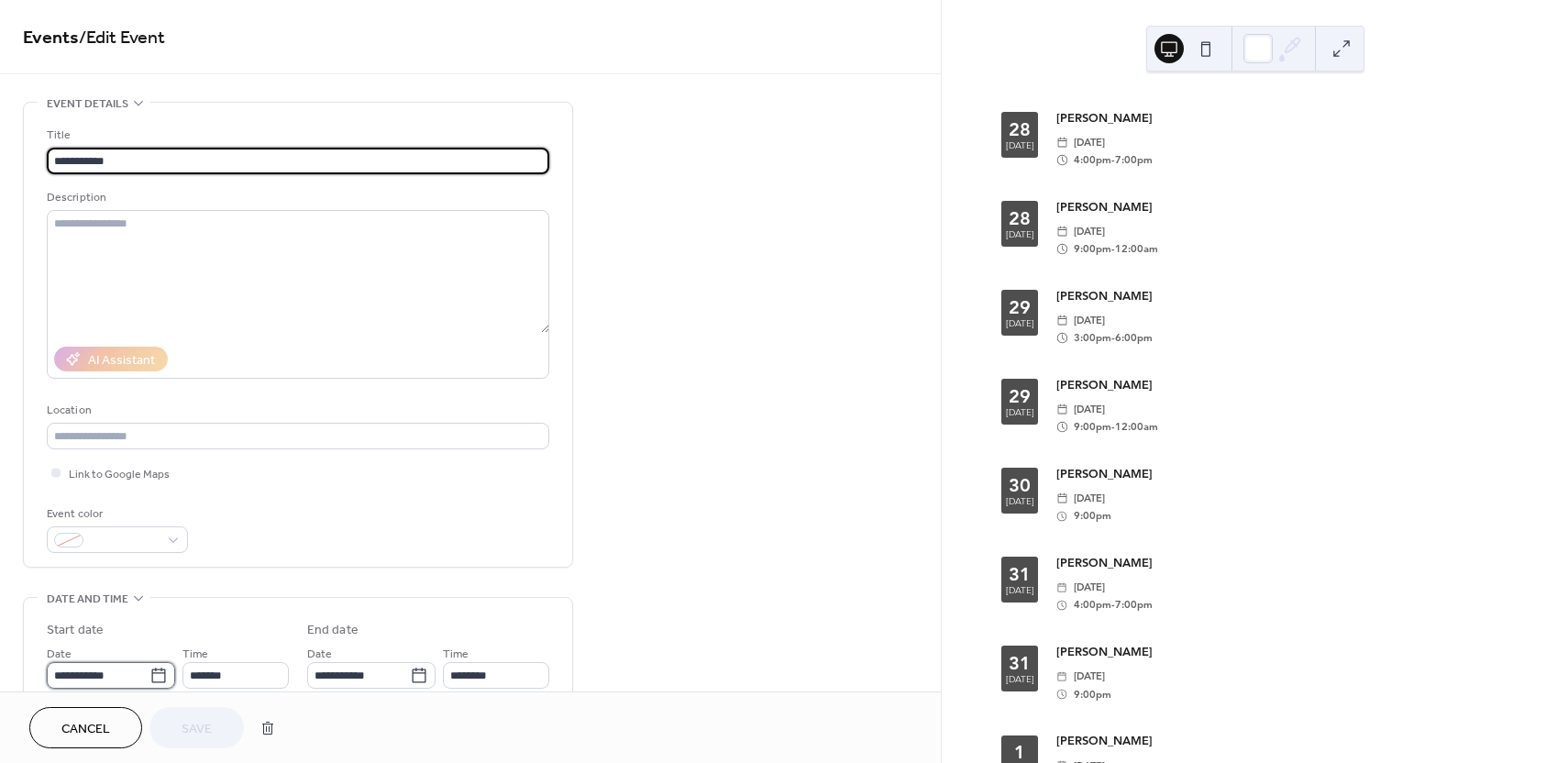 click on "**********" at bounding box center [98, 675] 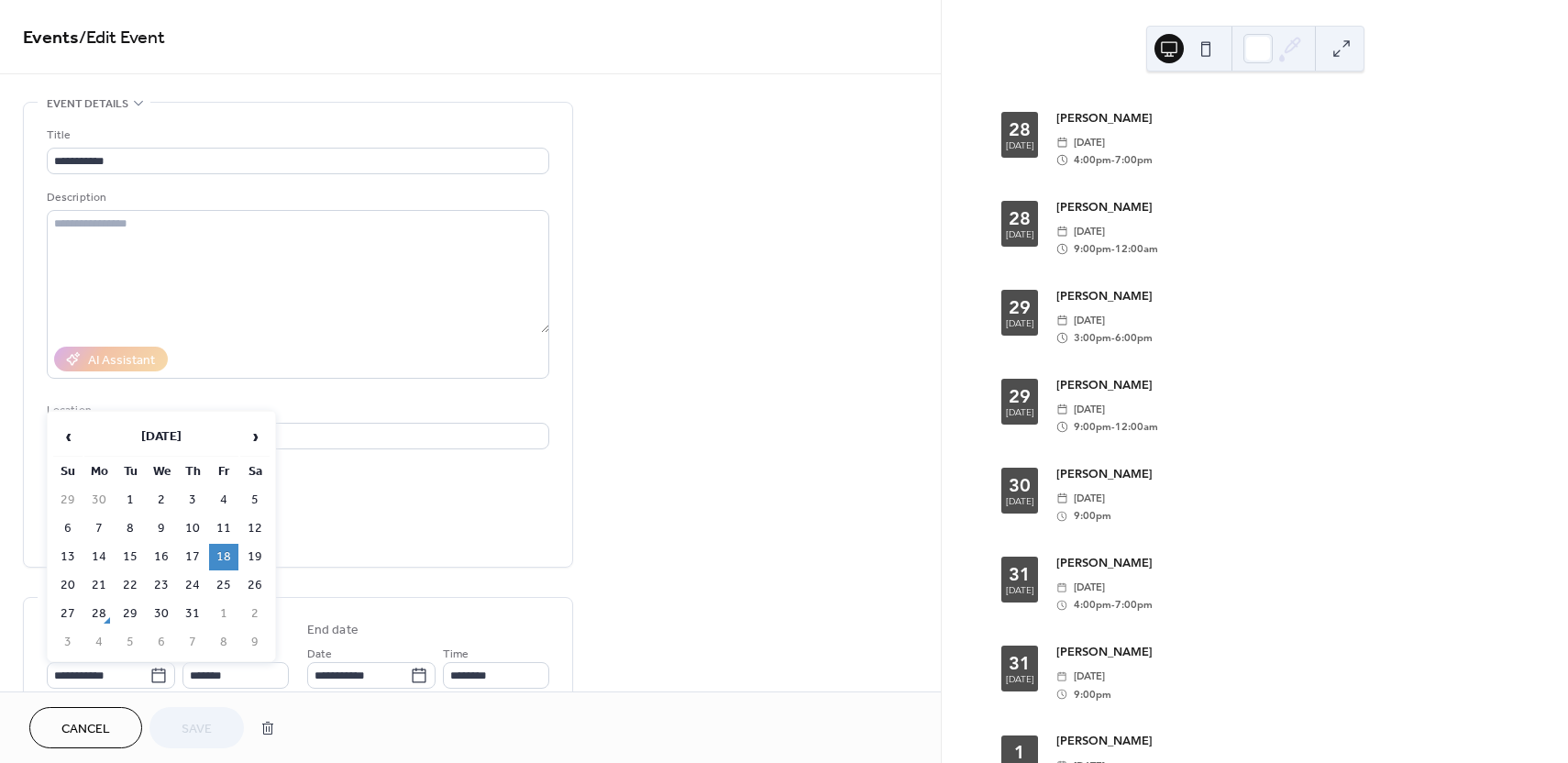 click on "8" at bounding box center (224, 642) 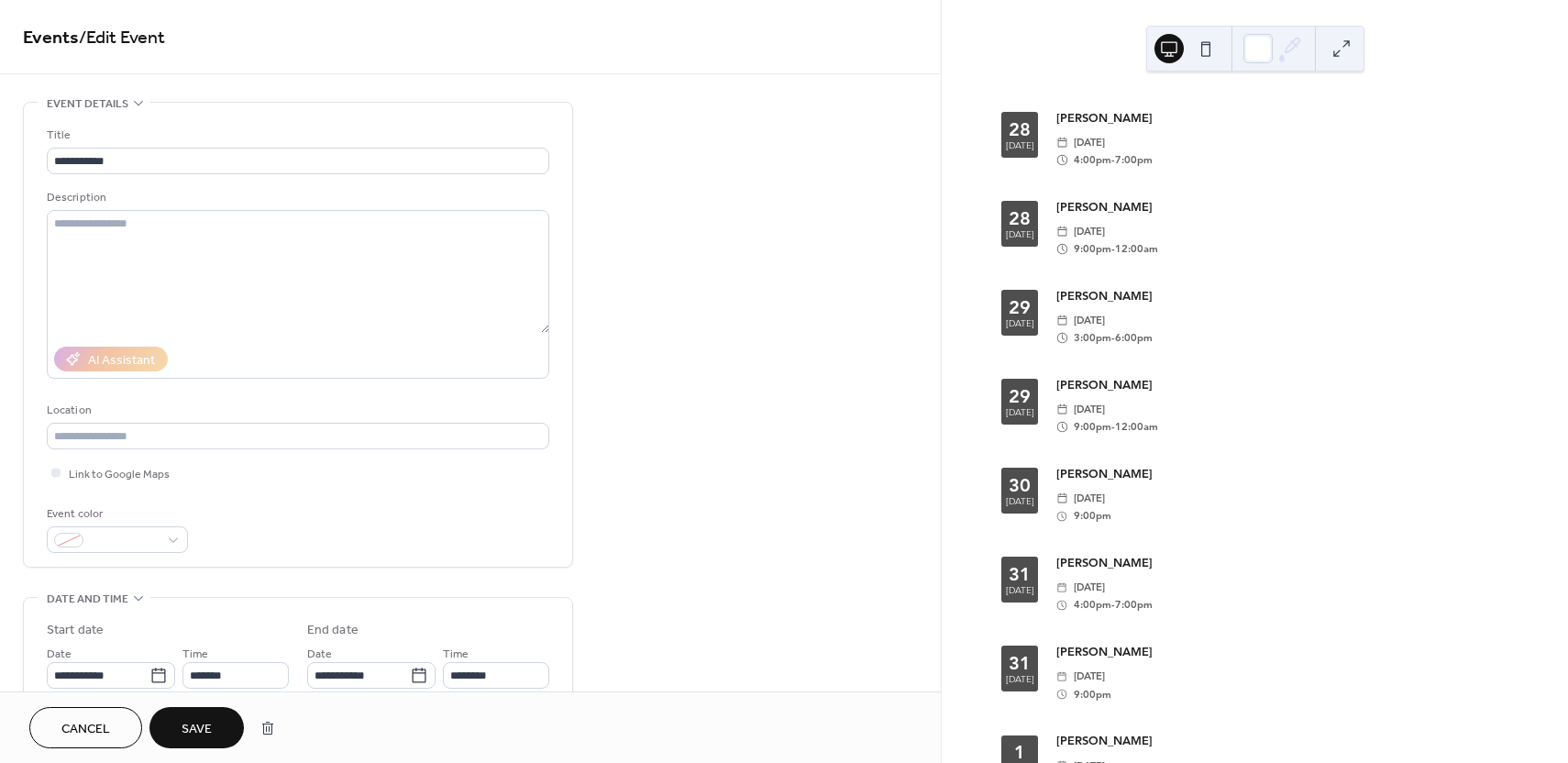 click on "Save" at bounding box center (196, 729) 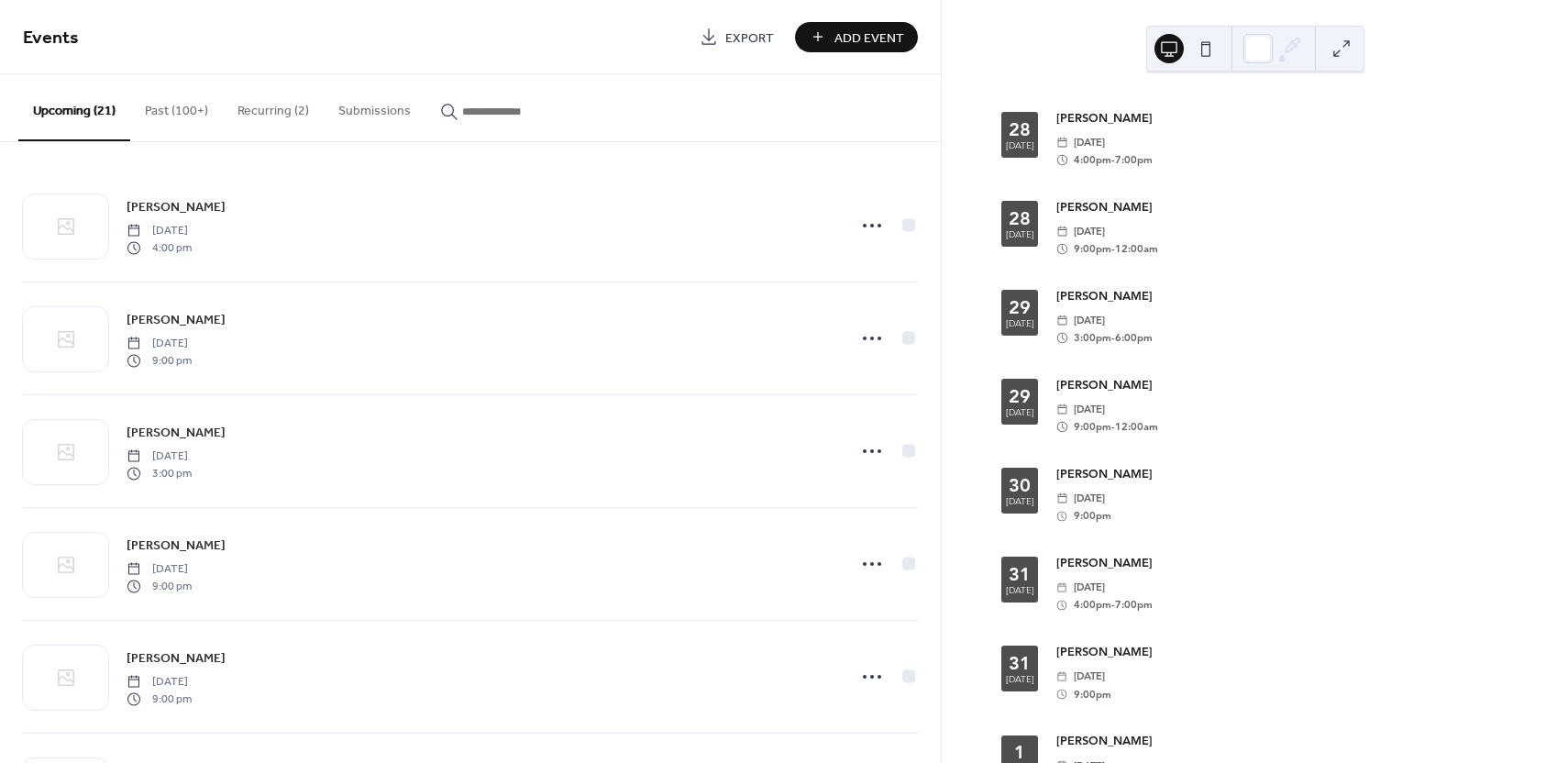 scroll, scrollTop: 0, scrollLeft: 0, axis: both 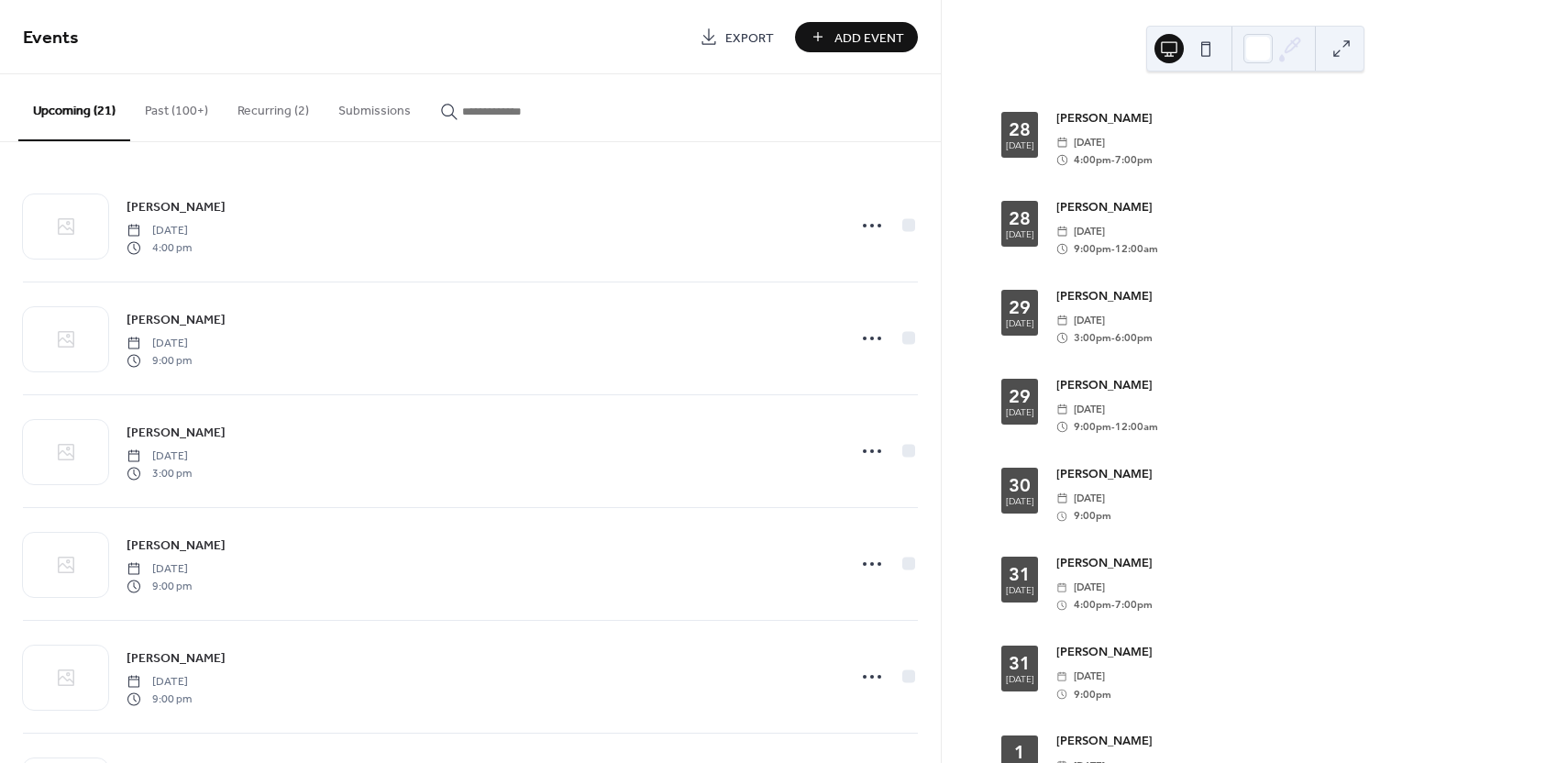 click on "Past (100+)" at bounding box center [176, 106] 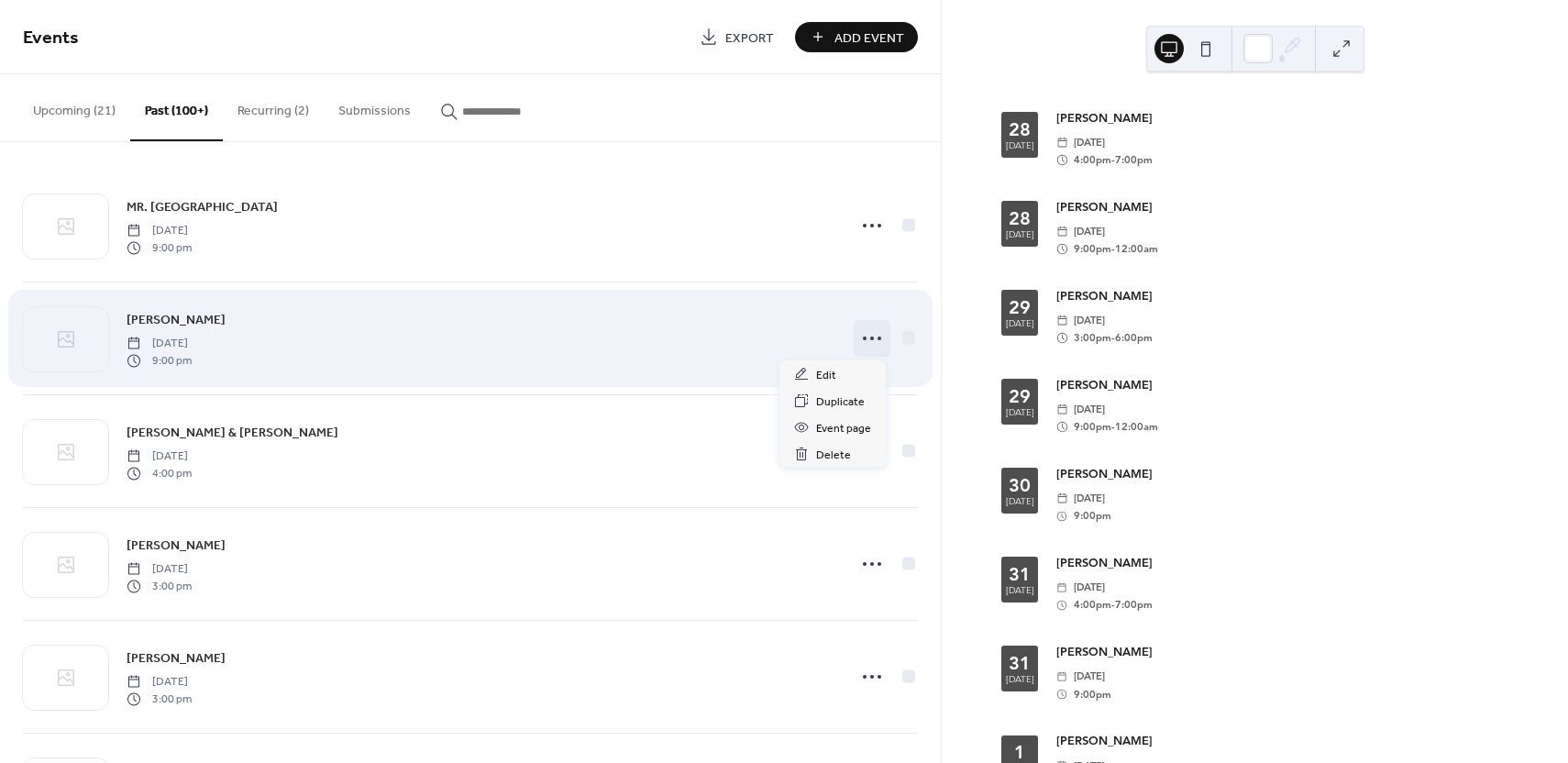 click 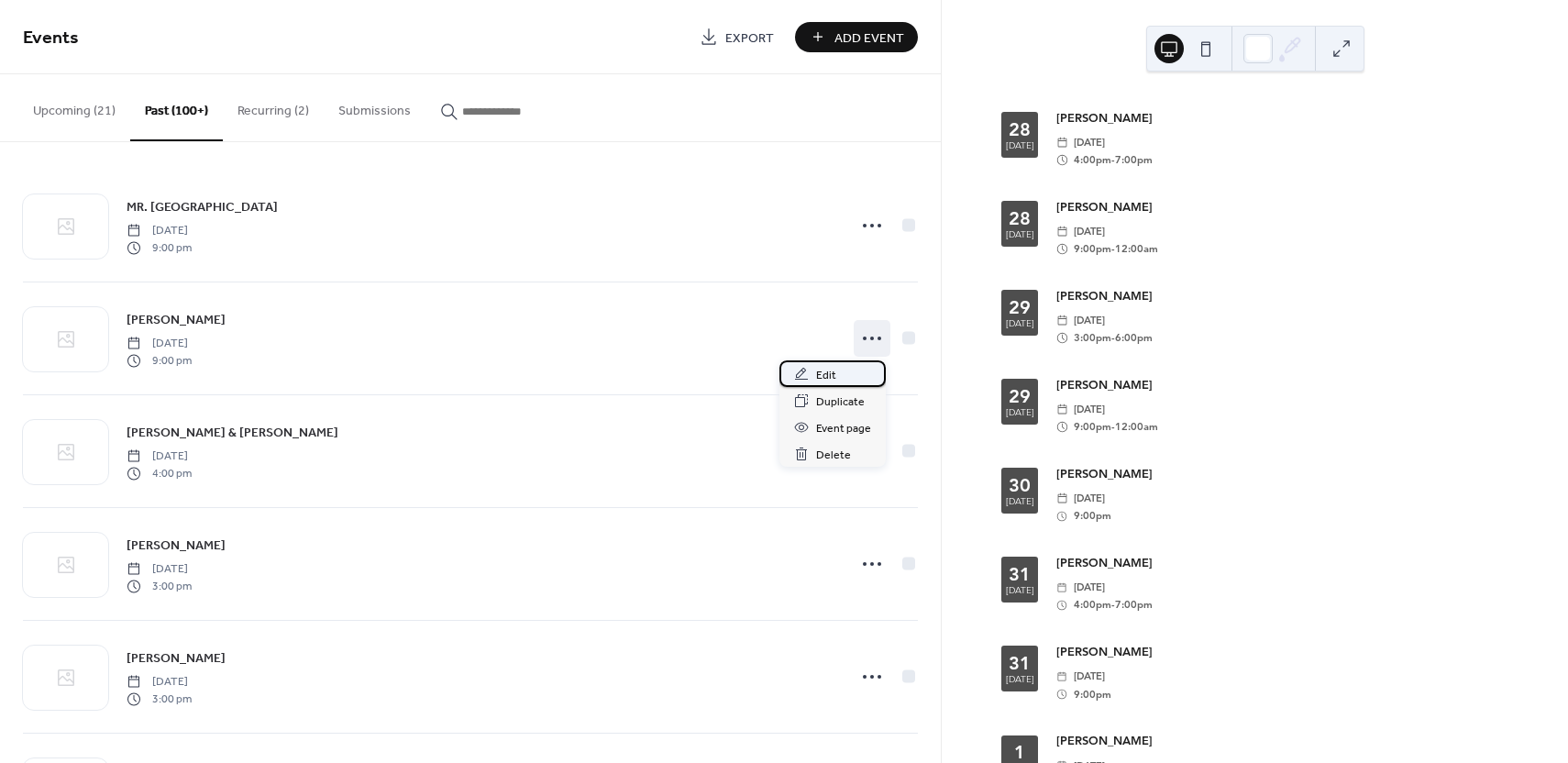 click on "Edit" at bounding box center (833, 373) 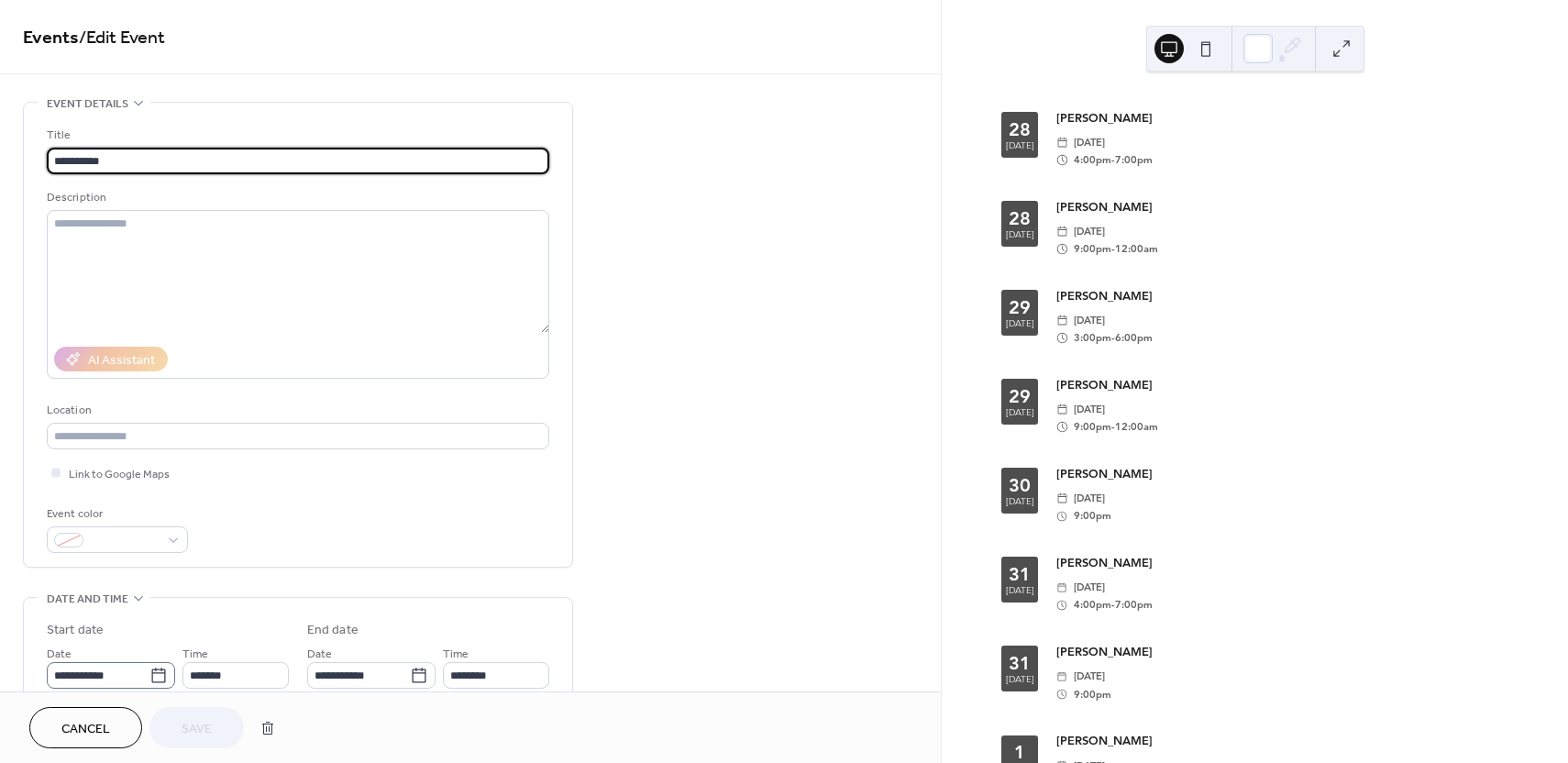 click 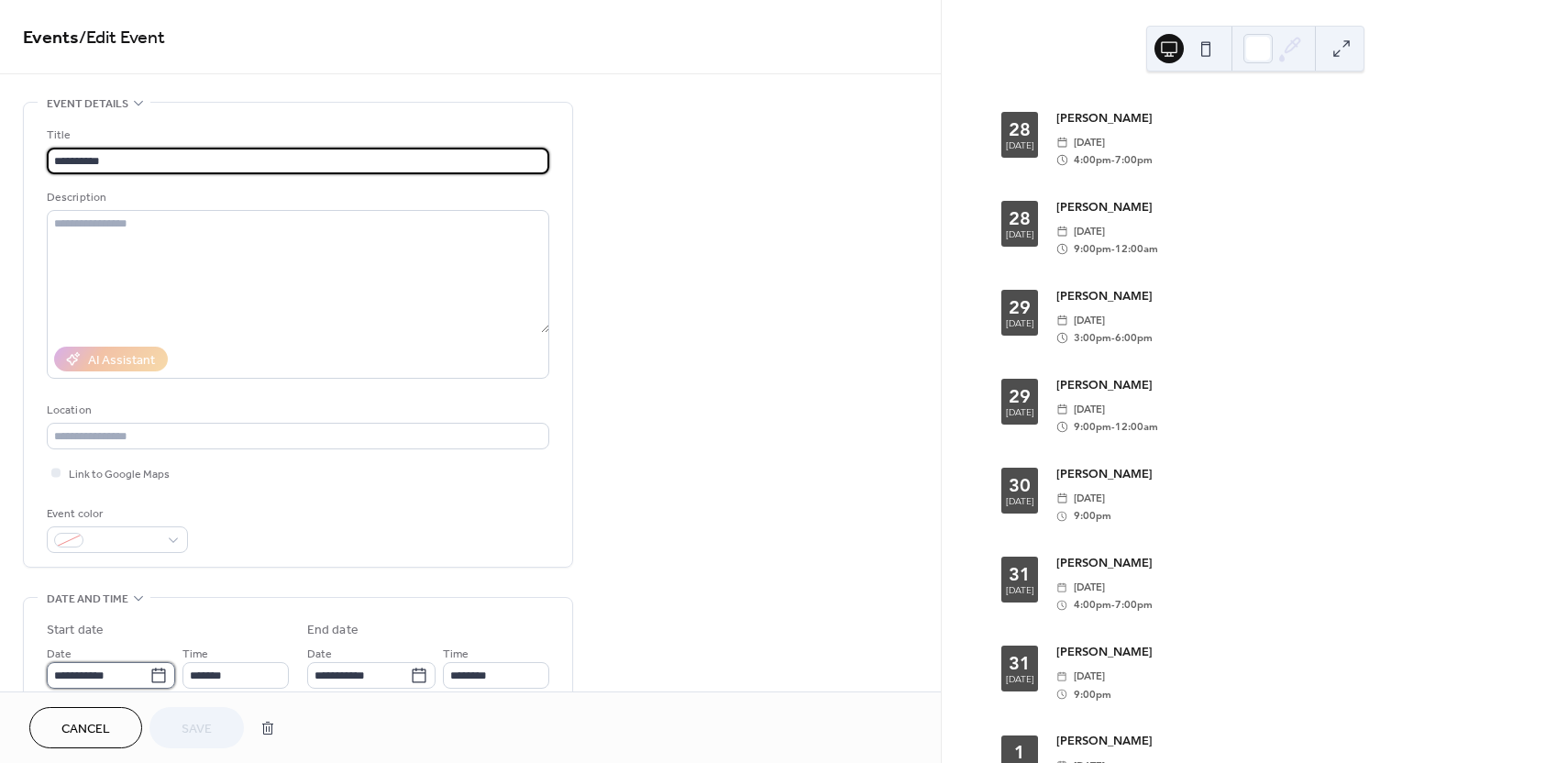 click on "**********" at bounding box center (98, 675) 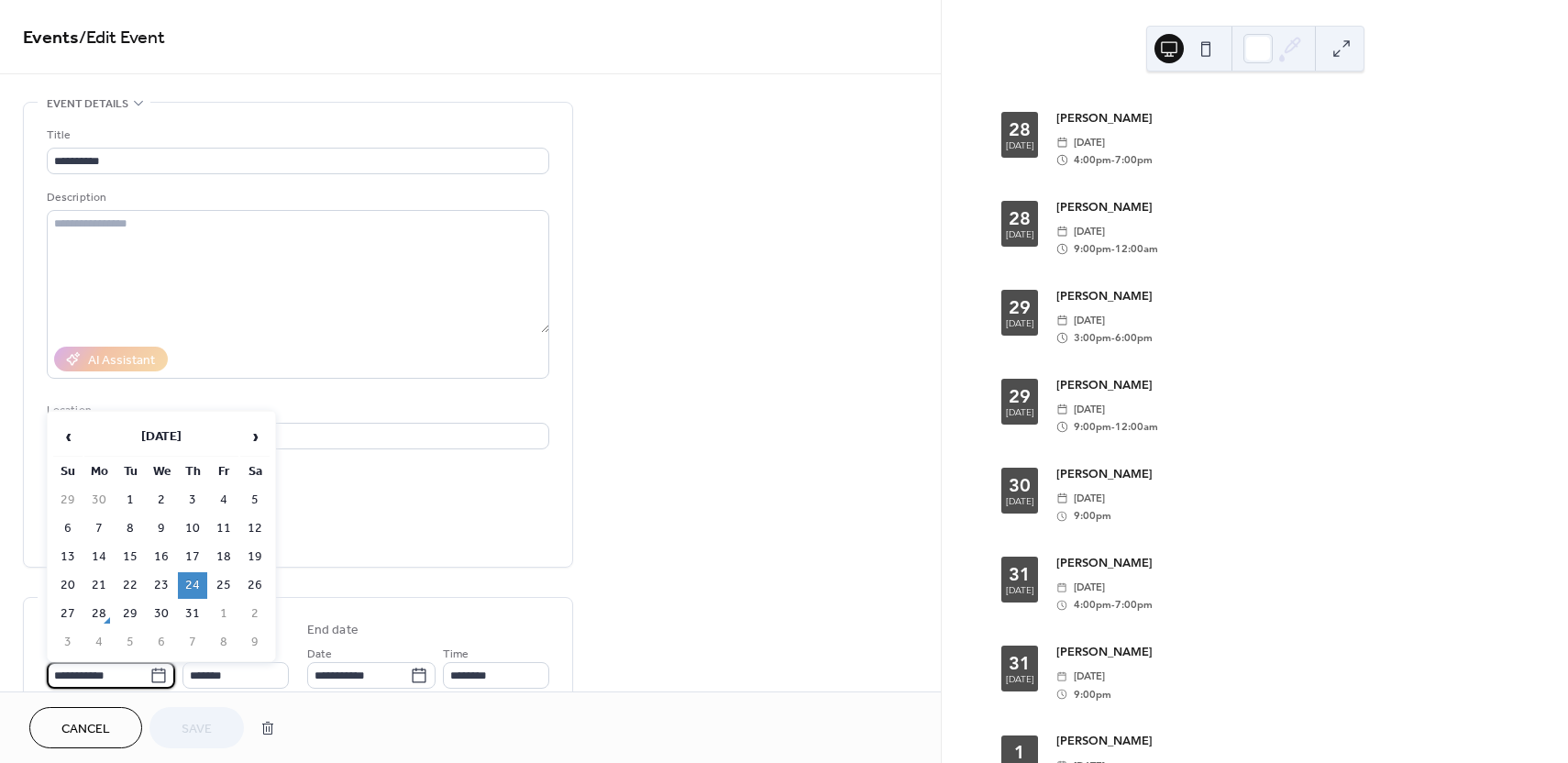 click on "9" at bounding box center [255, 642] 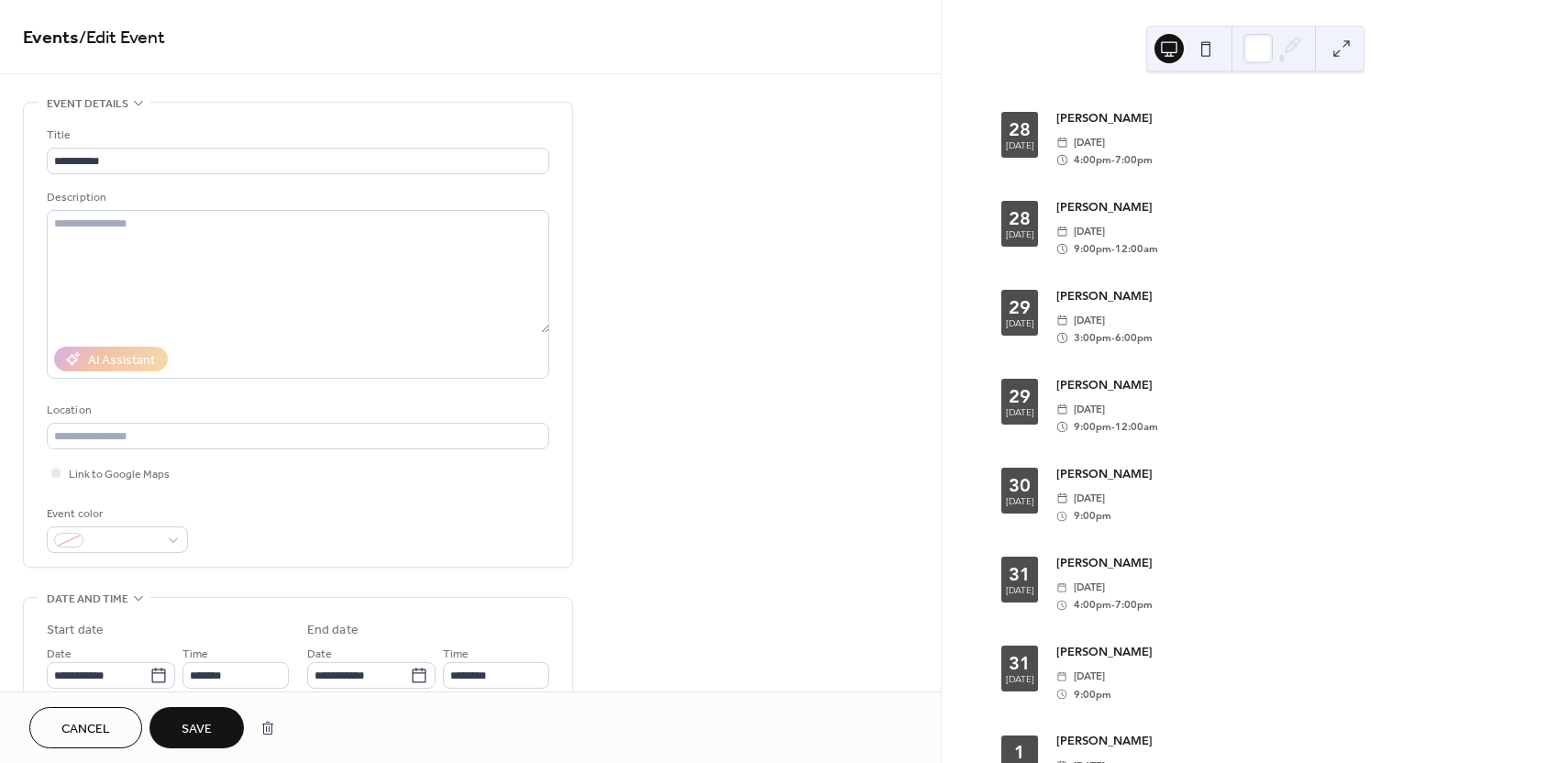click on "Save" at bounding box center [196, 729] 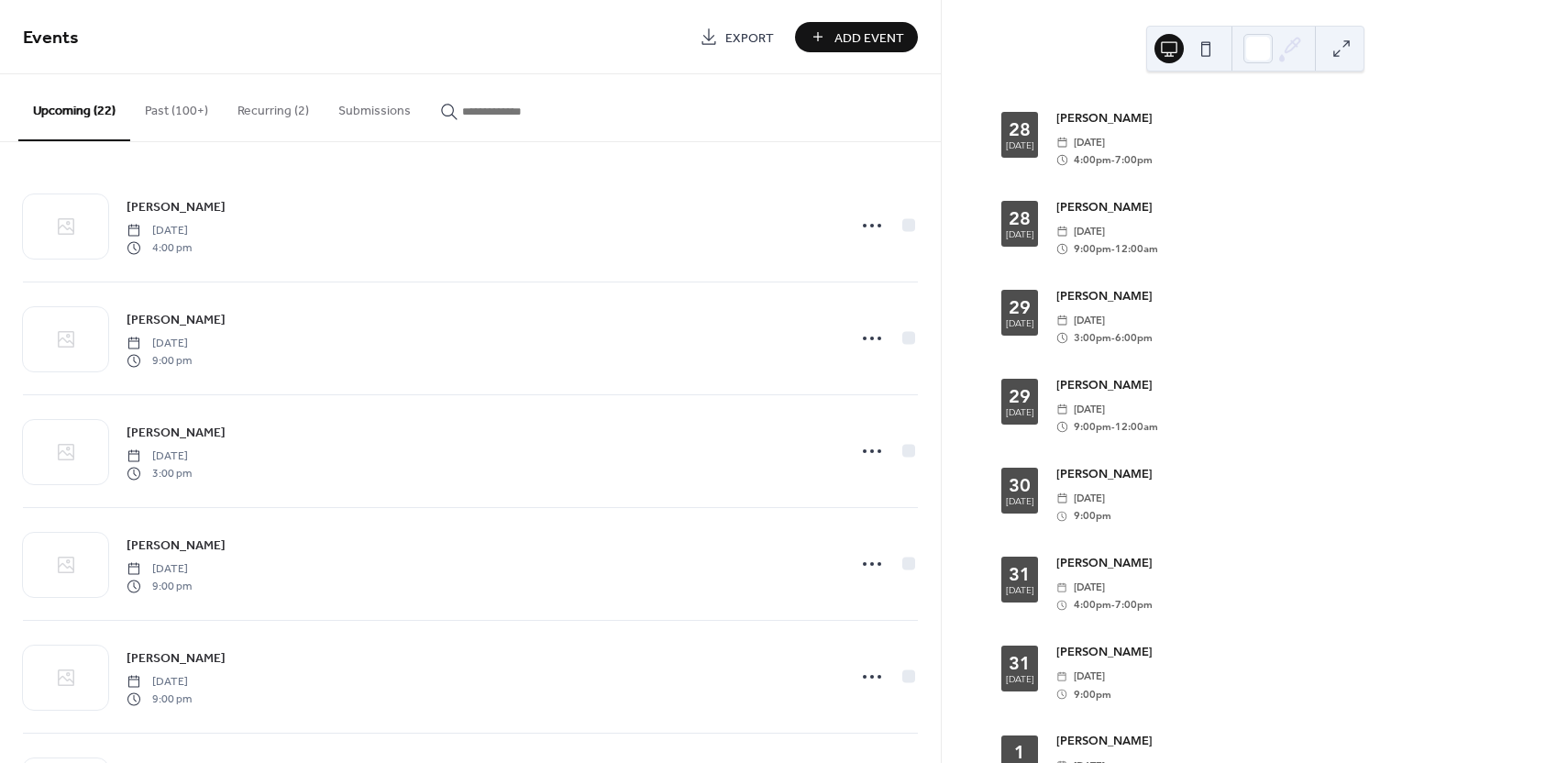 scroll, scrollTop: 0, scrollLeft: 0, axis: both 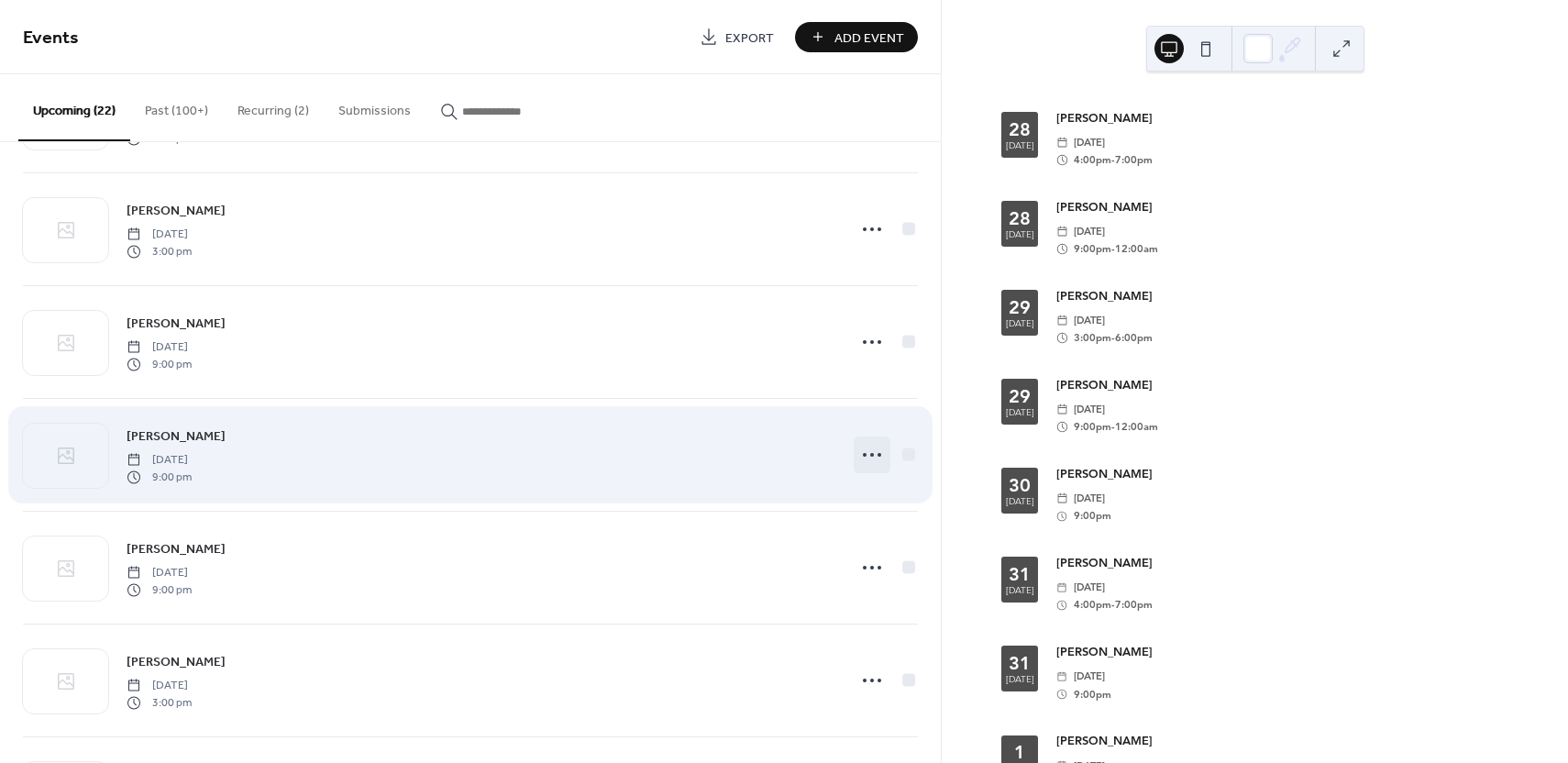 click 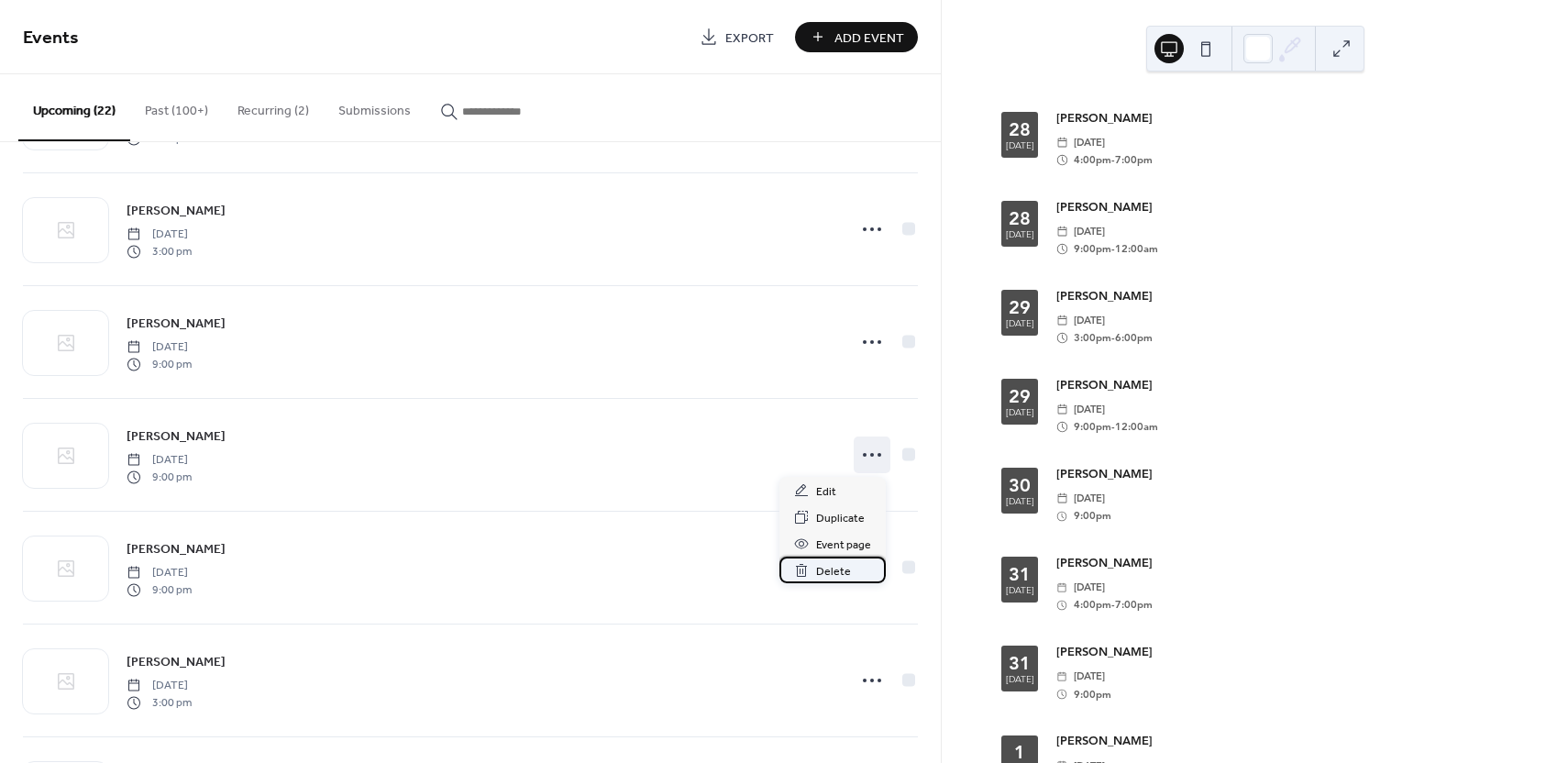 click on "Delete" at bounding box center [834, 571] 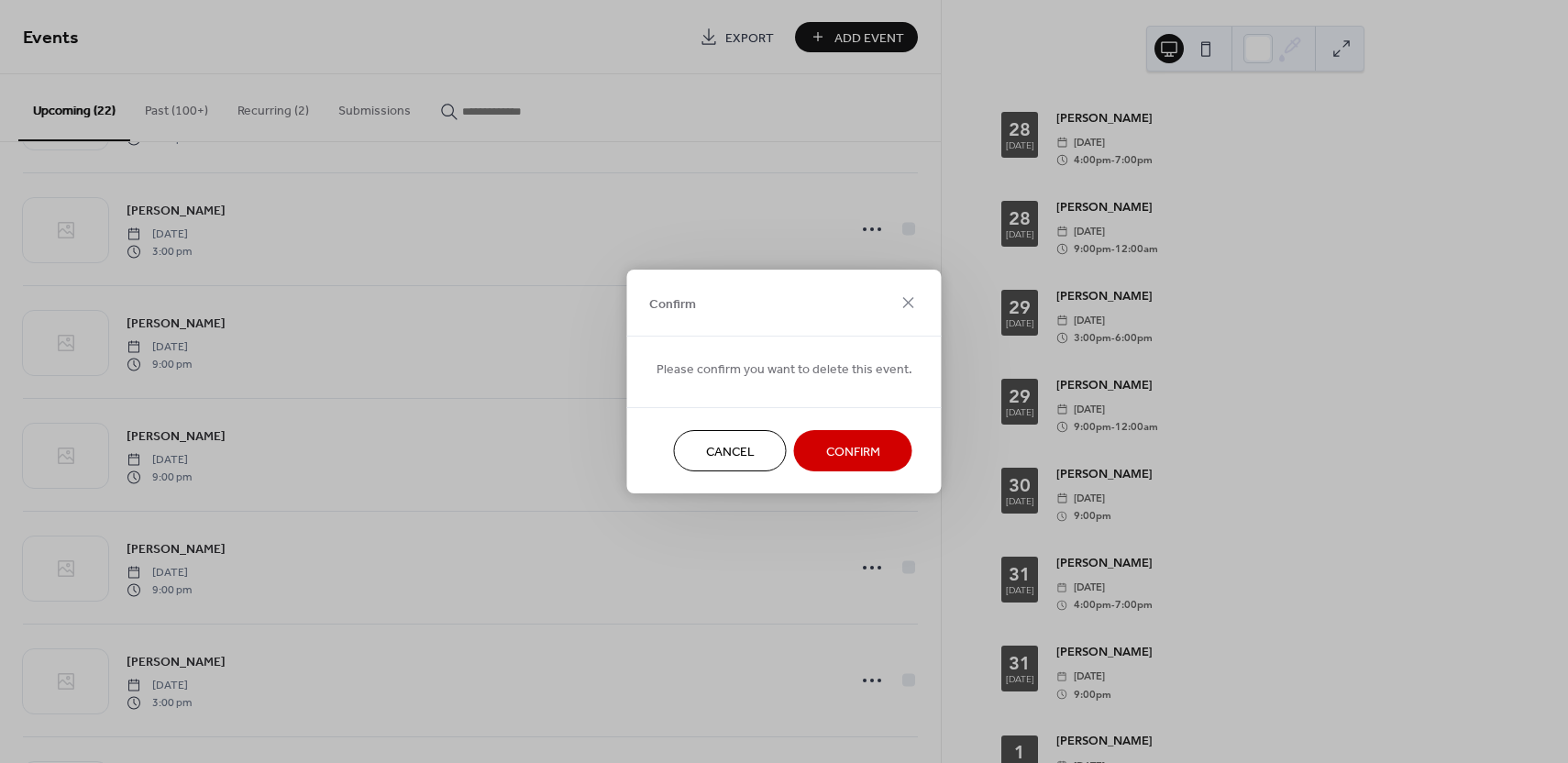 click on "Confirm" at bounding box center [853, 452] 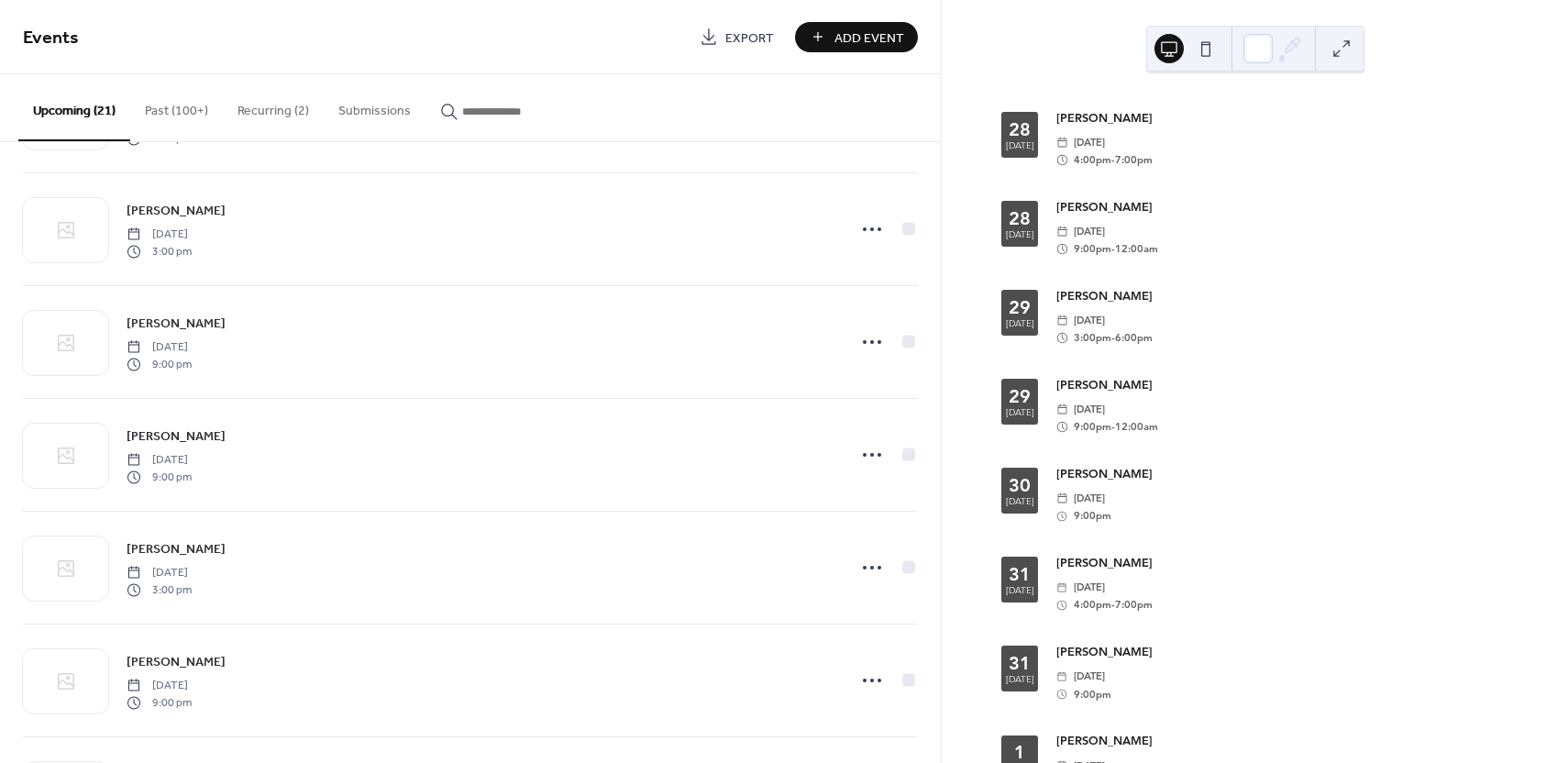 scroll, scrollTop: 1465, scrollLeft: 0, axis: vertical 